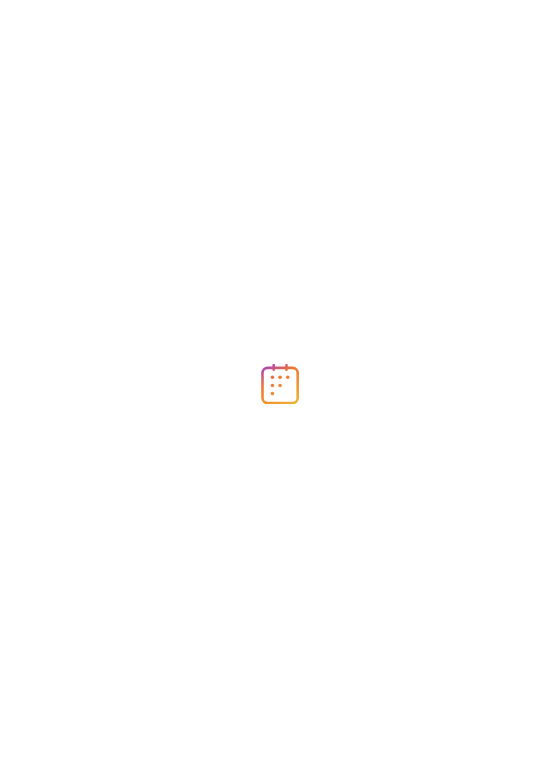 scroll, scrollTop: 0, scrollLeft: 0, axis: both 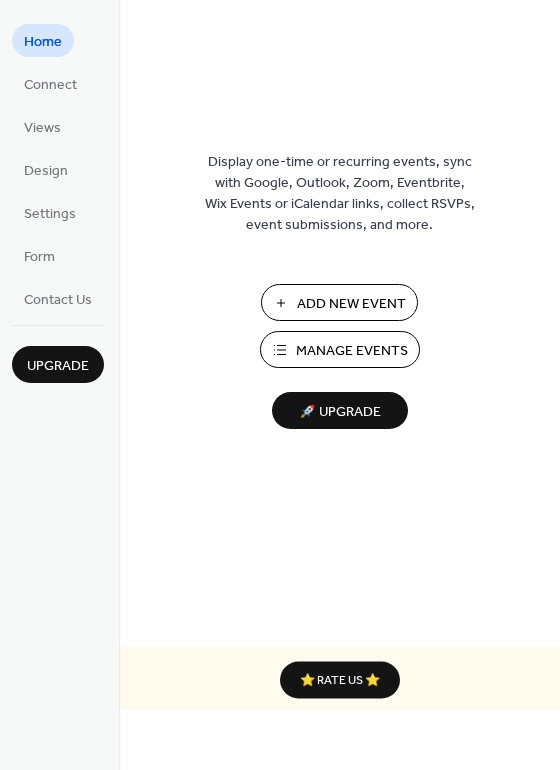 click on "Manage Events" at bounding box center (352, 351) 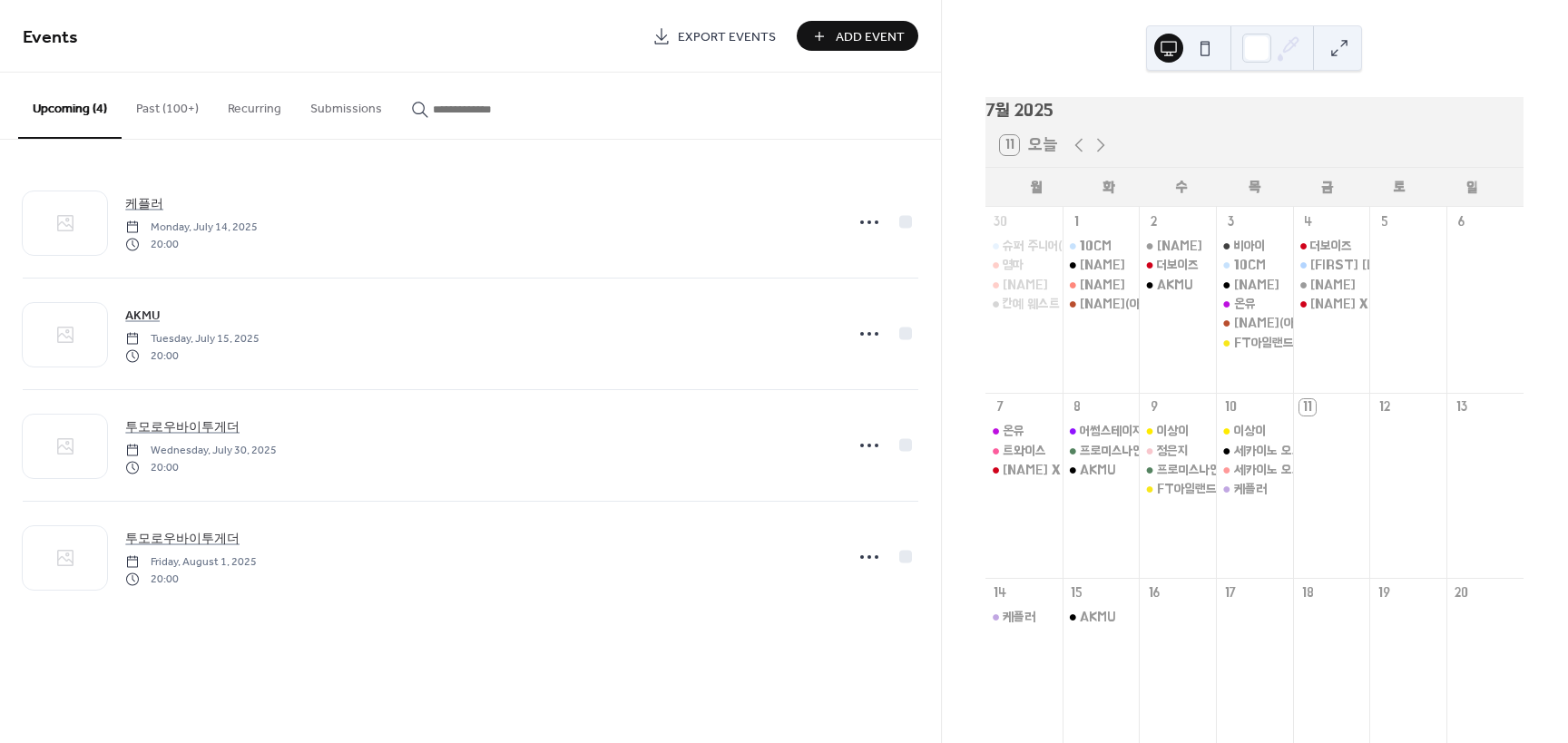 scroll, scrollTop: 0, scrollLeft: 0, axis: both 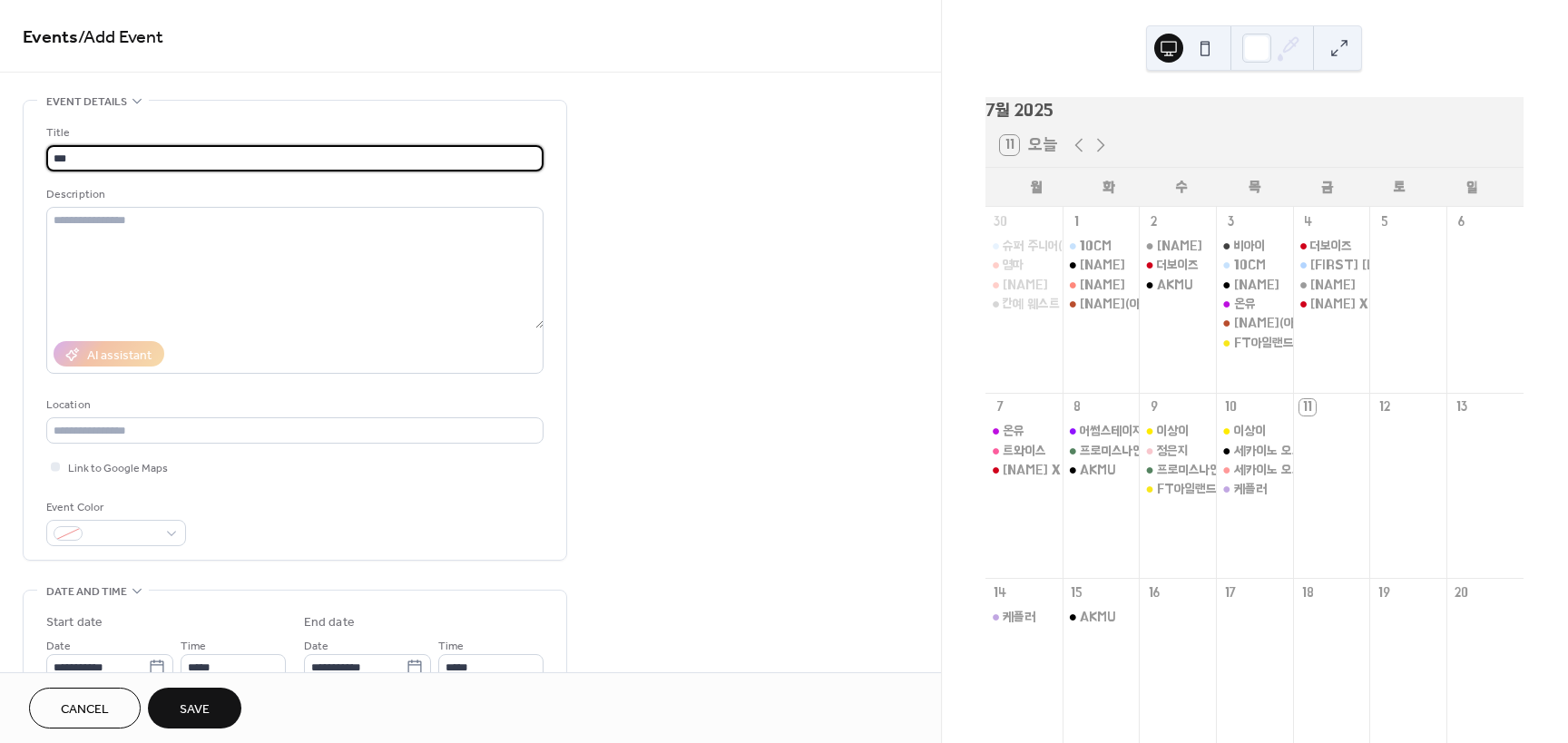 type on "***" 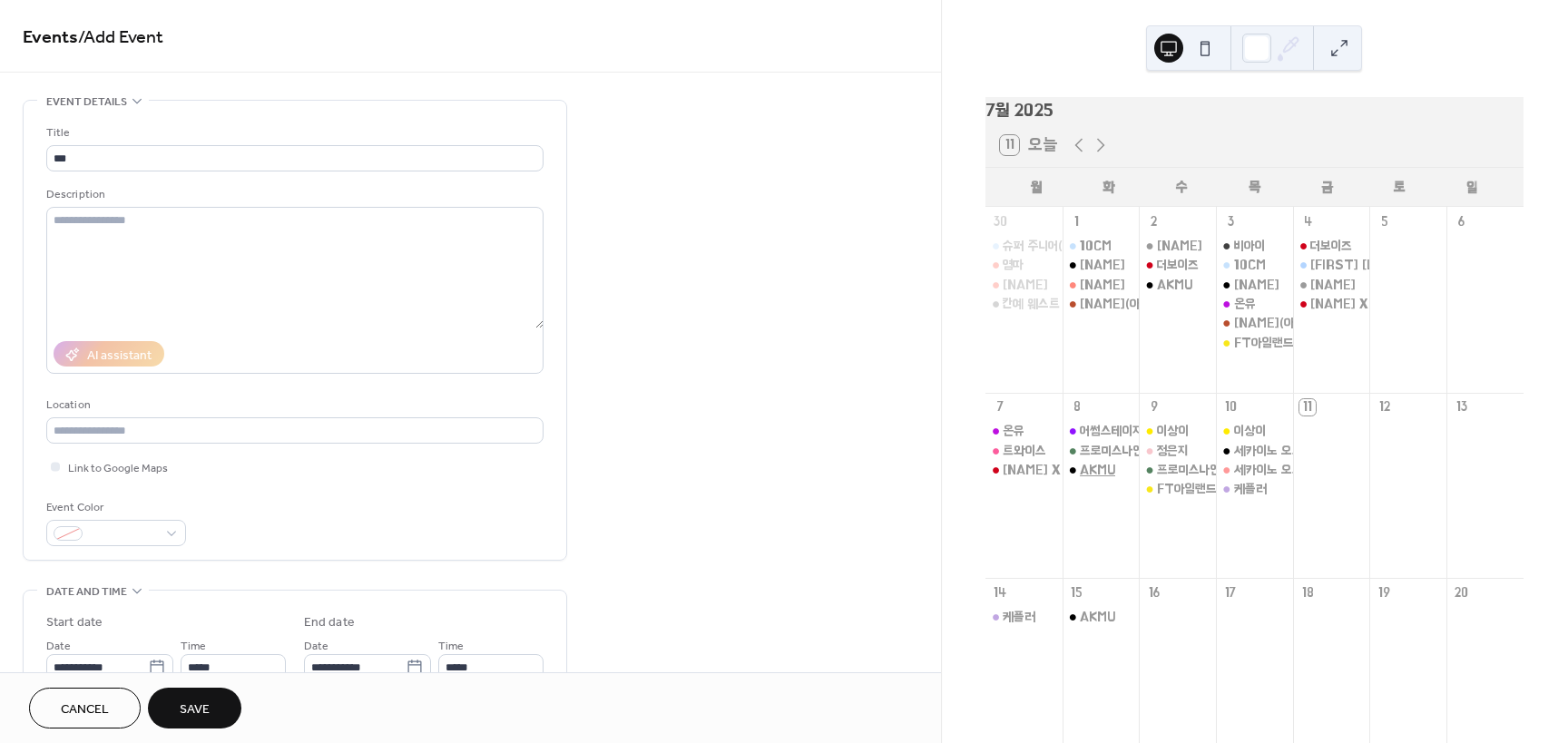 click on "AKMU" at bounding box center [1097, 470] 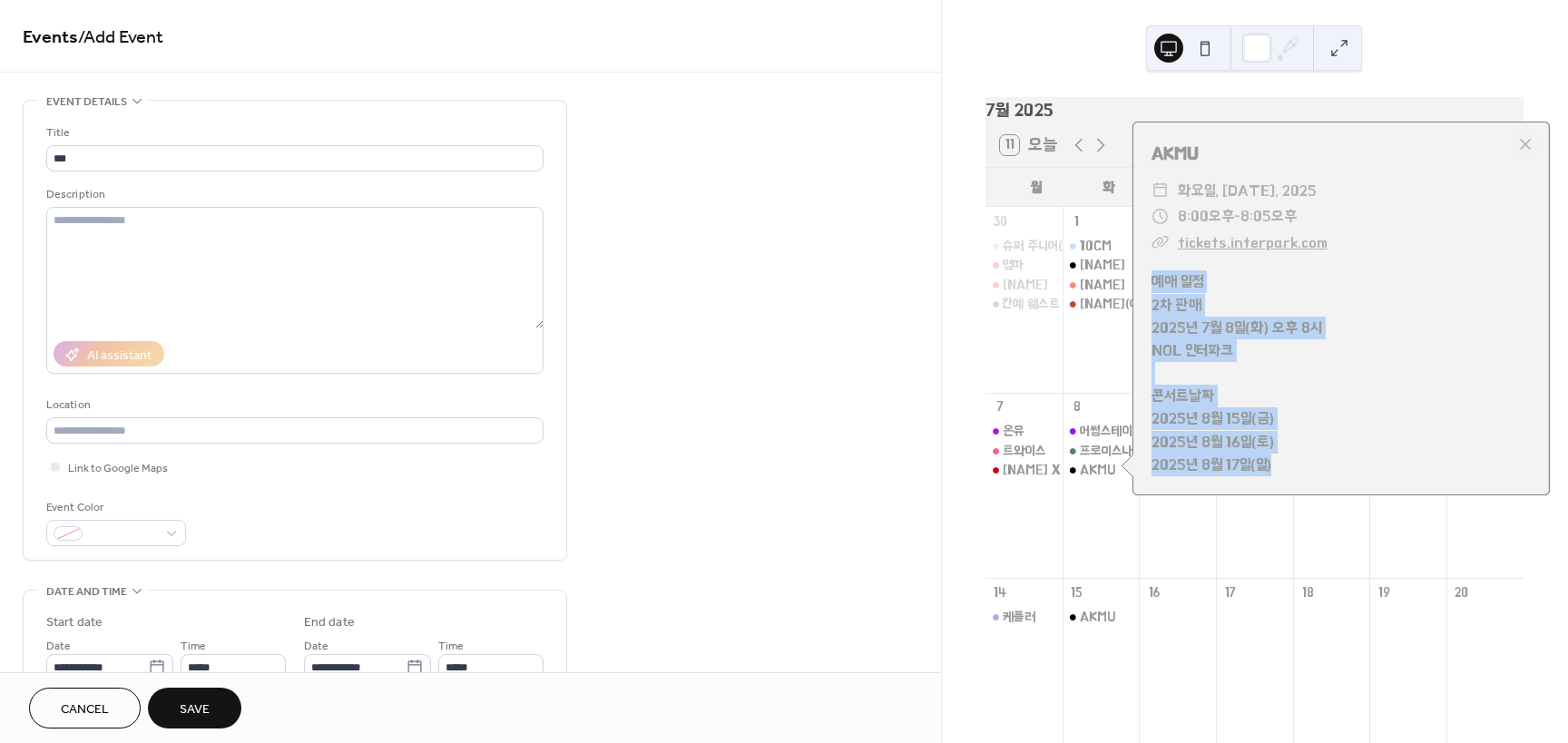 drag, startPoint x: 1152, startPoint y: 291, endPoint x: 1207, endPoint y: 457, distance: 174.87424 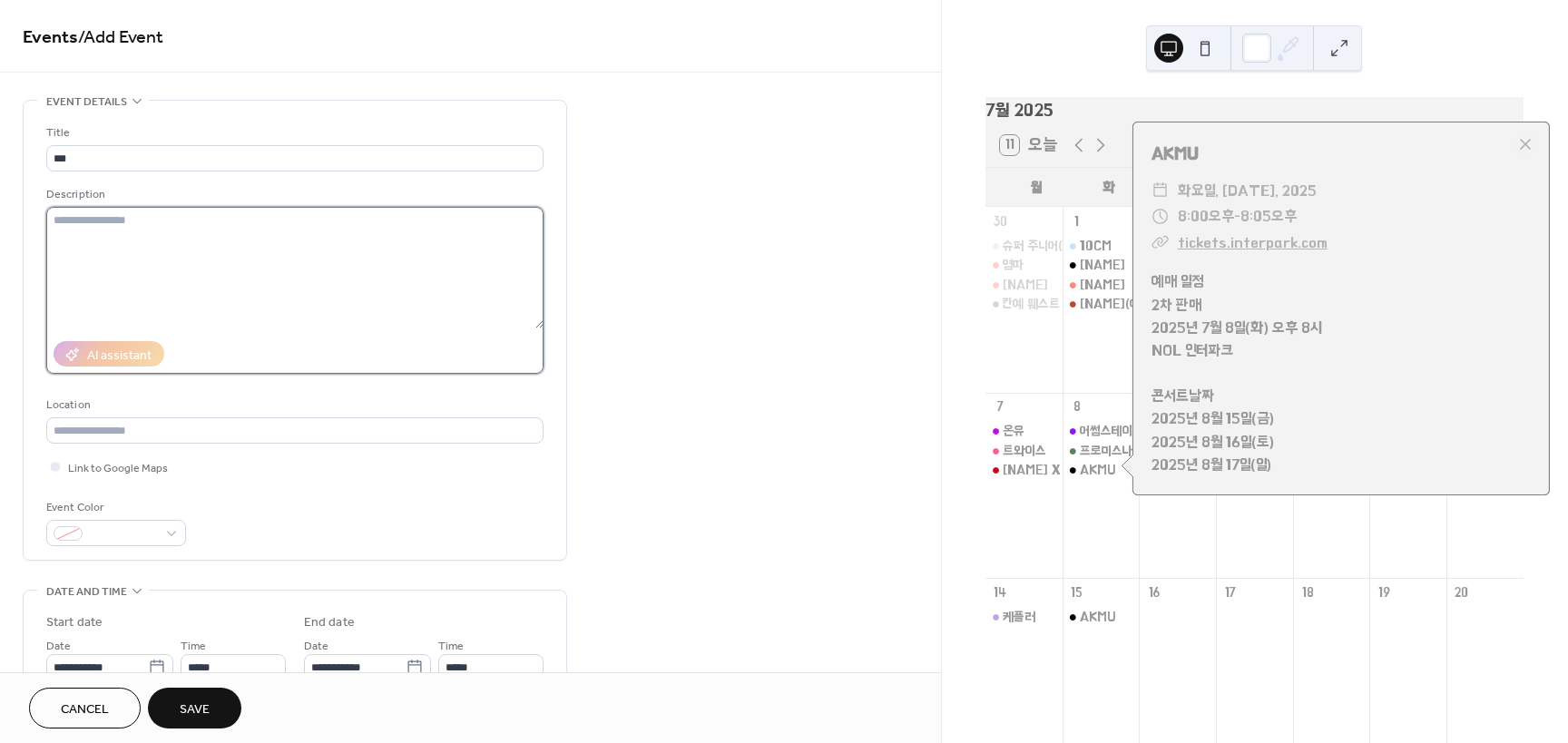 drag, startPoint x: 338, startPoint y: 300, endPoint x: 300, endPoint y: 288, distance: 39.84972 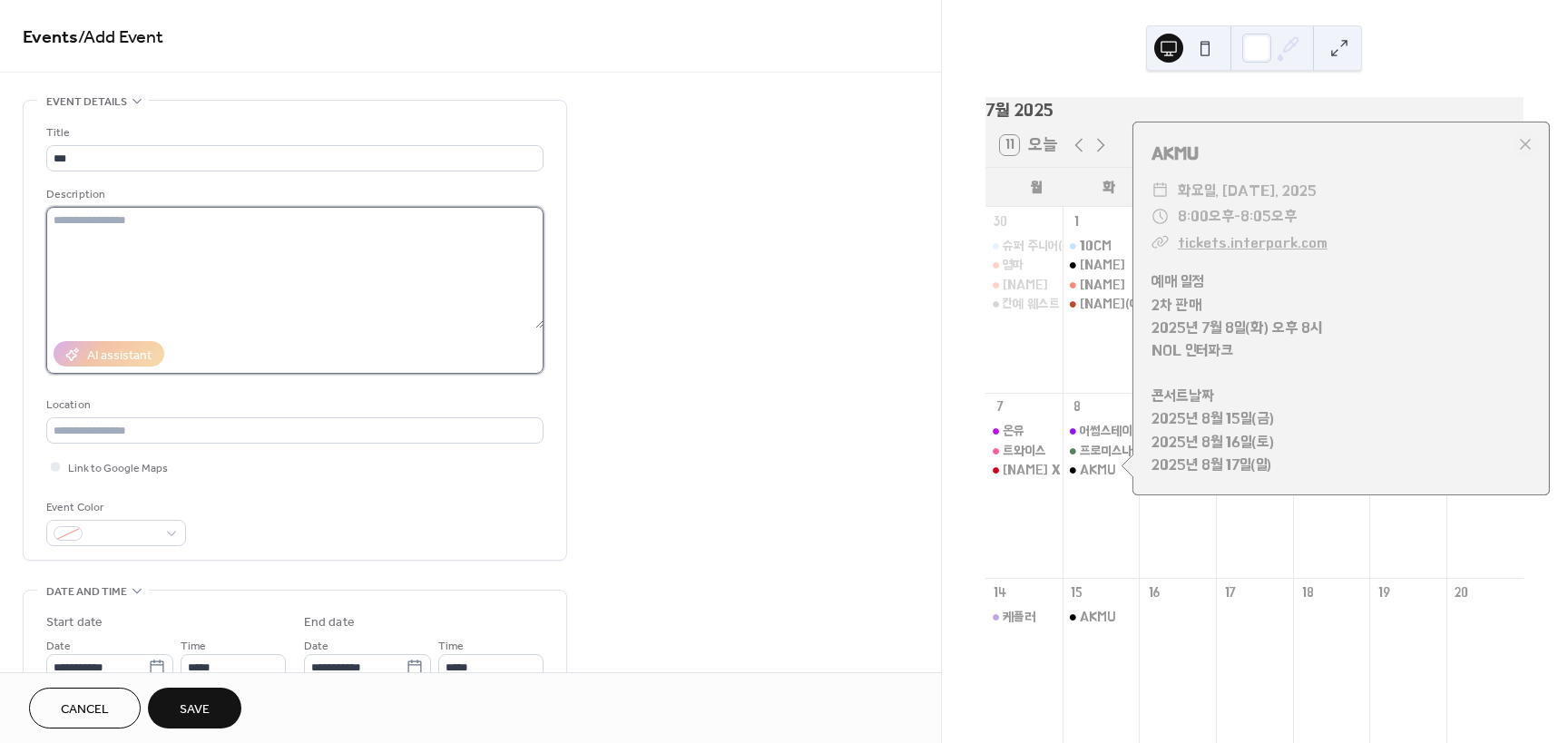 click at bounding box center [295, 268] 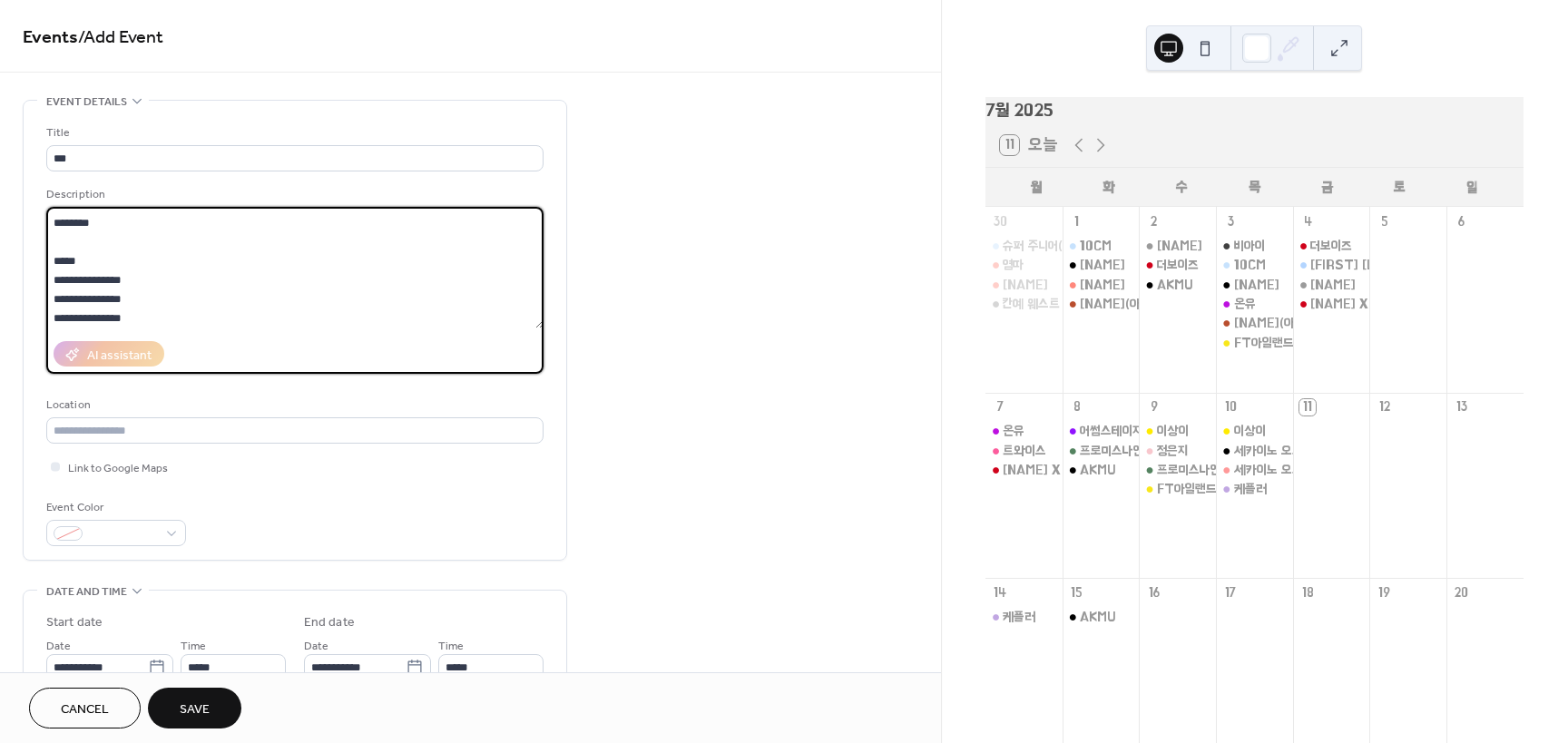 scroll, scrollTop: 0, scrollLeft: 0, axis: both 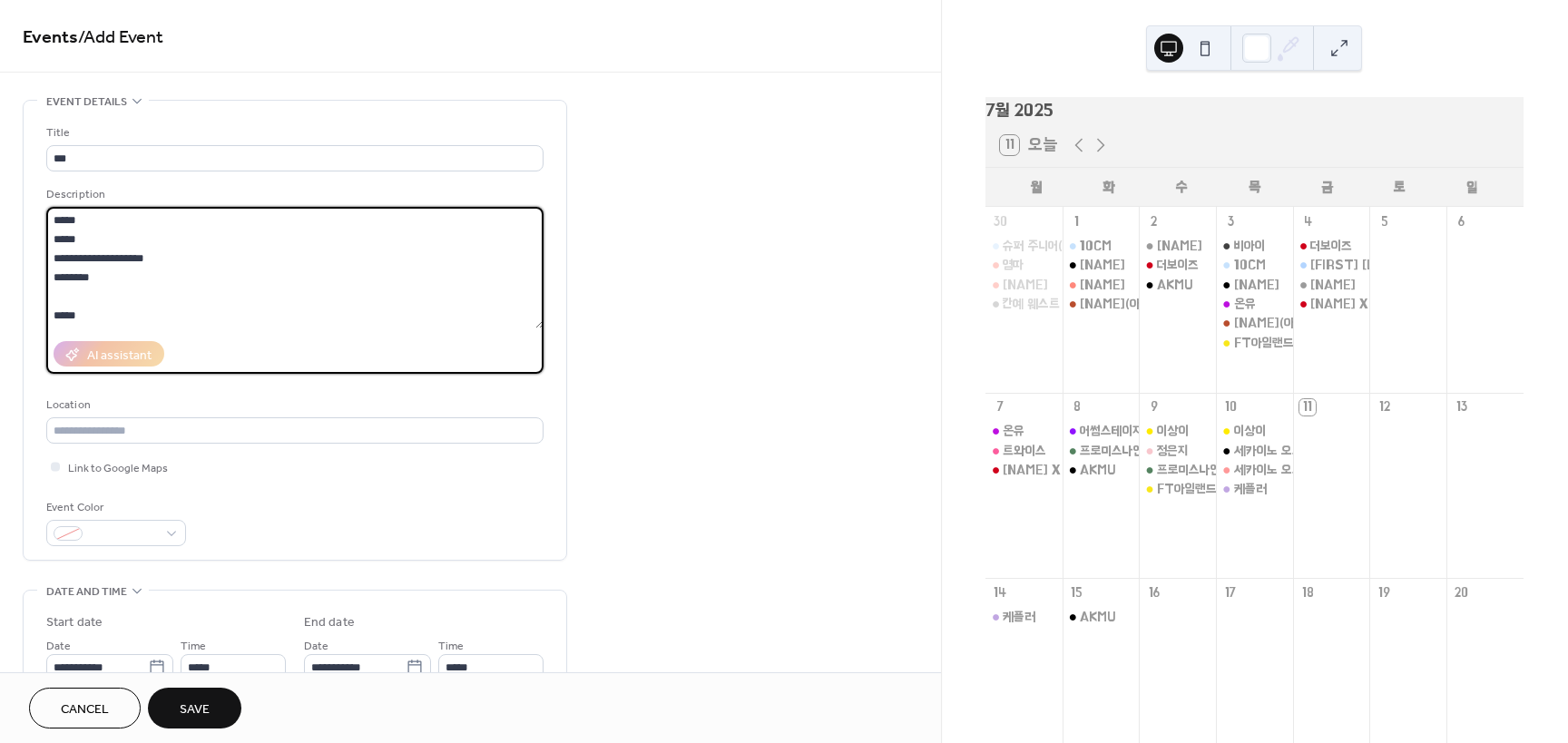 drag, startPoint x: 87, startPoint y: 236, endPoint x: 44, endPoint y: 235, distance: 43.011626 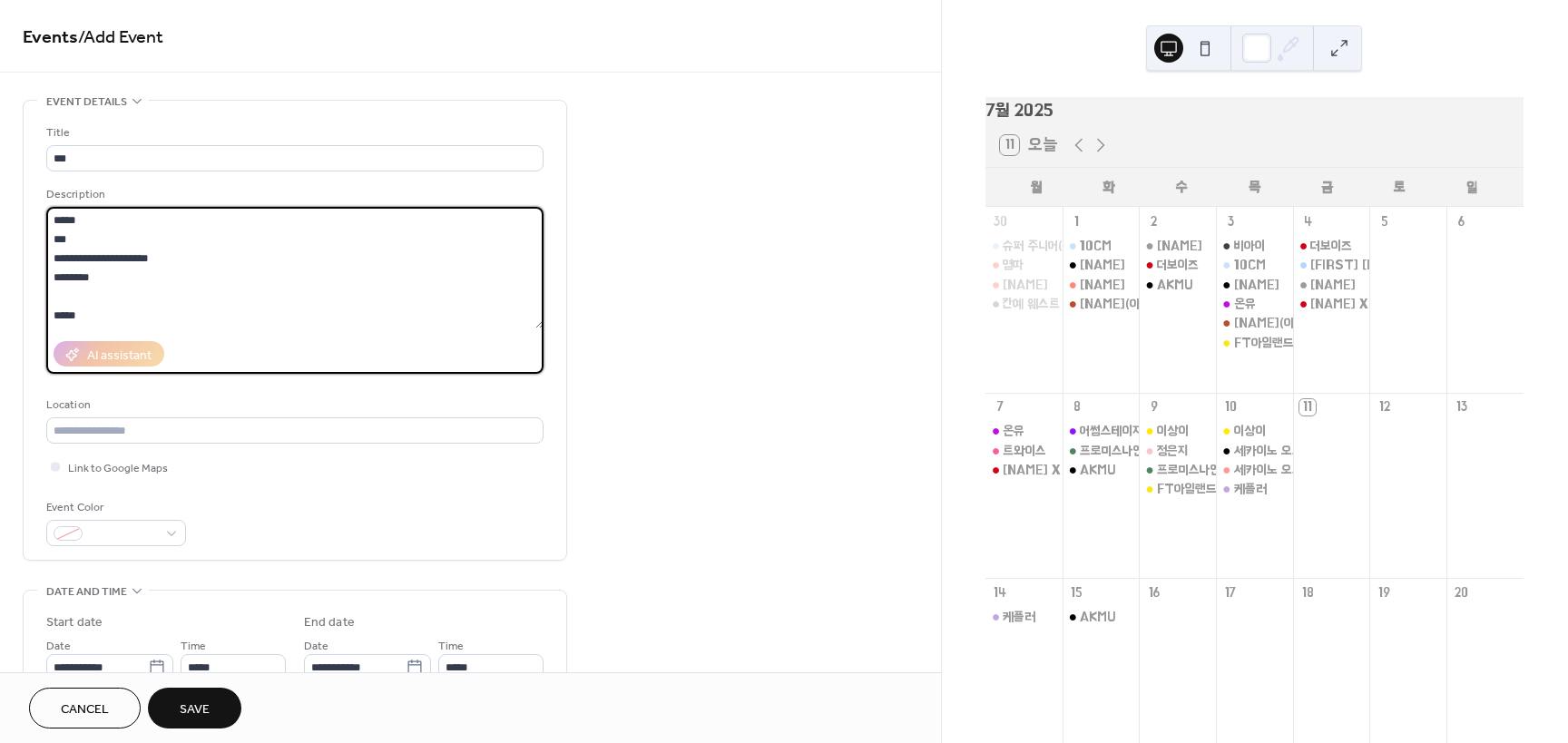 drag, startPoint x: 73, startPoint y: 275, endPoint x: 47, endPoint y: 274, distance: 26.01922 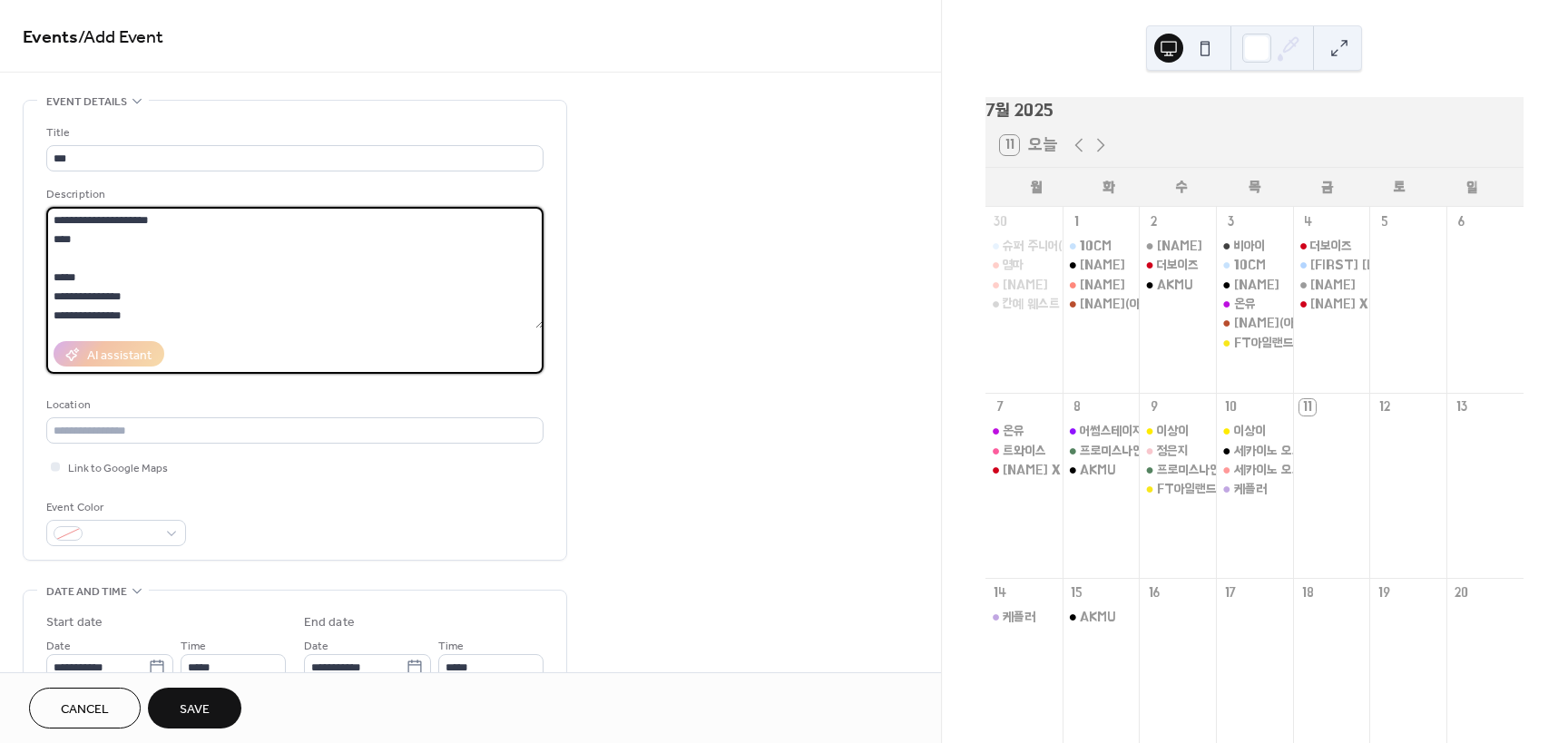 scroll, scrollTop: 38, scrollLeft: 0, axis: vertical 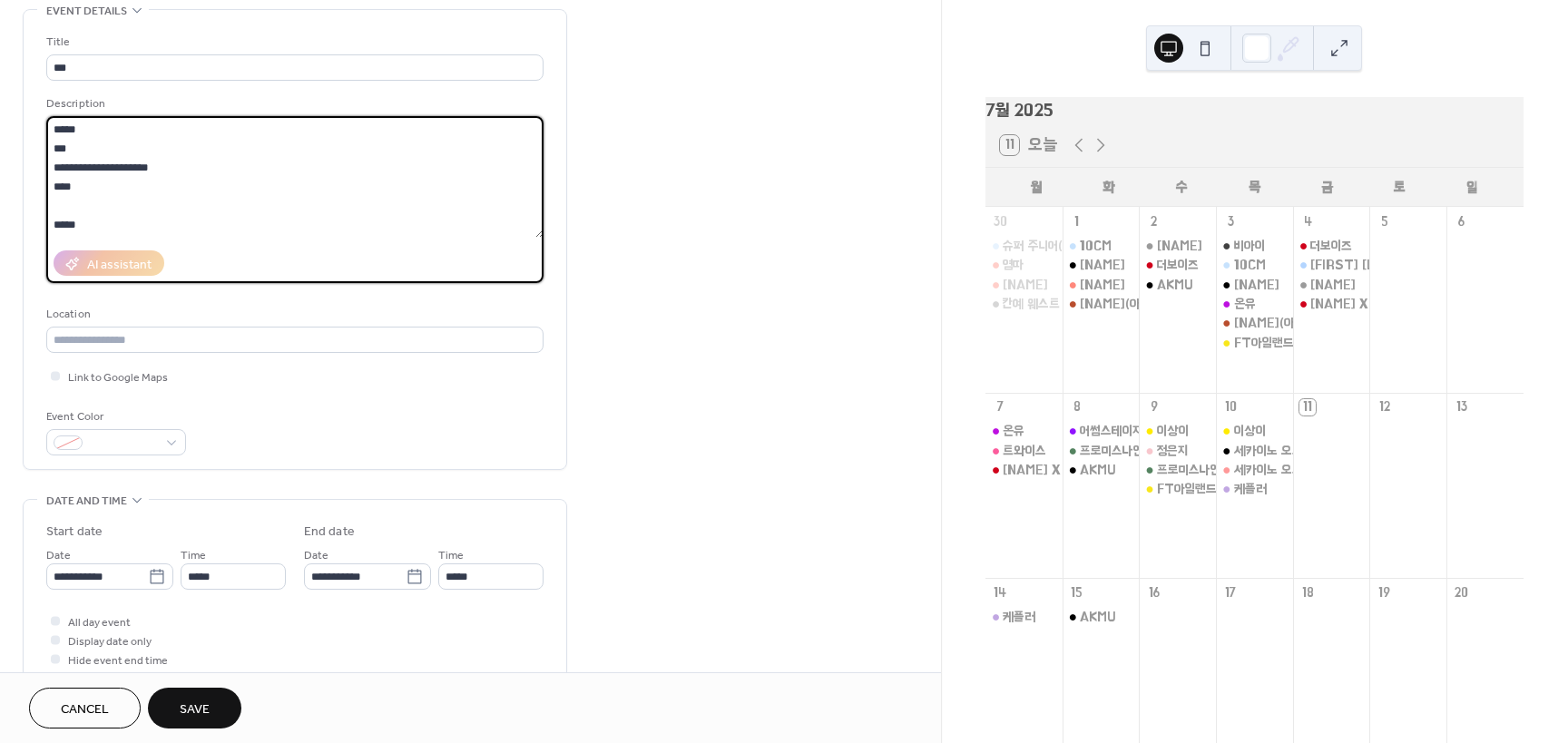 type on "**********" 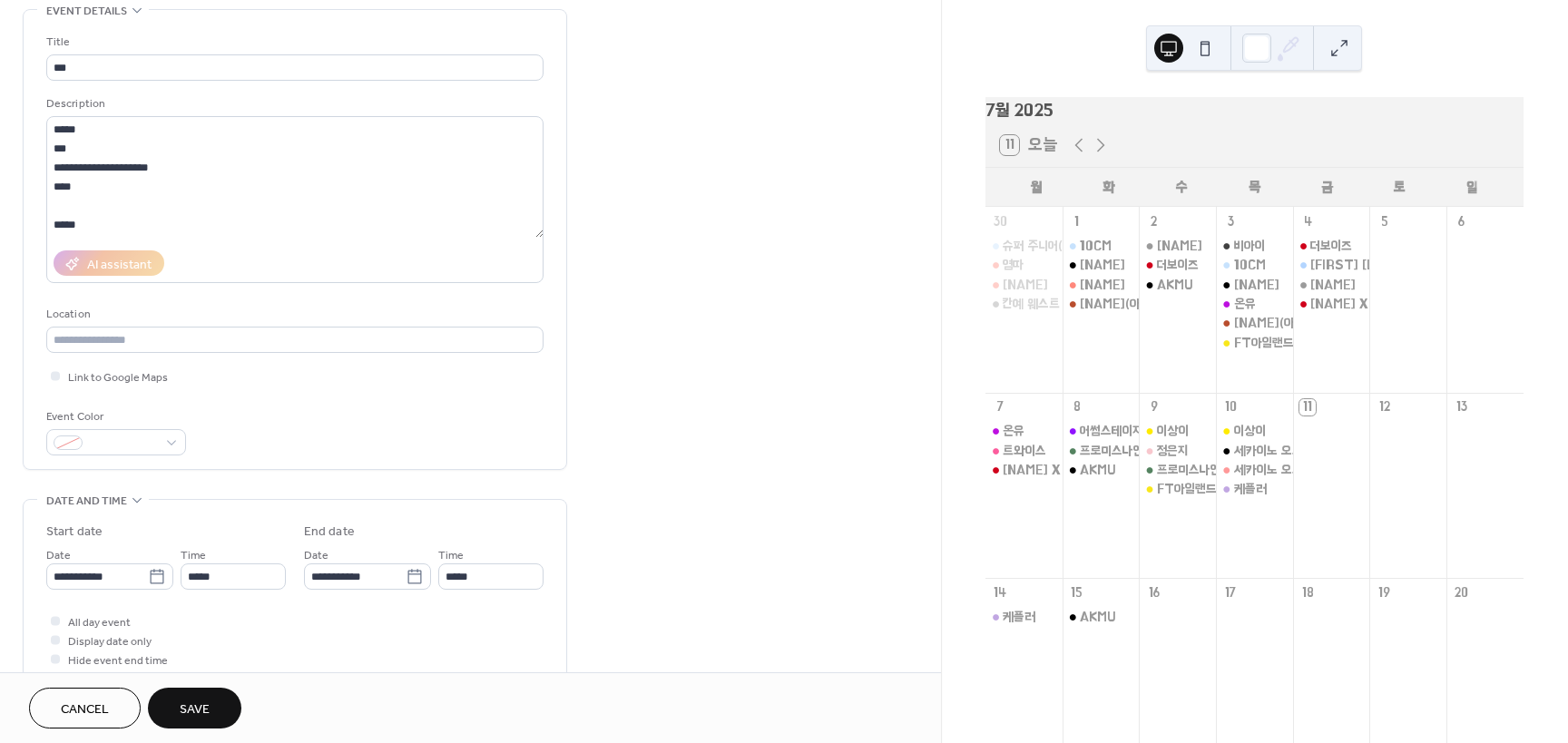 click on "**********" at bounding box center [470, 632] 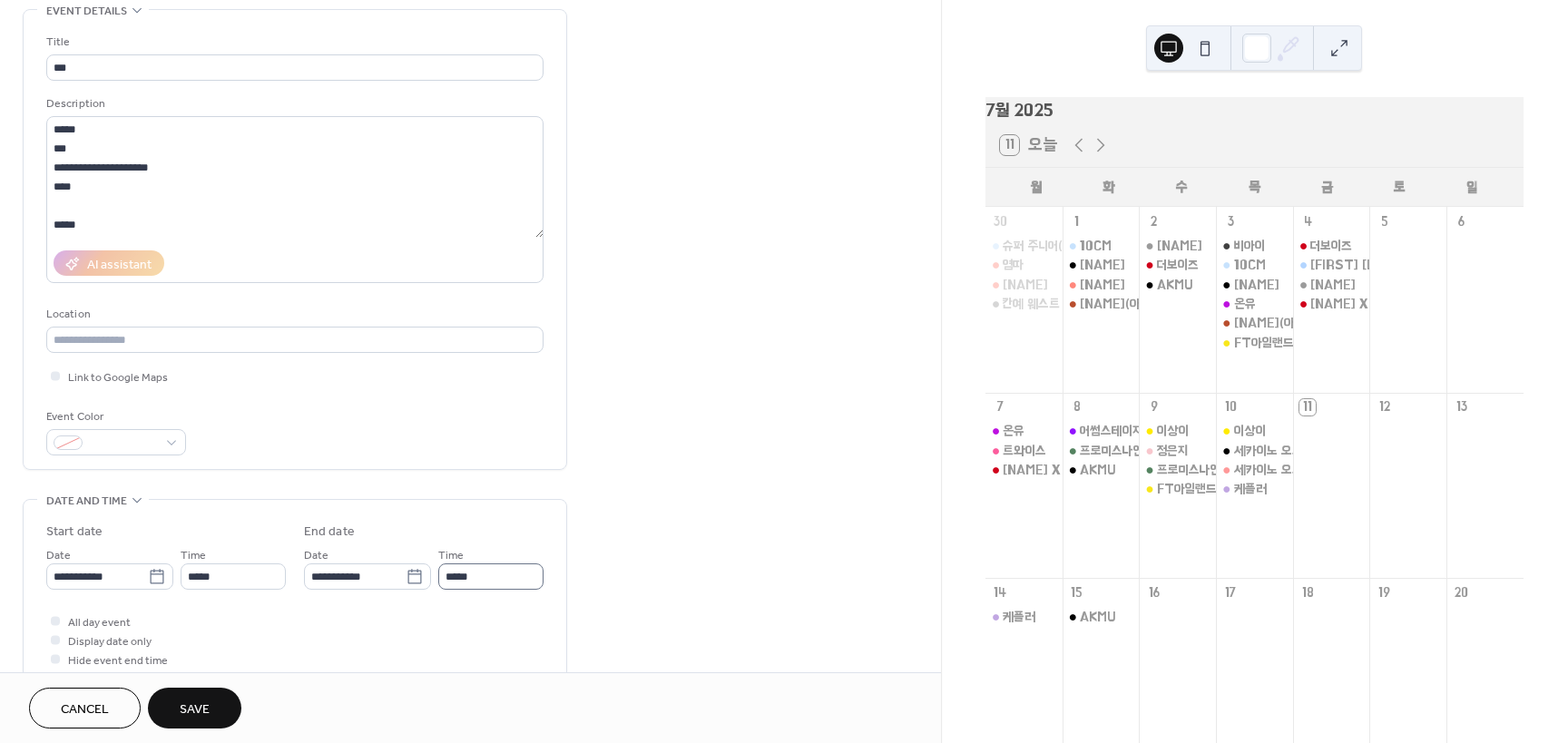 scroll, scrollTop: 181, scrollLeft: 0, axis: vertical 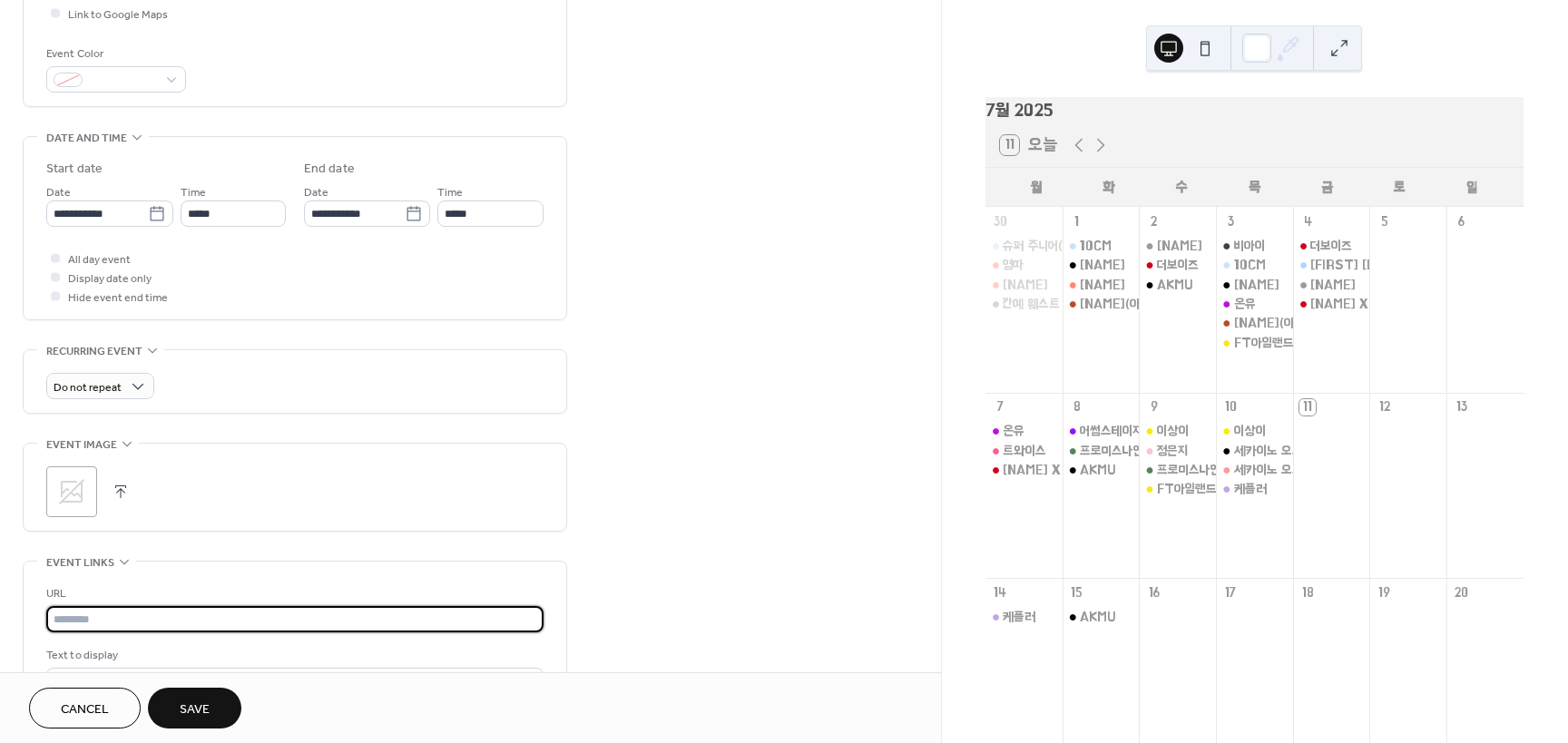 drag, startPoint x: 188, startPoint y: 630, endPoint x: 324, endPoint y: 607, distance: 137.93114 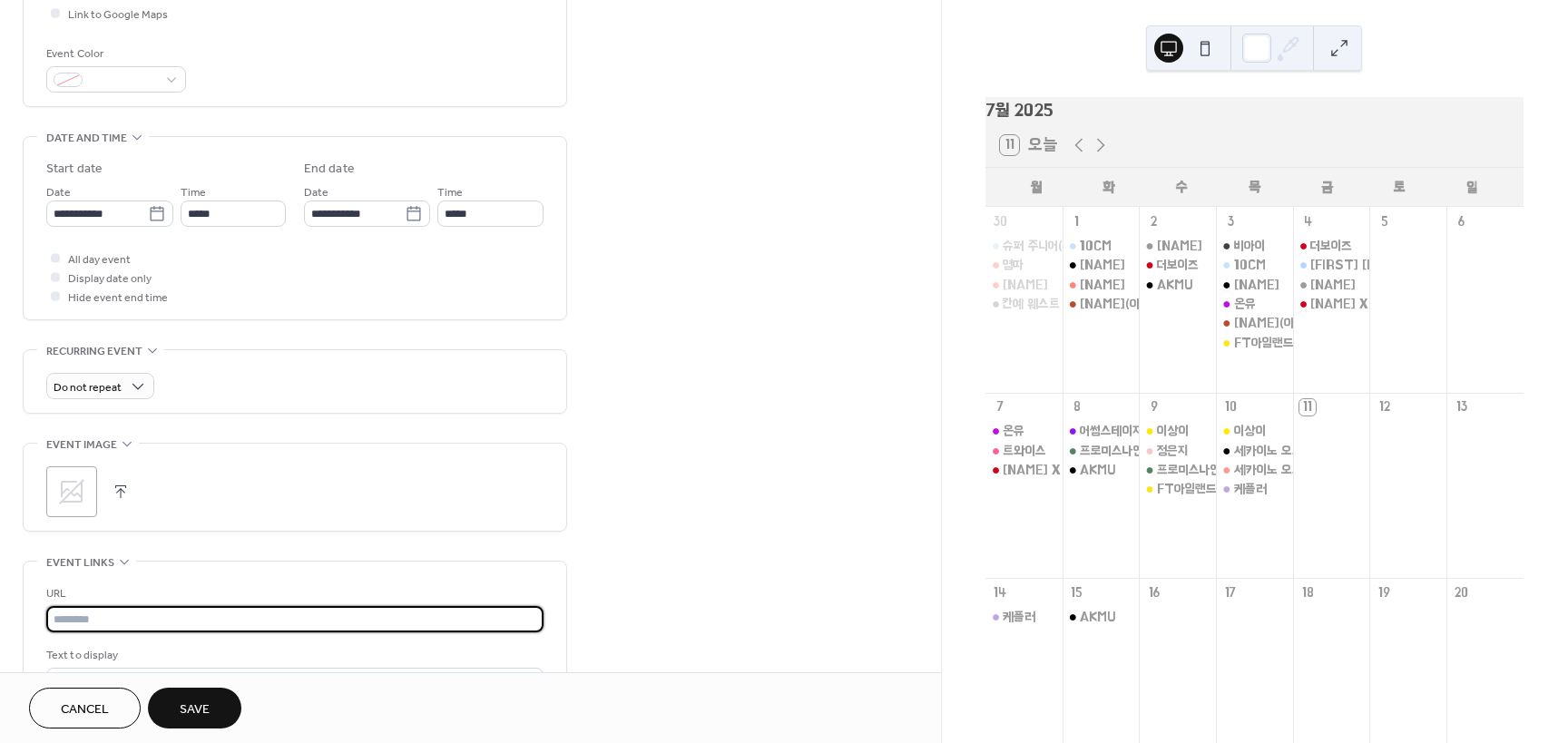 click at bounding box center [295, 619] 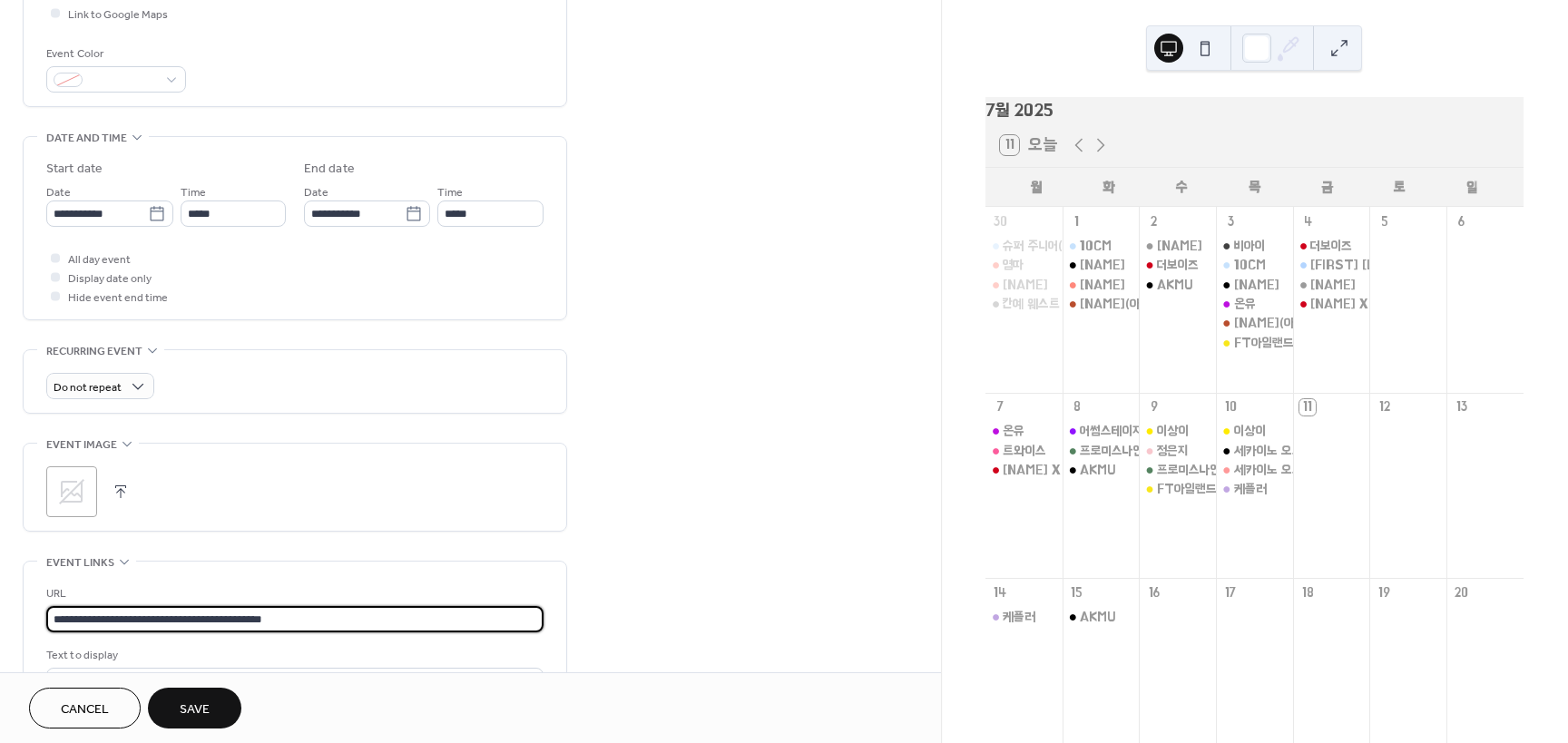 type on "**********" 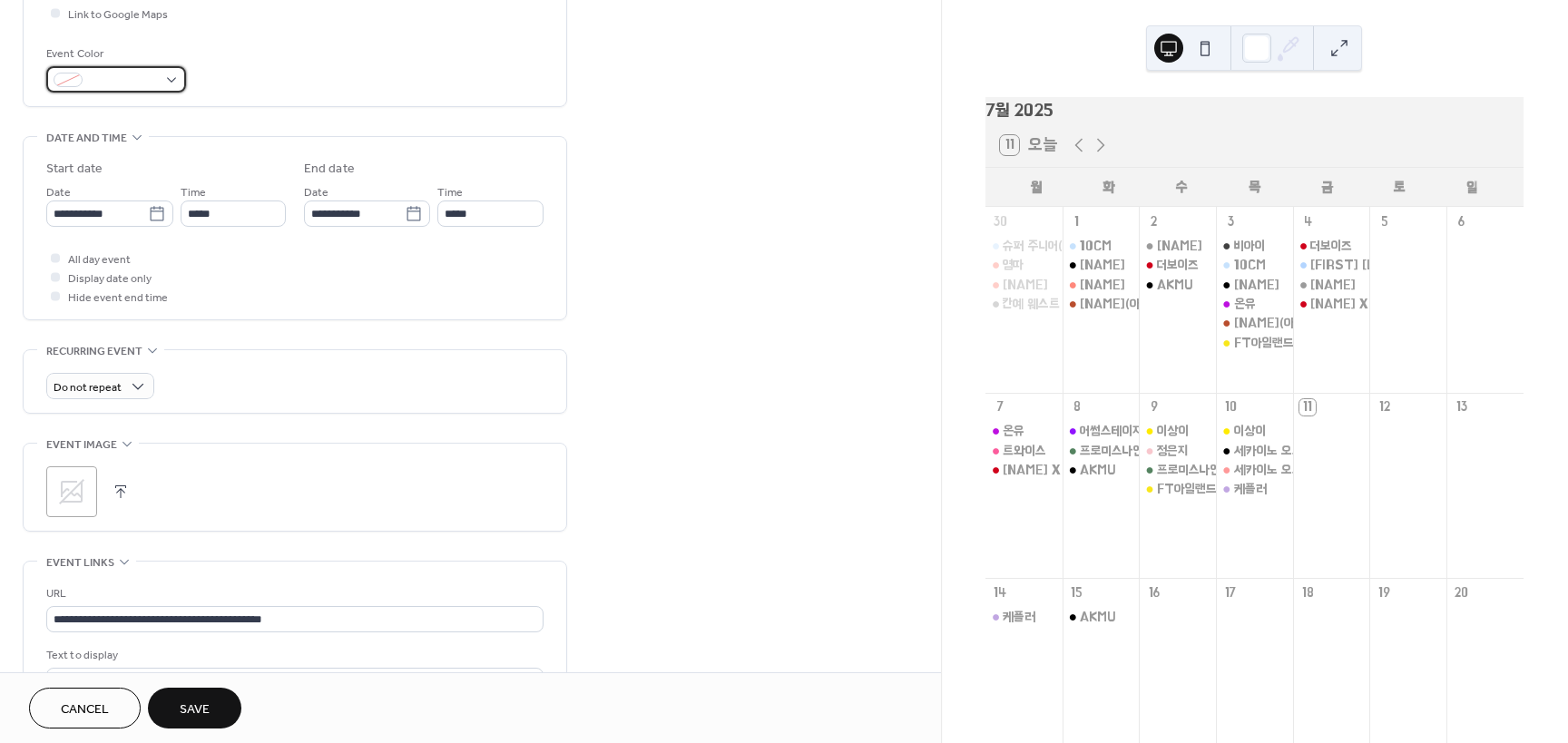 click at bounding box center (123, 81) 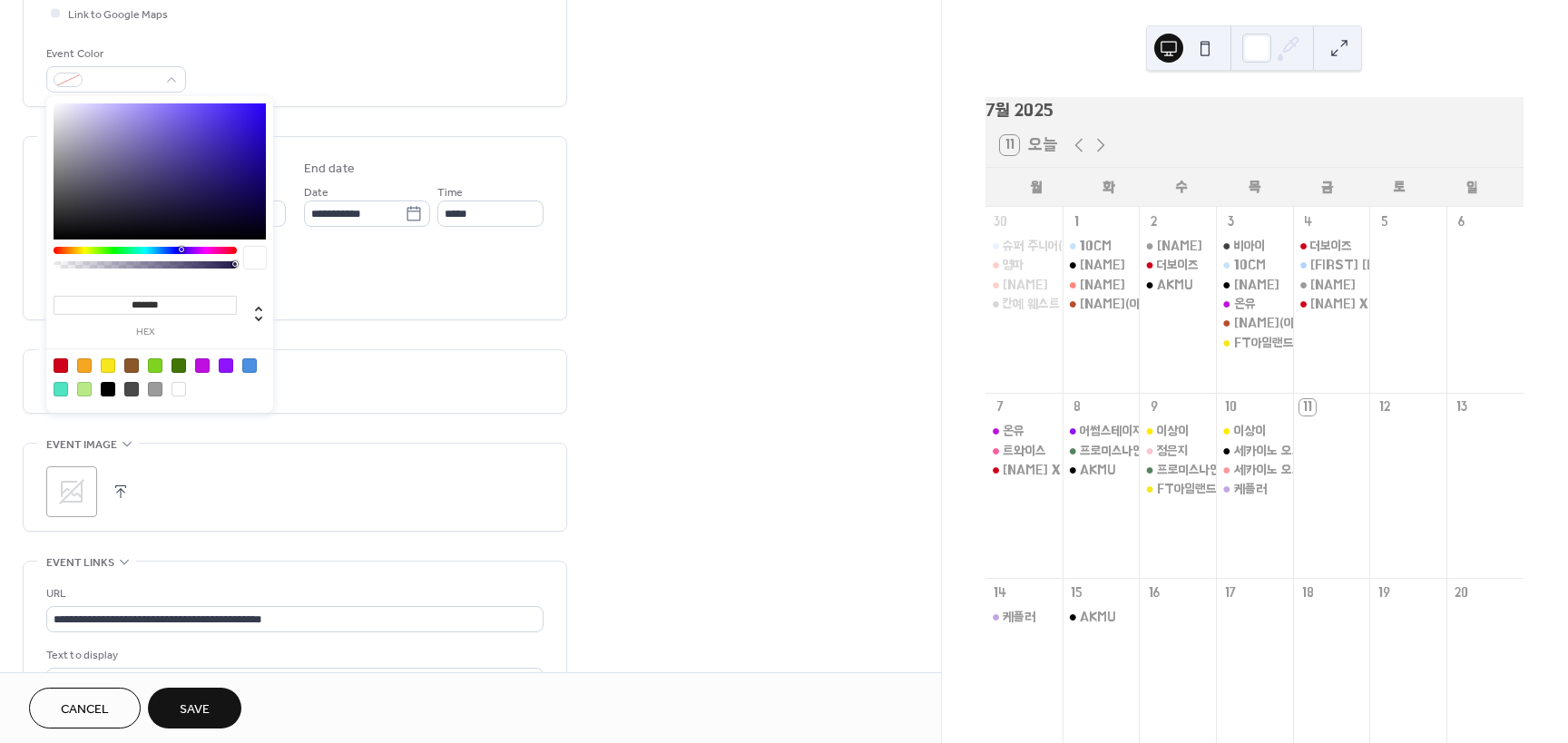 click at bounding box center [84, 366] 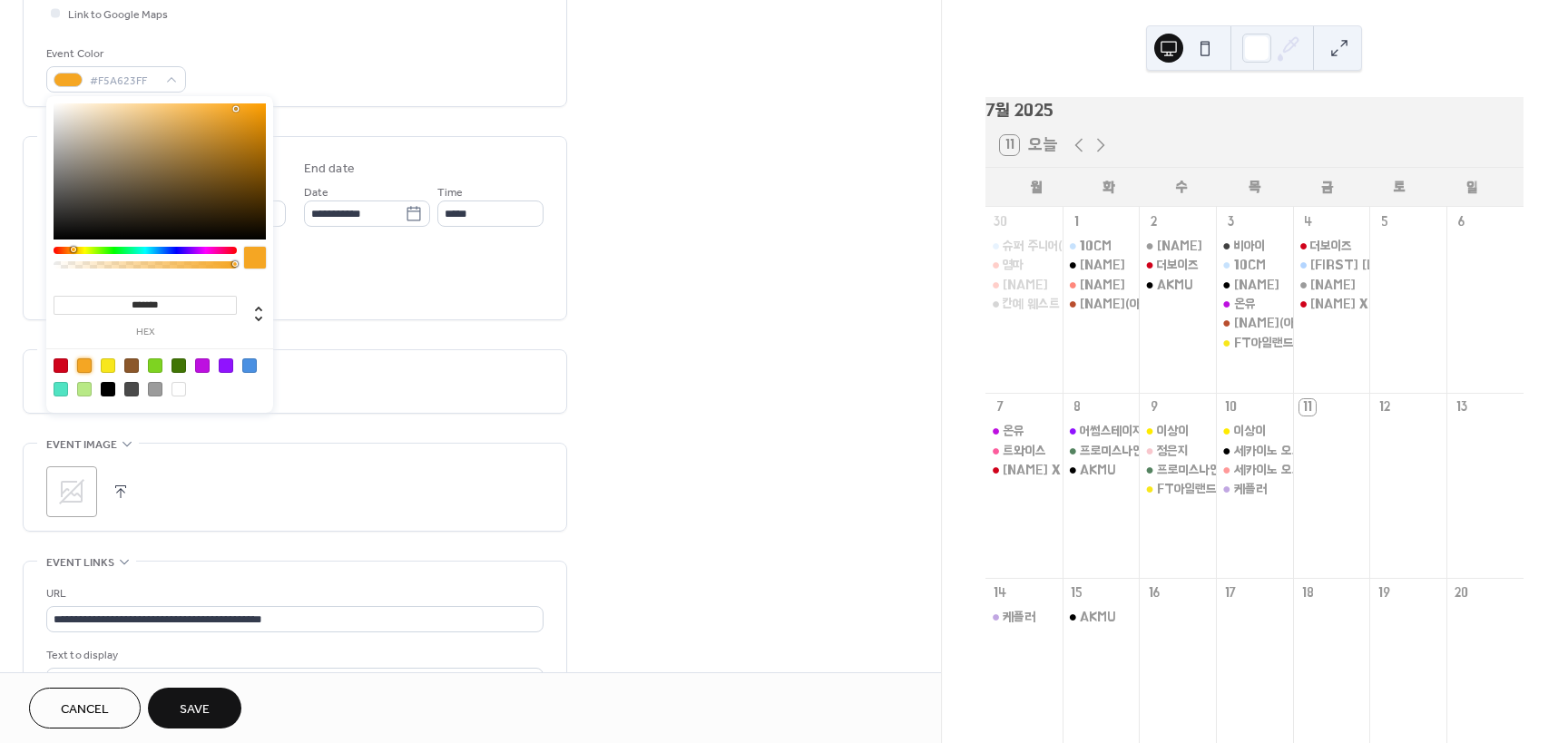 click at bounding box center (61, 366) 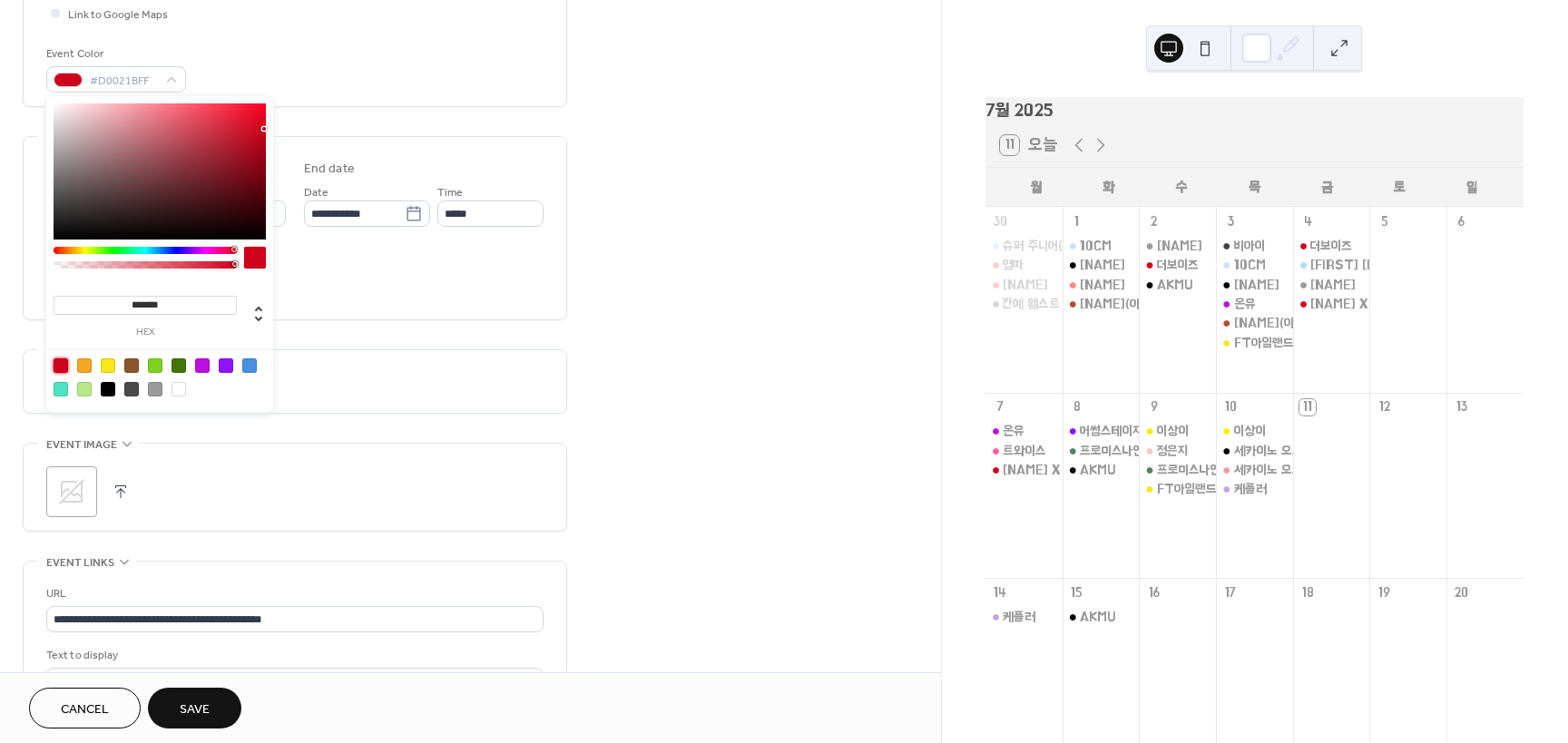 type on "*******" 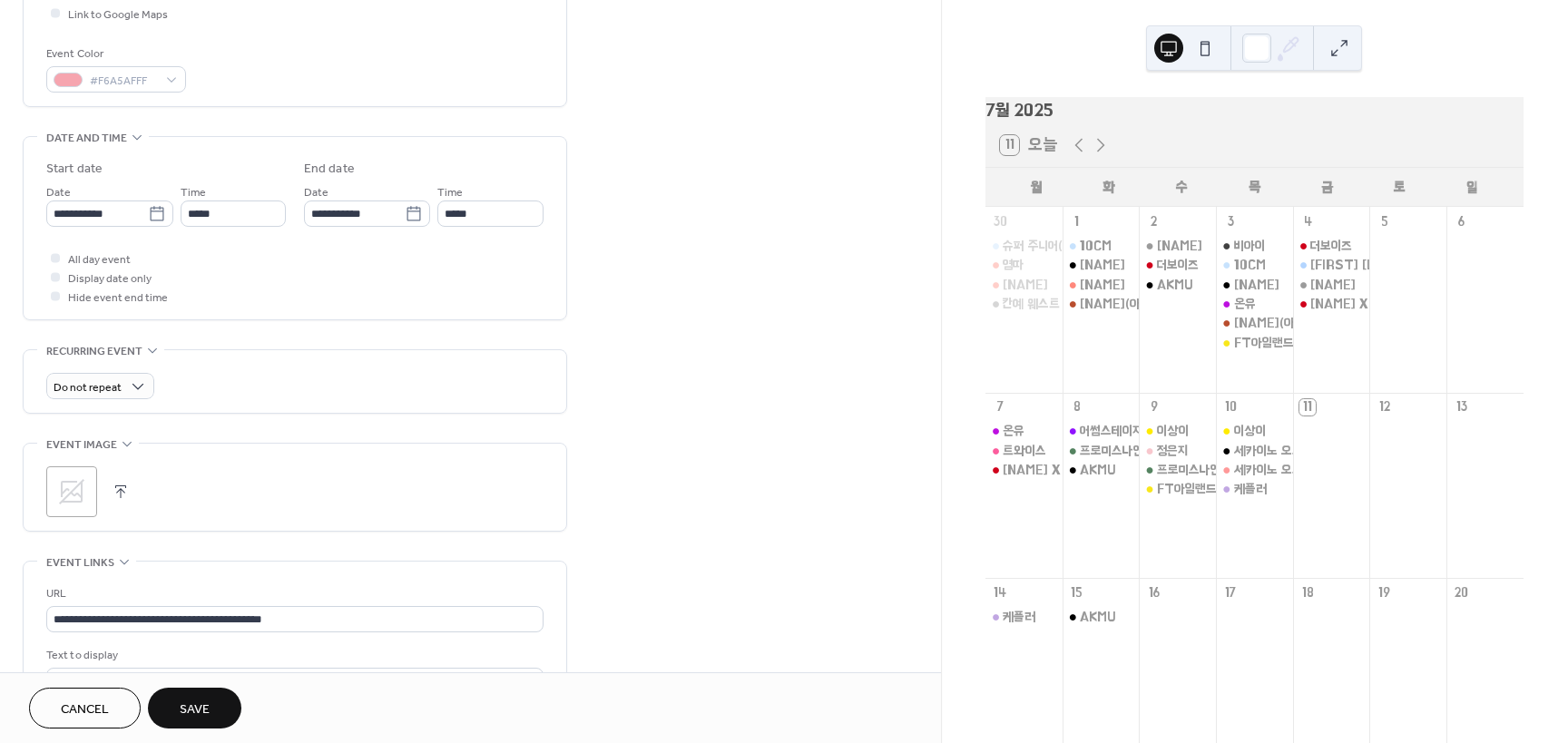 click on "**********" at bounding box center (470, 269) 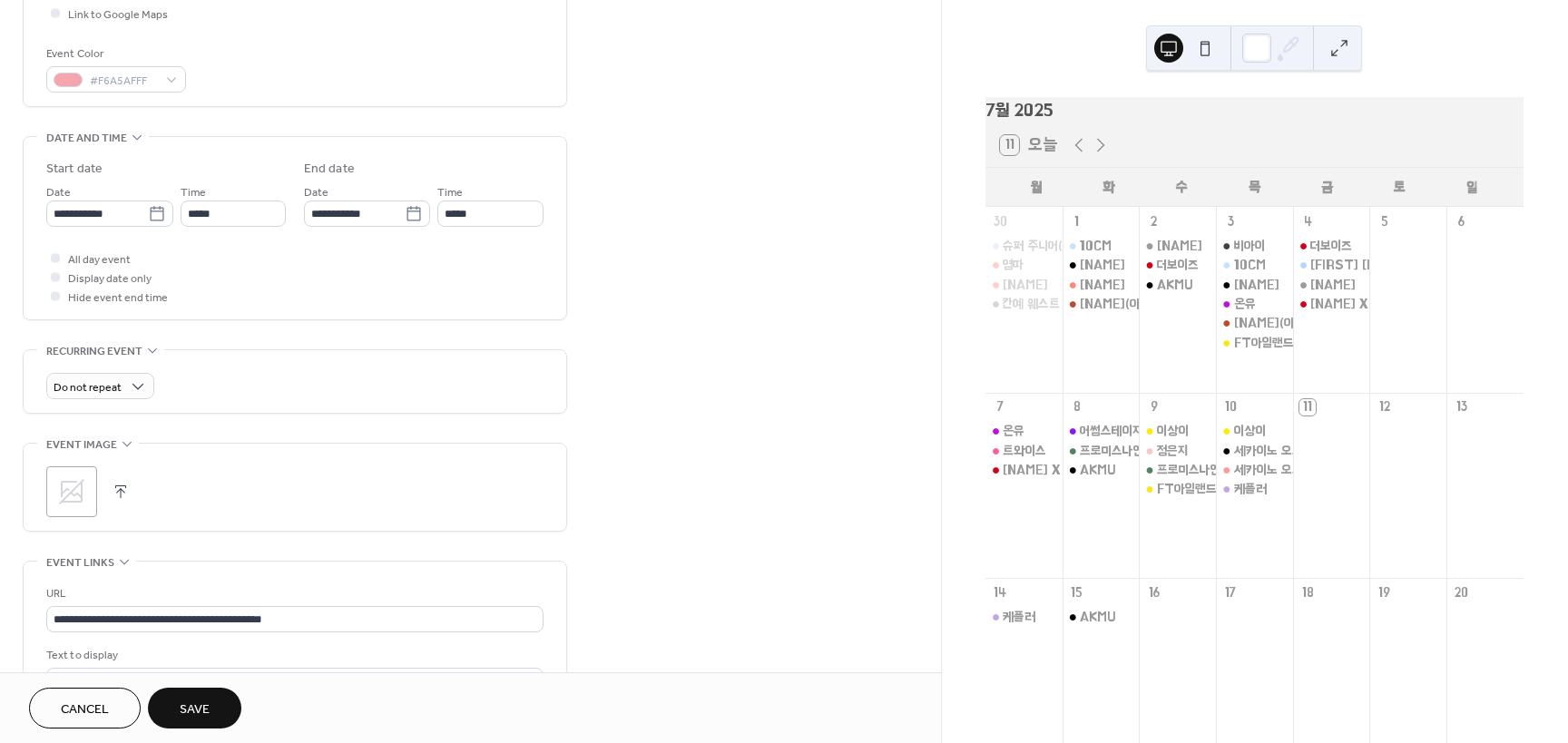 click on "**********" at bounding box center (295, 232) 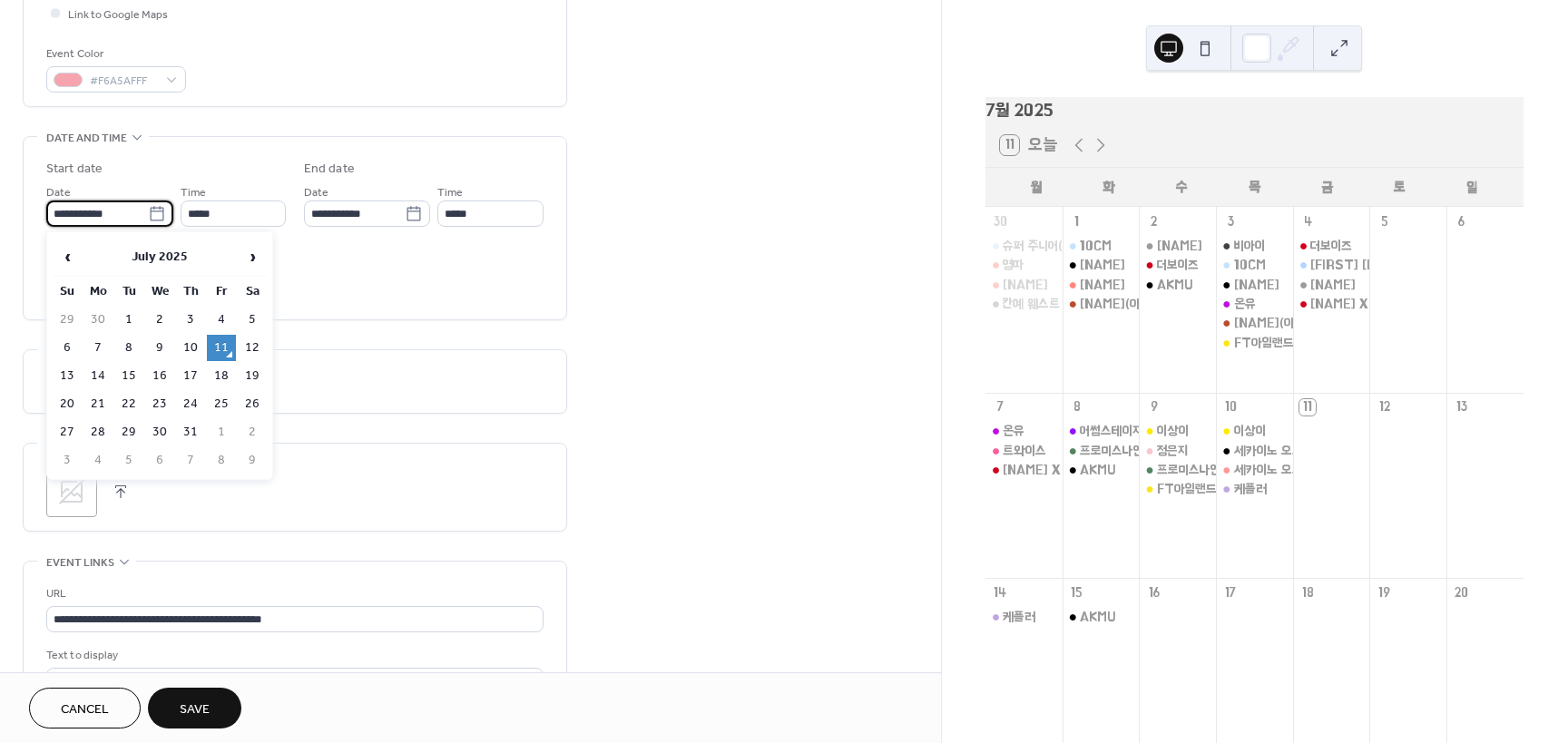 click on "**********" at bounding box center [97, 213] 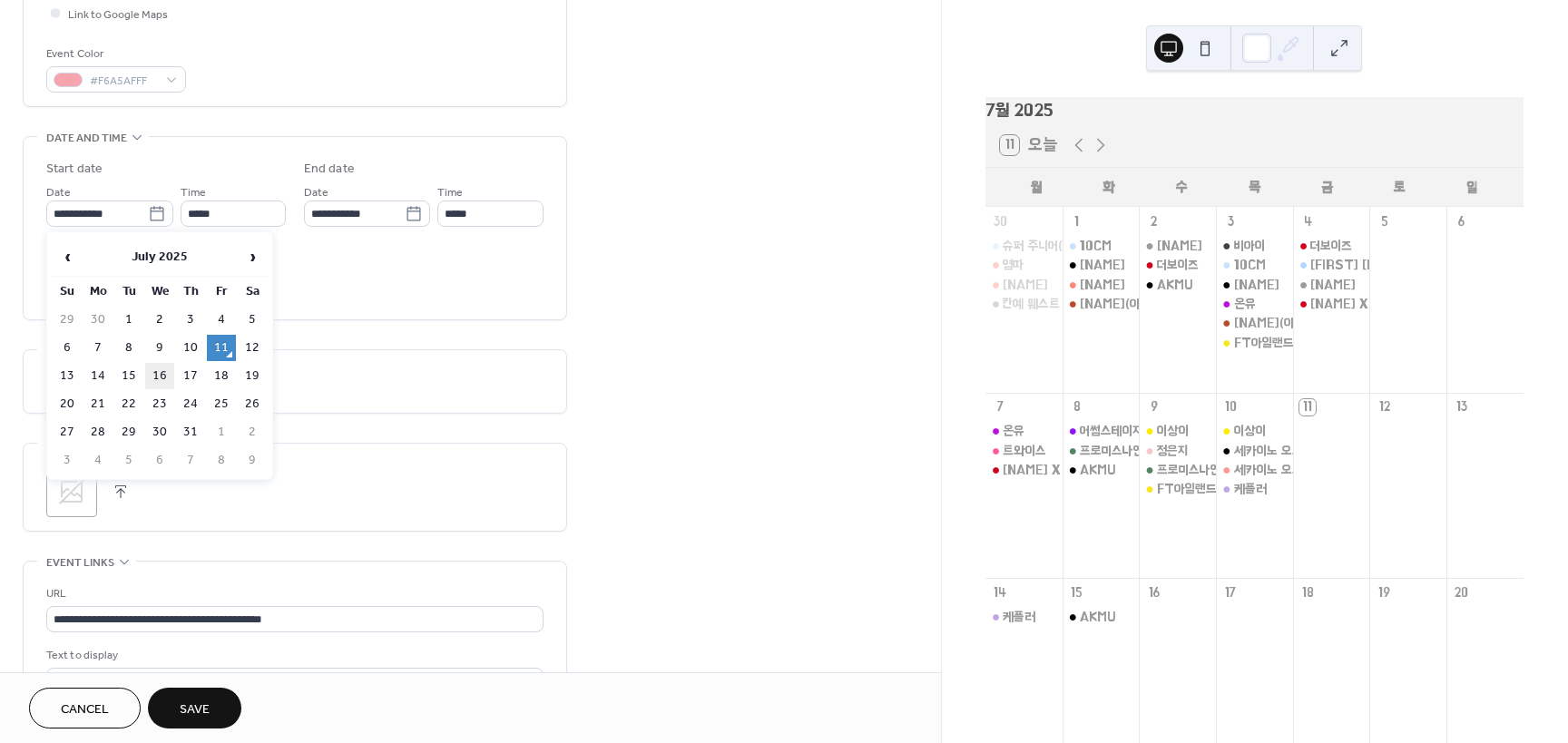 click on "16" at bounding box center [160, 376] 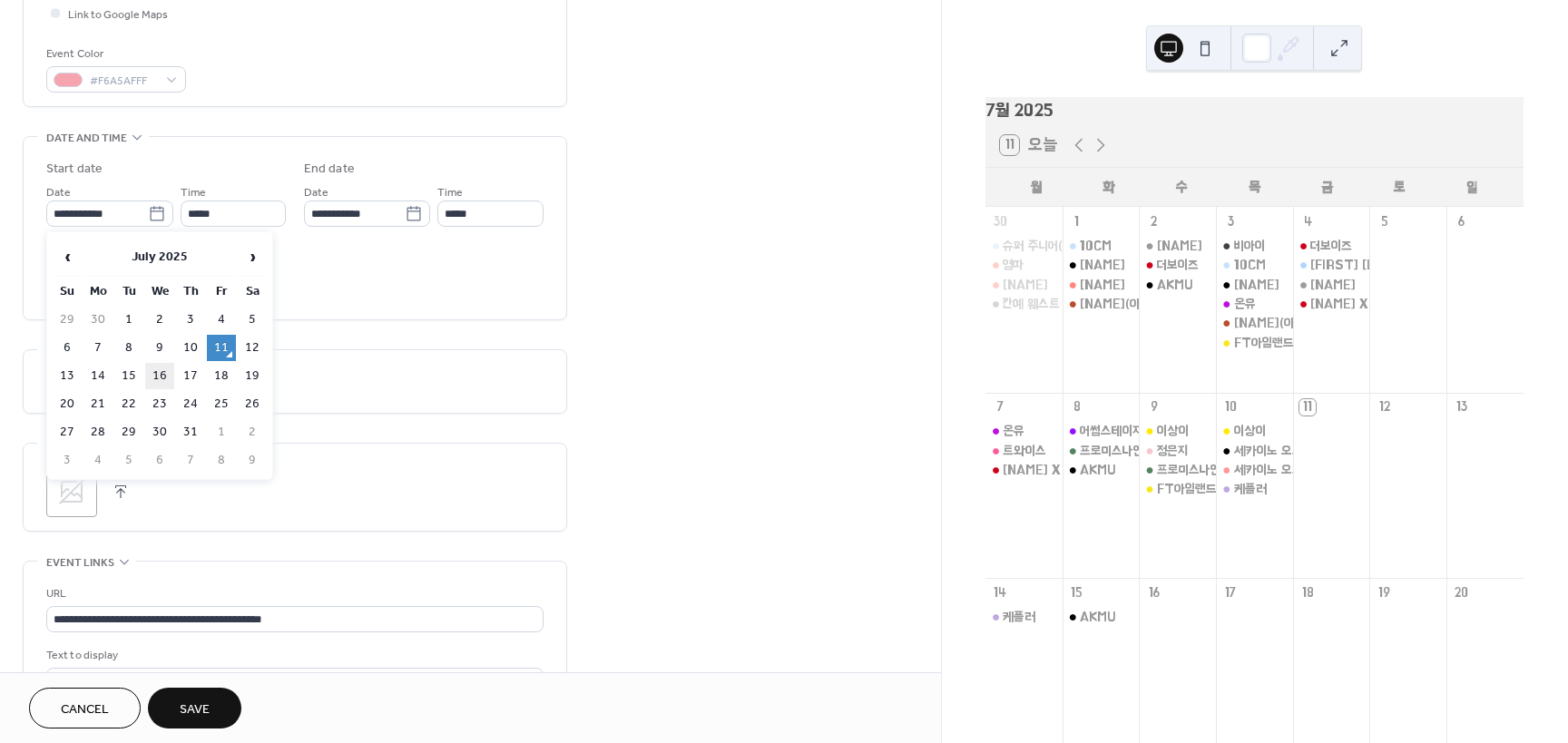type on "**********" 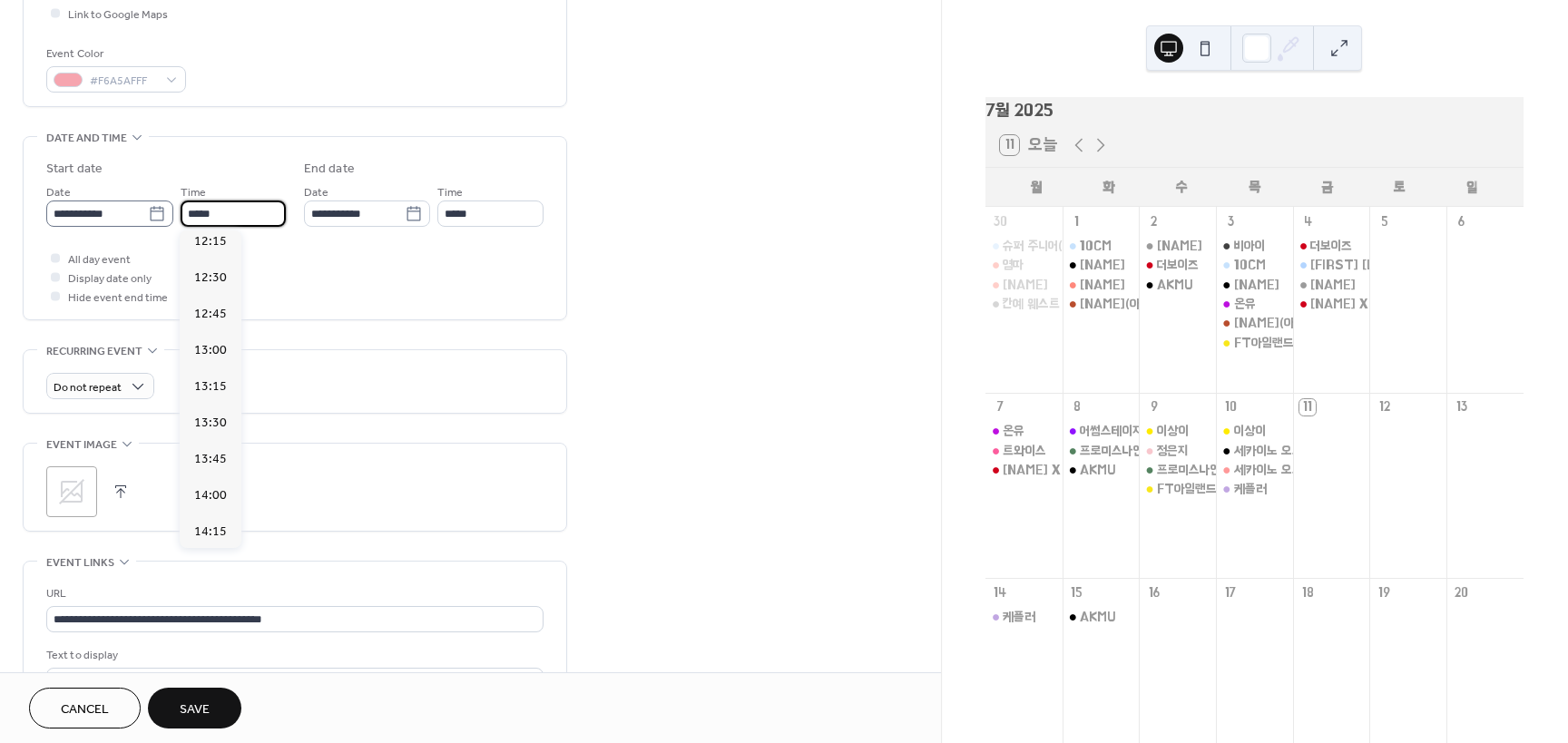 drag, startPoint x: 223, startPoint y: 218, endPoint x: 83, endPoint y: 220, distance: 140.01428 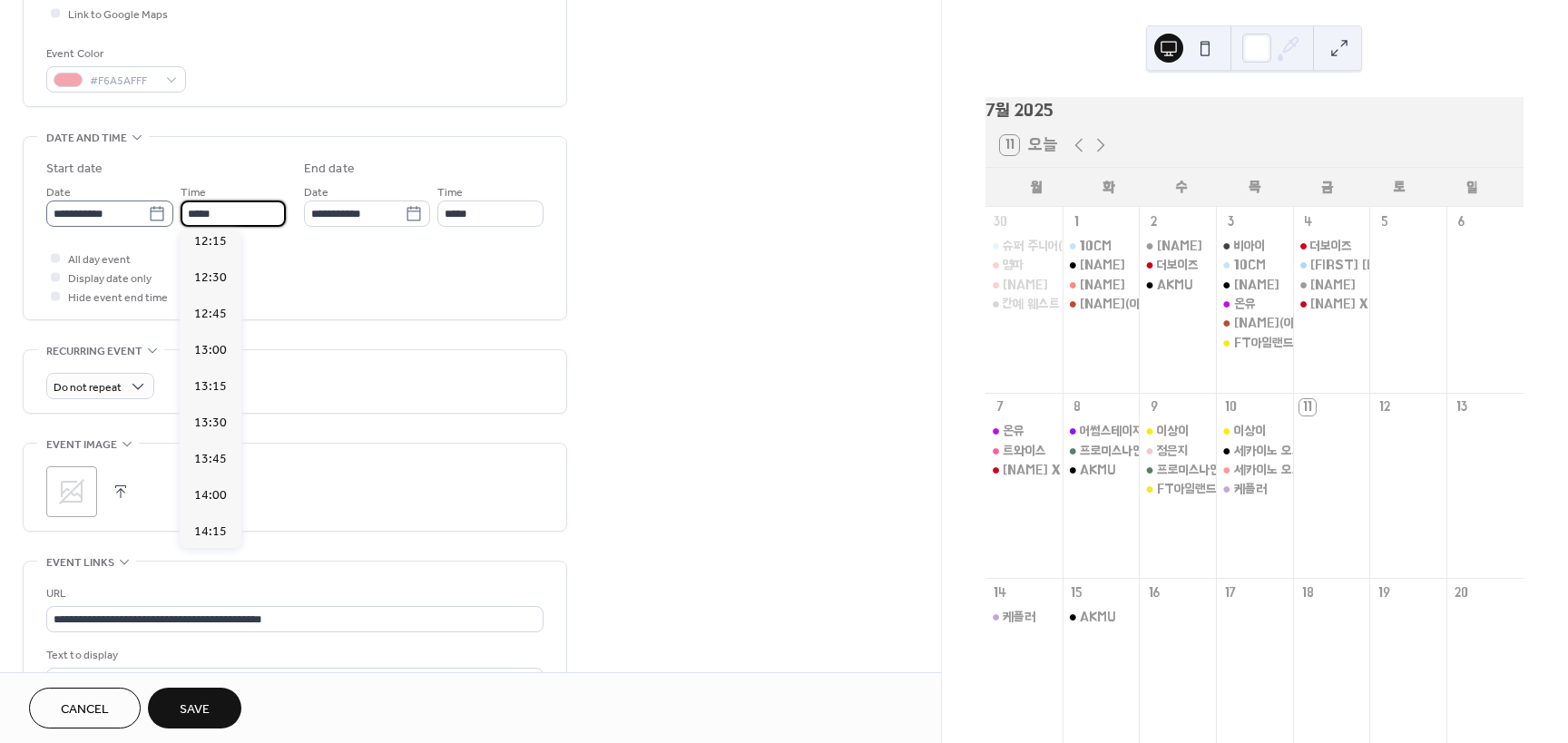 click on "**********" at bounding box center [166, 204] 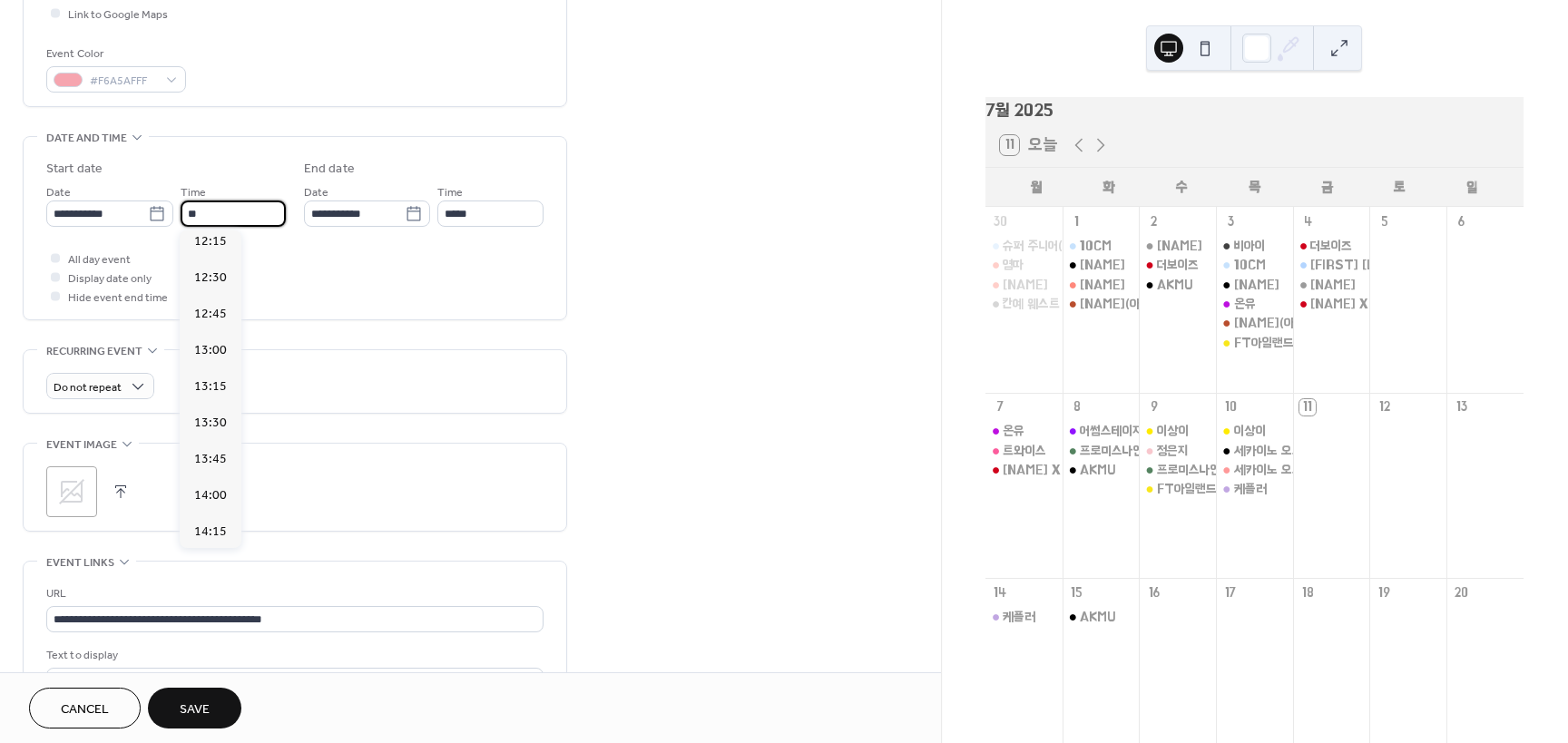 scroll, scrollTop: 2976, scrollLeft: 0, axis: vertical 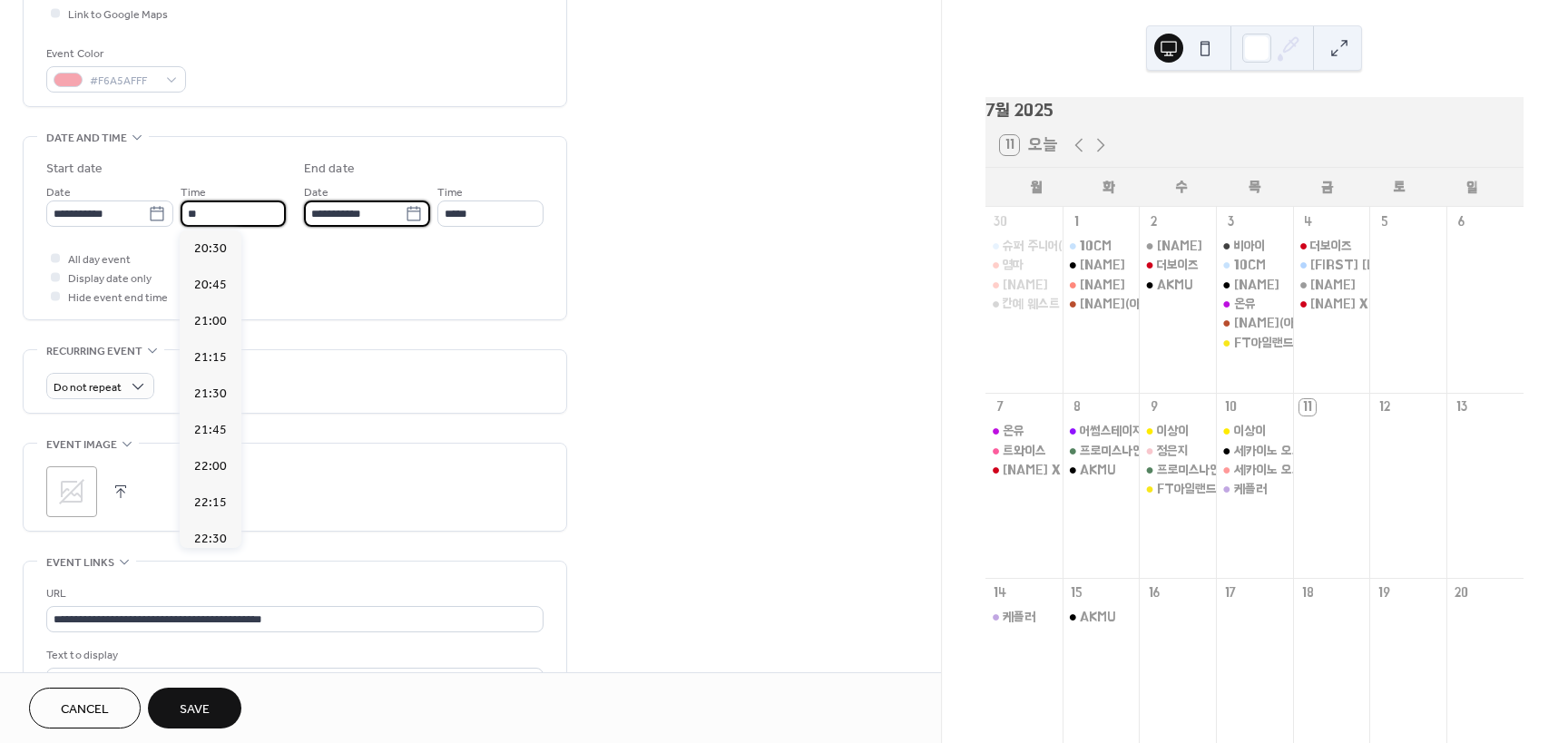 type on "*****" 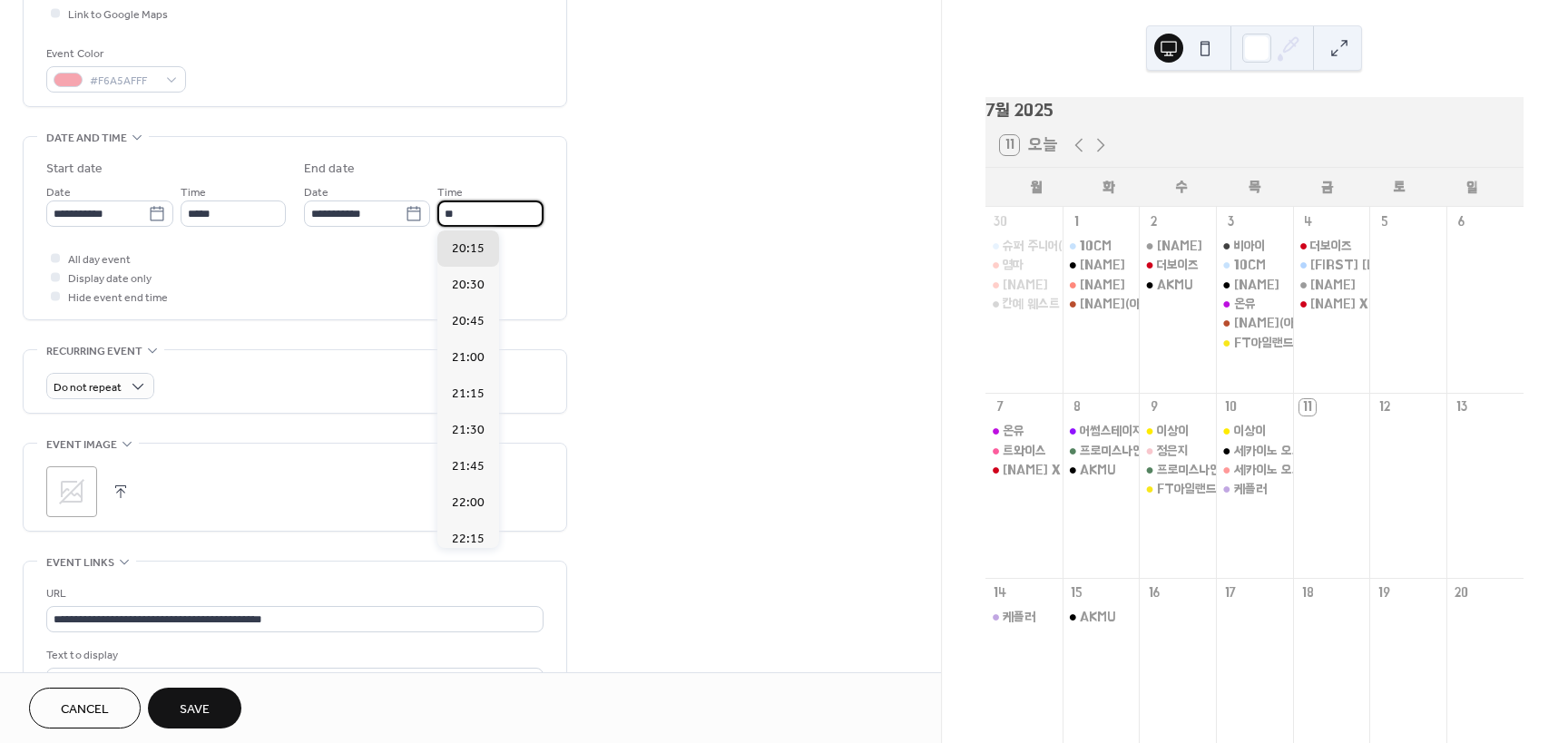 type on "*****" 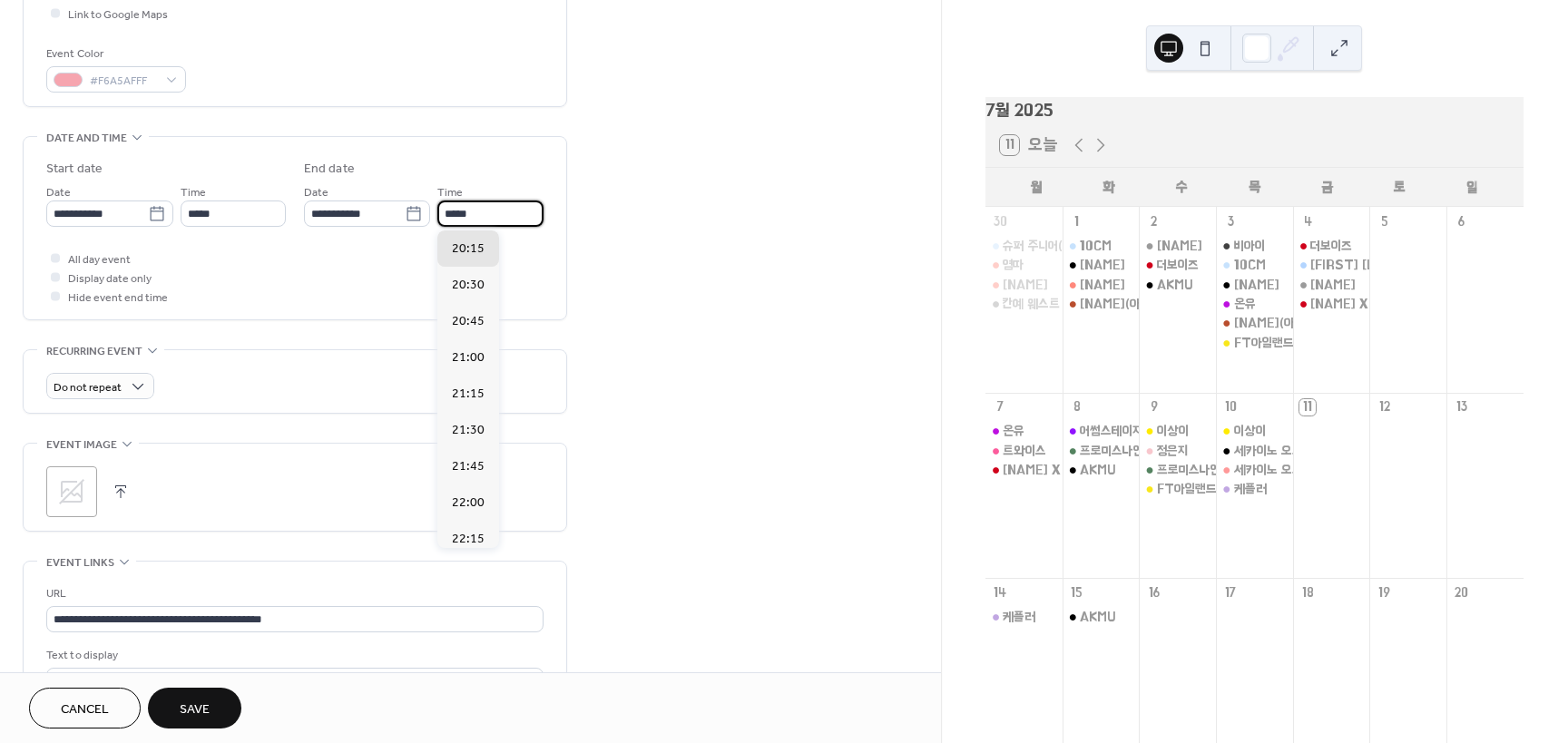 click on "**********" at bounding box center [470, 269] 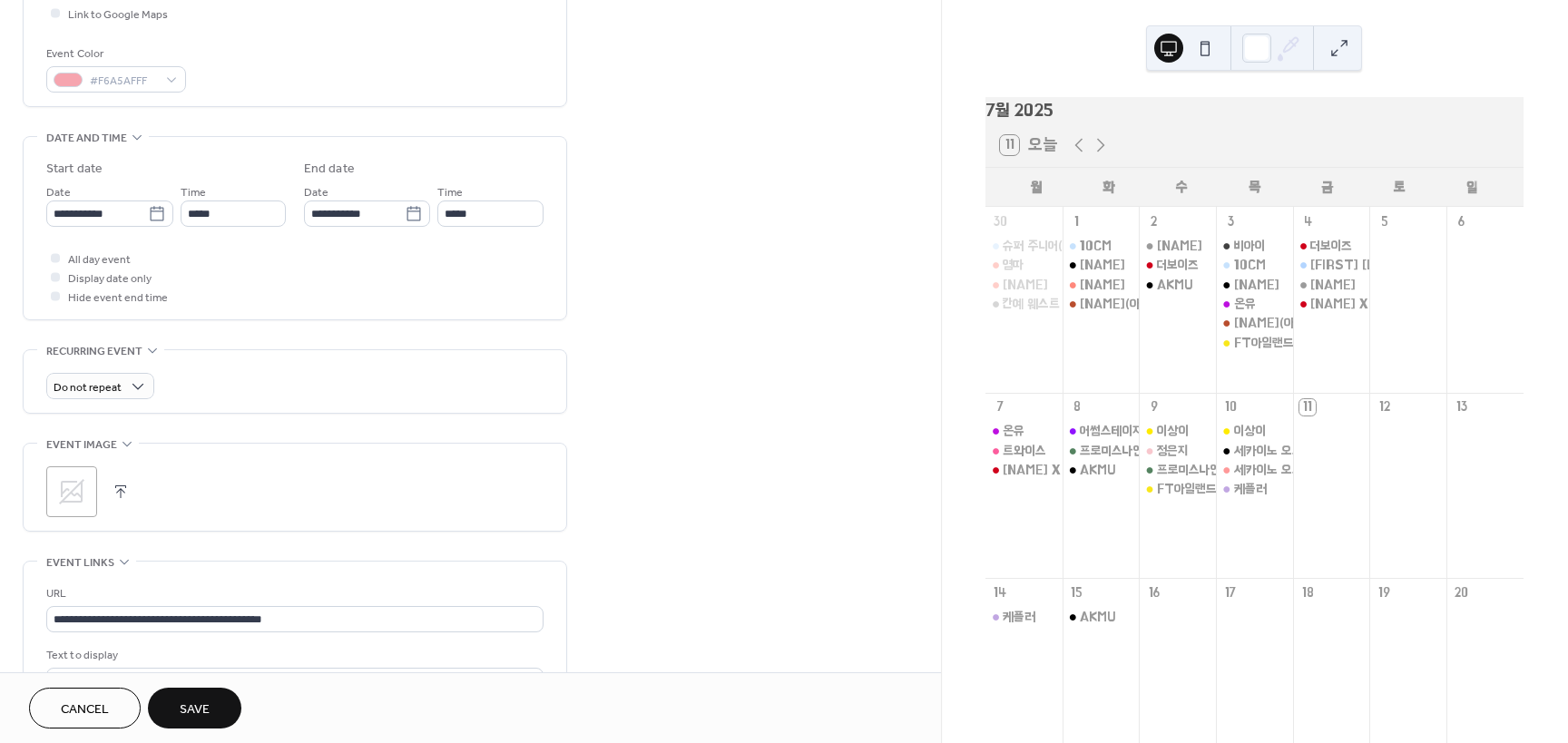 scroll, scrollTop: 0, scrollLeft: 0, axis: both 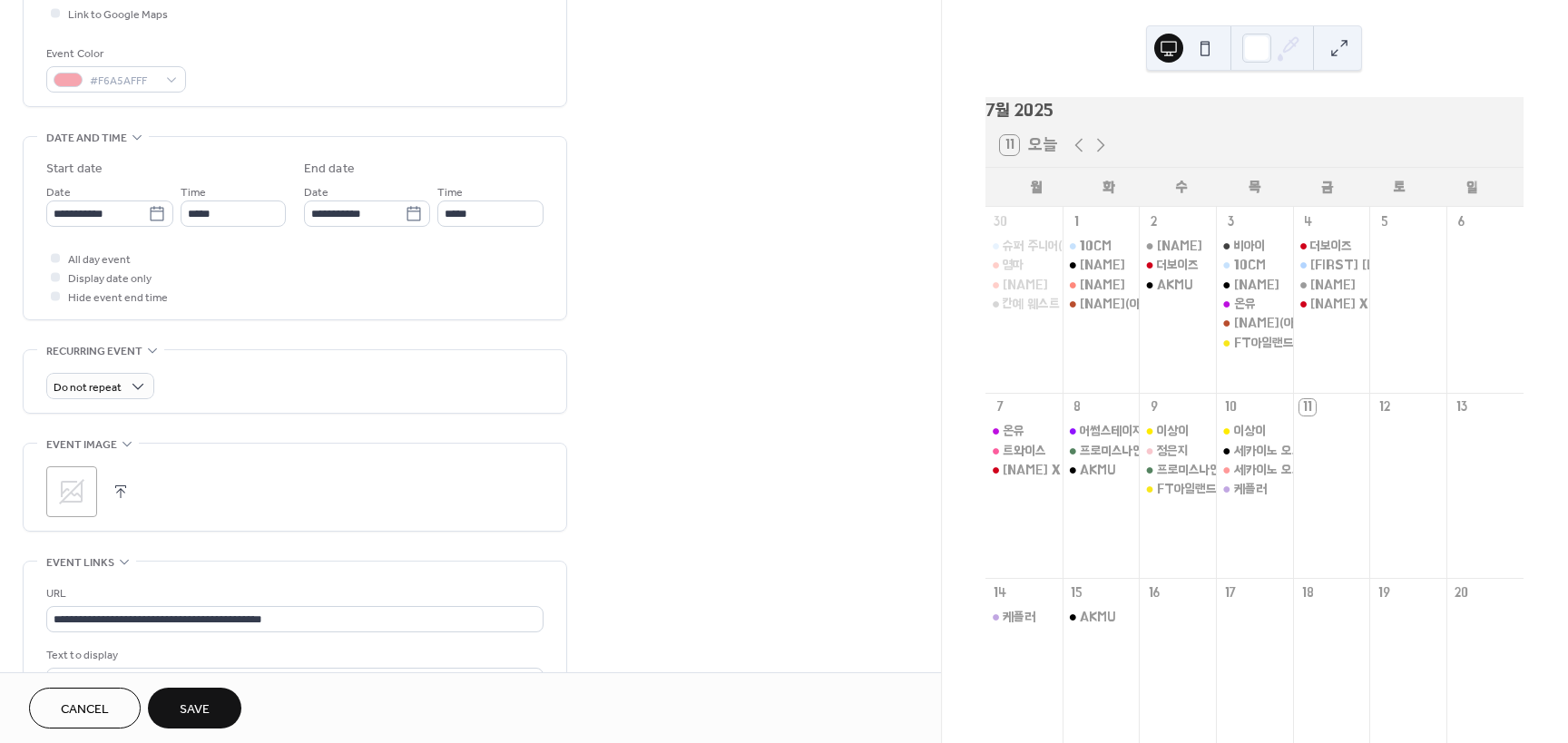 click on "Save" at bounding box center [194, 708] 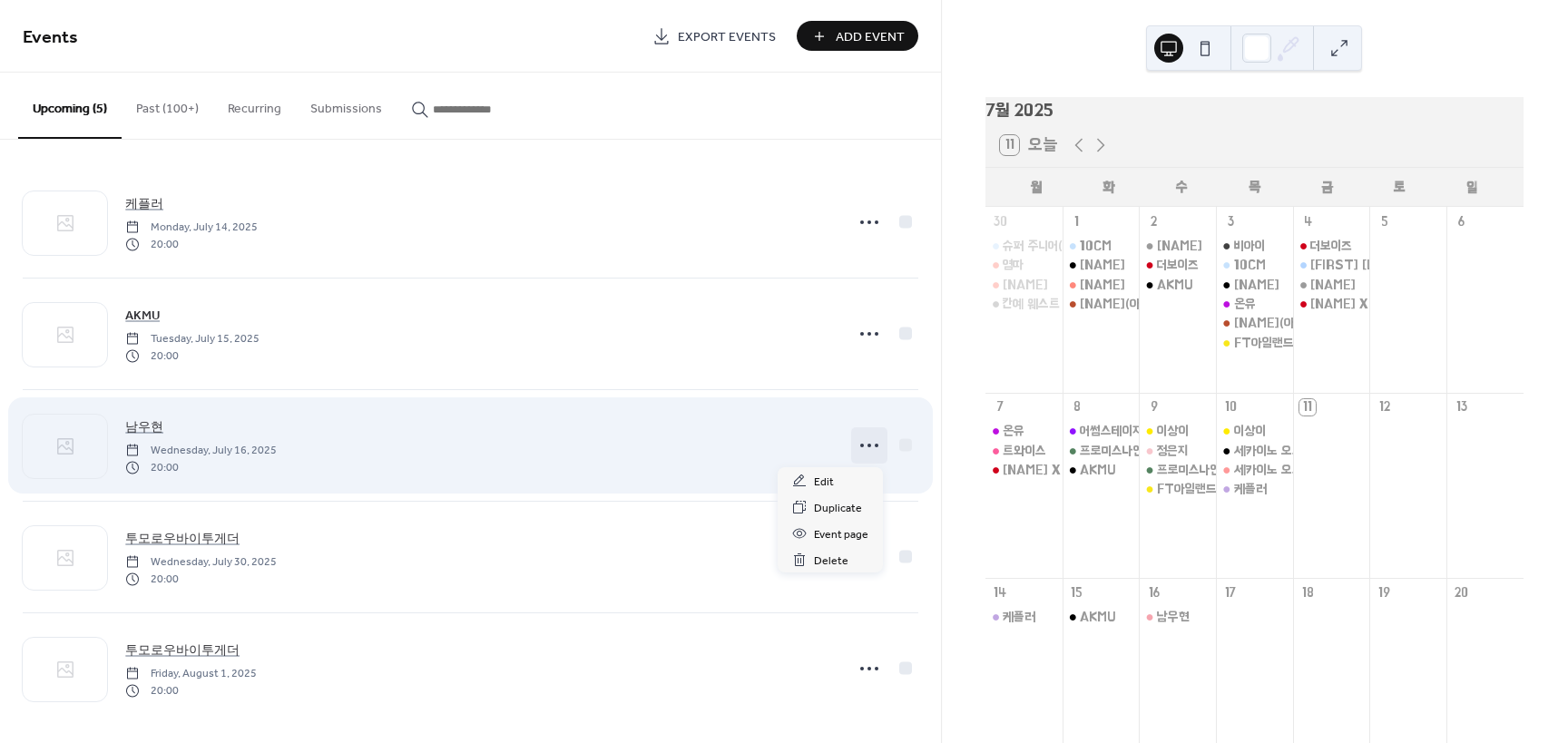 click 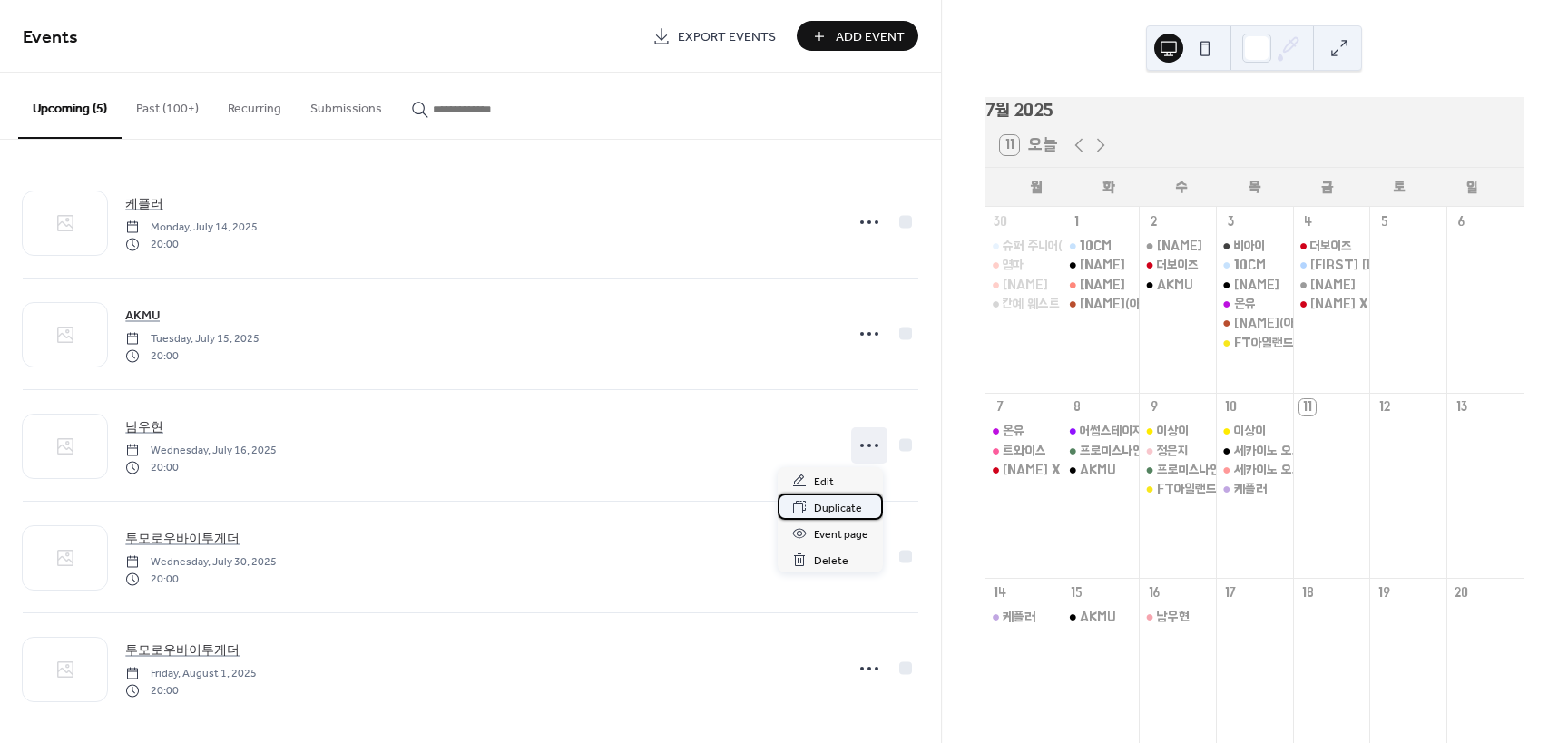 click on "Duplicate" at bounding box center (838, 508) 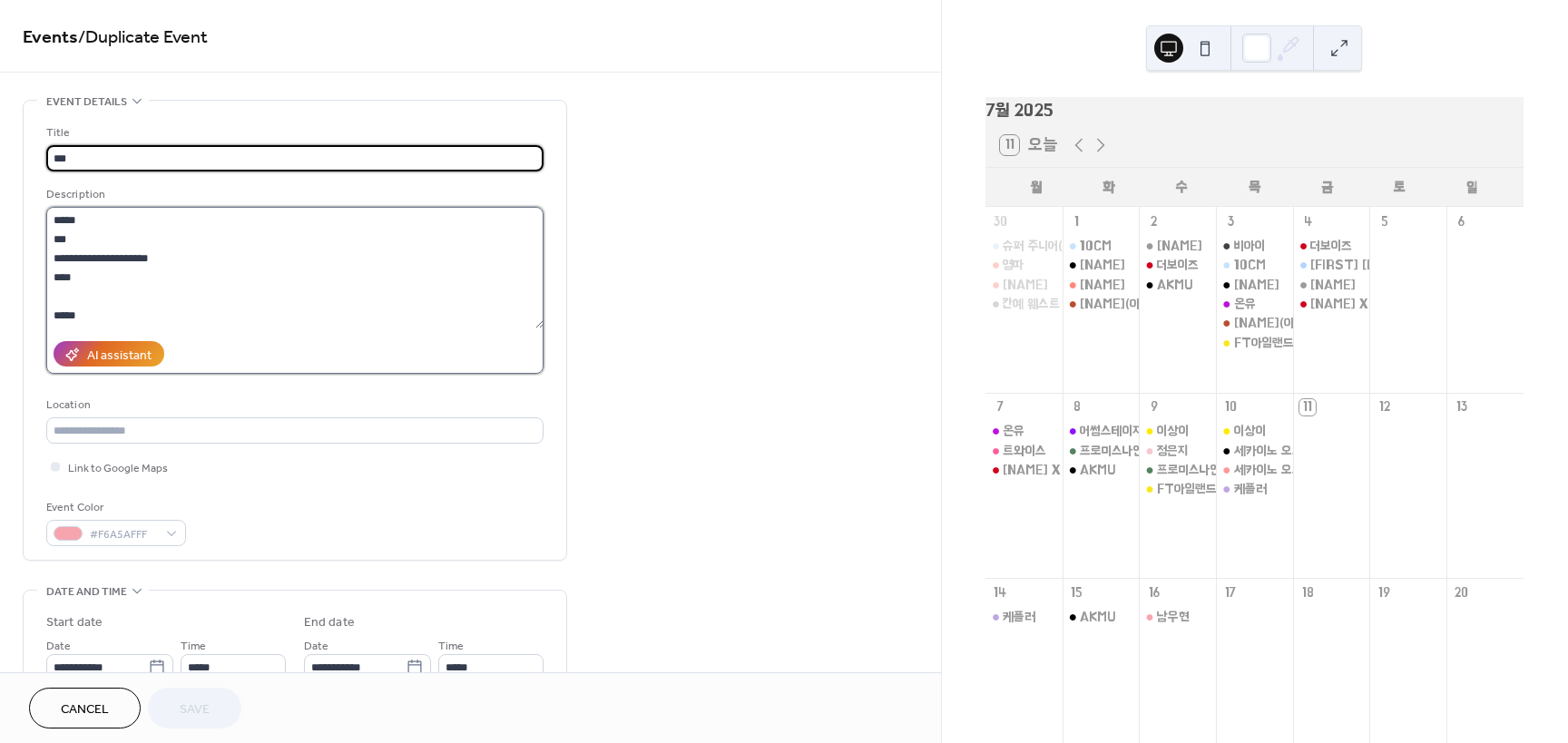 click on "**********" at bounding box center (295, 268) 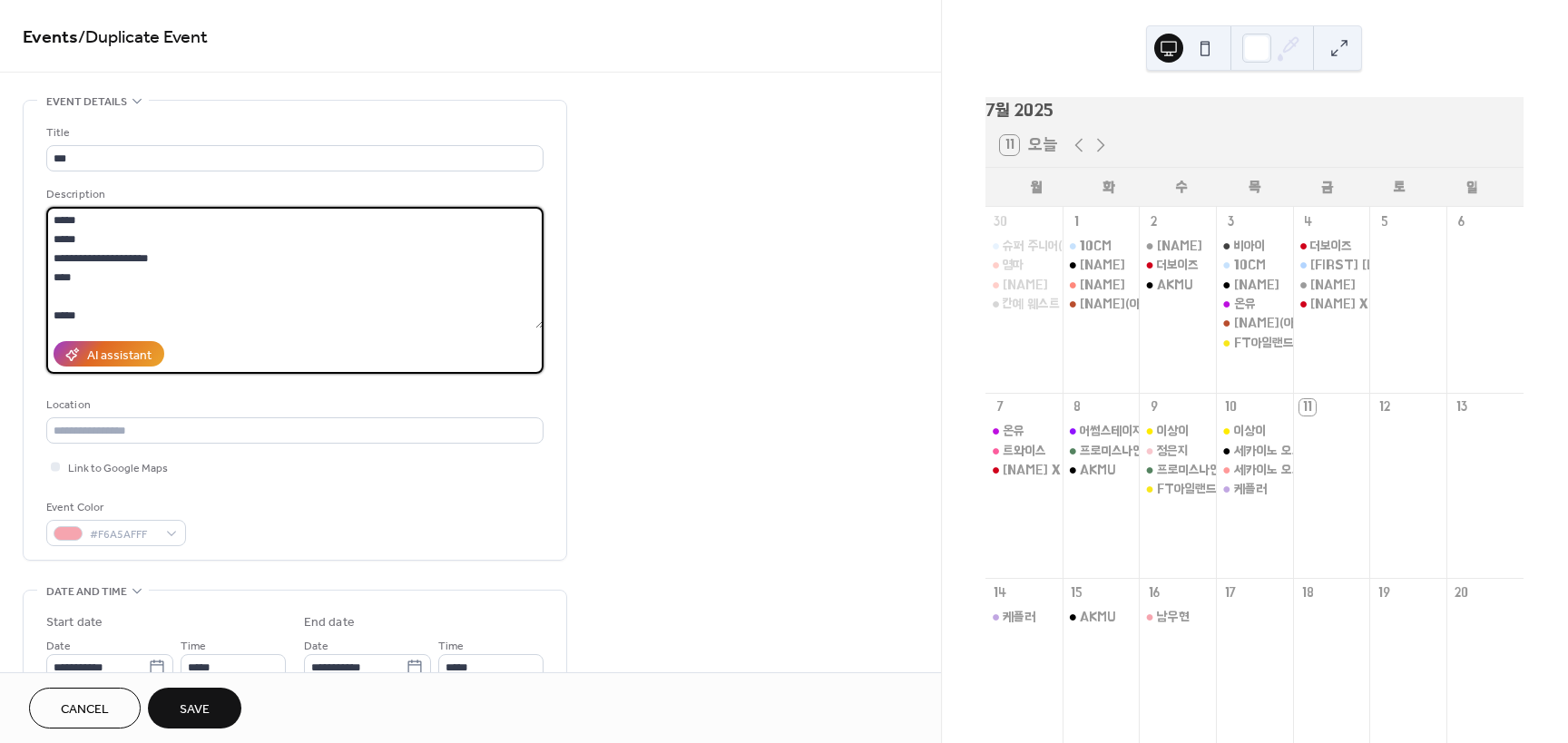 click on "**********" at bounding box center [295, 268] 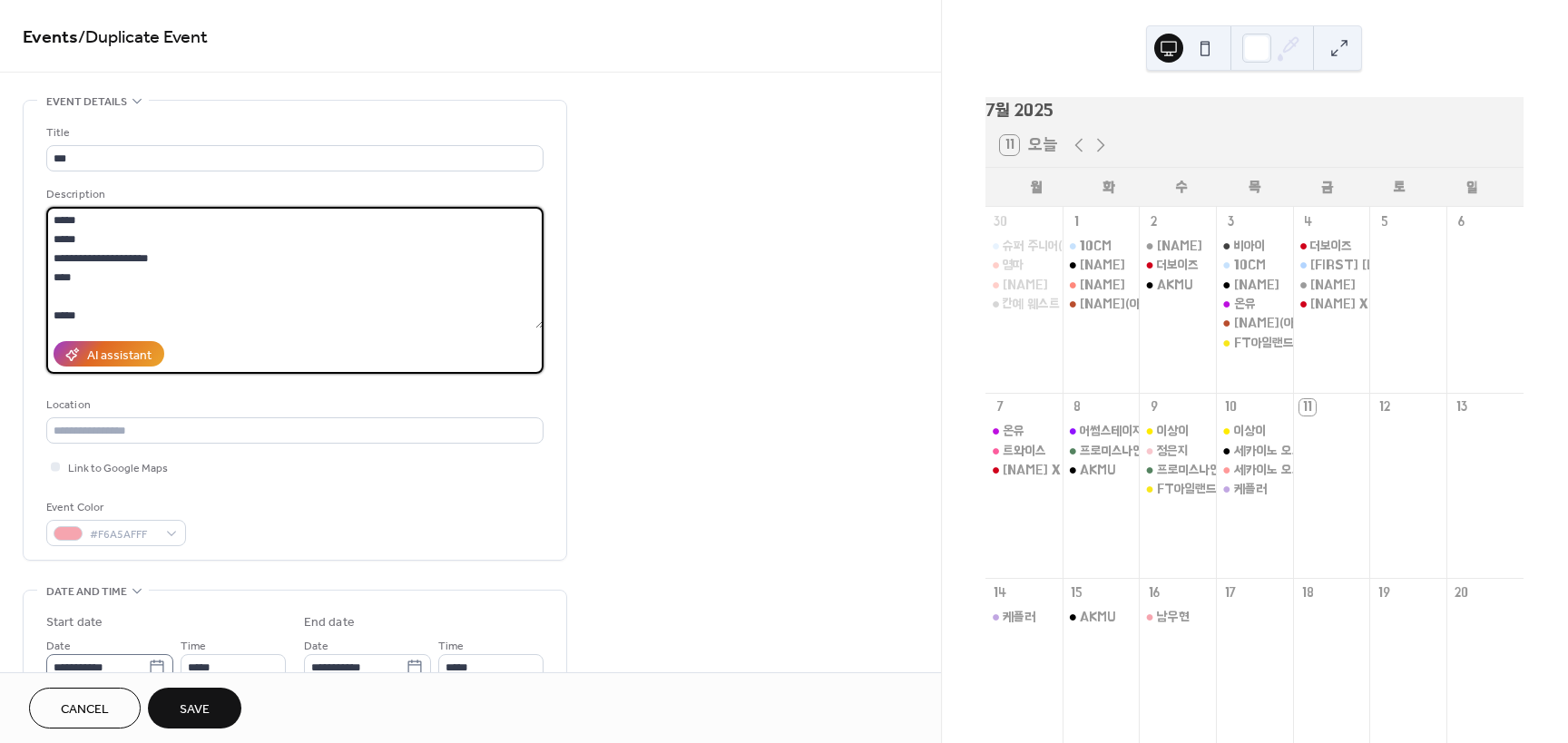 type on "**********" 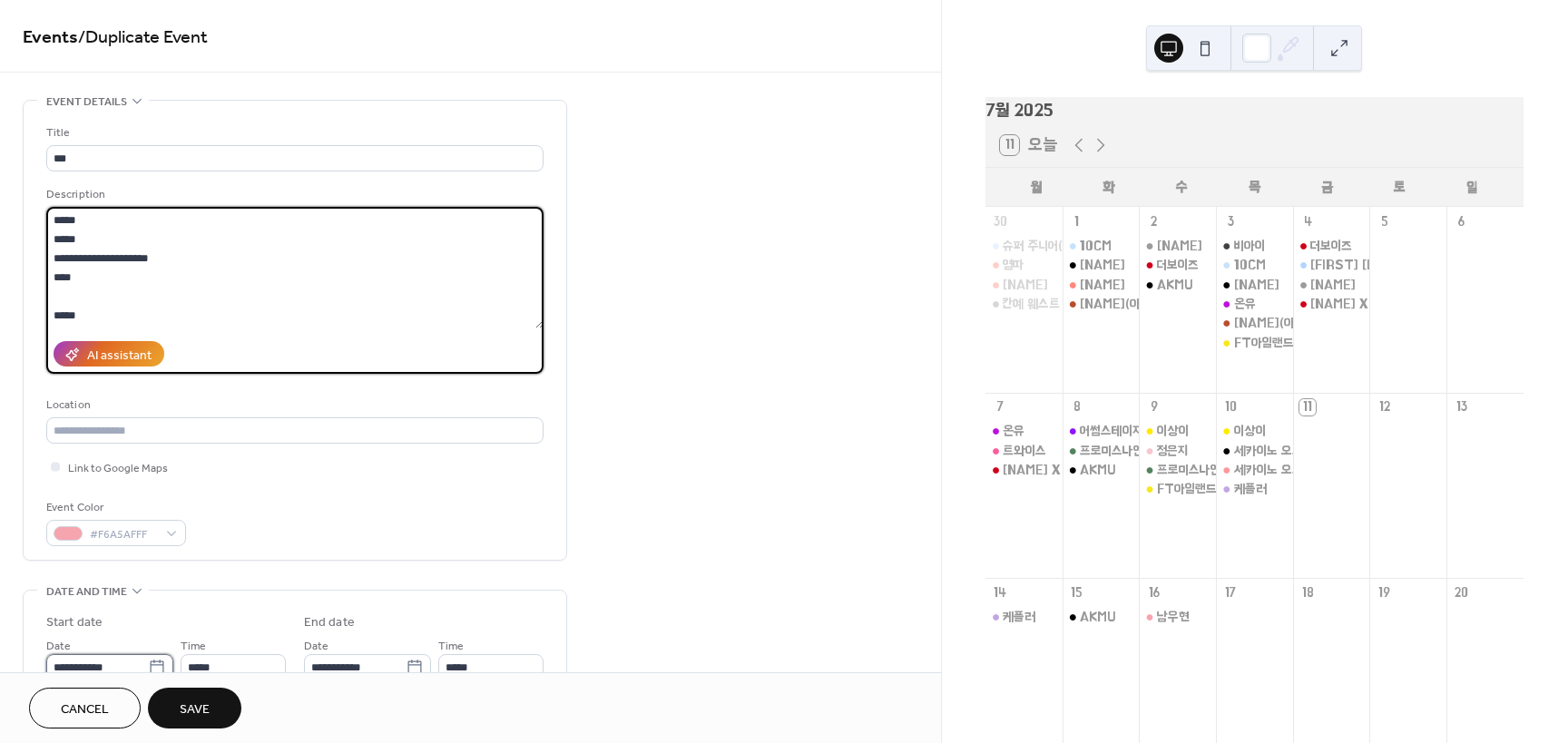 click on "**********" at bounding box center [97, 667] 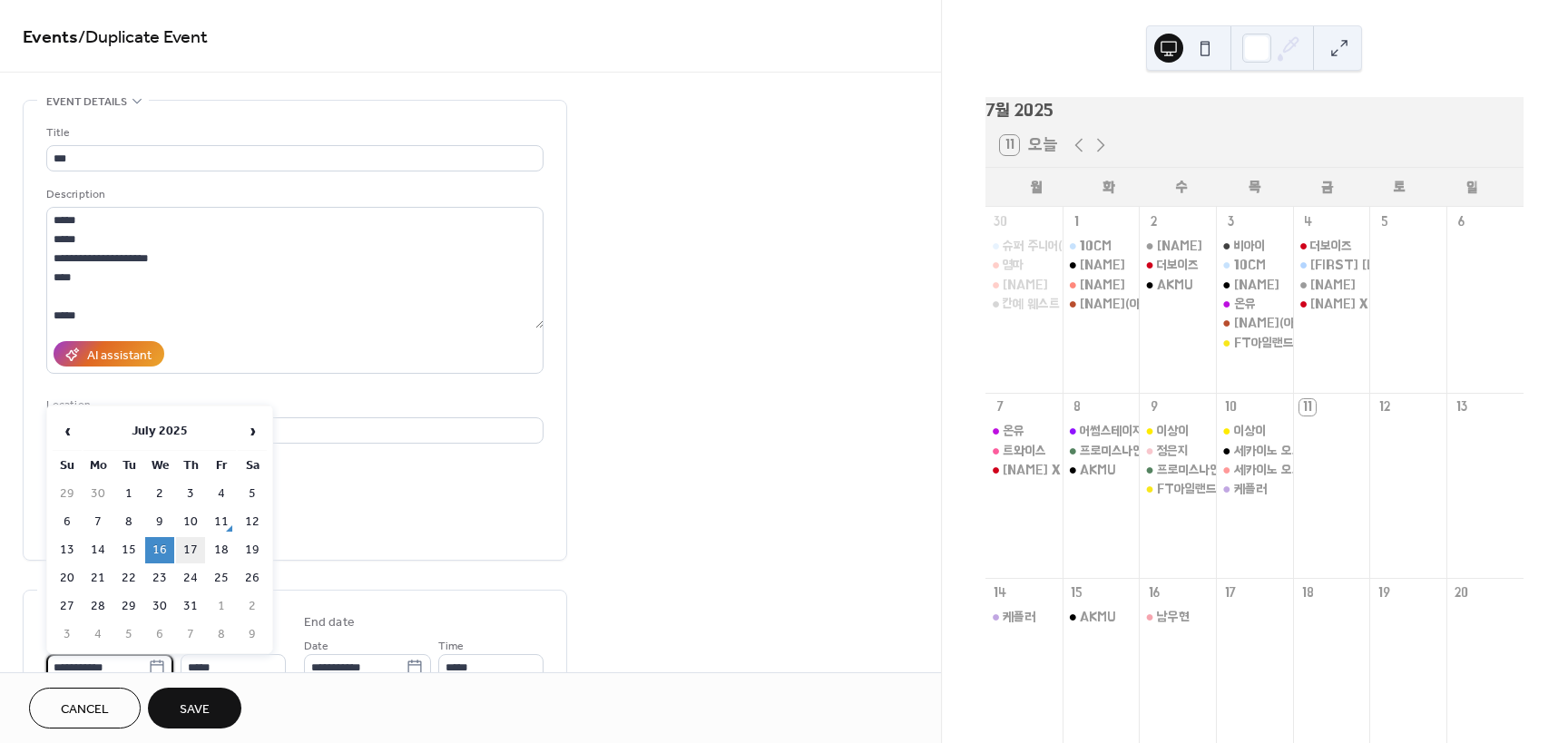 click on "17" at bounding box center [191, 550] 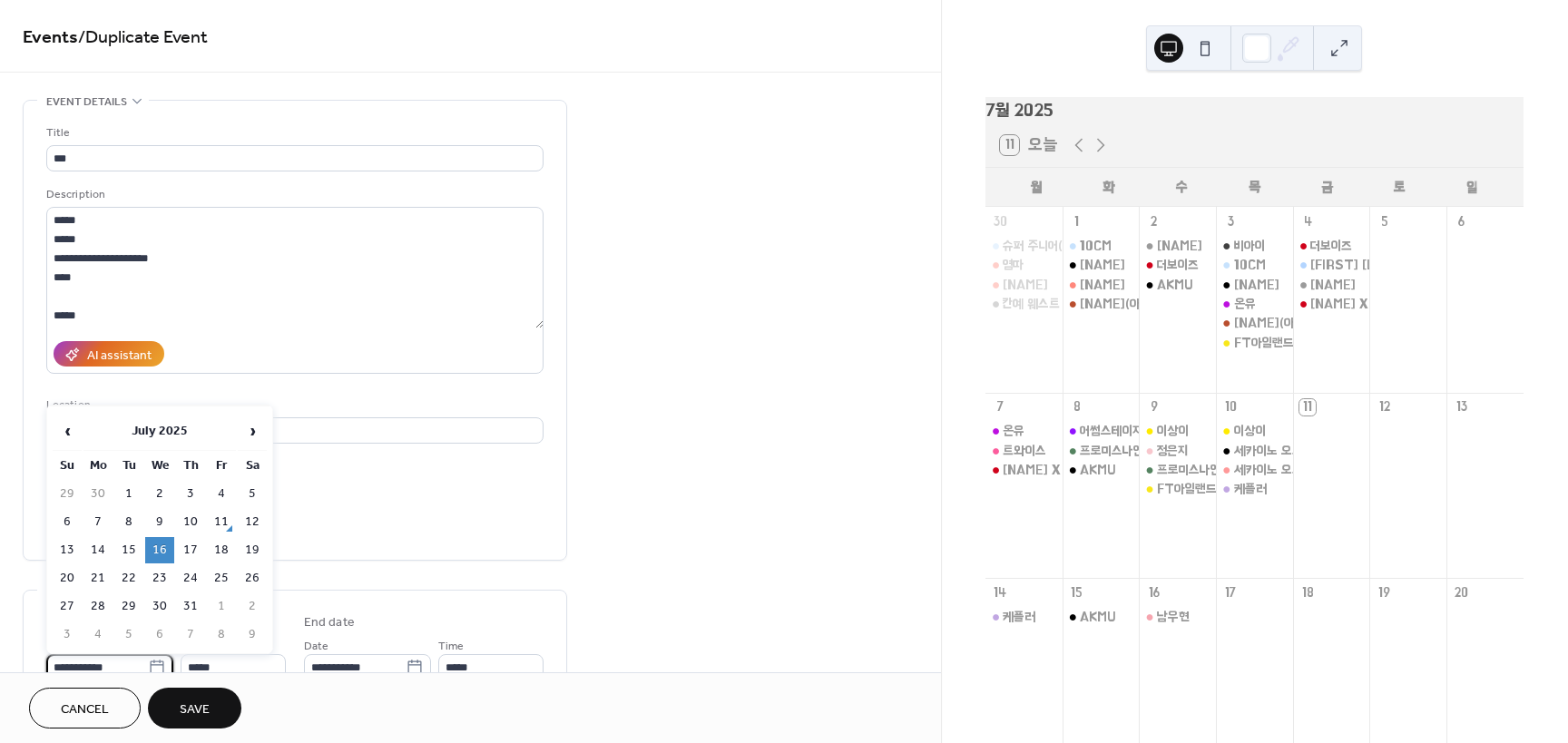 type on "**********" 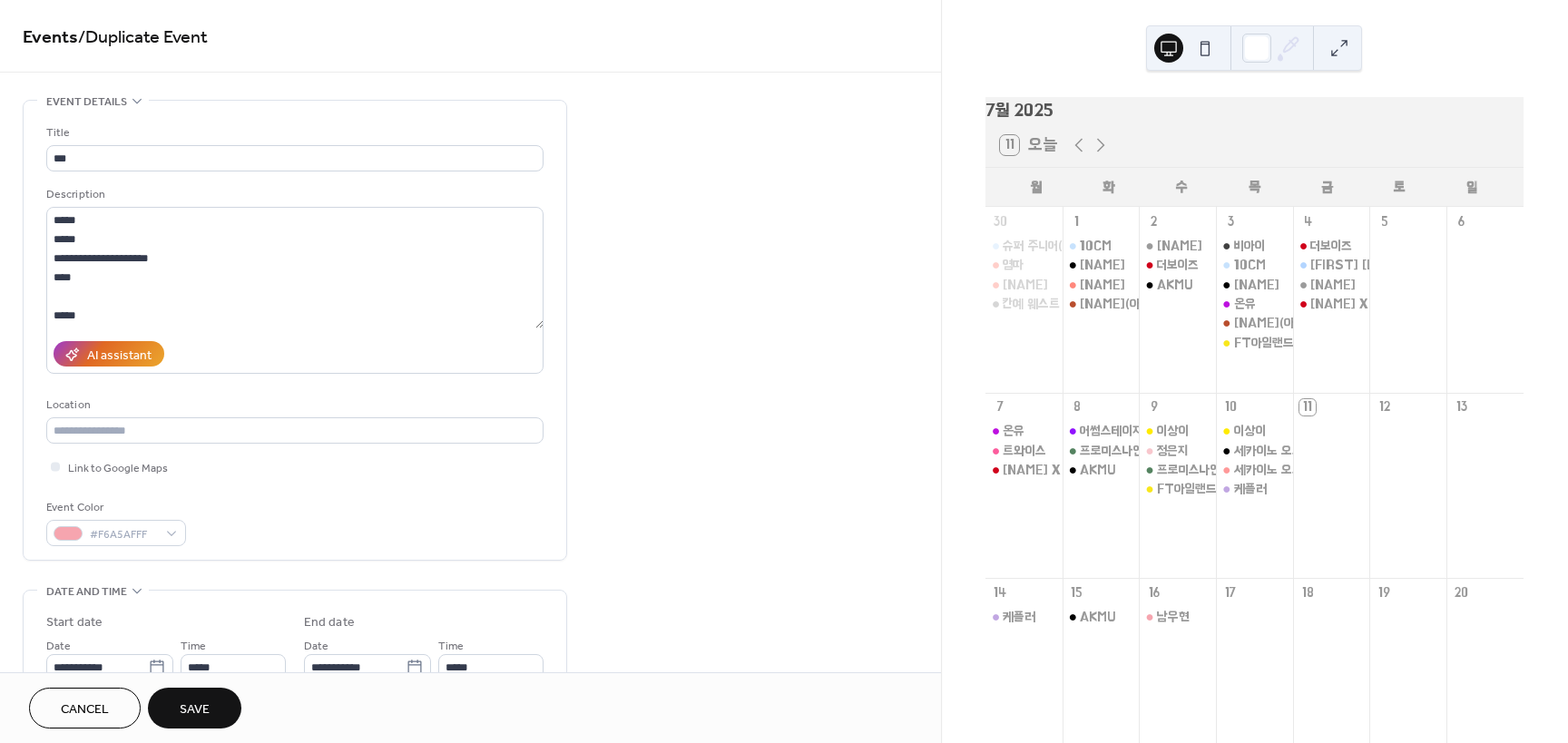 click on "Save" at bounding box center (194, 709) 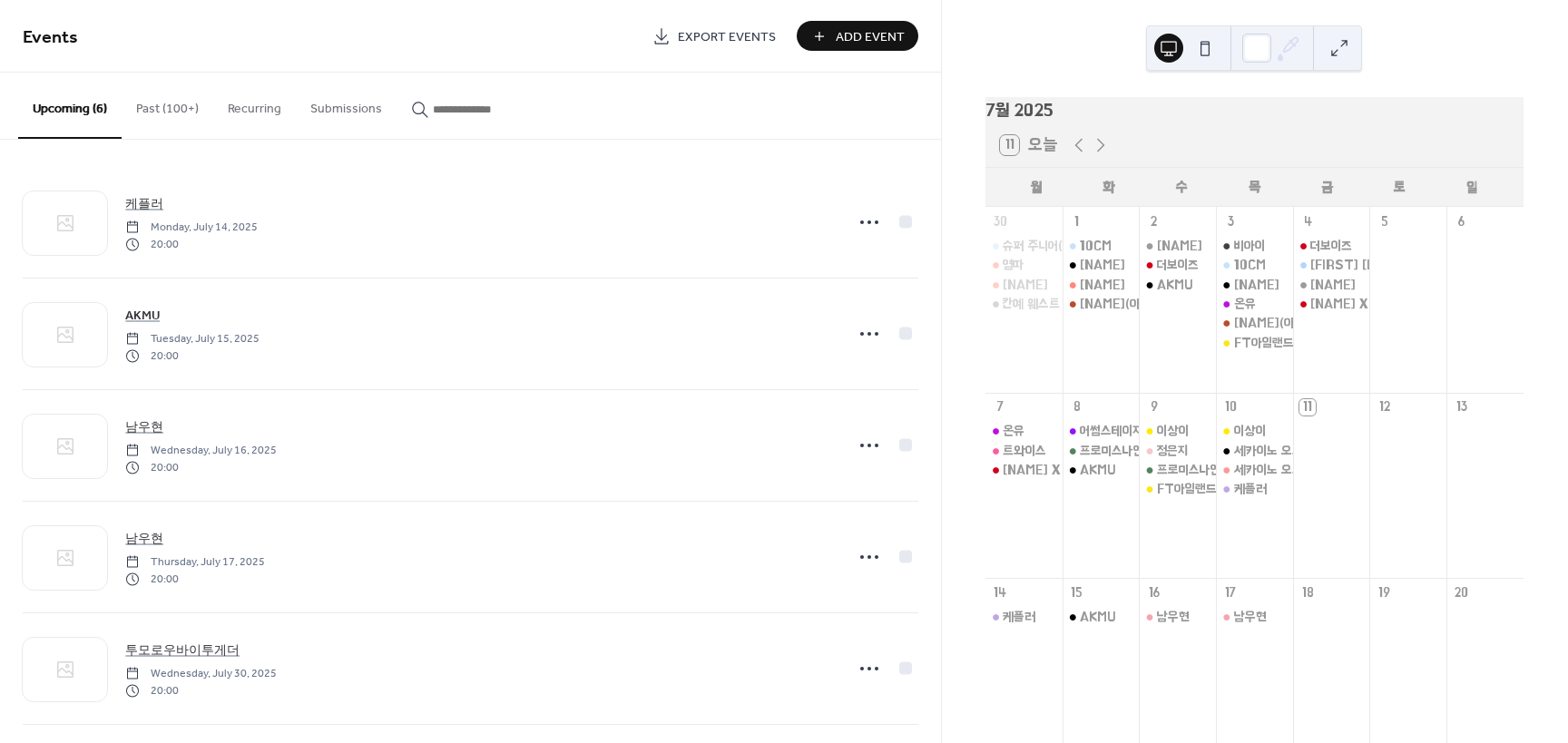 click on "Add Event" at bounding box center (870, 37) 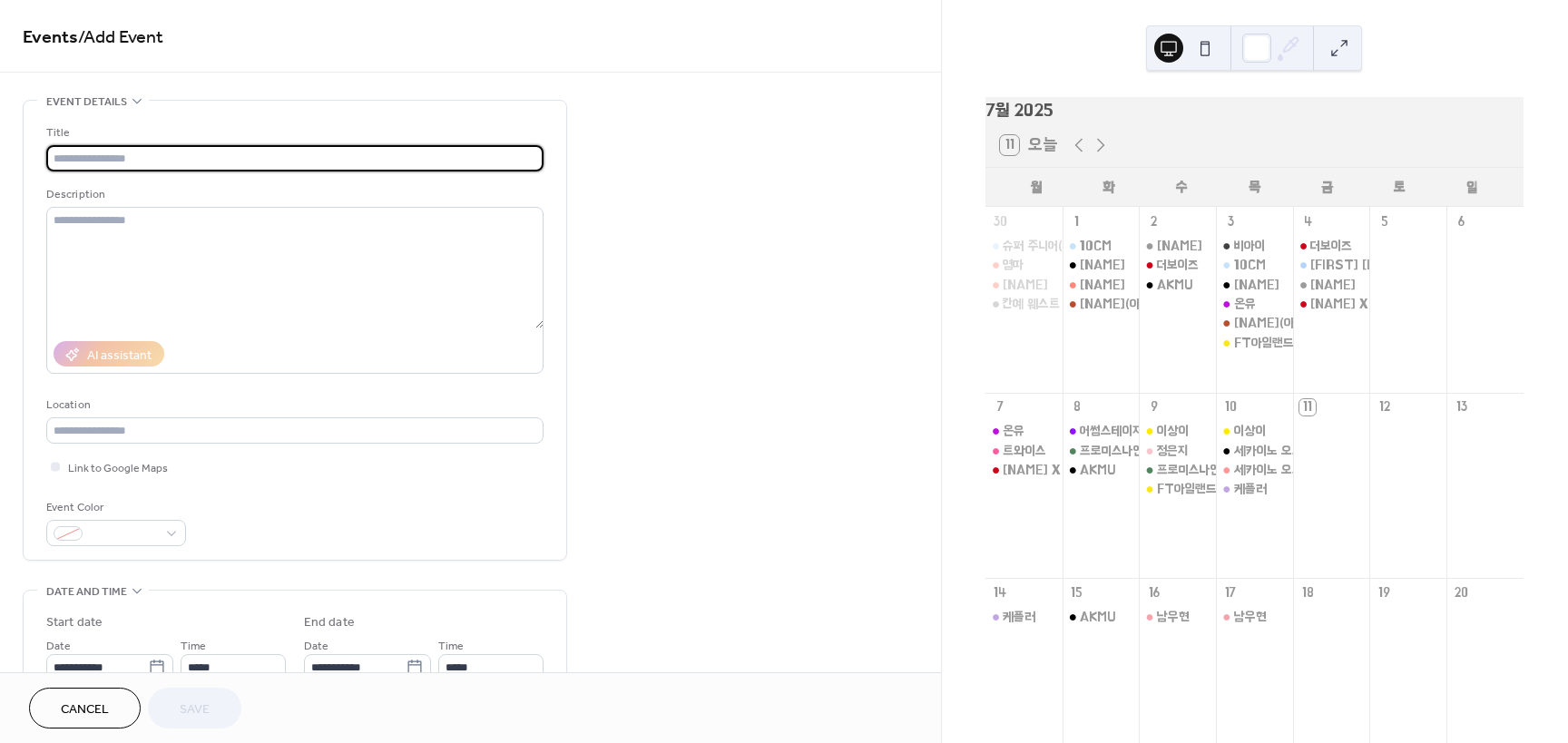 type on "*" 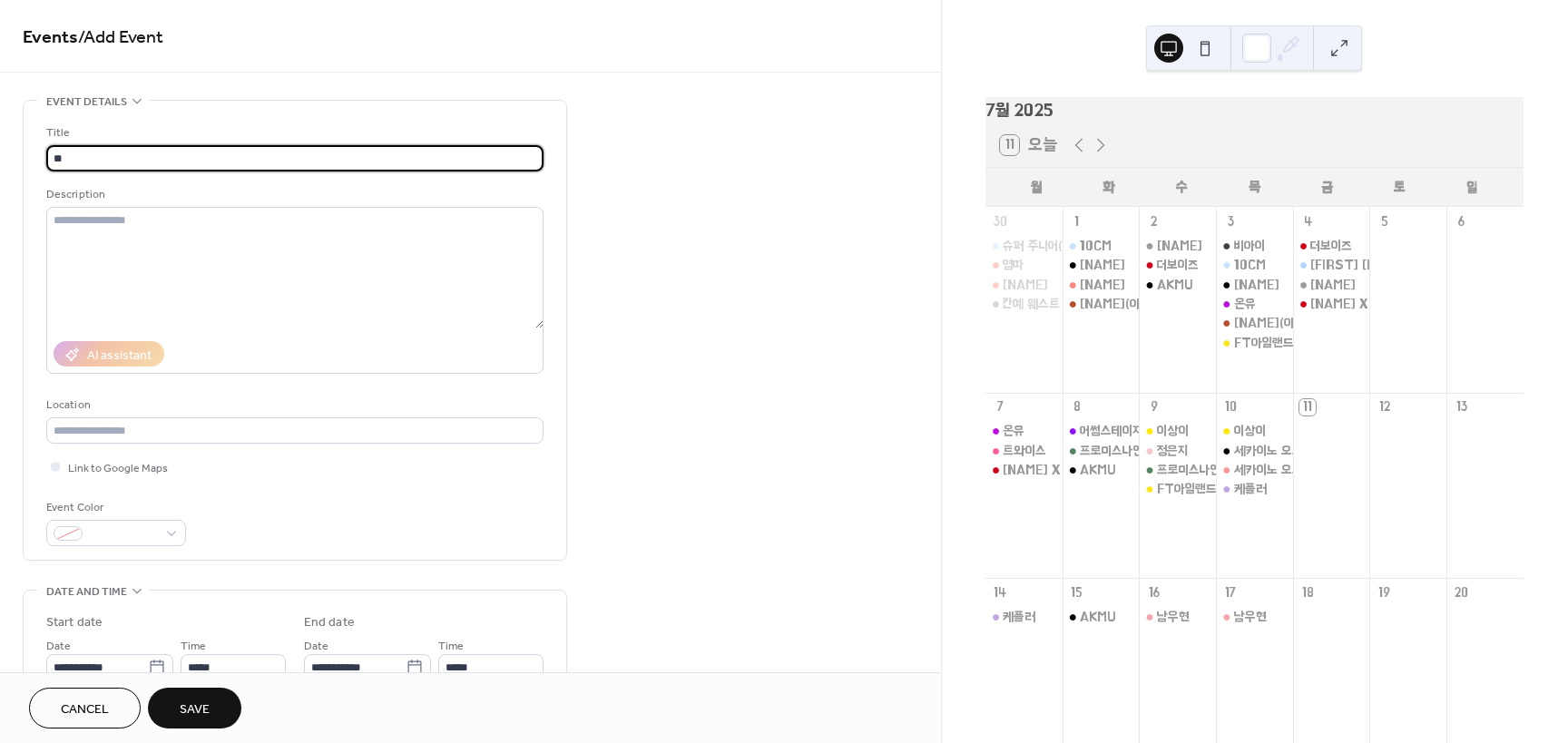 type on "*" 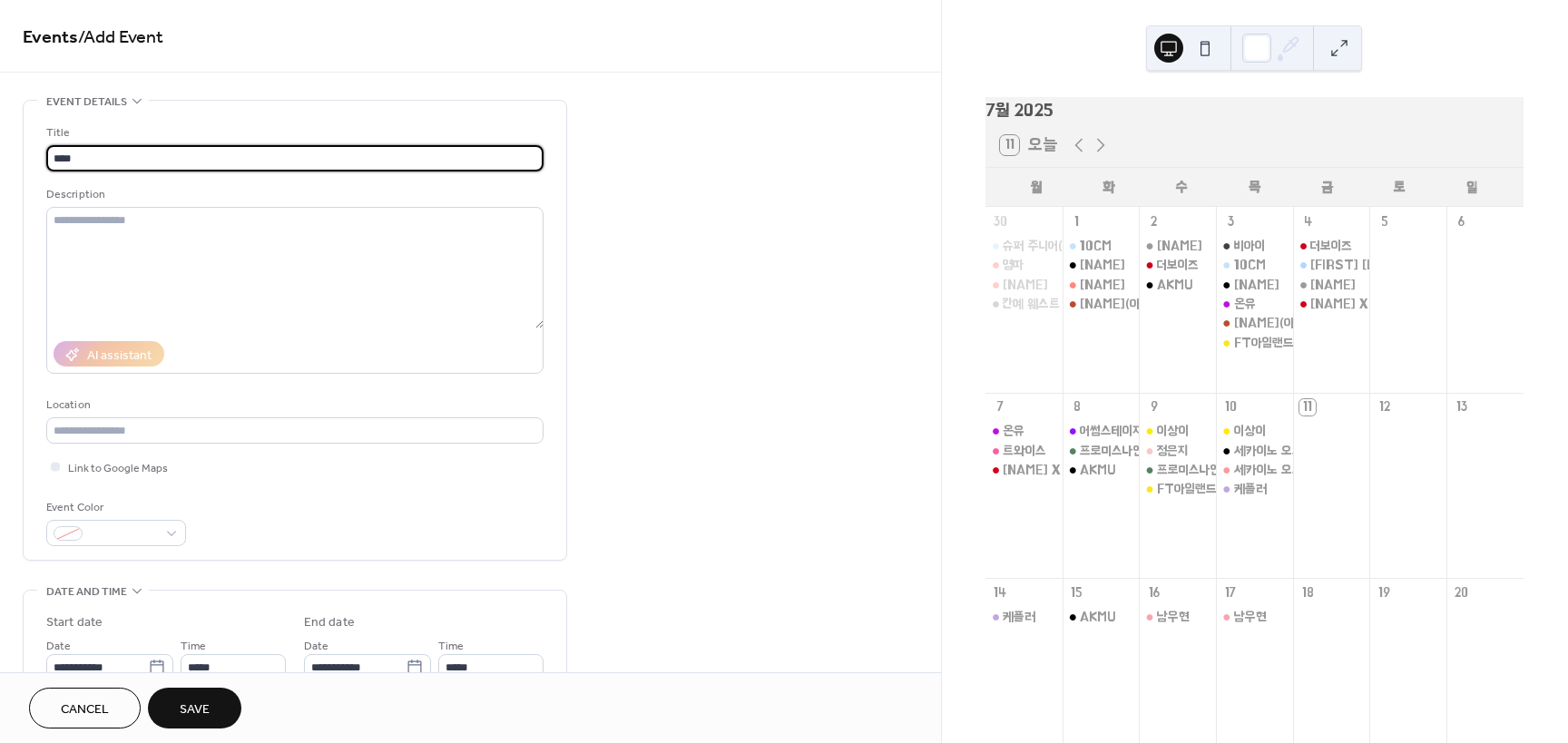 type on "****" 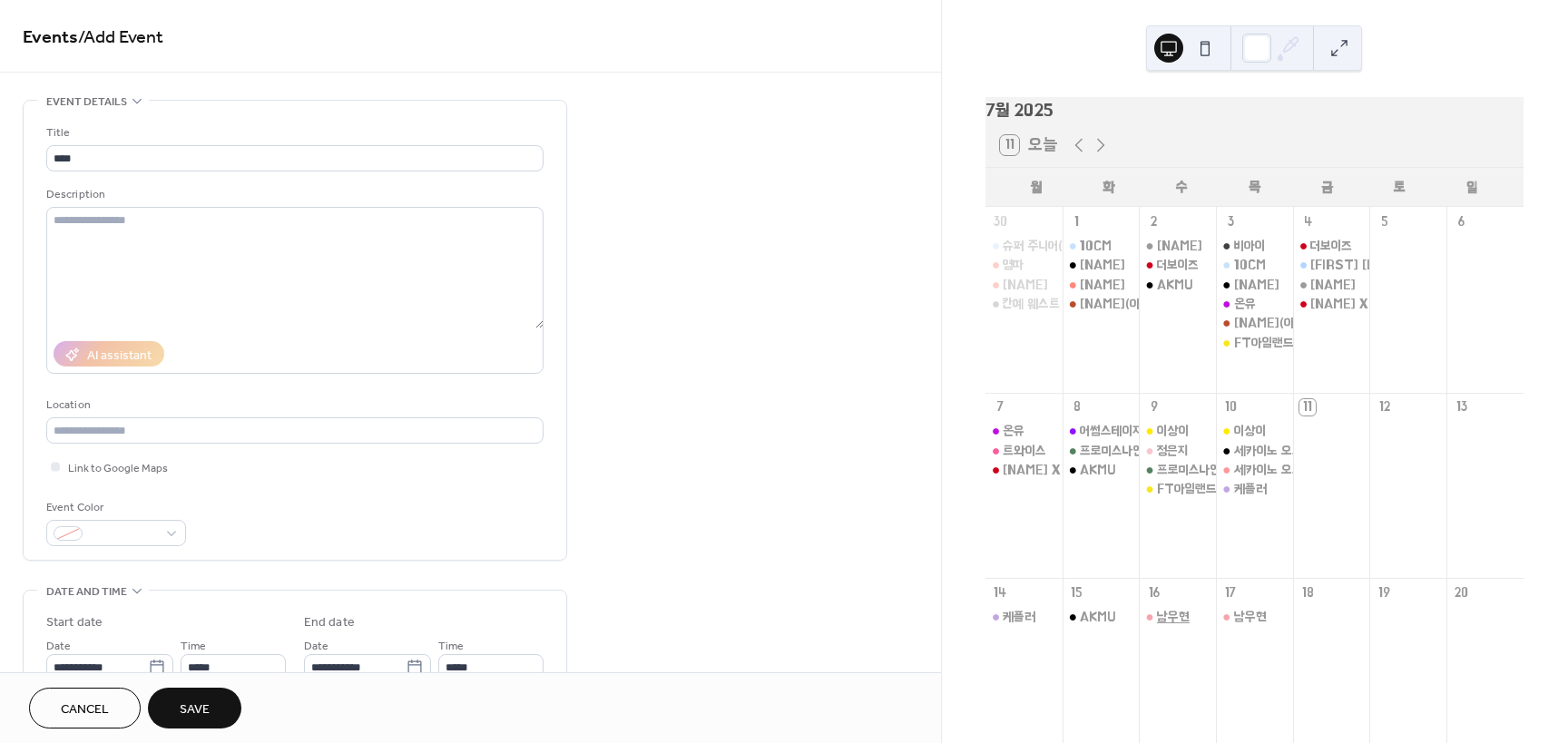 click on "남우현" at bounding box center (1173, 617) 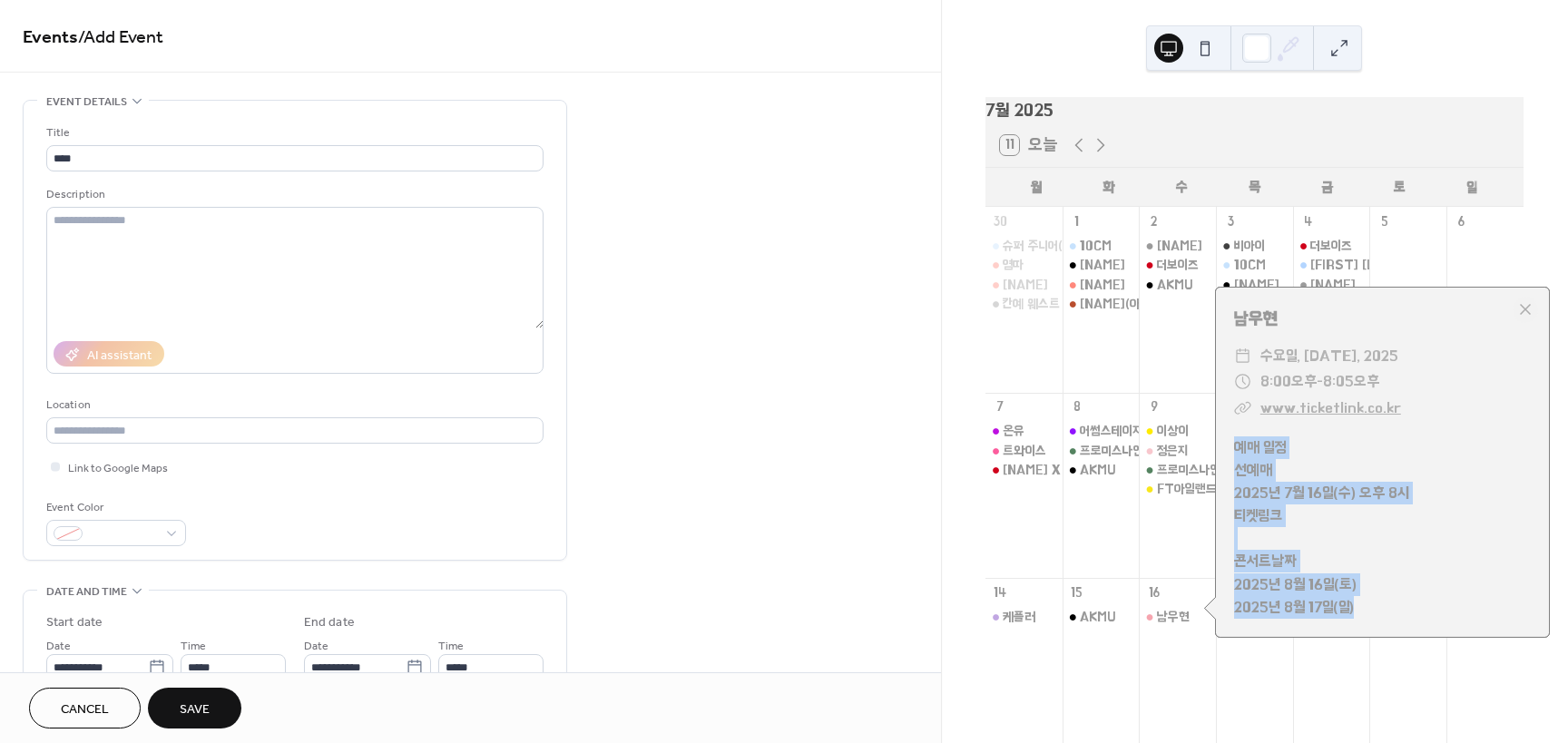 drag, startPoint x: 1249, startPoint y: 473, endPoint x: 1436, endPoint y: 634, distance: 246.75899 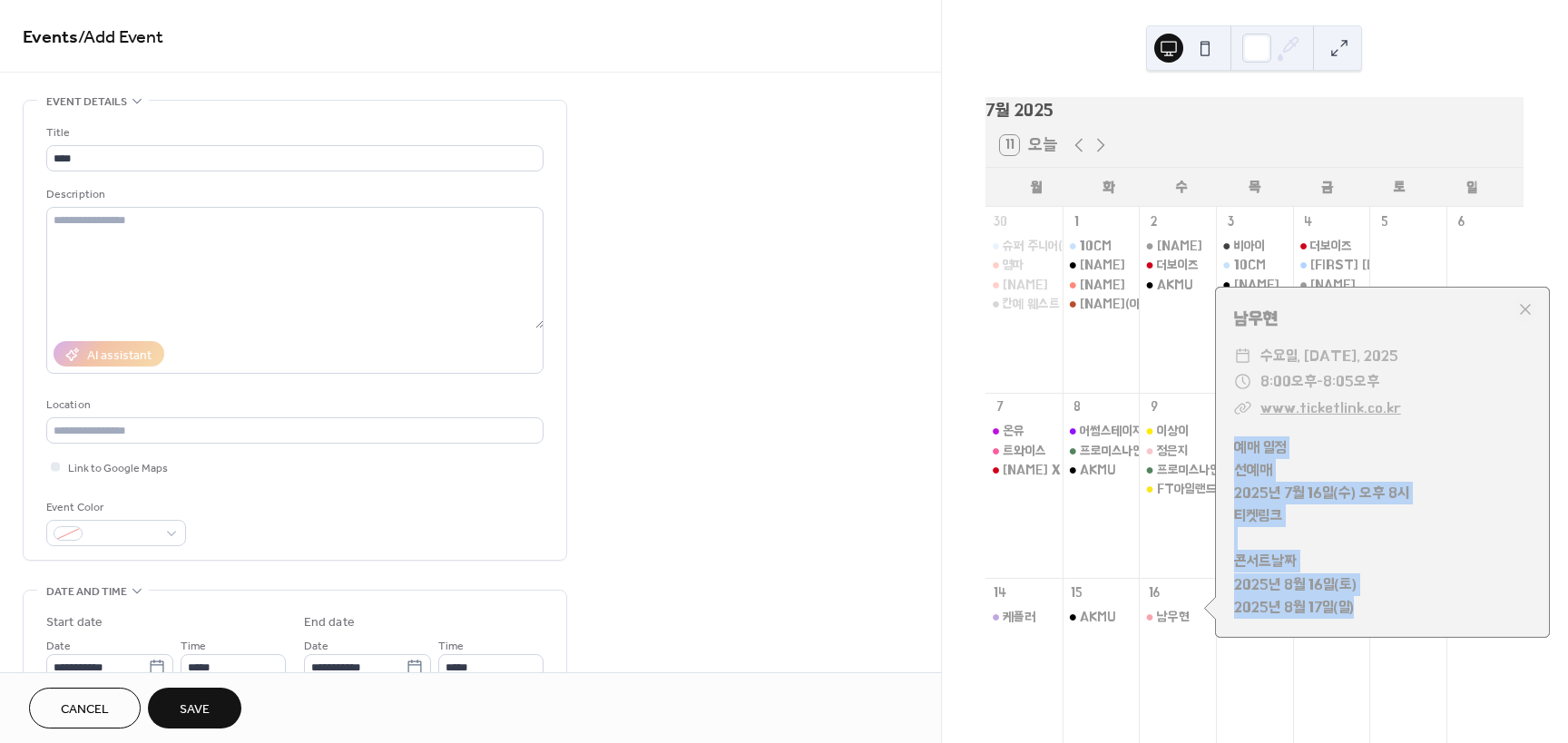 click on "[FIRST] [LAST] ​ 수요일, [DATE], 2025 ​ 8:00오후 - 8:05오후 ​ www.ticketlink.co.kr 예매 일정 선예매 2025년 7월 16일(수) 오후 8시 티켓링크 콘서트날짜 2025년 8월 16일(토) 2025년 8월 17일(일)" at bounding box center (1382, 462) 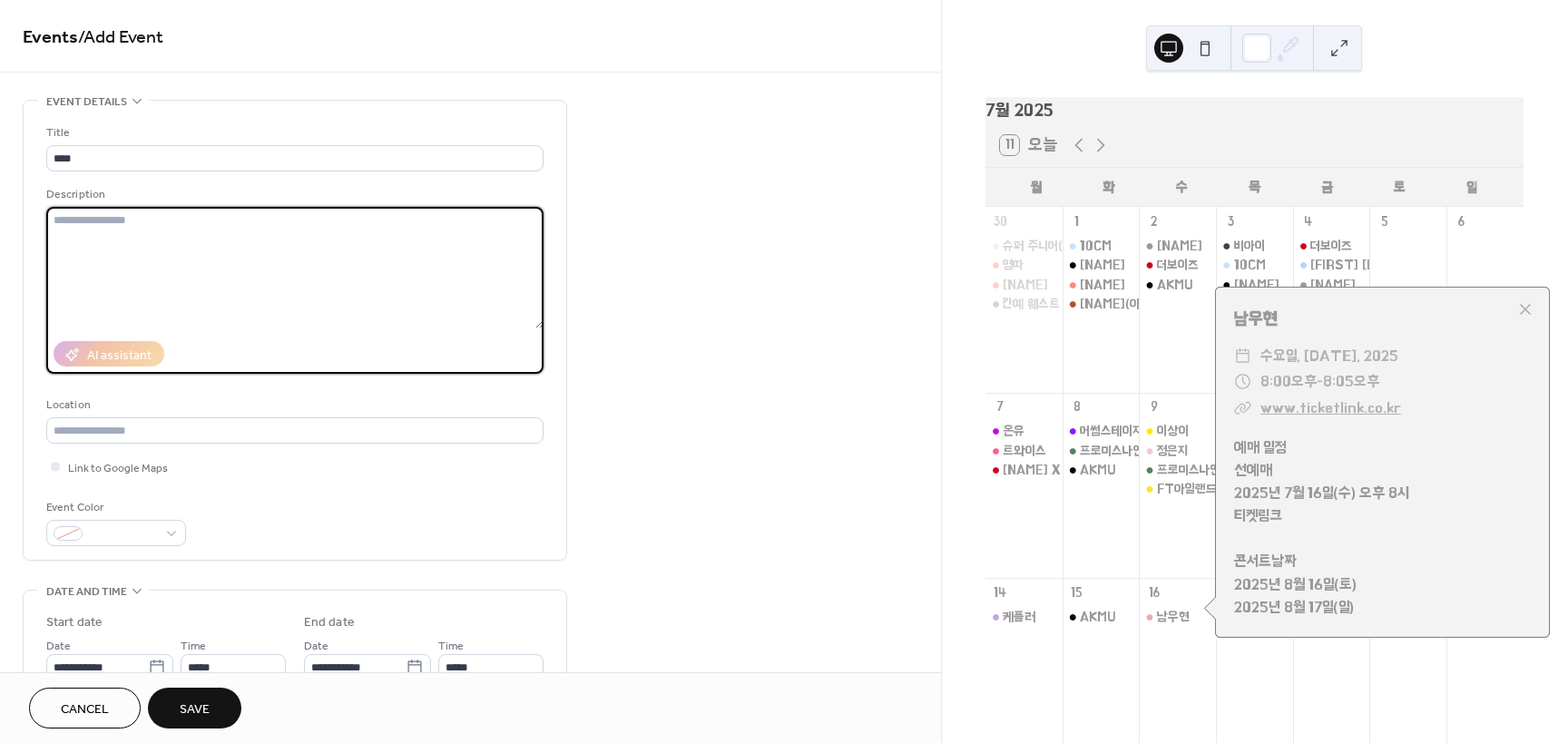 click at bounding box center (295, 268) 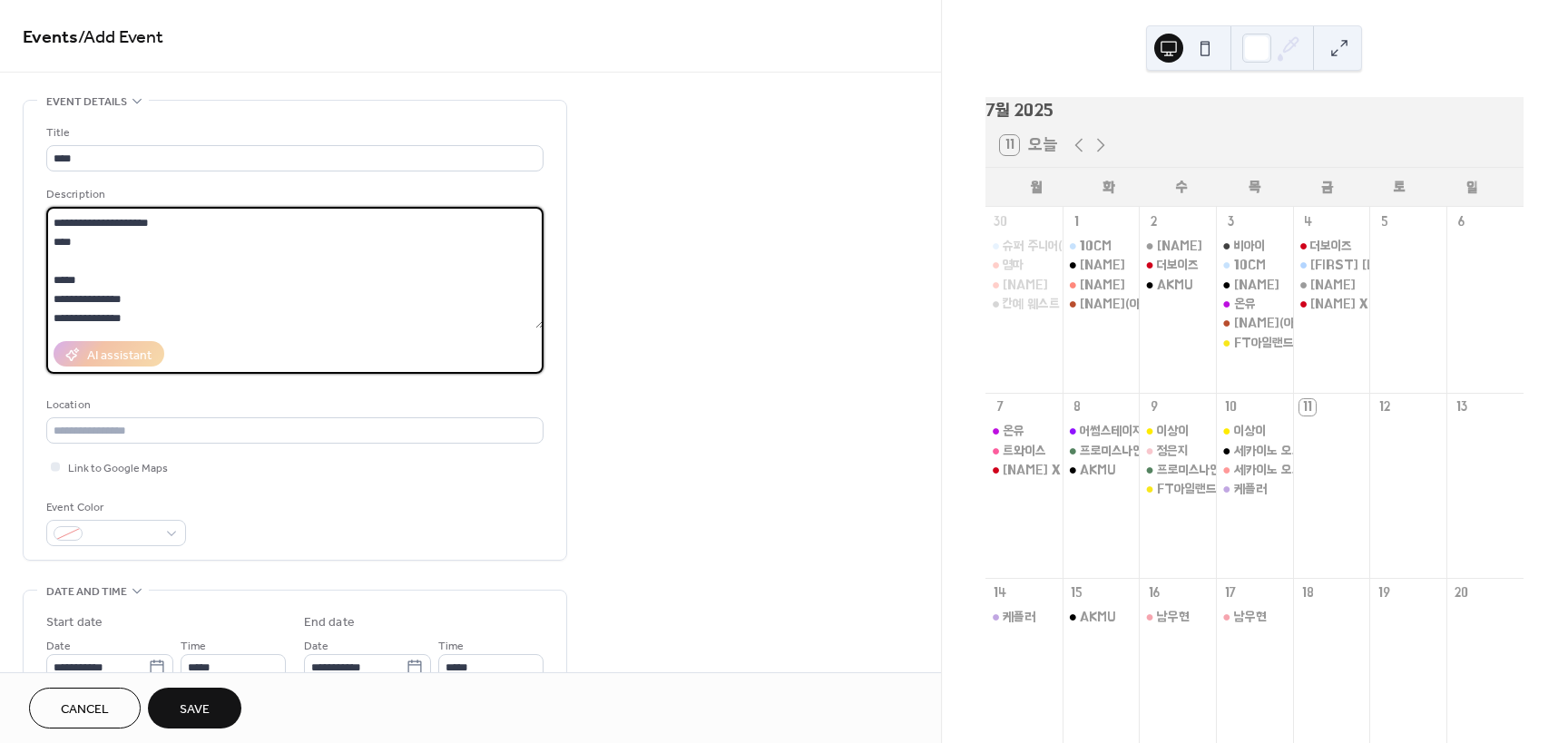 scroll, scrollTop: 0, scrollLeft: 0, axis: both 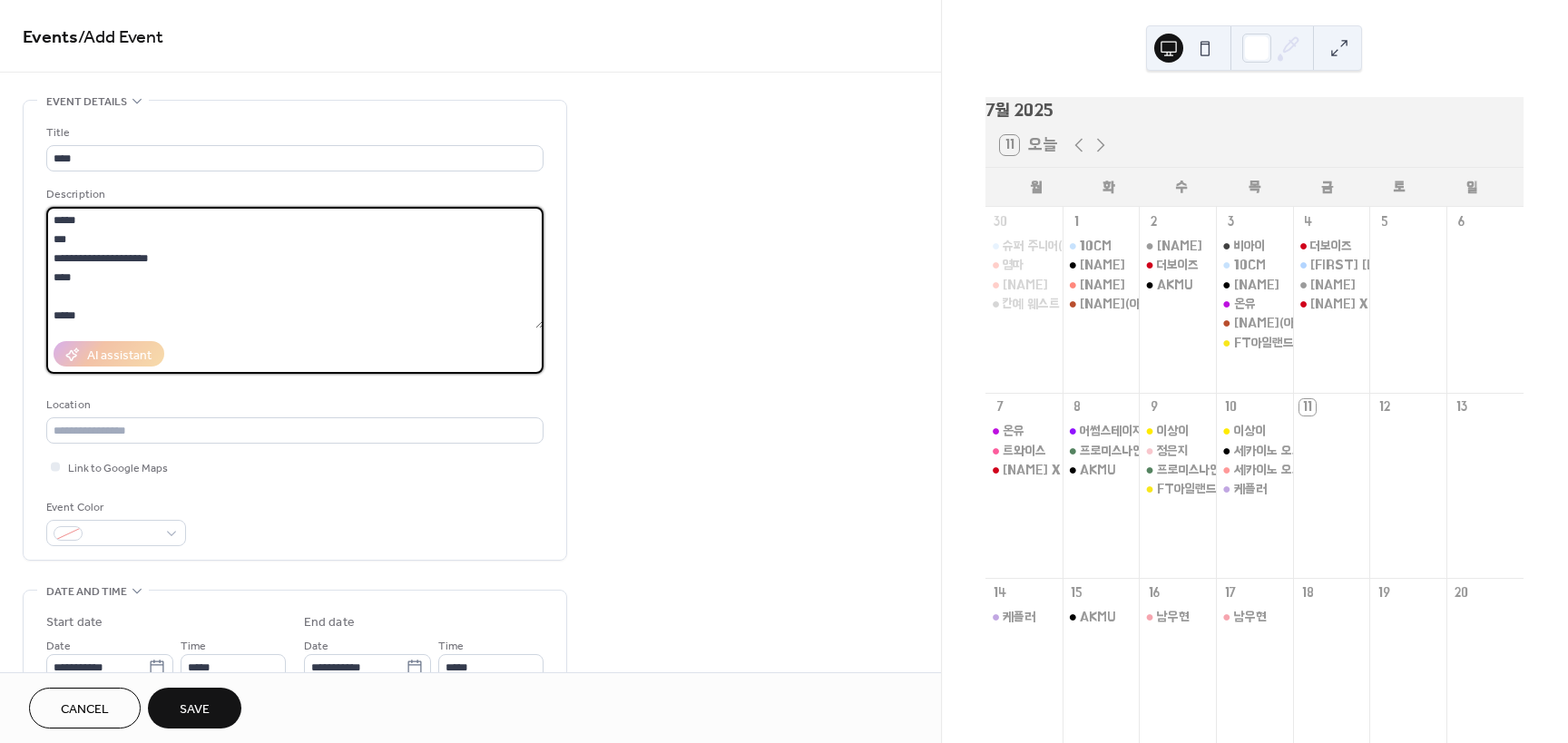 click on "**********" at bounding box center (295, 268) 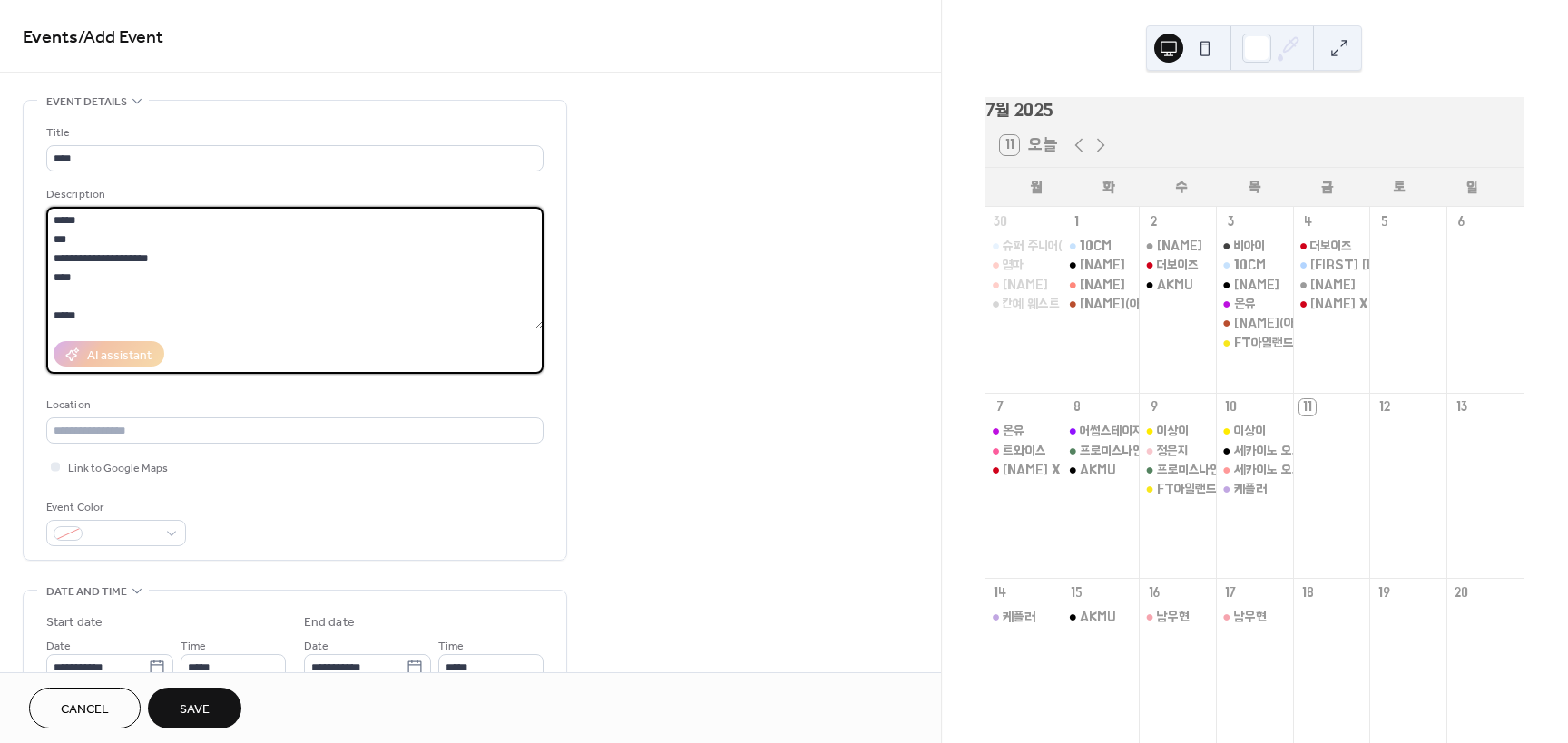 scroll, scrollTop: 38, scrollLeft: 0, axis: vertical 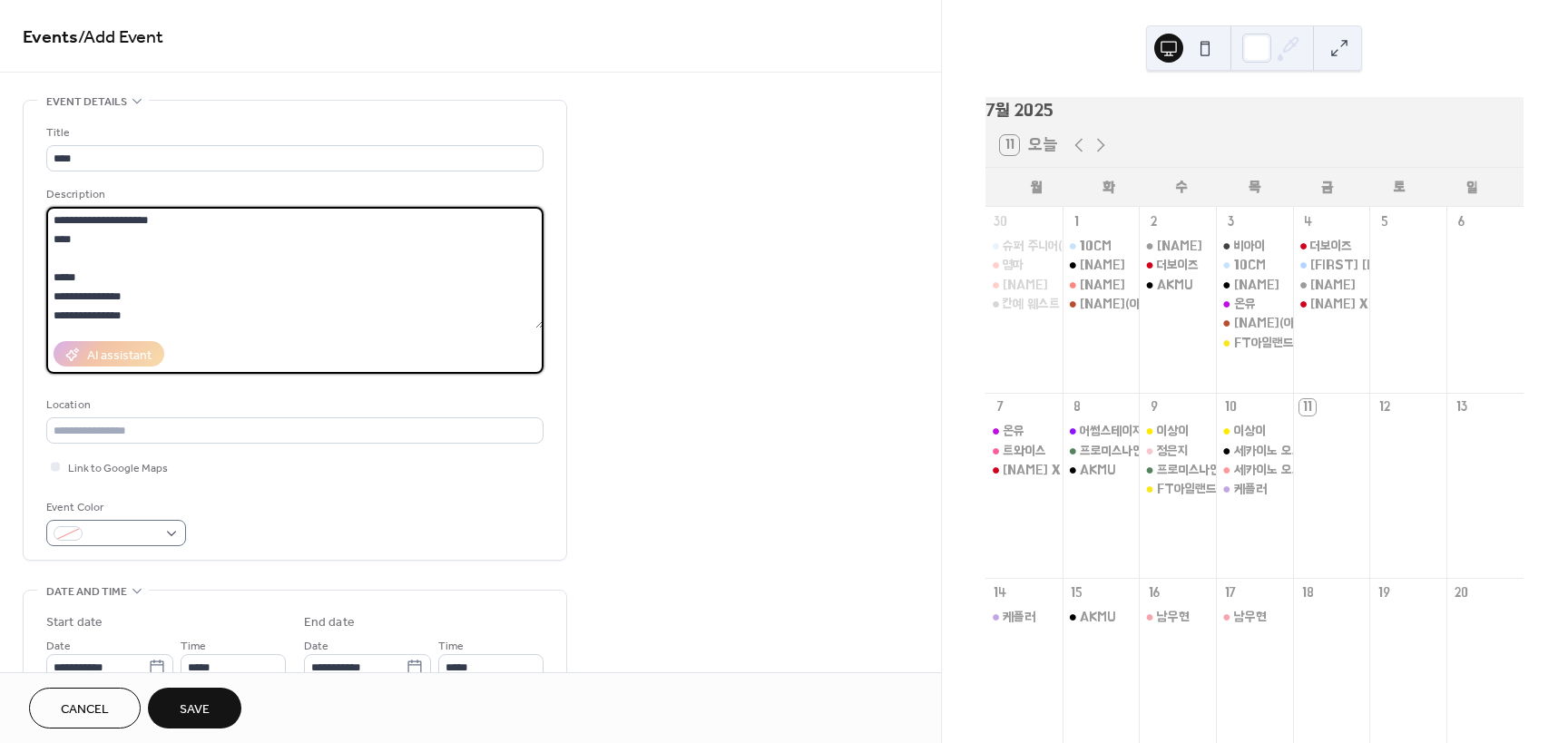 type on "**********" 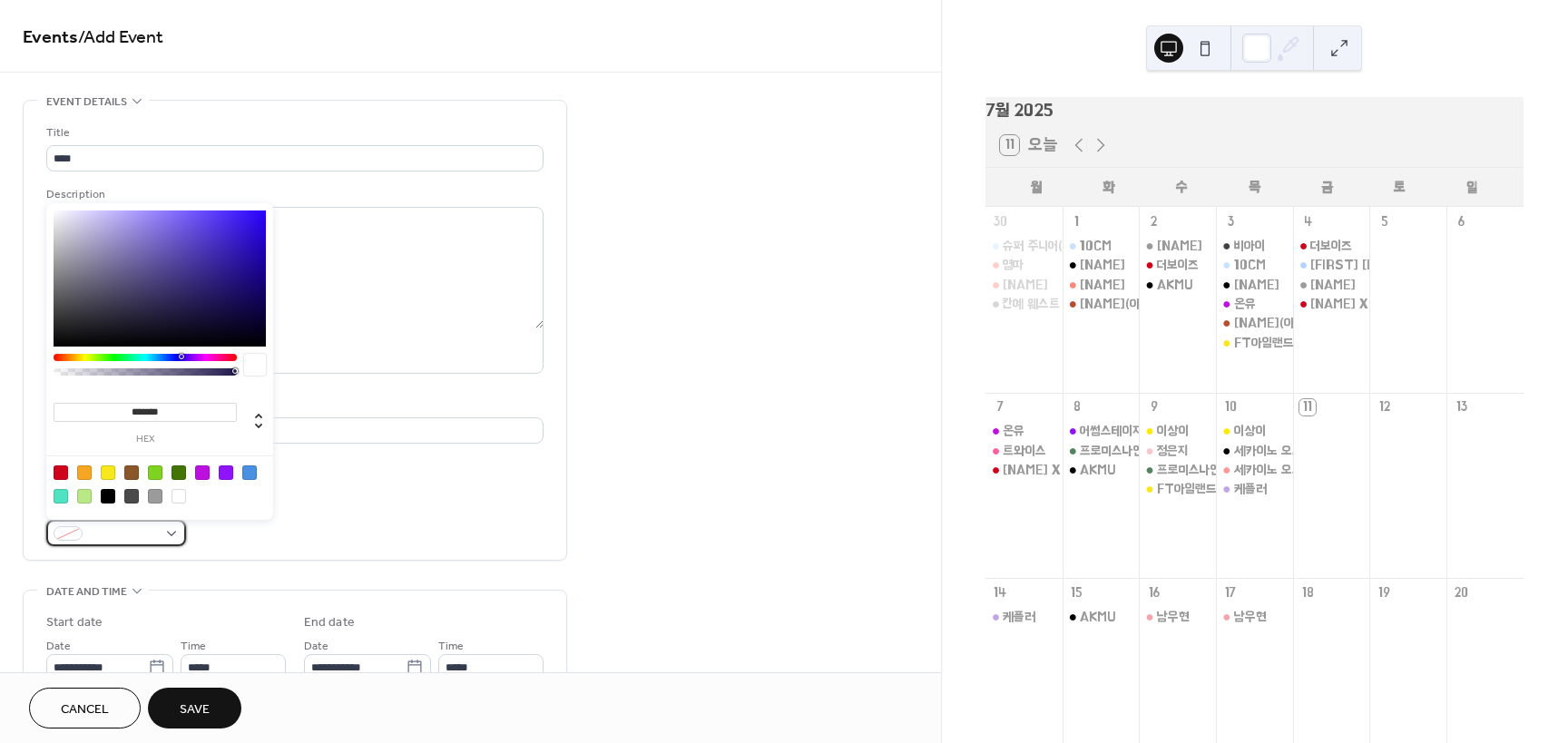 click at bounding box center [123, 534] 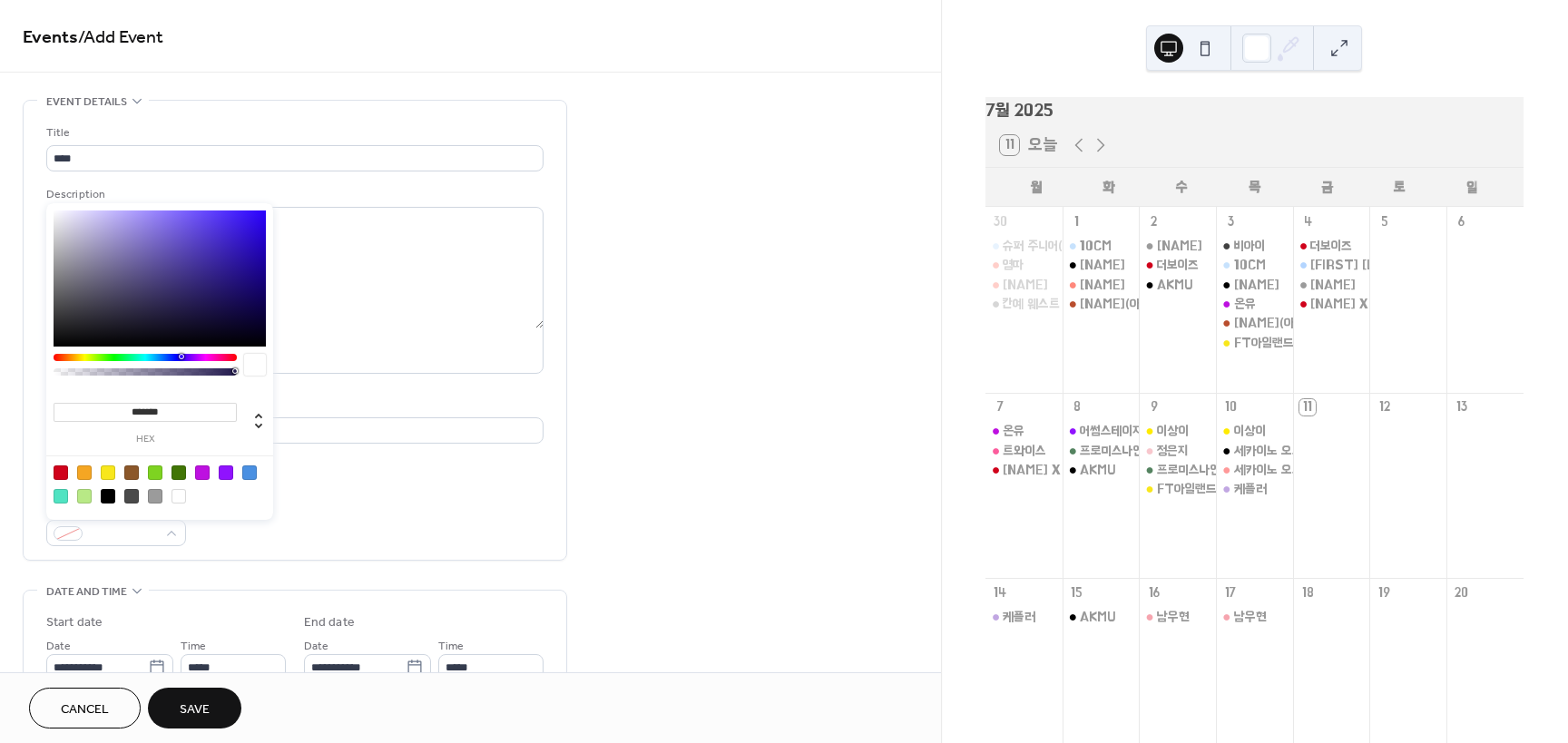 click at bounding box center (250, 473) 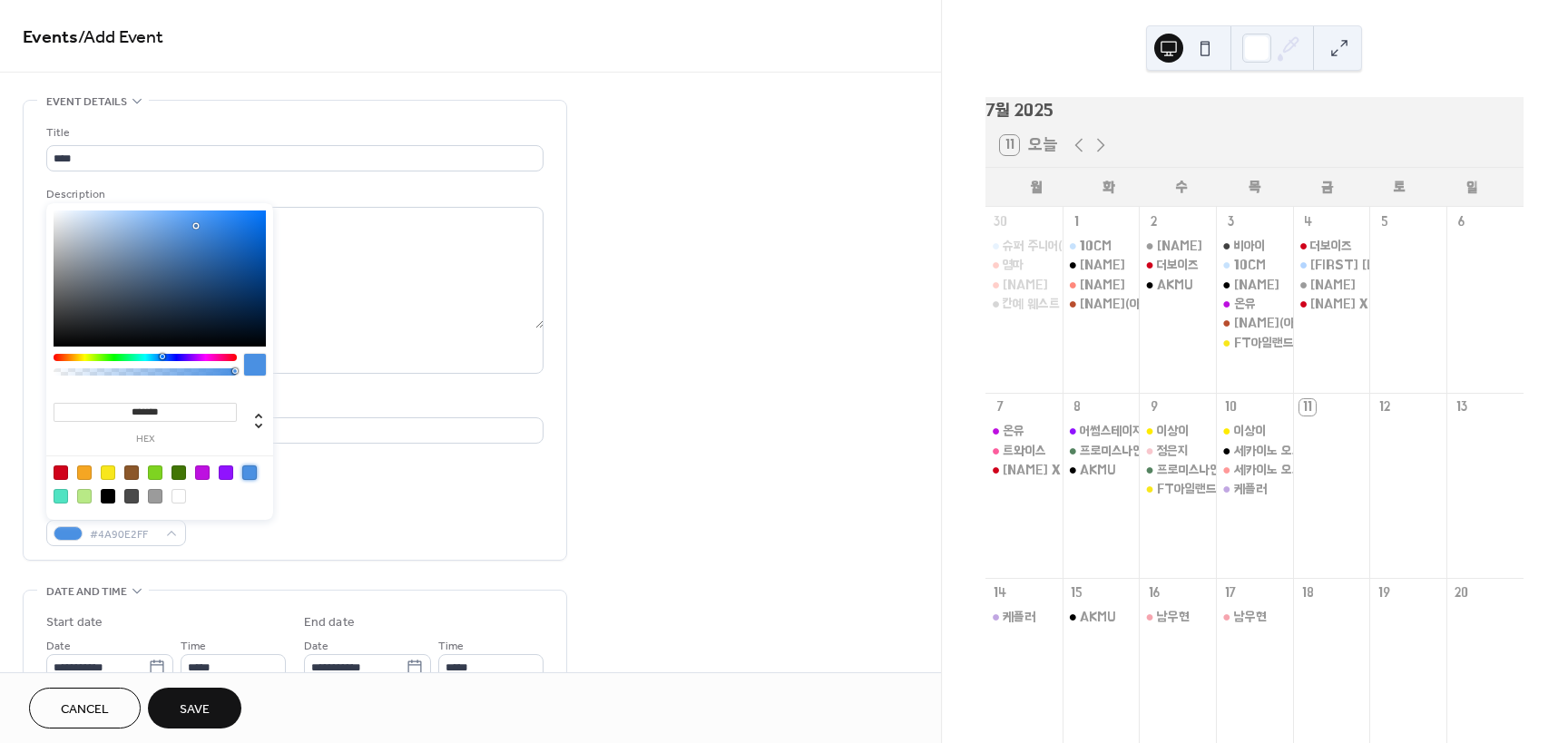 click on "**********" at bounding box center [470, 723] 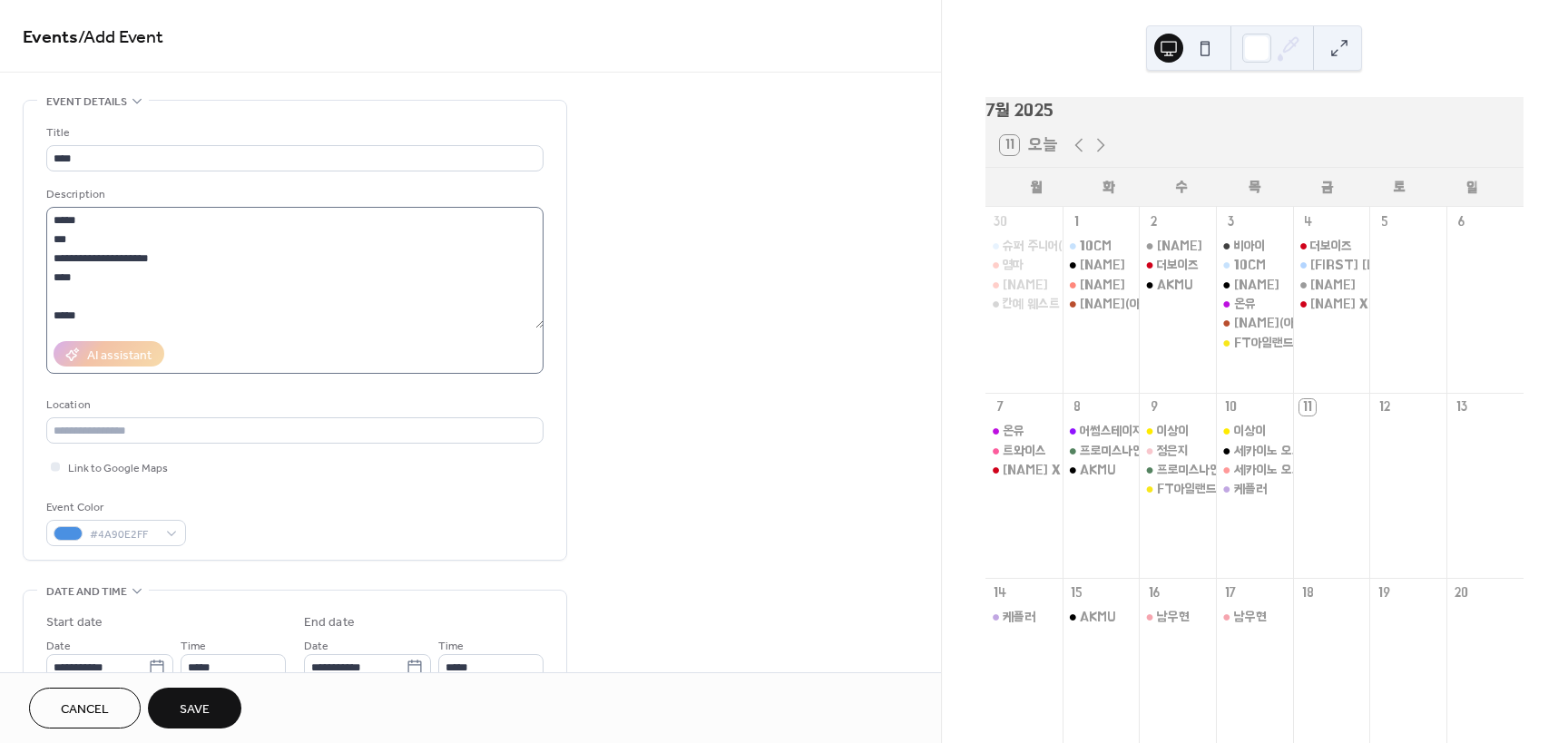 scroll, scrollTop: 38, scrollLeft: 0, axis: vertical 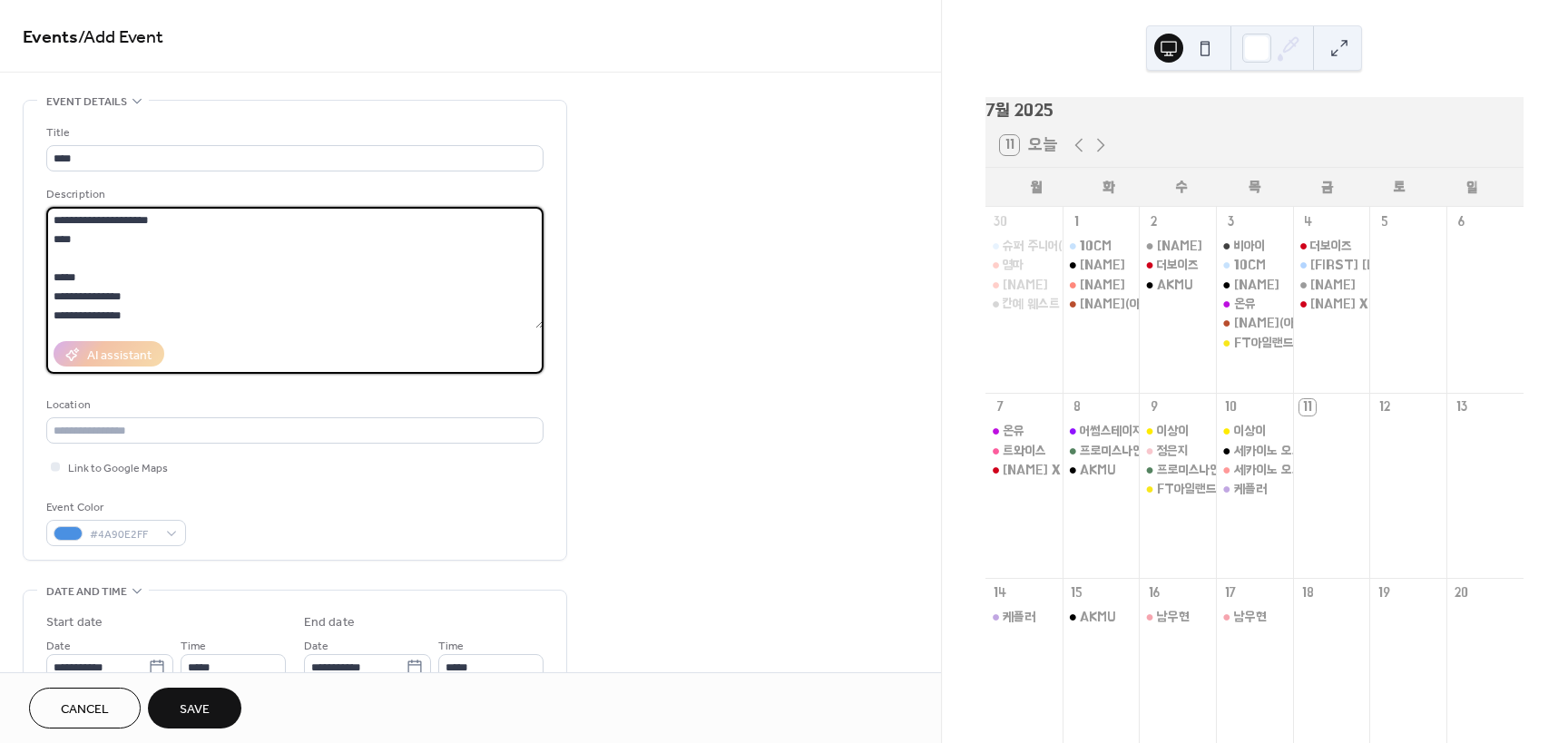 click on "**********" at bounding box center [295, 268] 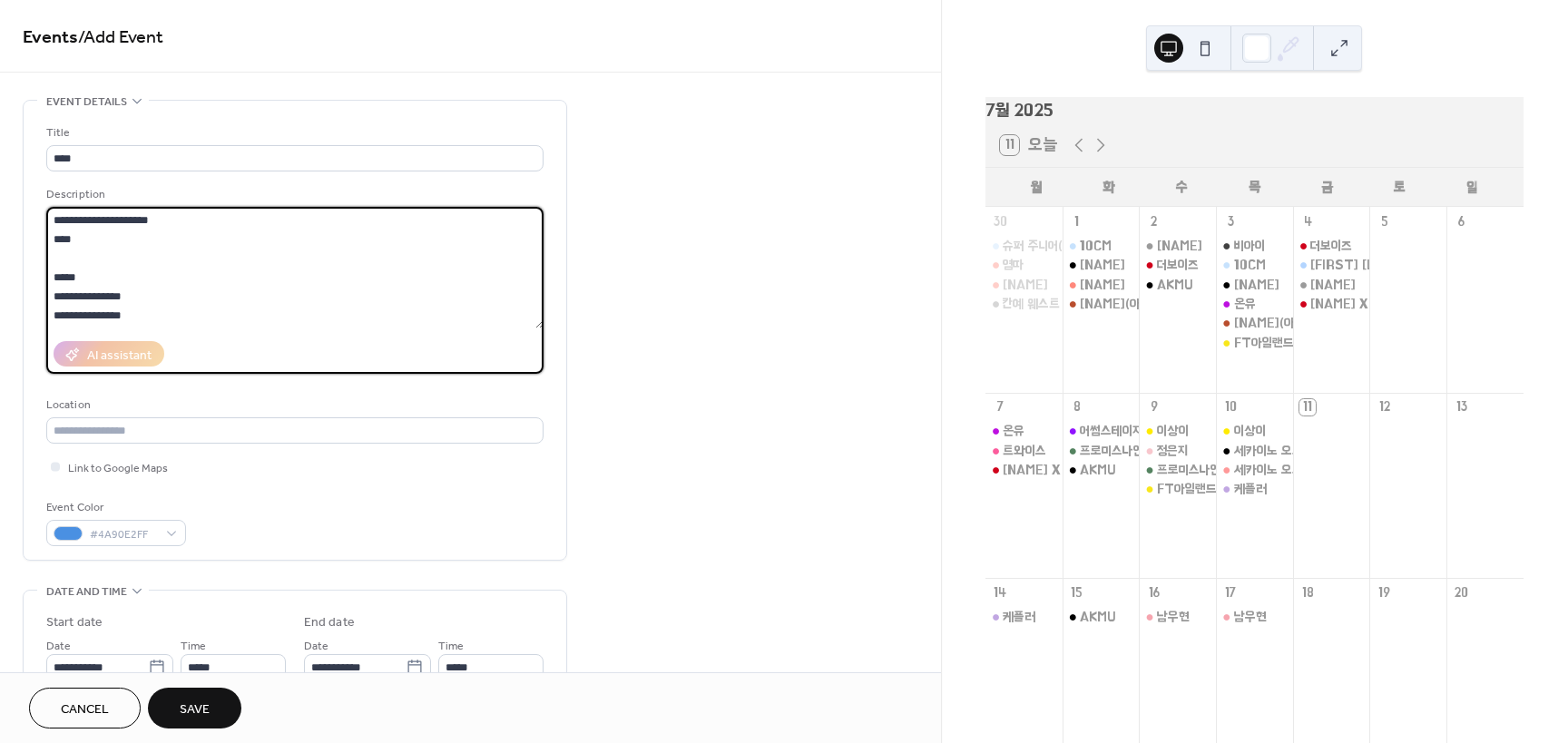 type on "**********" 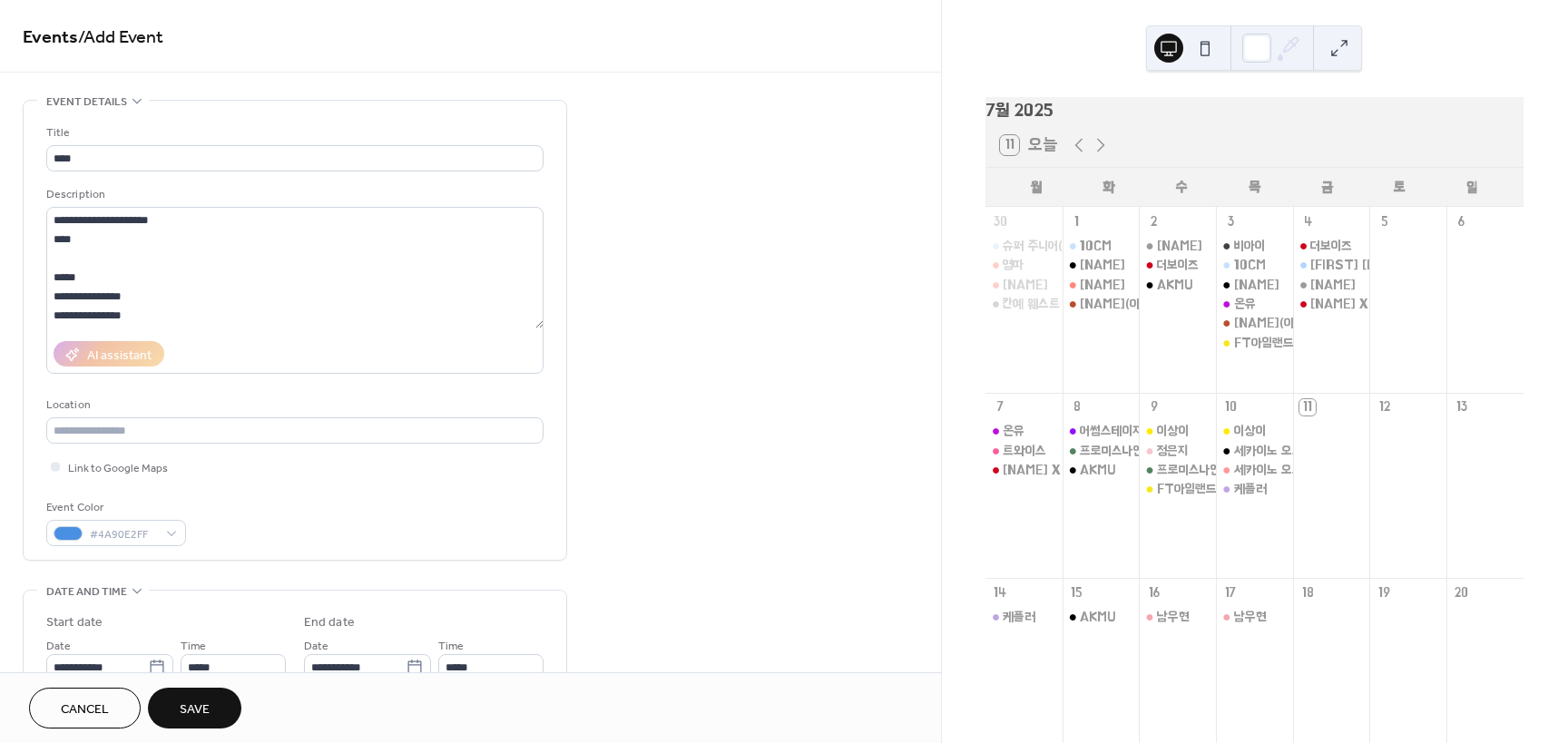 click on "**********" at bounding box center (470, 723) 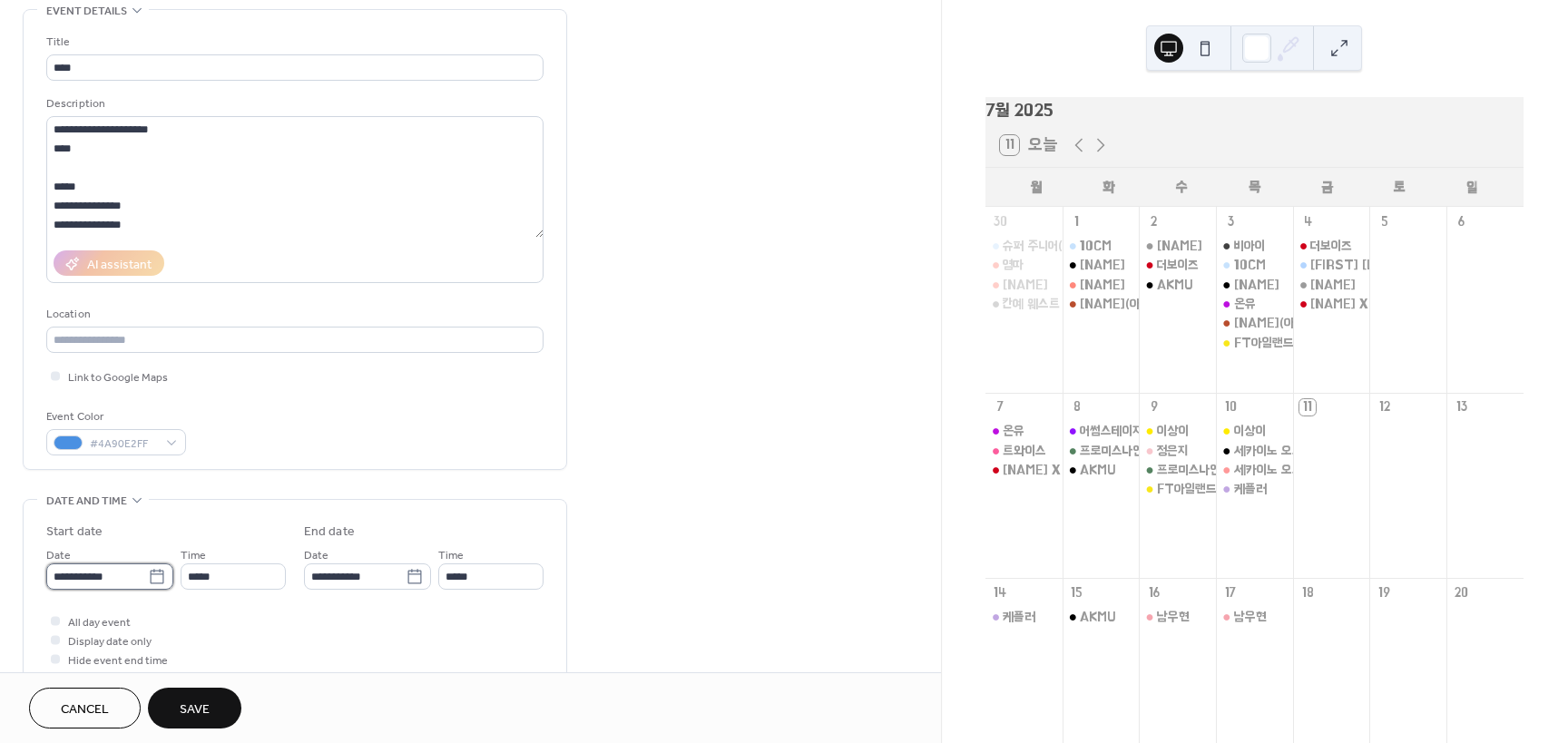 click on "**********" at bounding box center (97, 576) 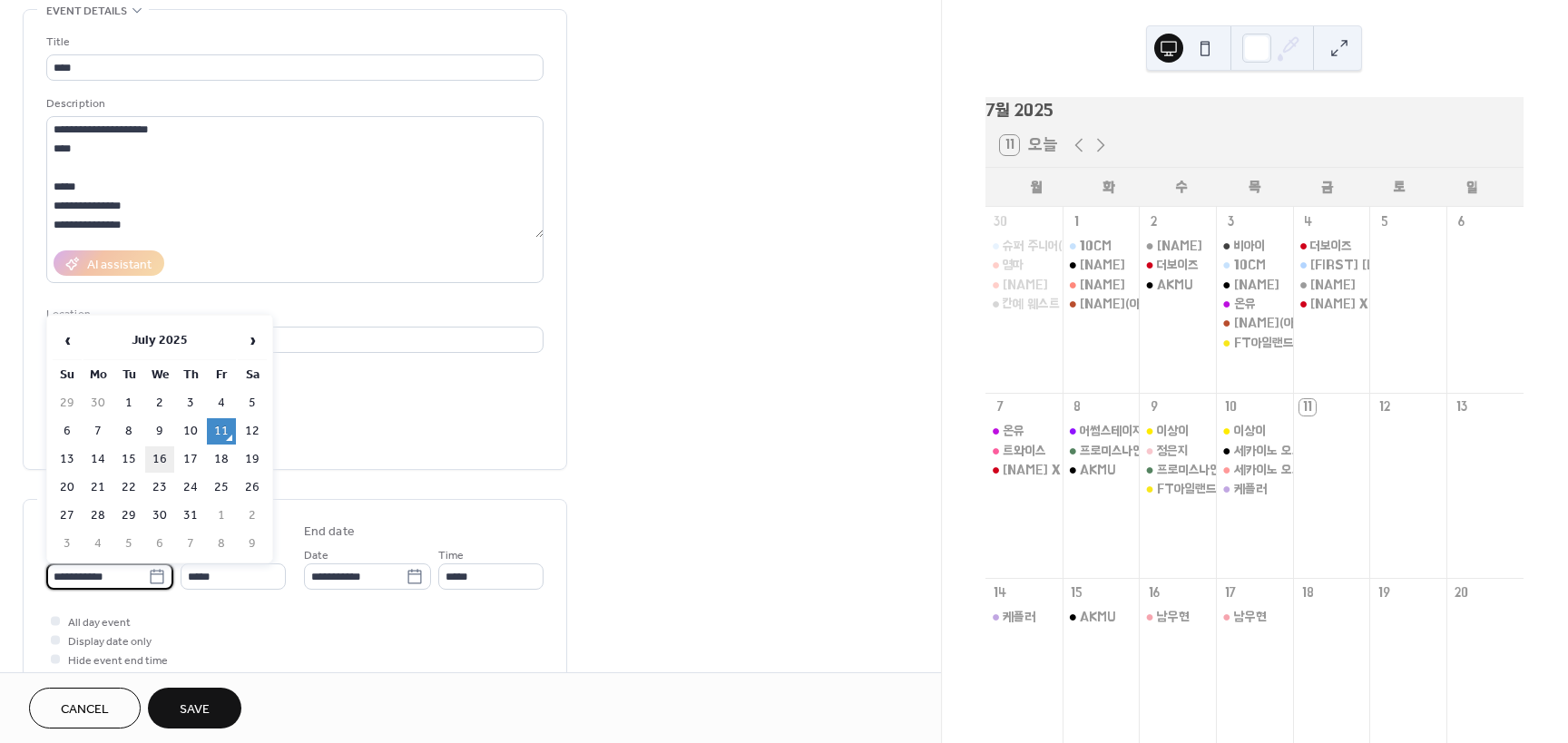 click on "16" at bounding box center (160, 459) 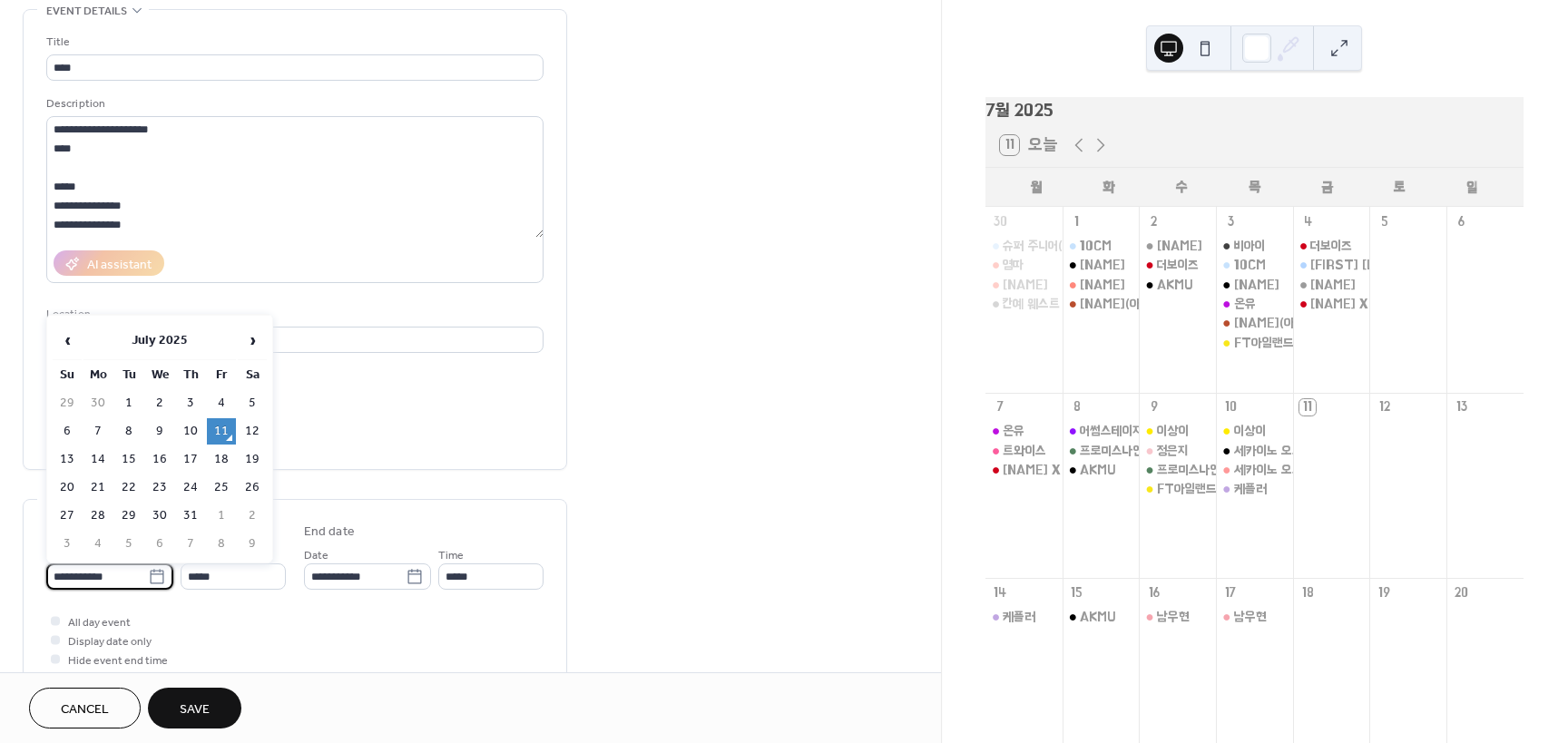 type on "**********" 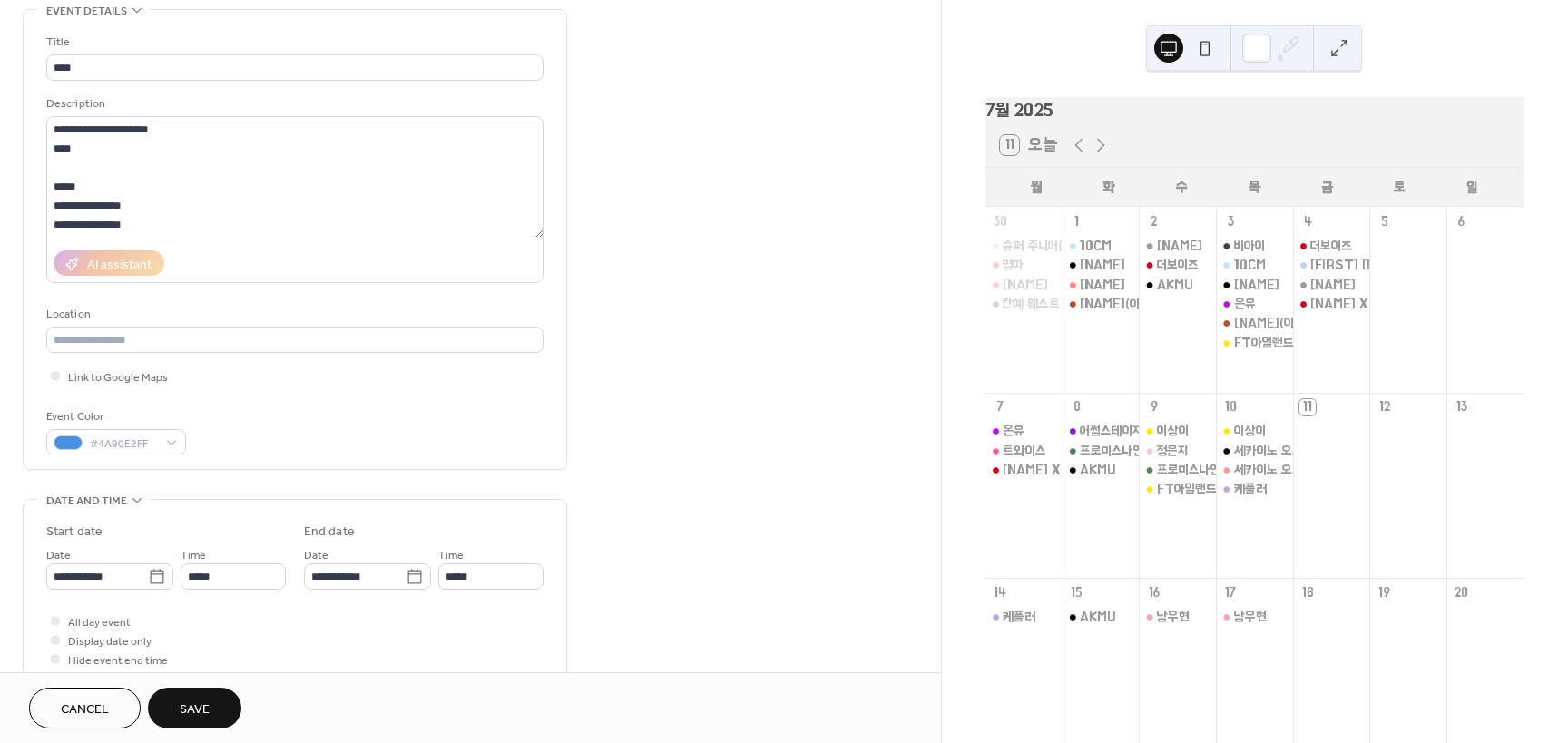 click on "**********" at bounding box center [470, 632] 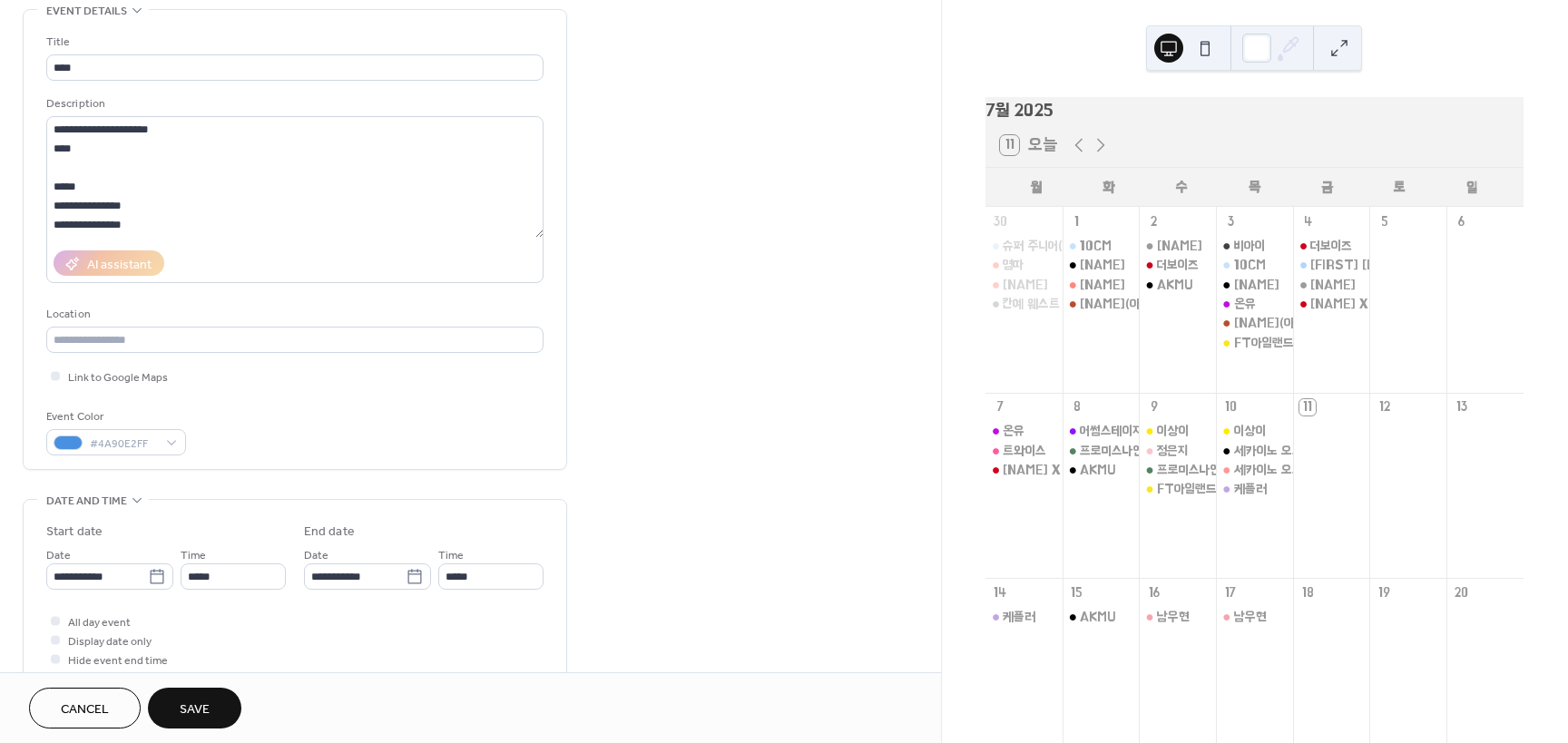 scroll, scrollTop: 181, scrollLeft: 0, axis: vertical 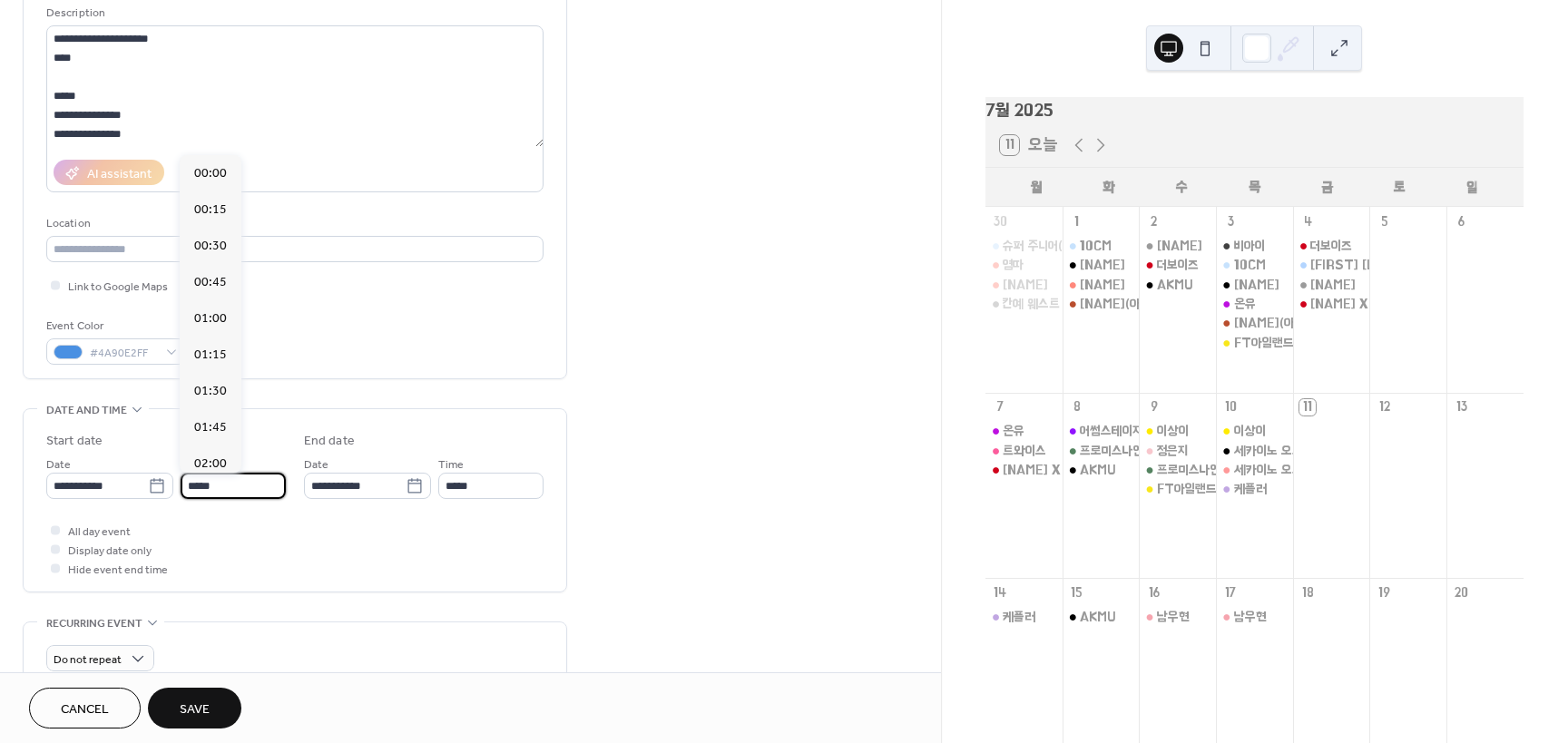 drag, startPoint x: 249, startPoint y: 489, endPoint x: 5, endPoint y: 484, distance: 244.05122 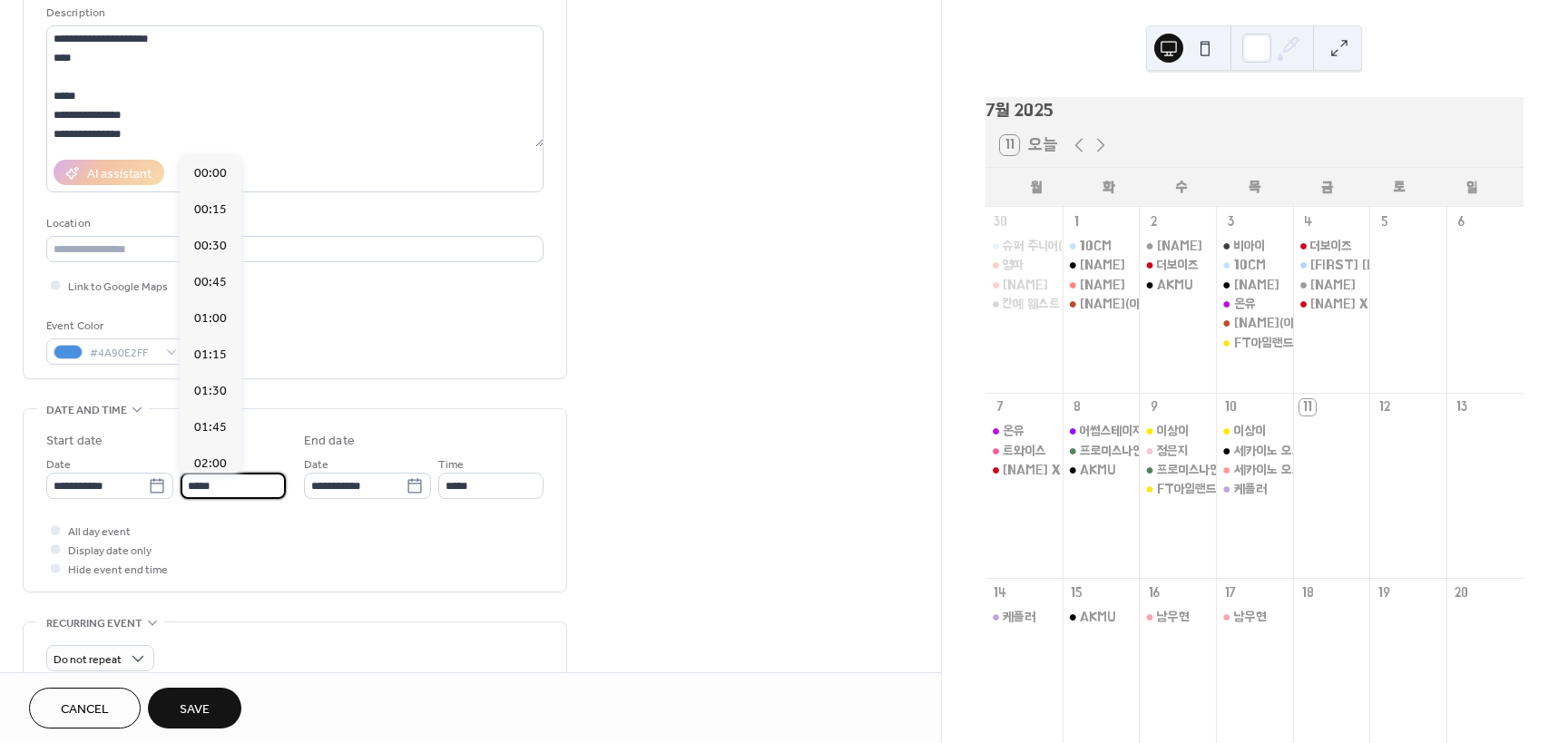 click on "**********" at bounding box center [470, 542] 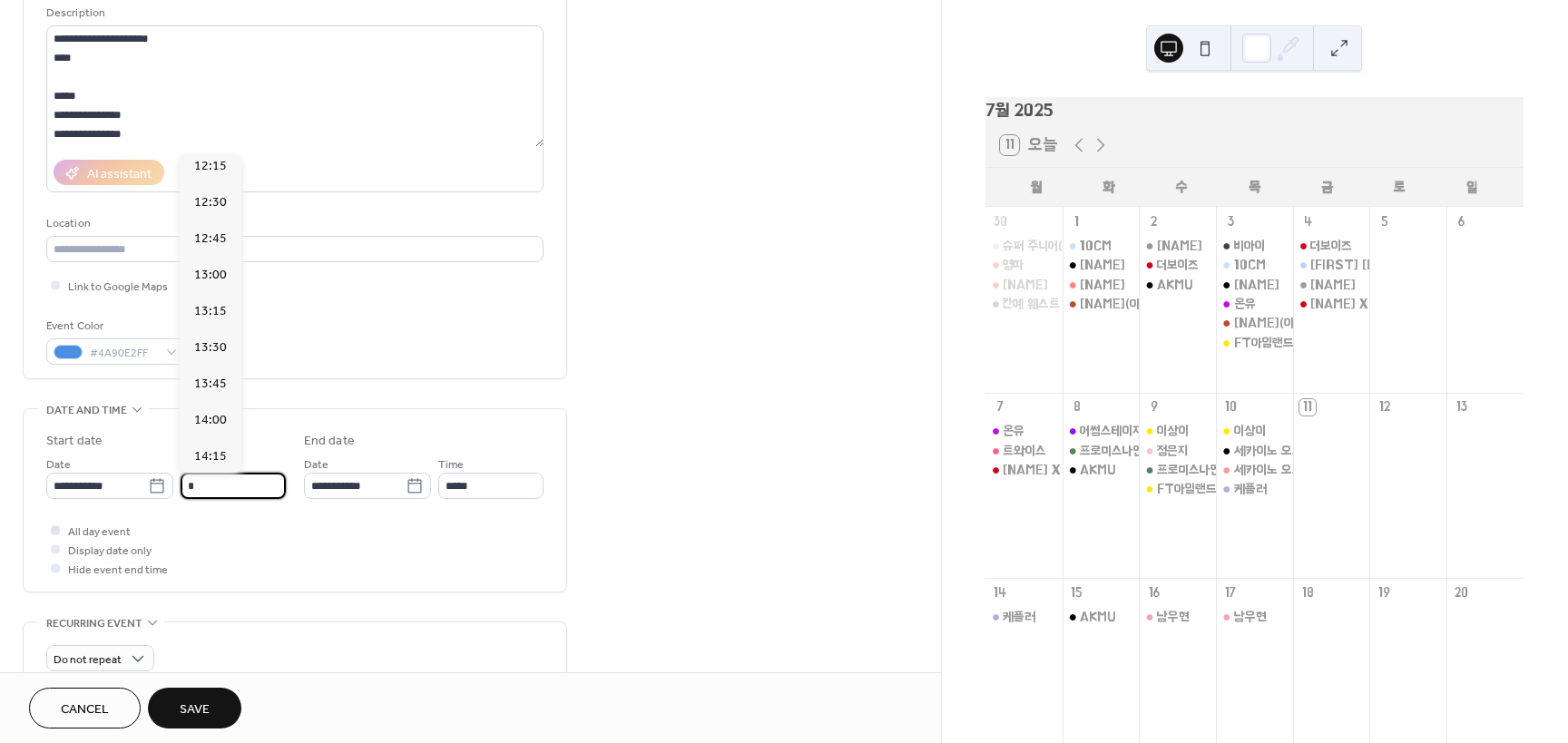 scroll, scrollTop: 2976, scrollLeft: 0, axis: vertical 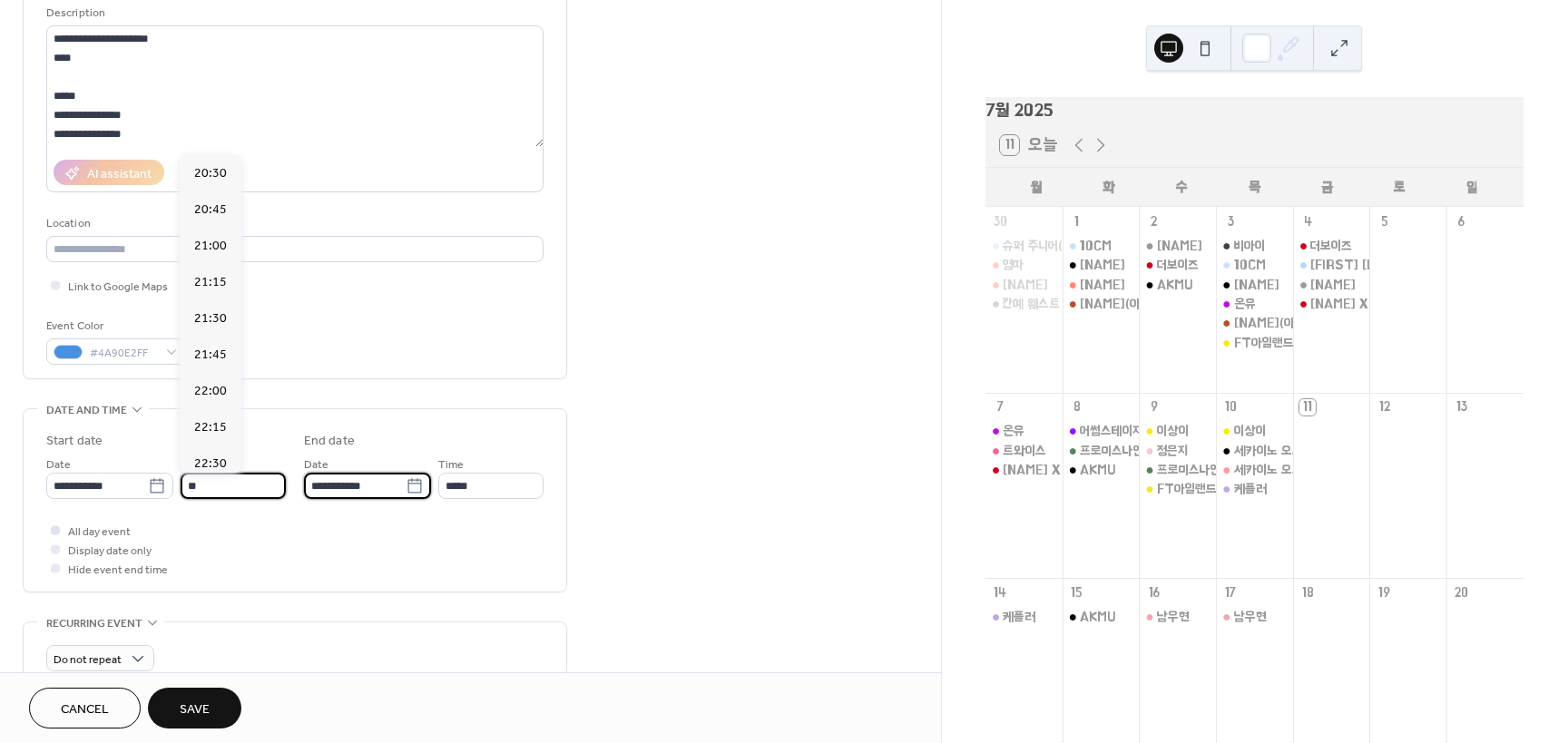 type on "*****" 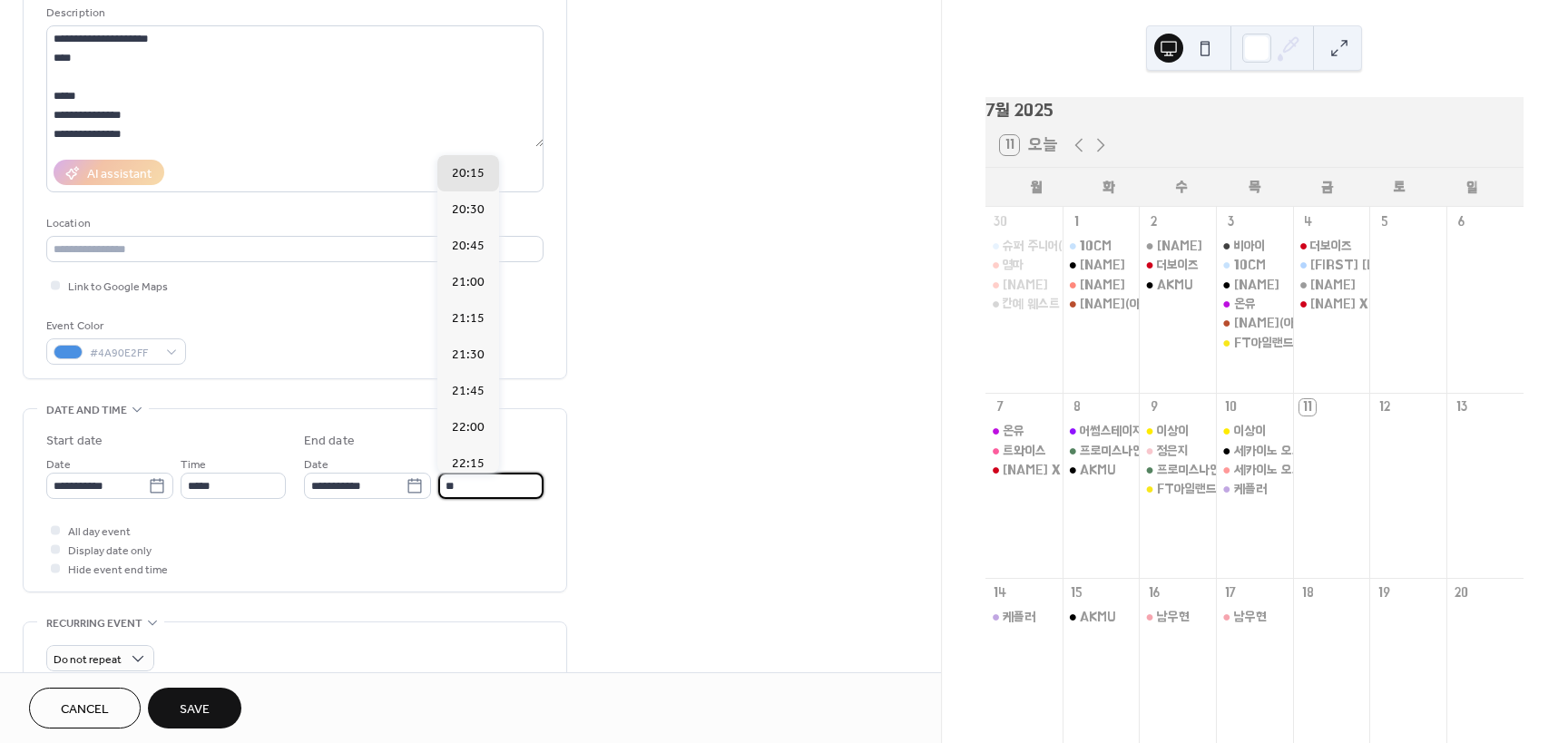 type on "*****" 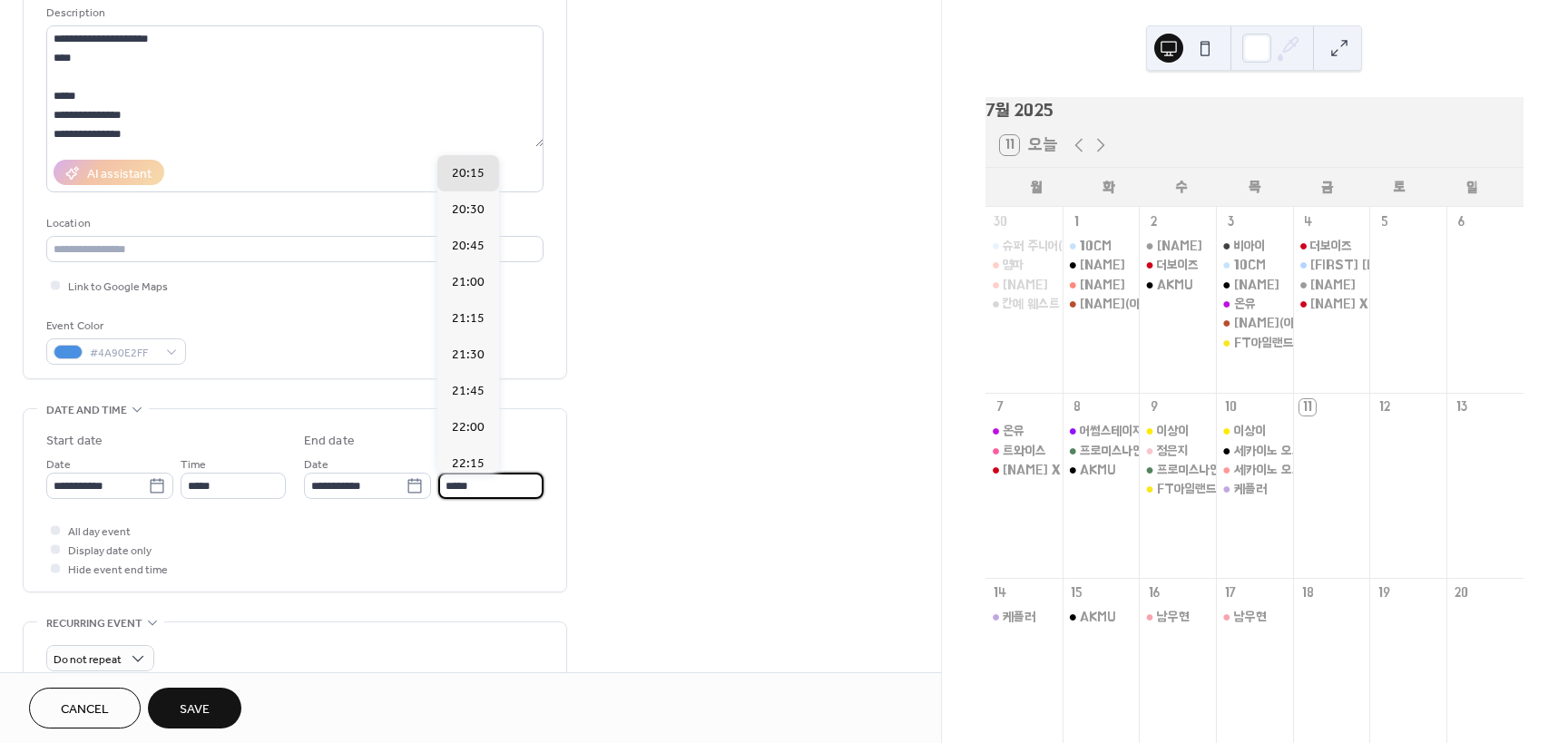 click on "**********" at bounding box center (470, 542) 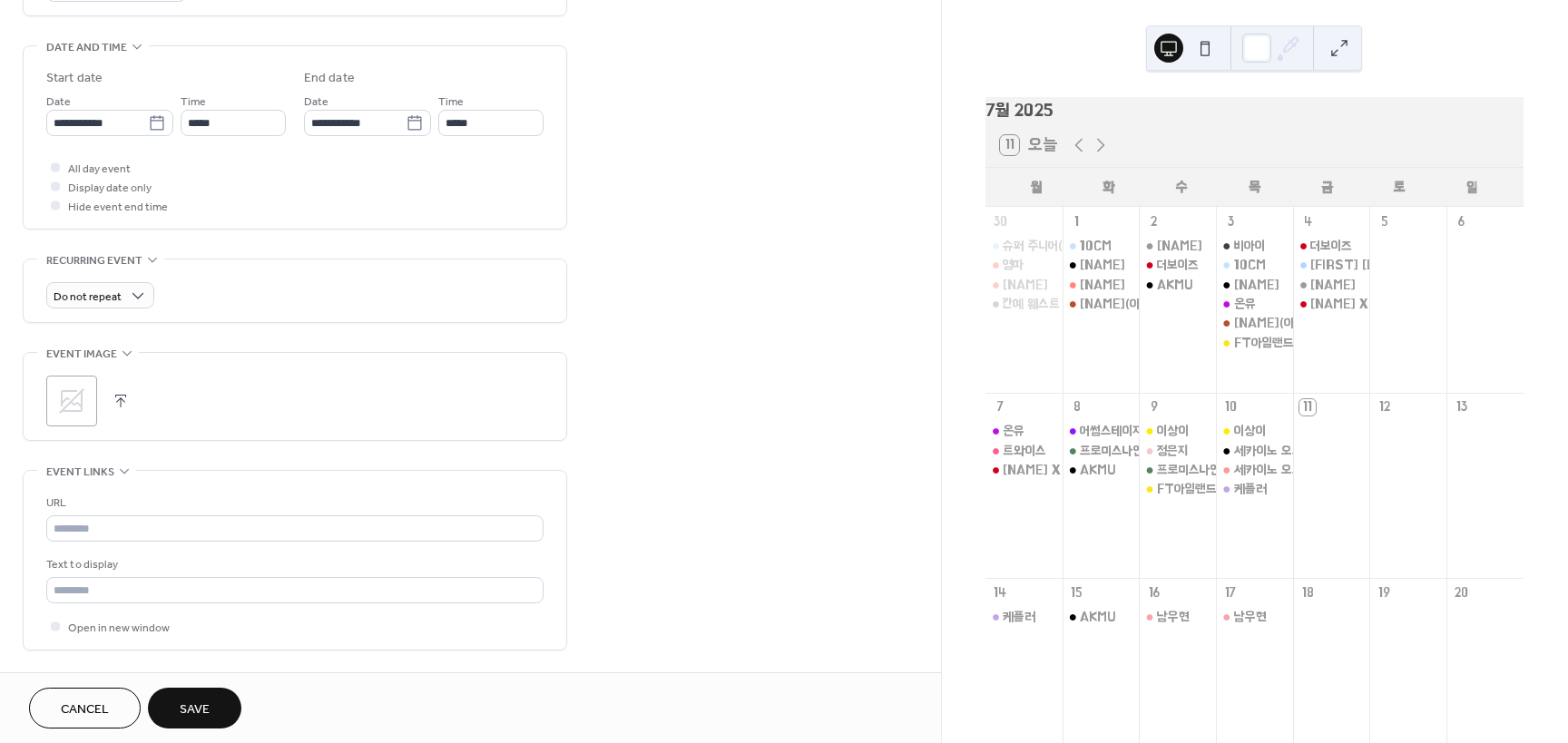 scroll, scrollTop: 635, scrollLeft: 0, axis: vertical 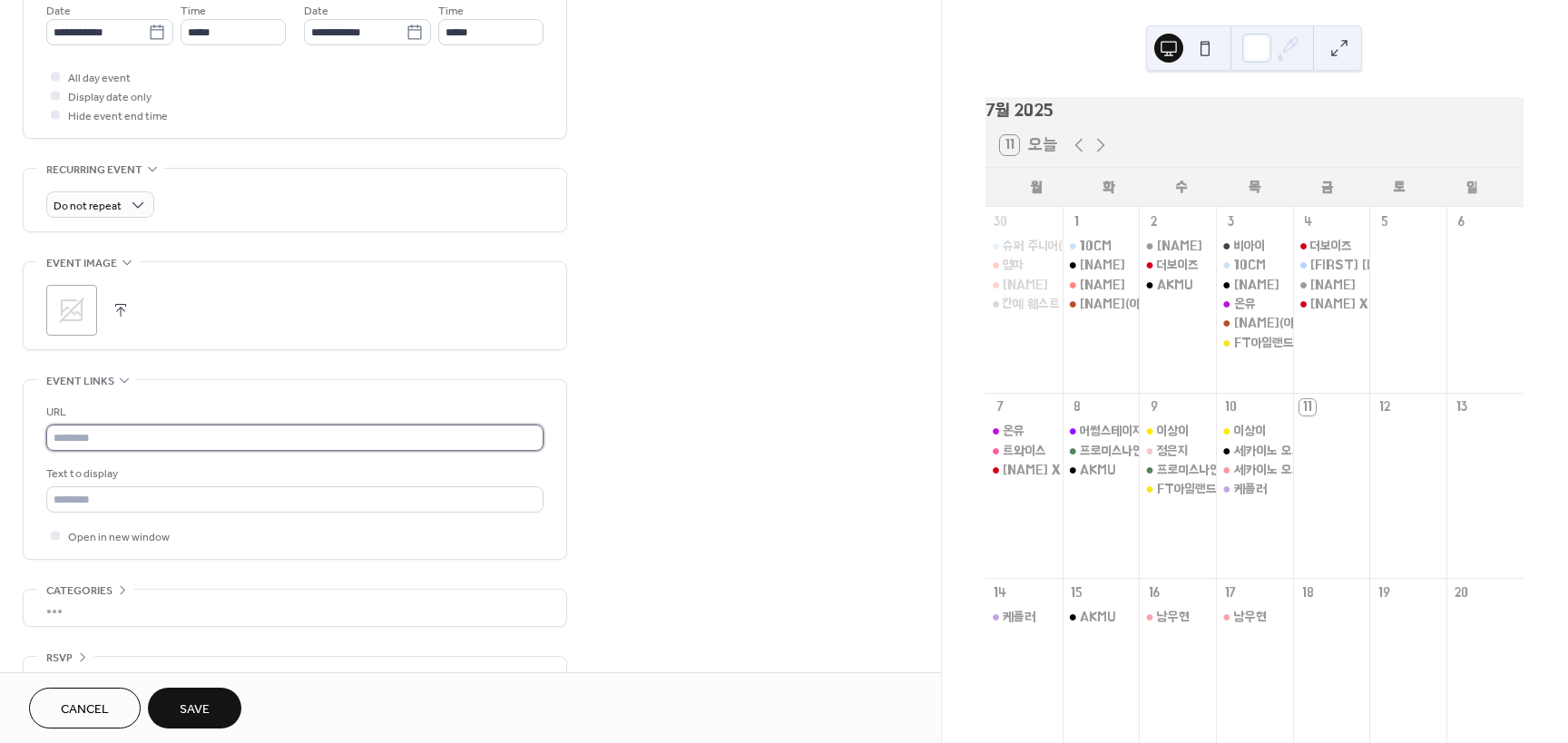 click at bounding box center [295, 437] 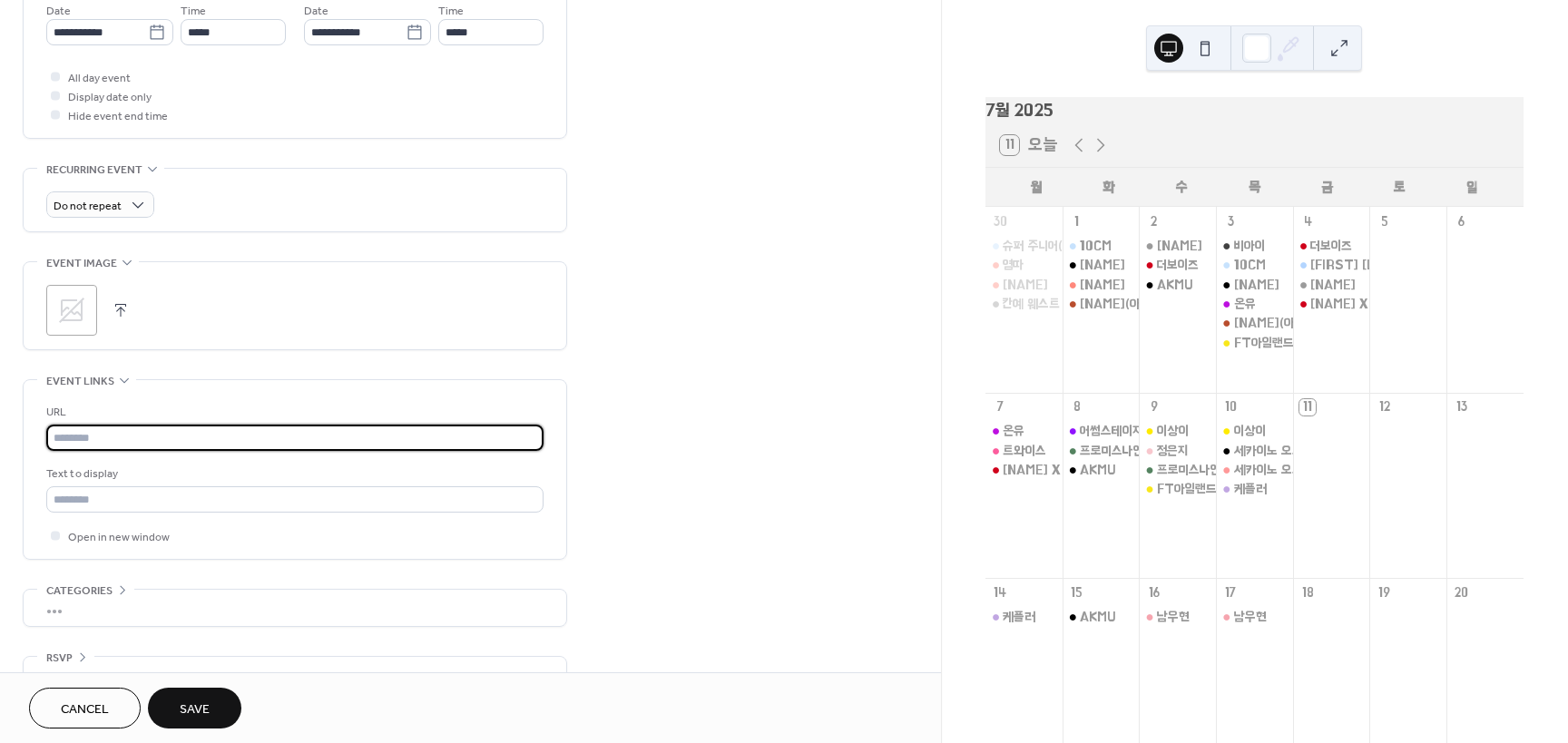 paste on "**********" 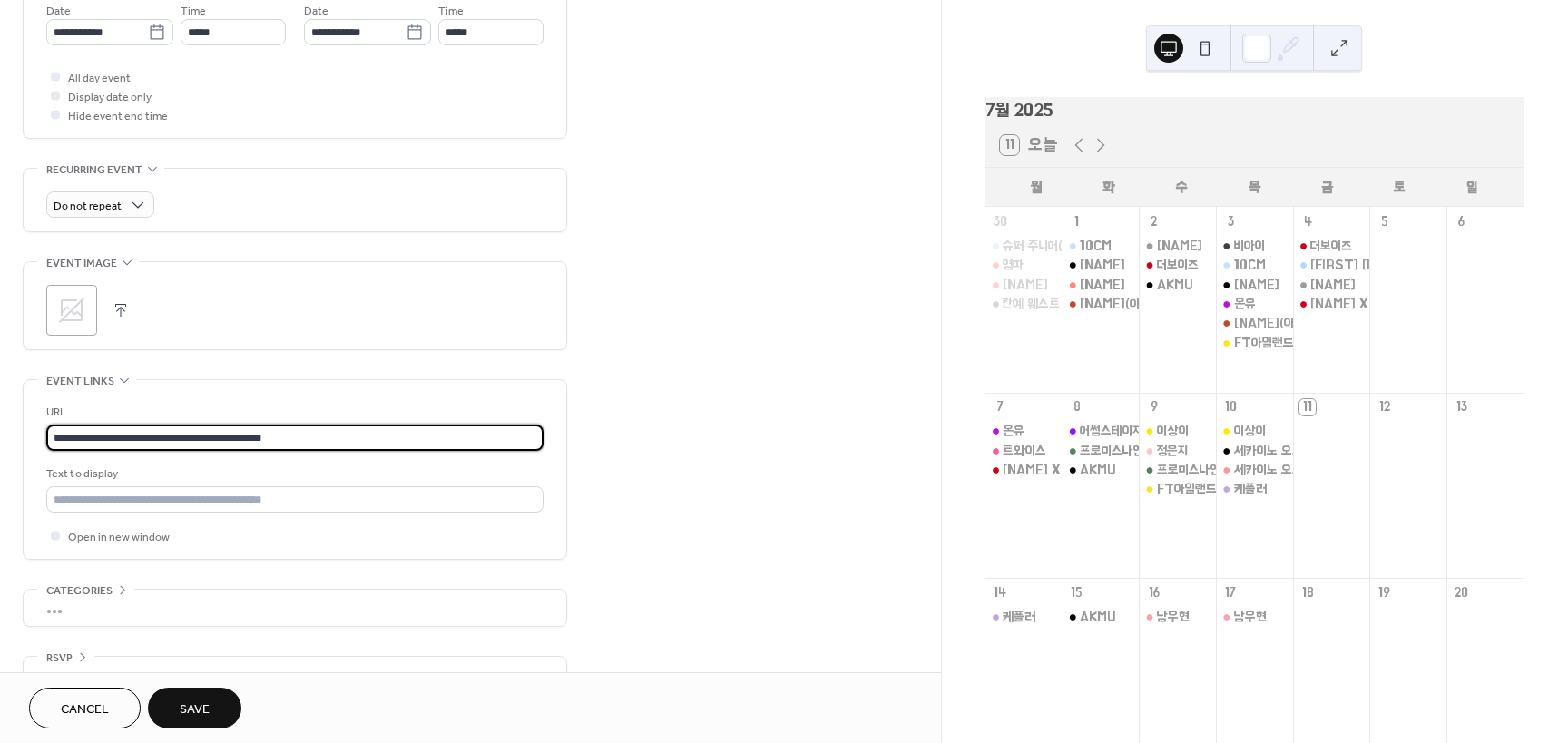 type on "**********" 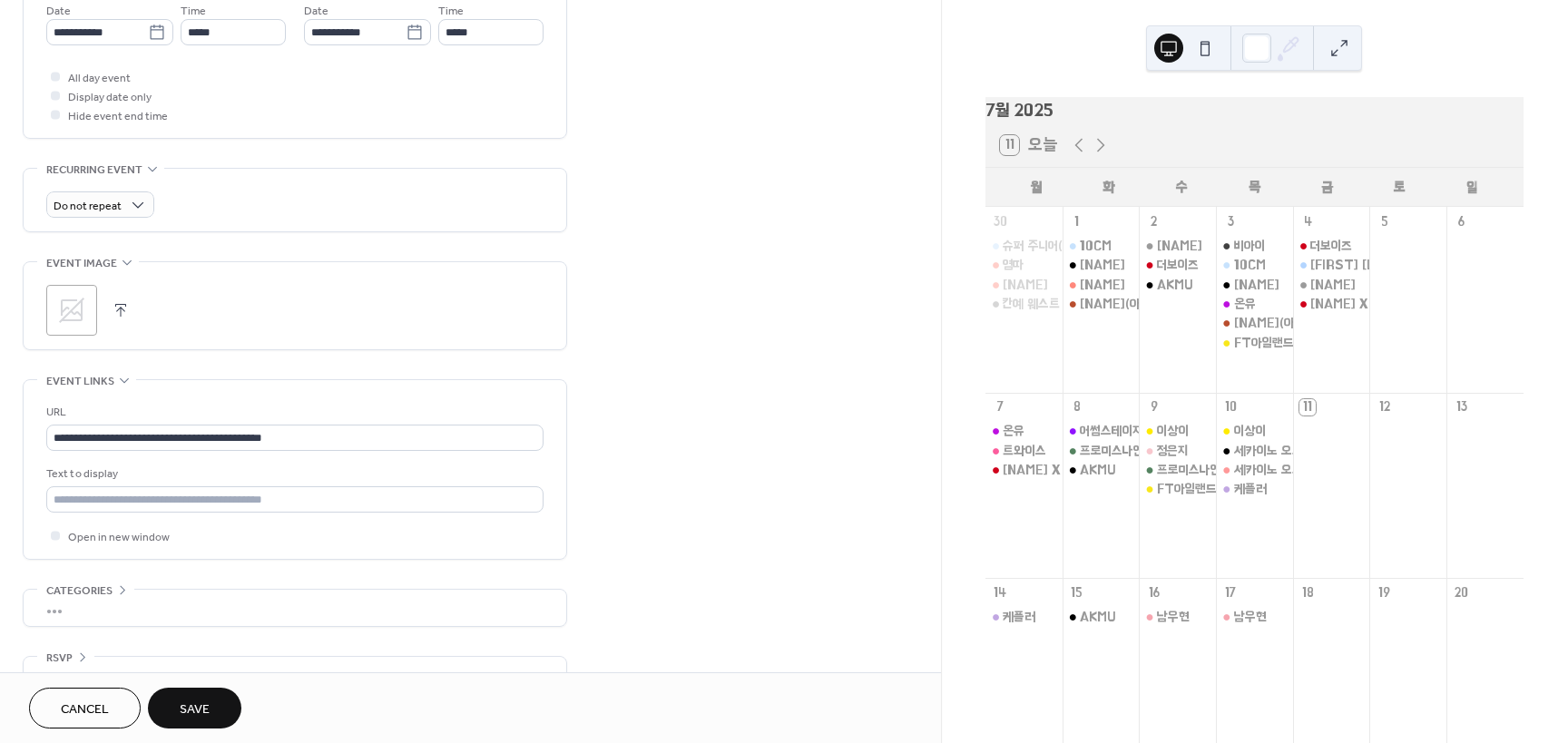 click on "Save" at bounding box center (194, 709) 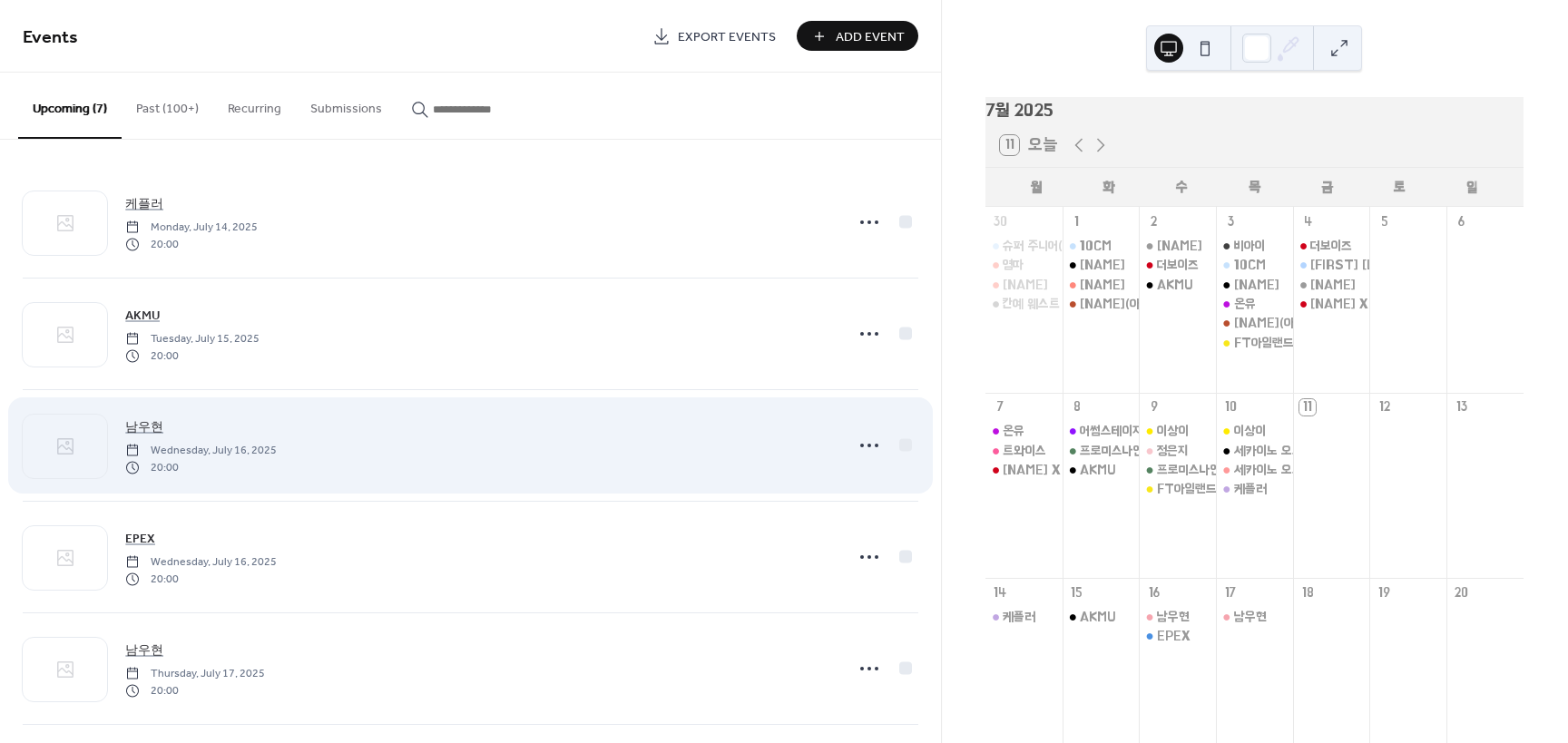 scroll, scrollTop: 91, scrollLeft: 0, axis: vertical 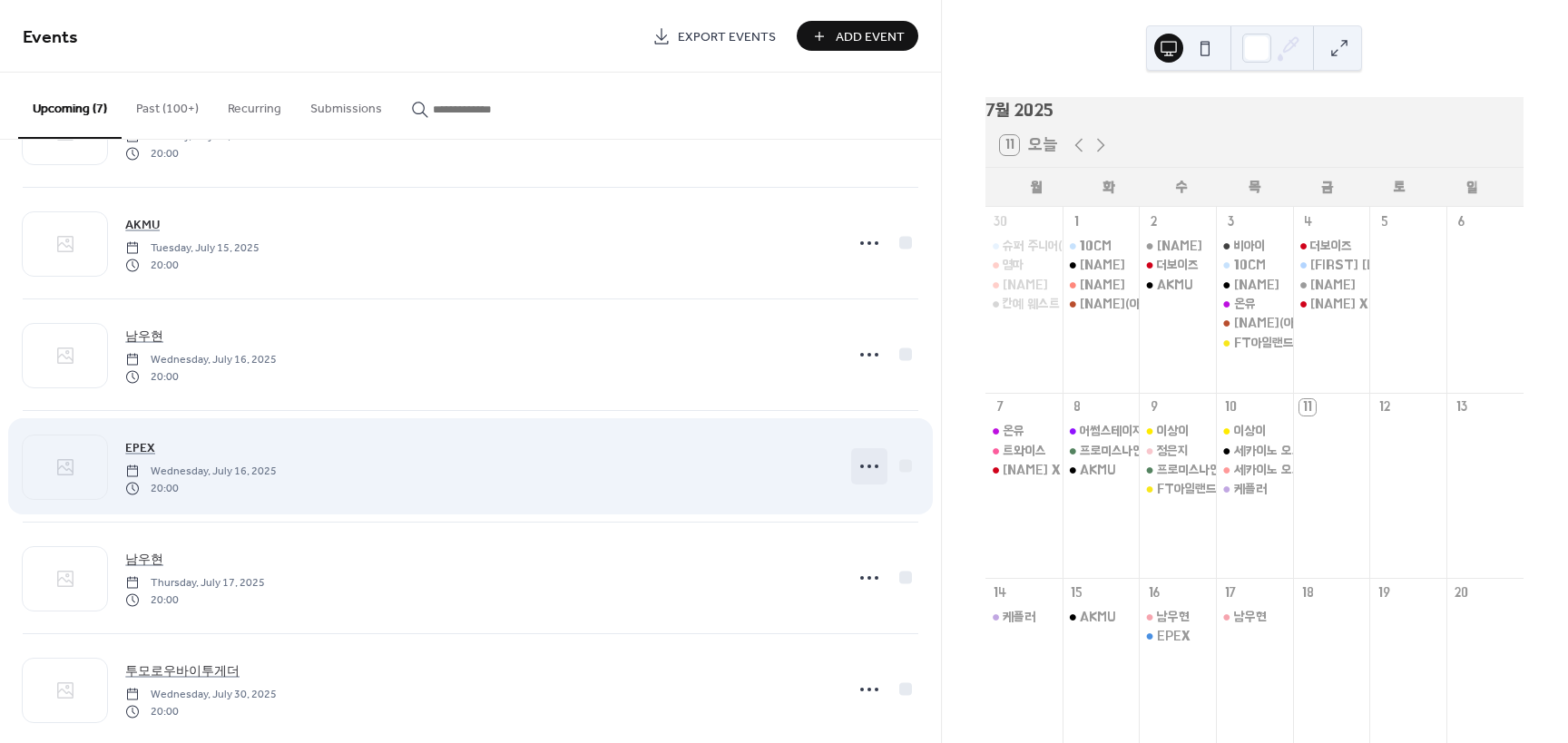 click 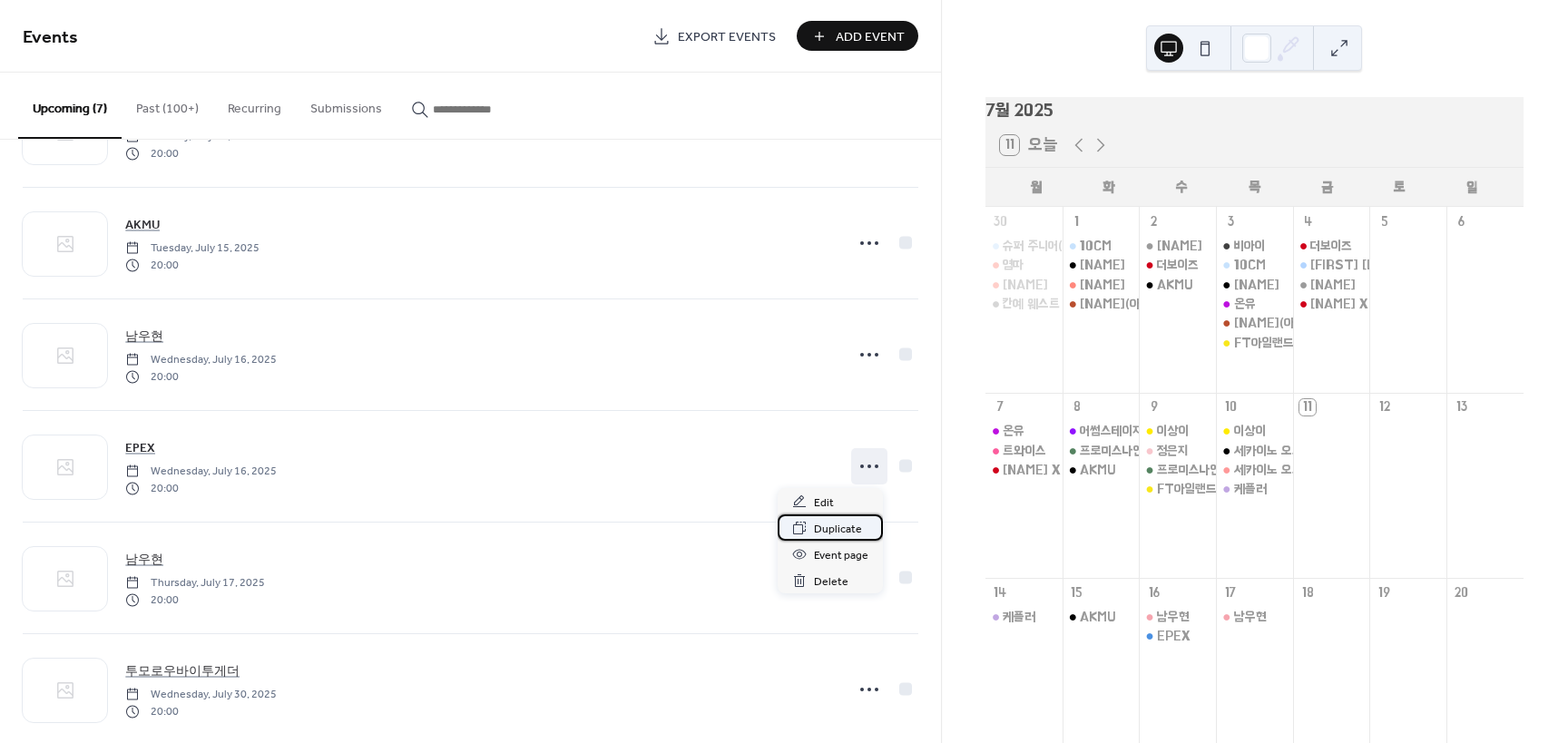 click on "Duplicate" at bounding box center (838, 529) 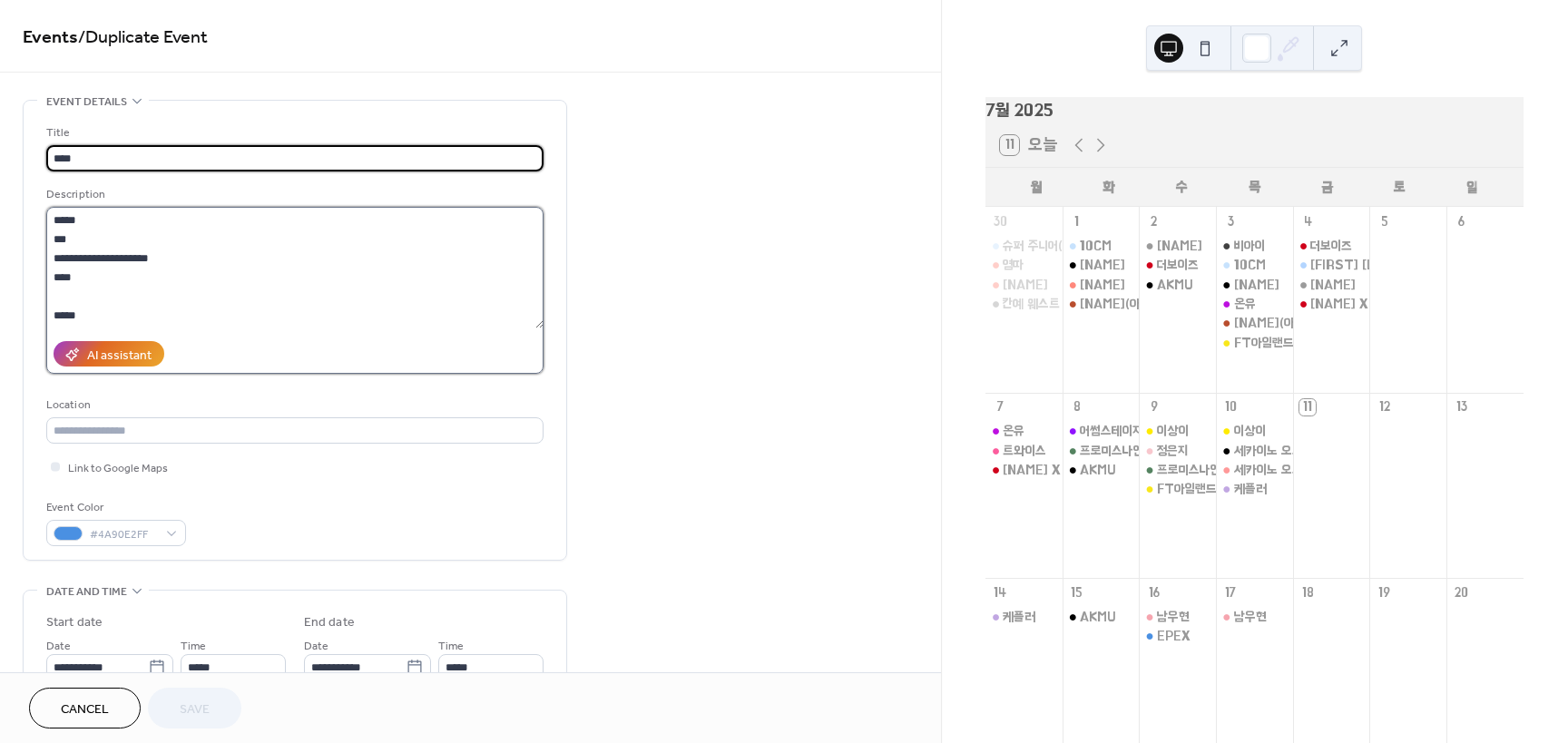 click on "**********" at bounding box center [295, 268] 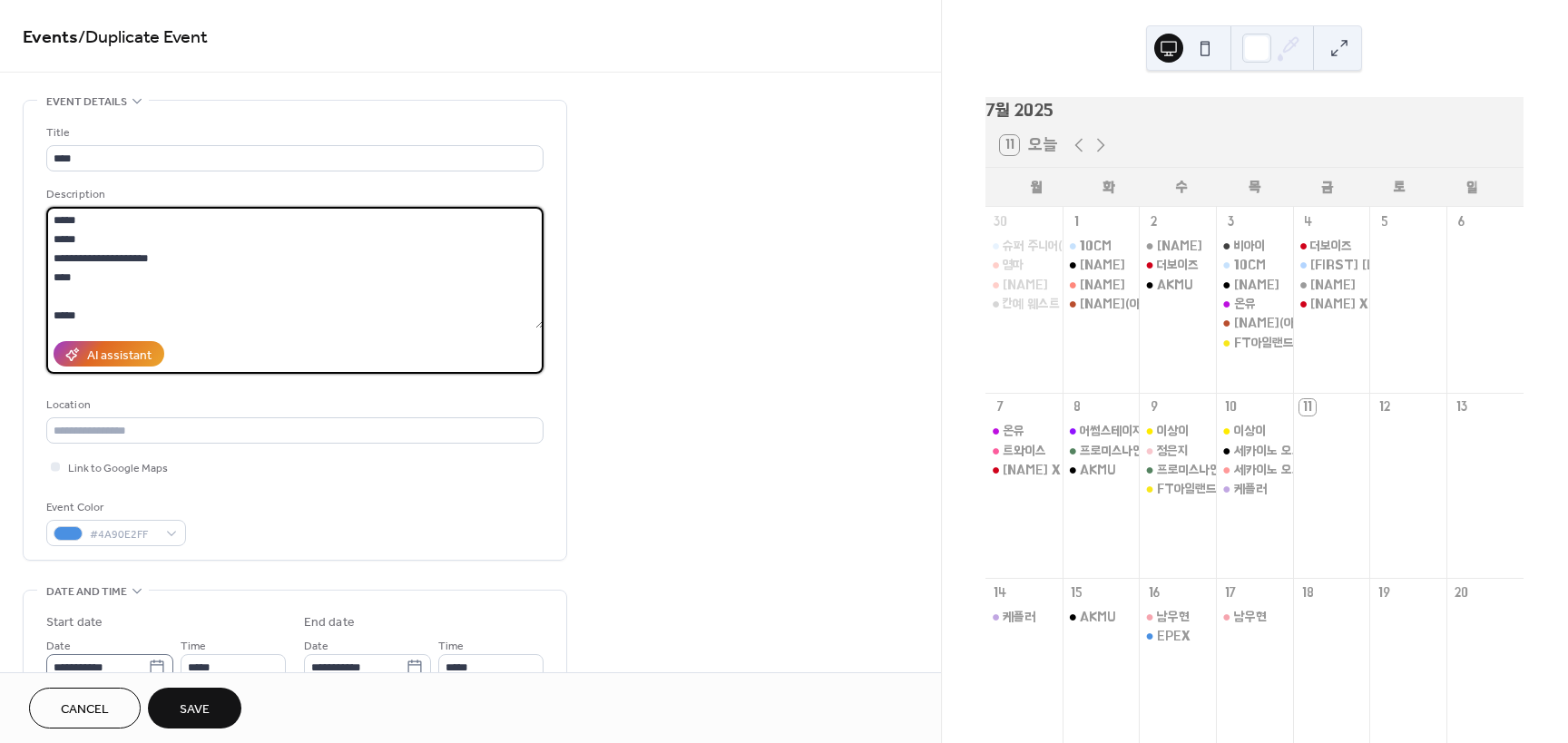 type on "**********" 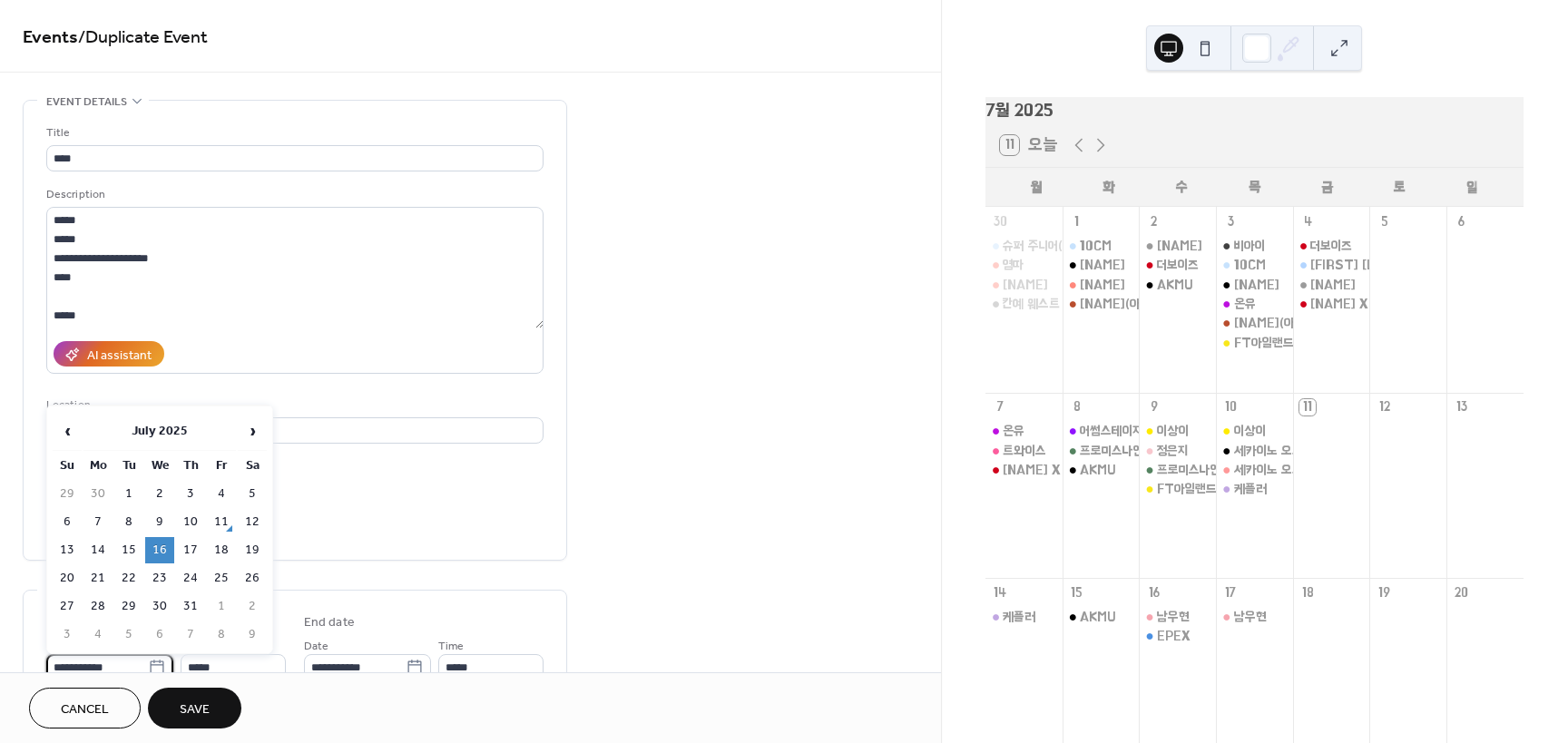click on "**********" at bounding box center [97, 667] 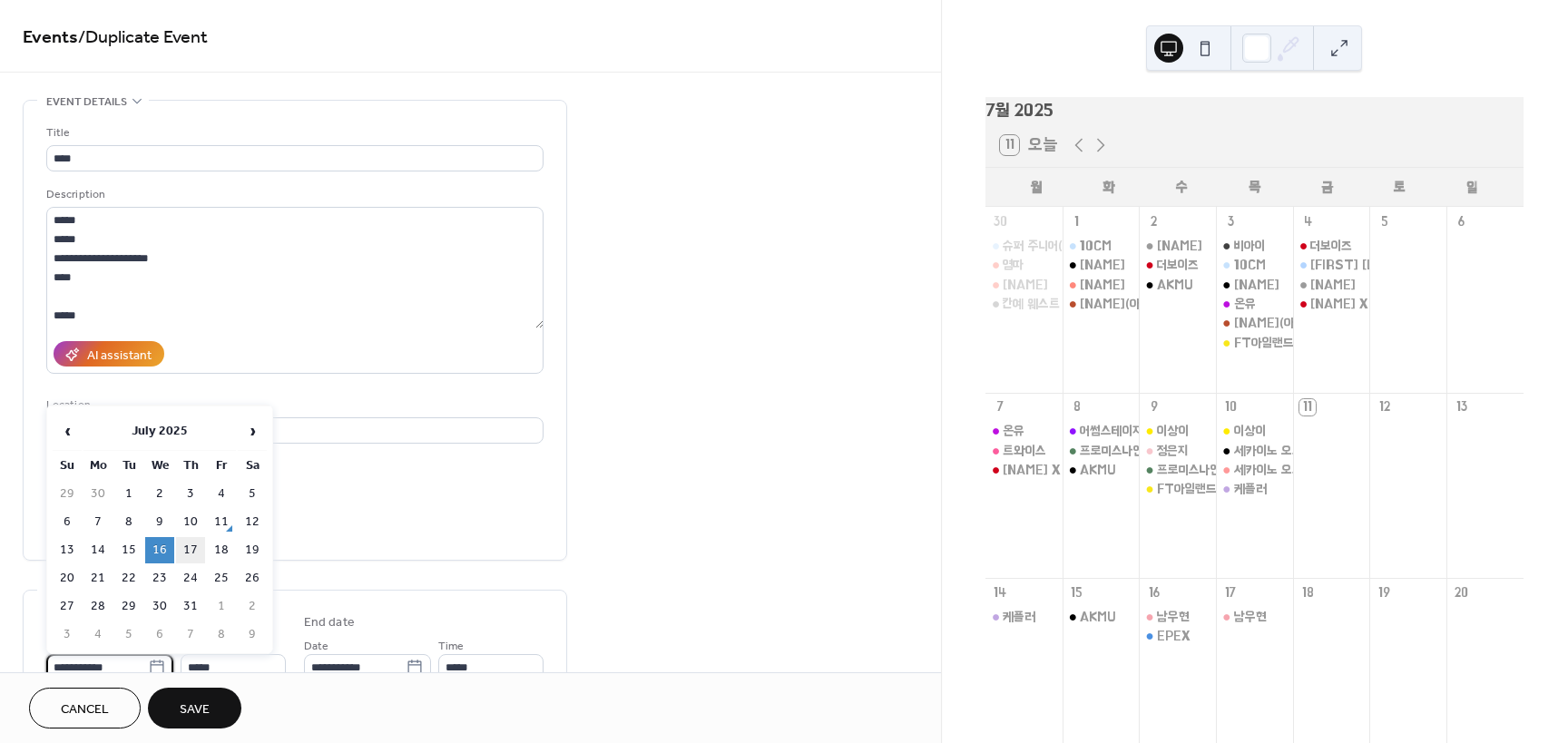 click on "17" at bounding box center (191, 550) 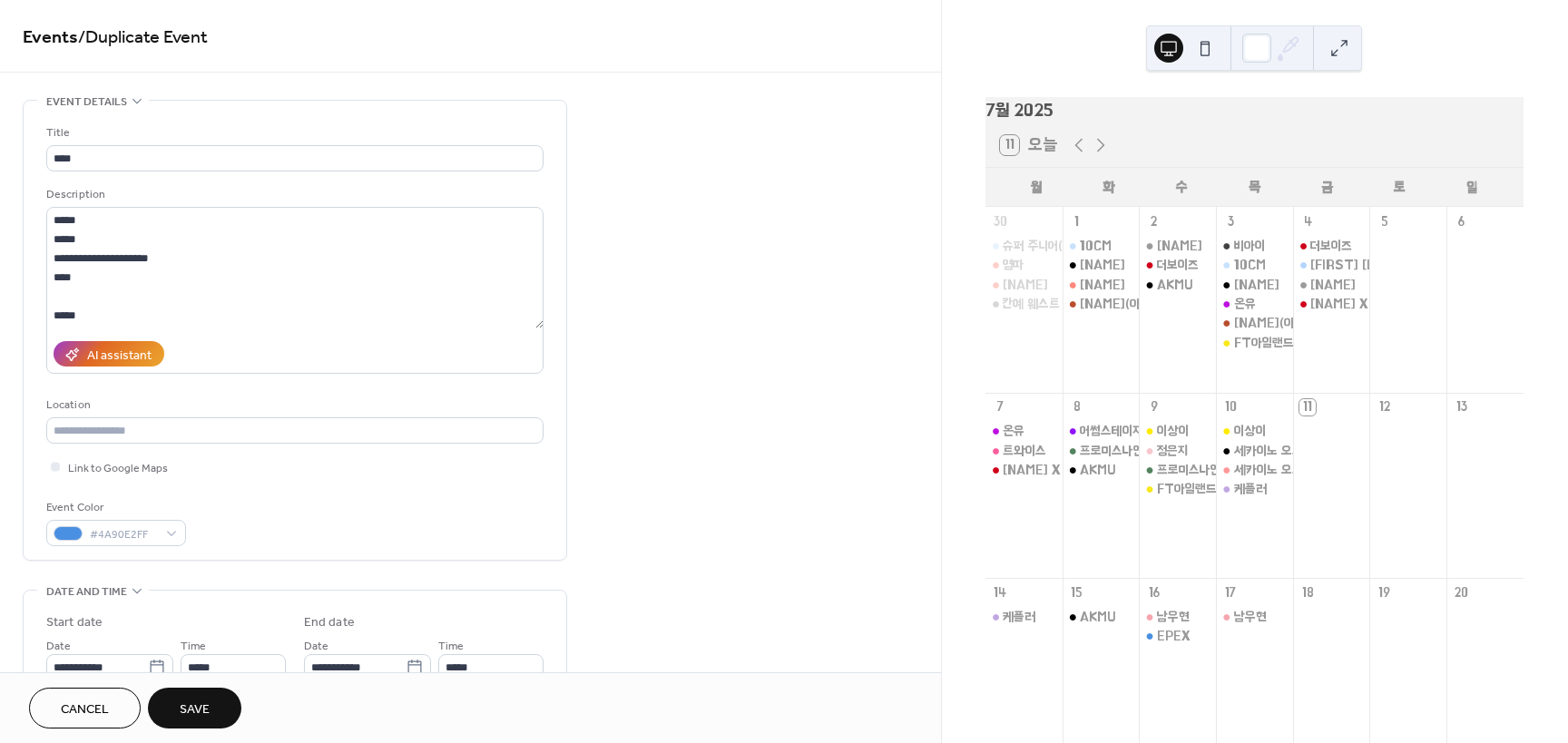click on "Save" at bounding box center [194, 708] 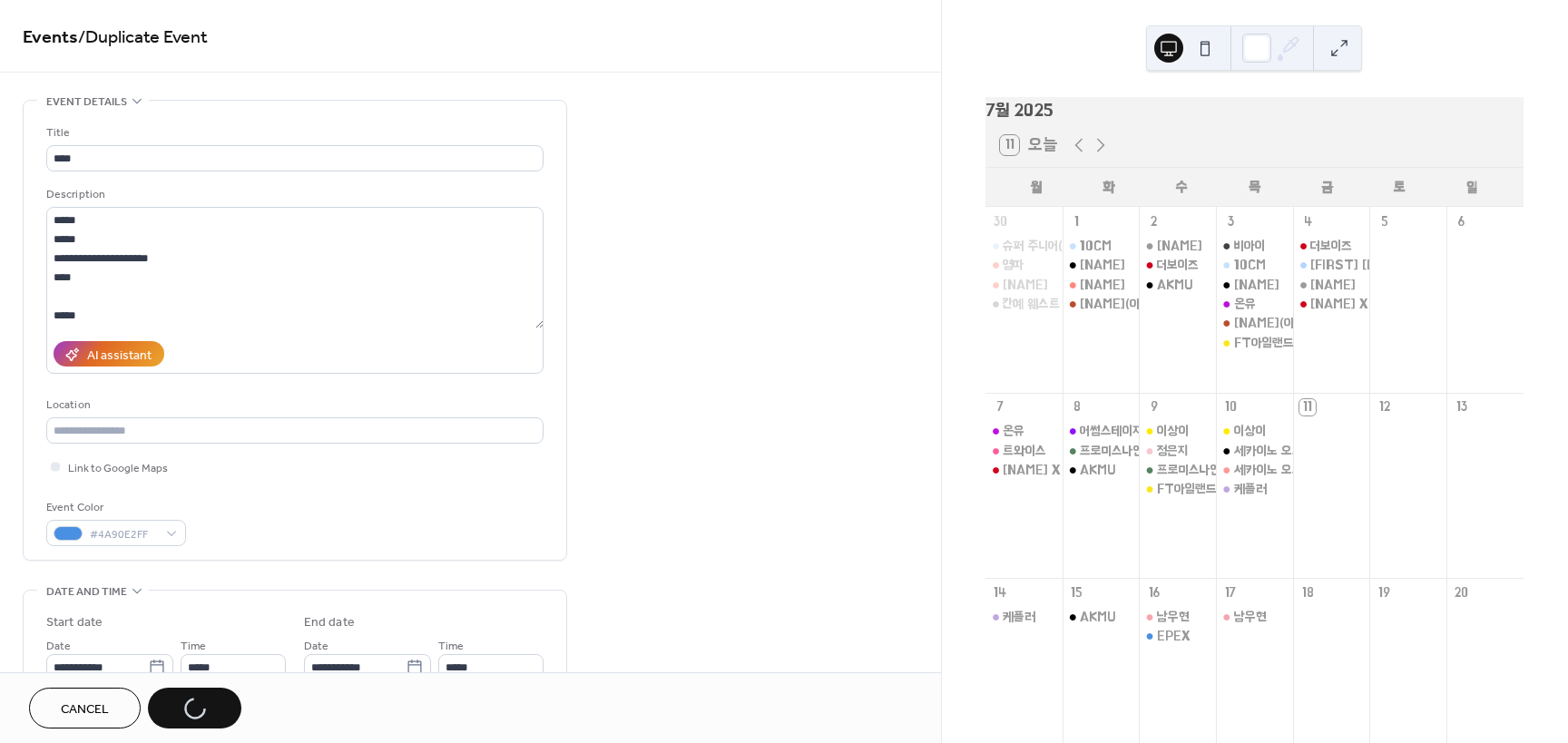 click on "**********" at bounding box center (295, 330) 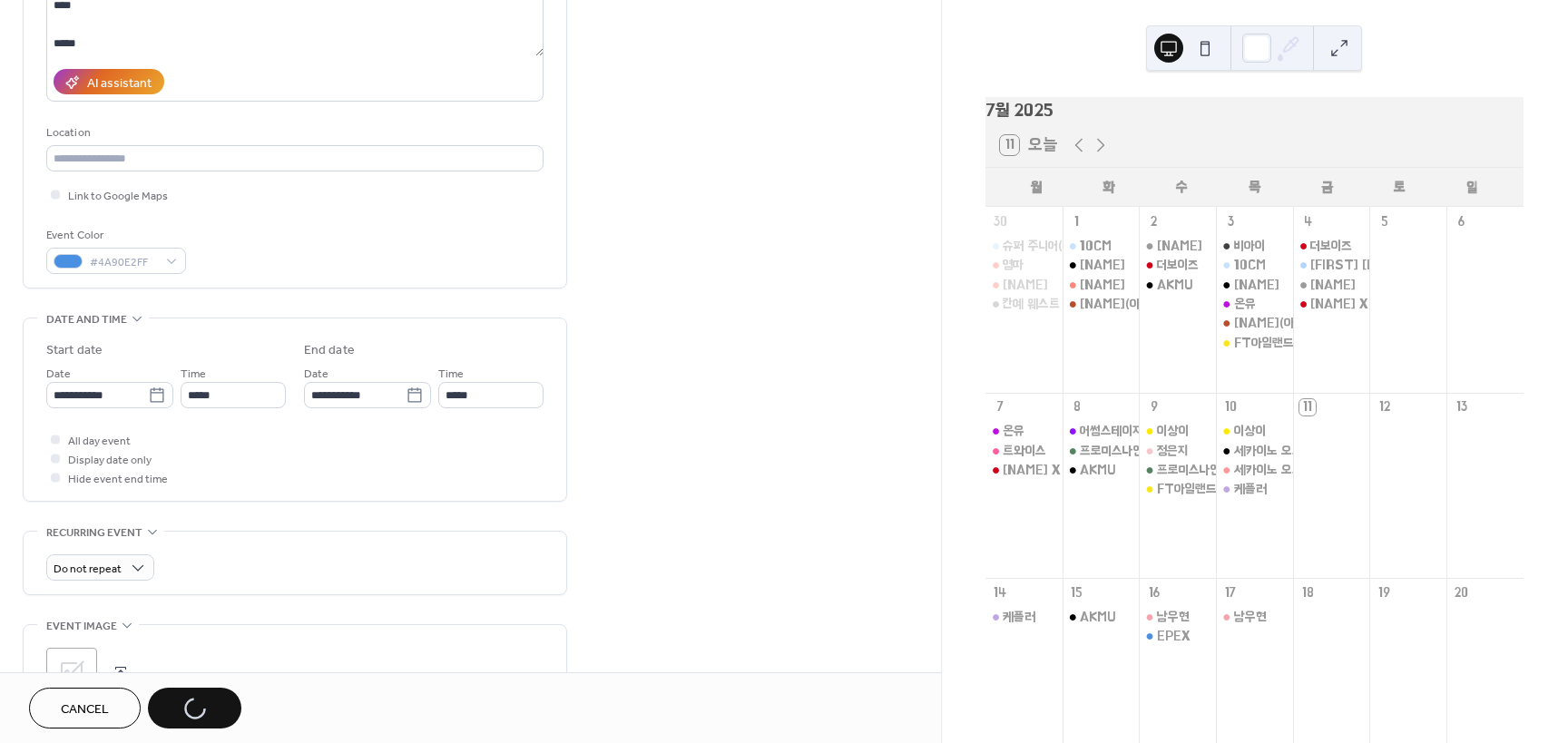 scroll, scrollTop: 544, scrollLeft: 0, axis: vertical 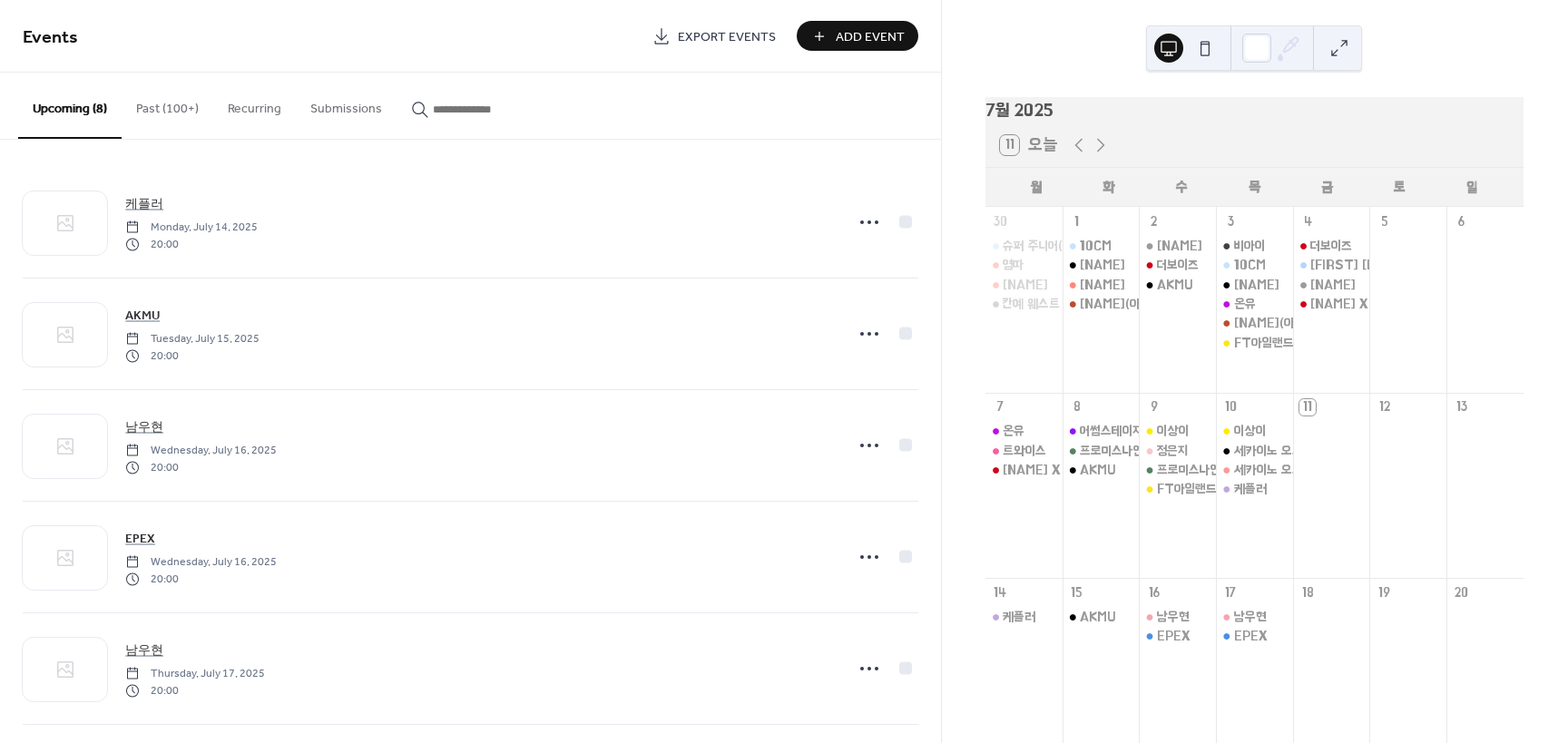 click on "Add Event" at bounding box center [870, 37] 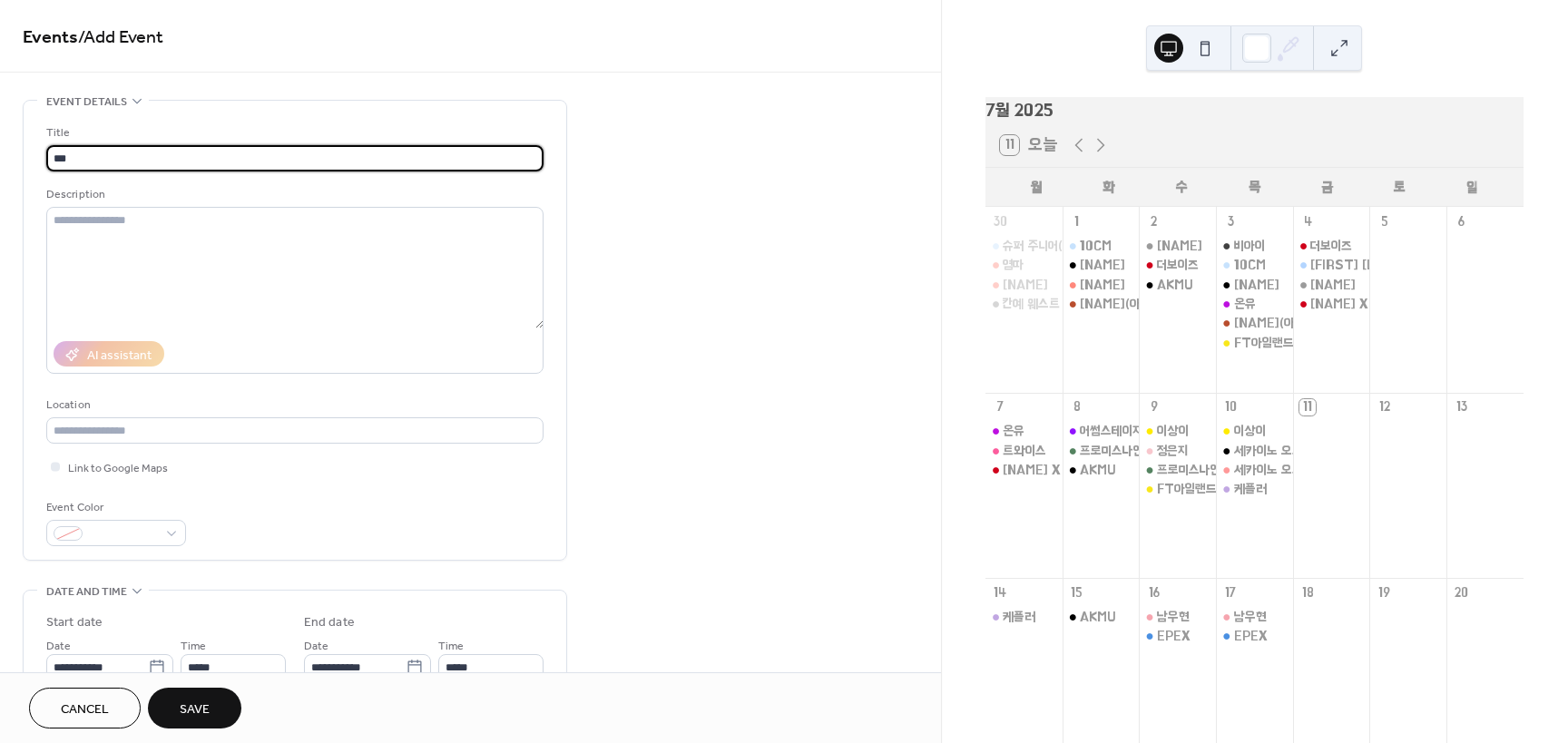 click on "***" at bounding box center (295, 158) 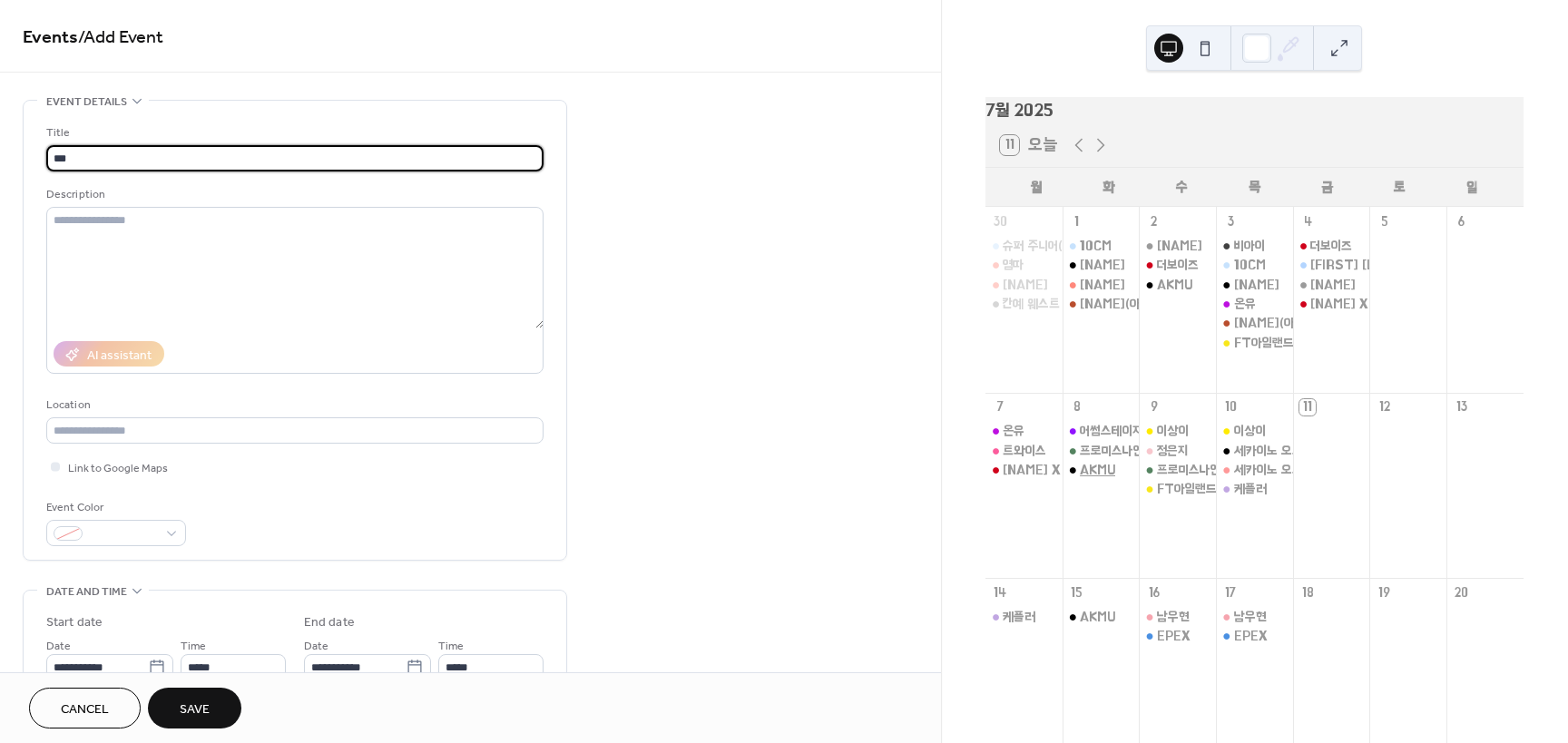 type on "***" 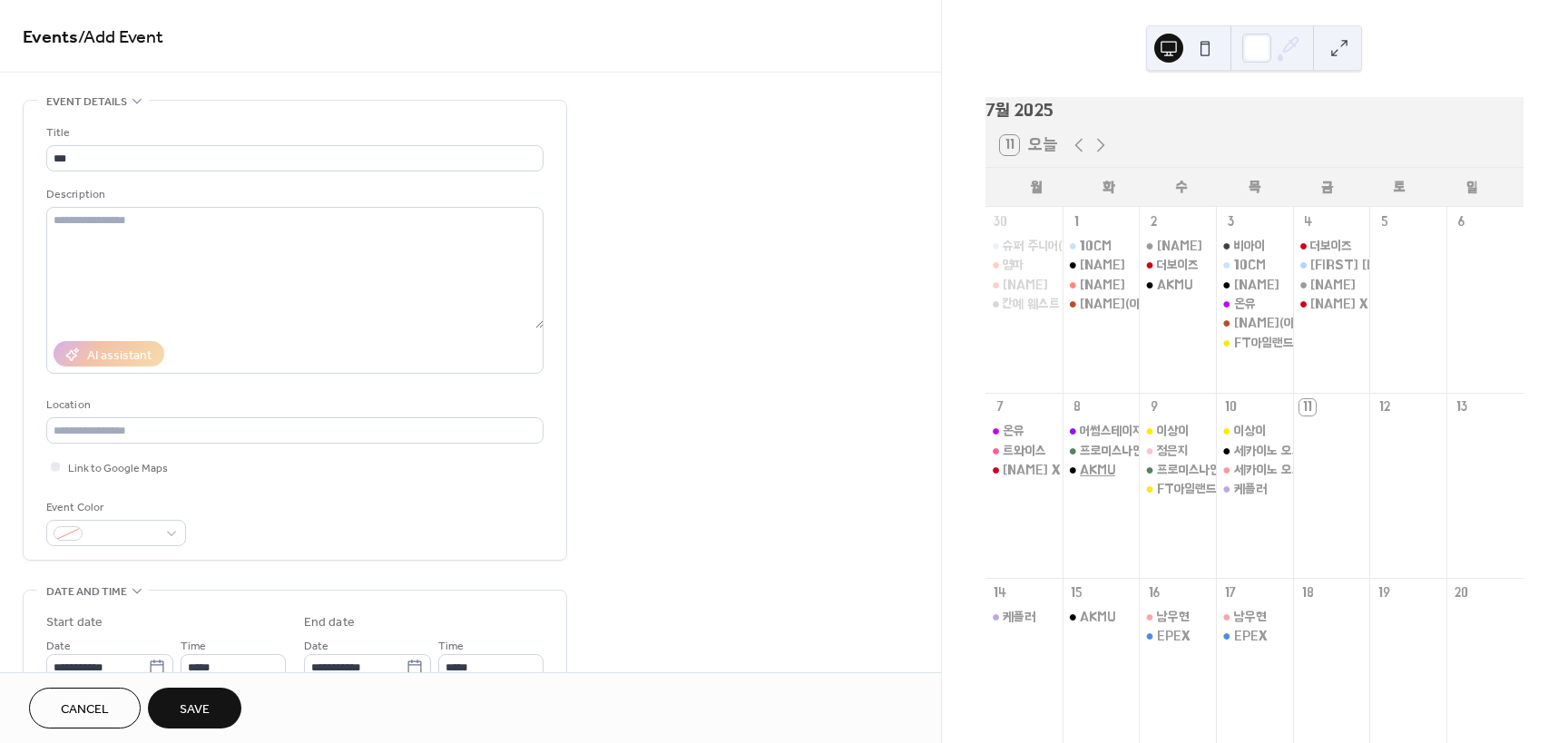 click on "AKMU" at bounding box center [1097, 470] 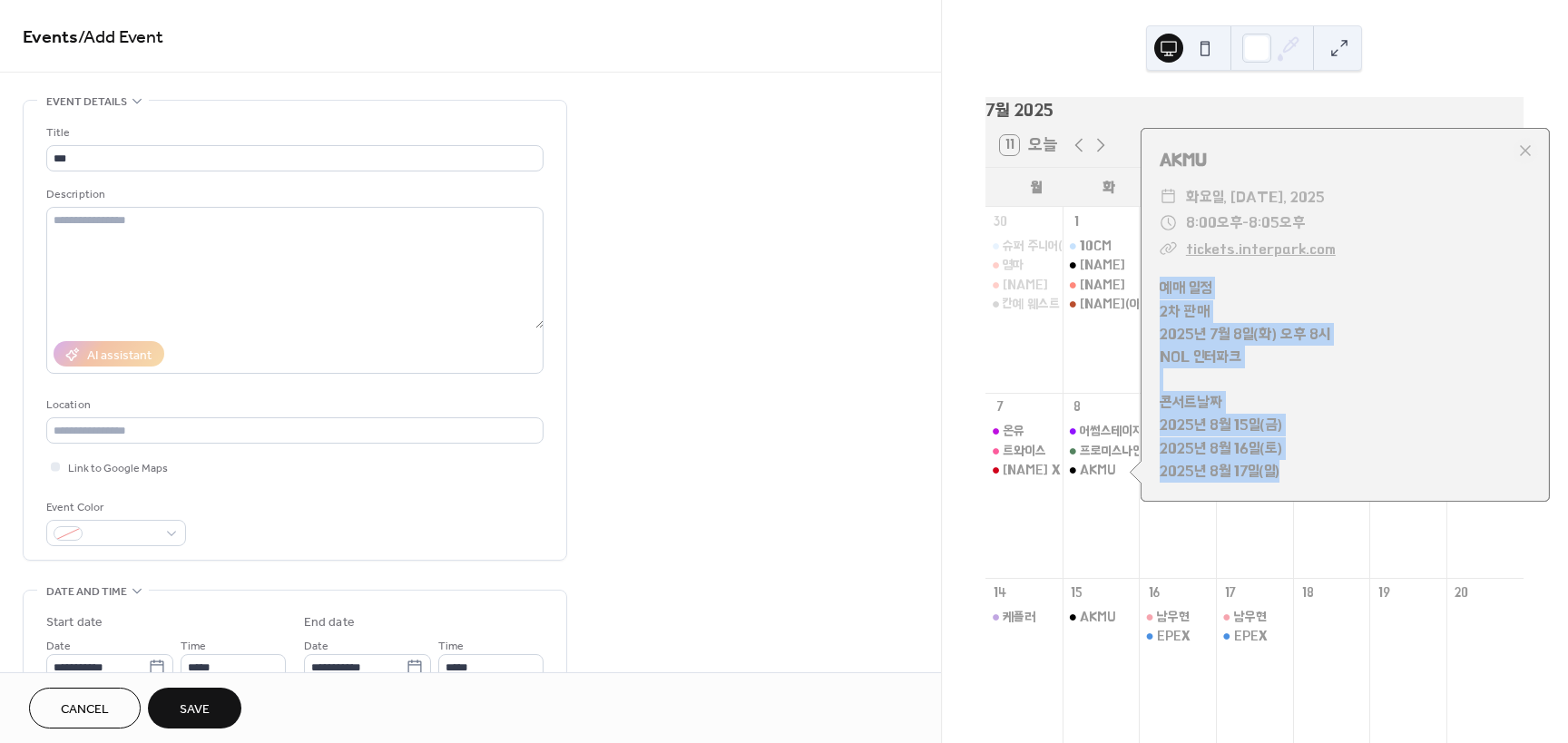 drag, startPoint x: 1162, startPoint y: 293, endPoint x: 1338, endPoint y: 490, distance: 264.1685 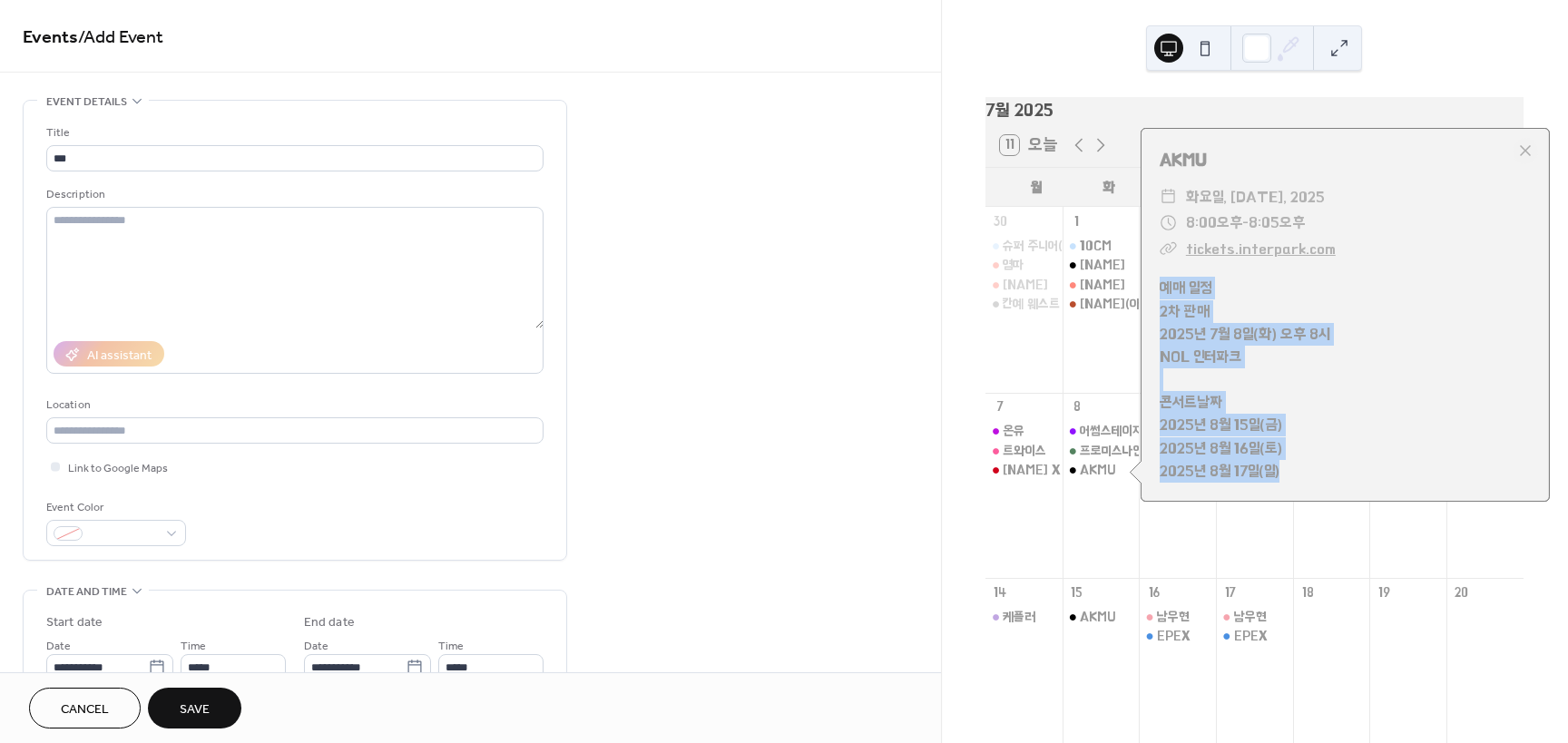 click on "예매 일정 2차 판매 2025년 7월 8일(화) 오후 8시 NOL 인터파크 콘서트날짜 2025년 8월 15일(금) 2025년 8월 16일(토) 2025년 8월 17일(일)" at bounding box center [1345, 379] 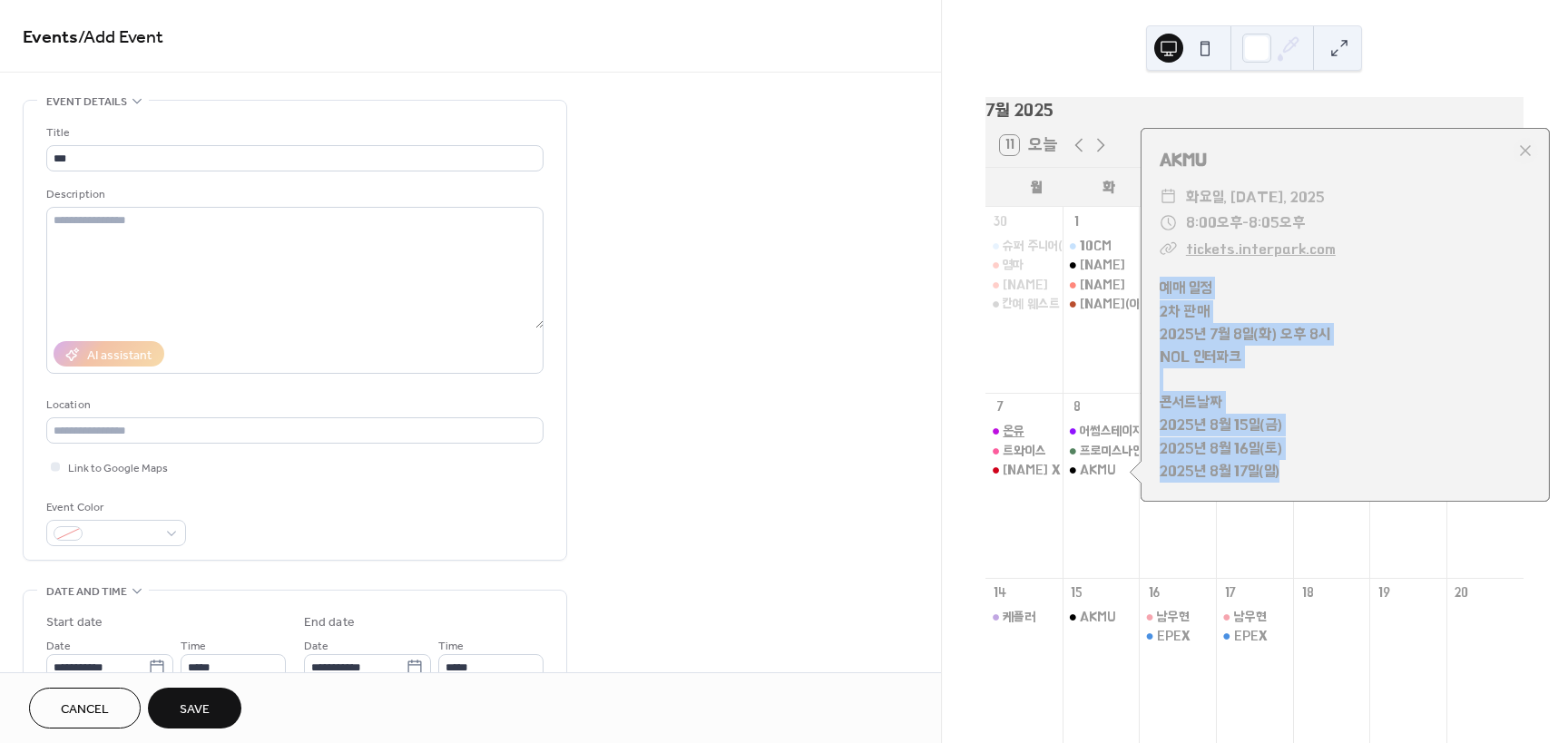 copy on "예매 일정 2차 판매 2025년 7월 8일(화) 오후 8시 NOL 인터파크 콘서트날짜 2025년 8월 15일(금) 2025년 8월 16일(토) 2025년 8월 17일(일)" 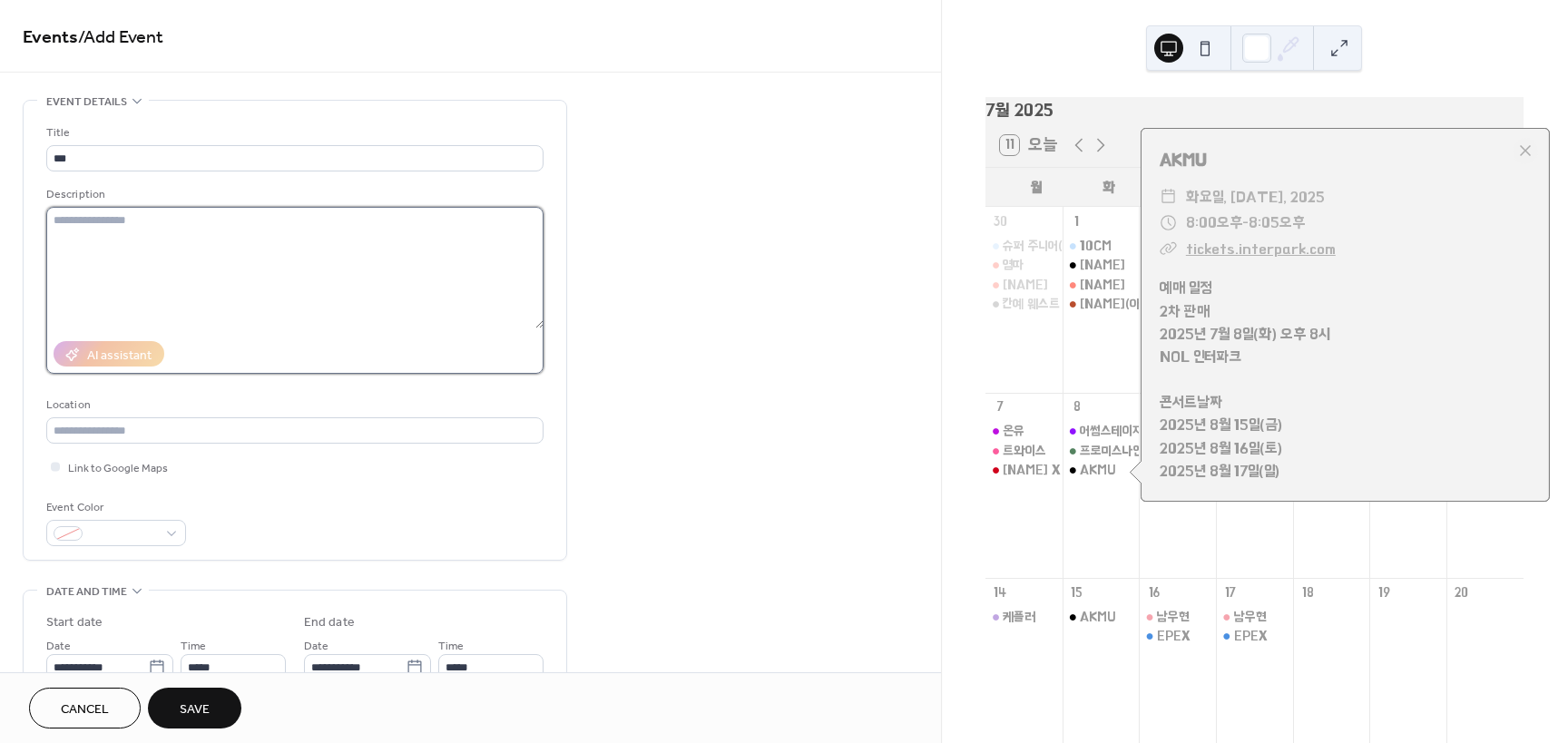 click at bounding box center [295, 268] 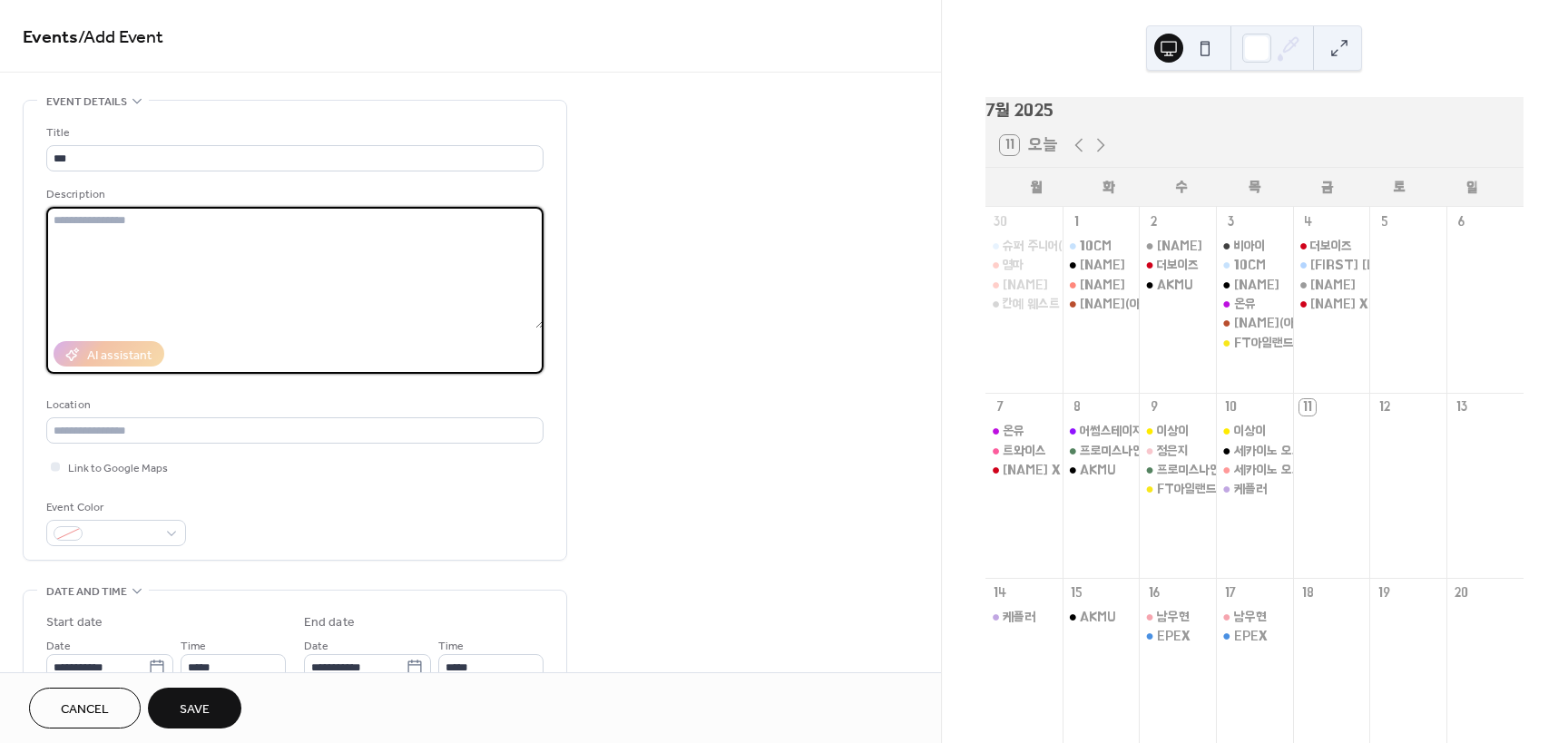 paste on "**********" 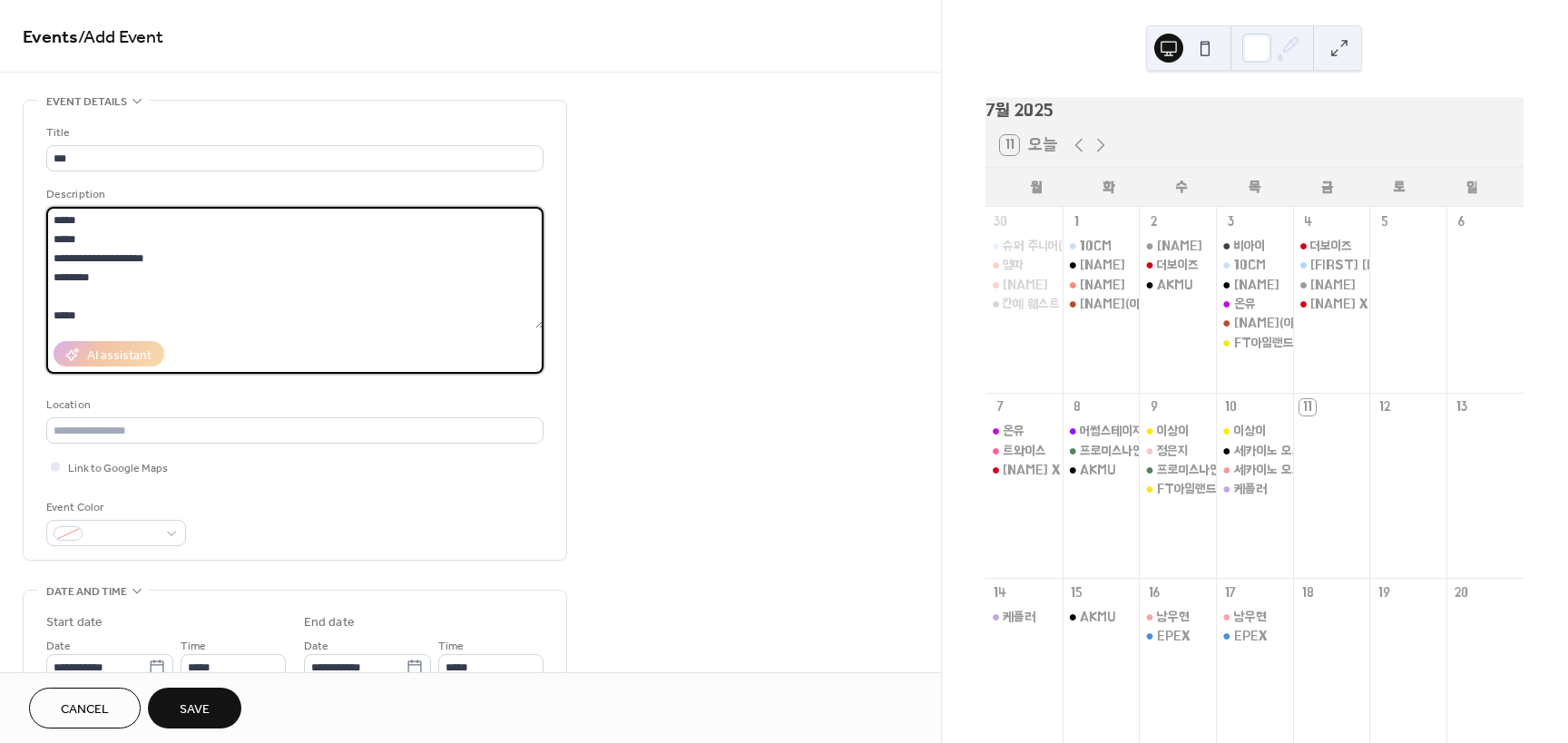 scroll, scrollTop: 54, scrollLeft: 0, axis: vertical 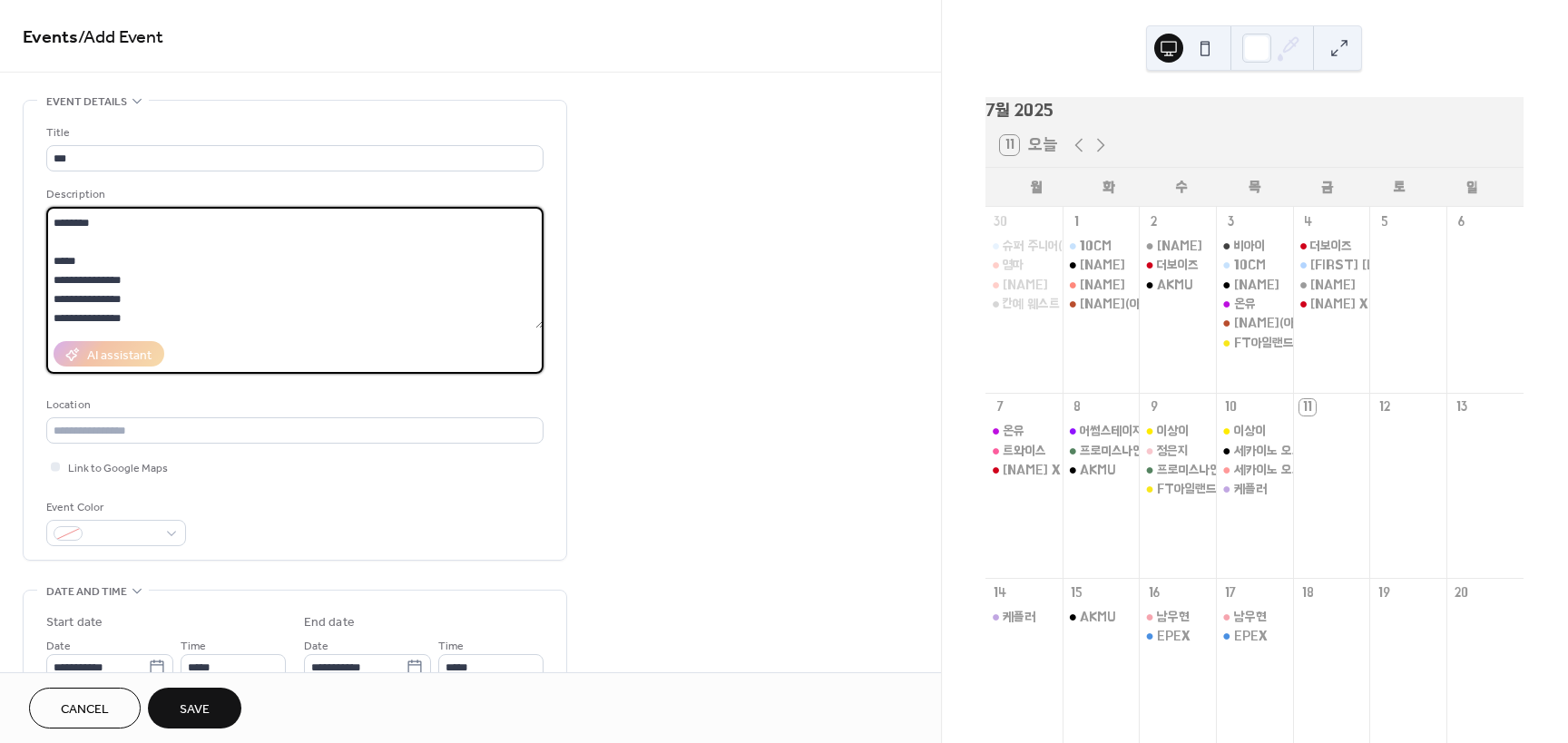 drag, startPoint x: 124, startPoint y: 226, endPoint x: 50, endPoint y: 229, distance: 74.06079 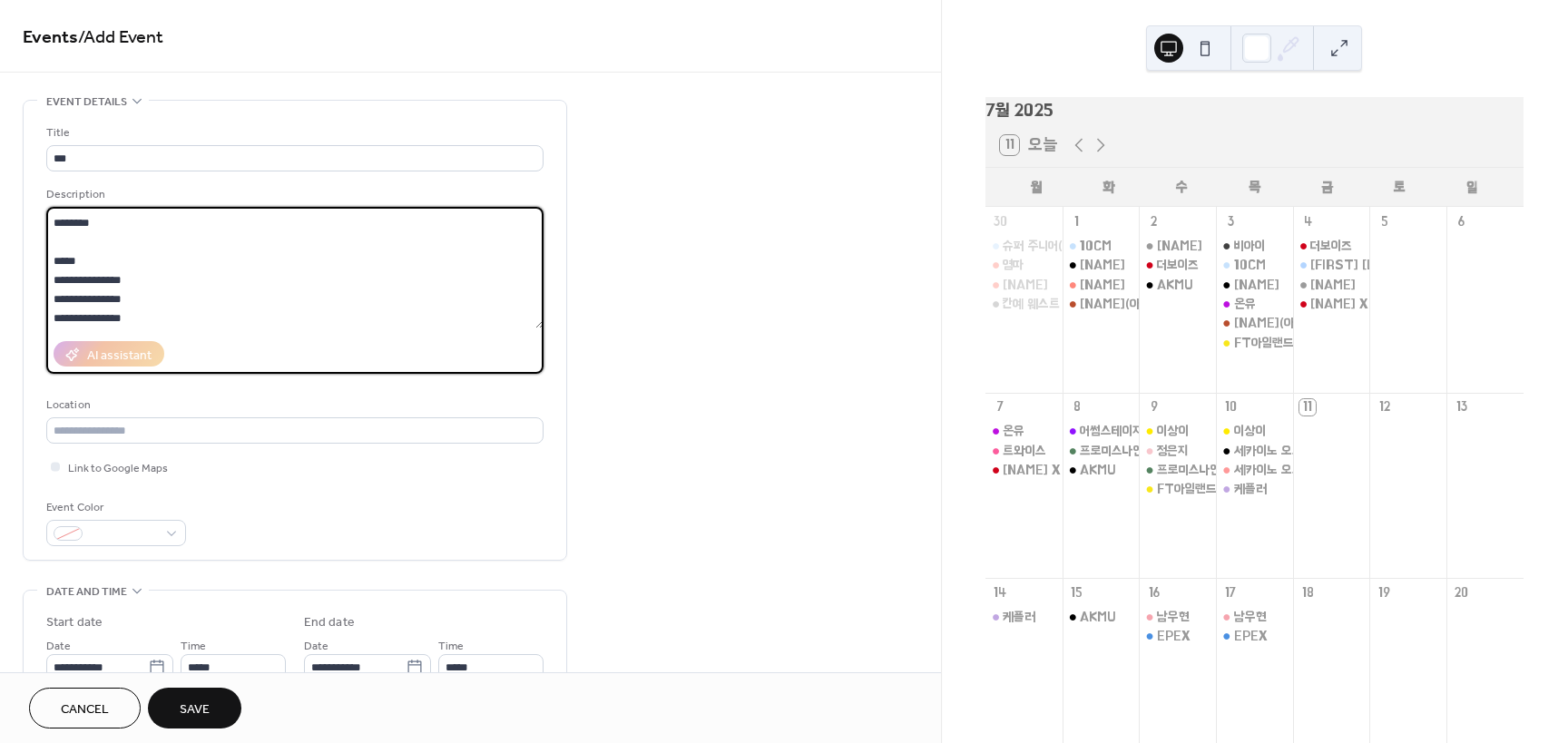 click on "**********" at bounding box center [295, 268] 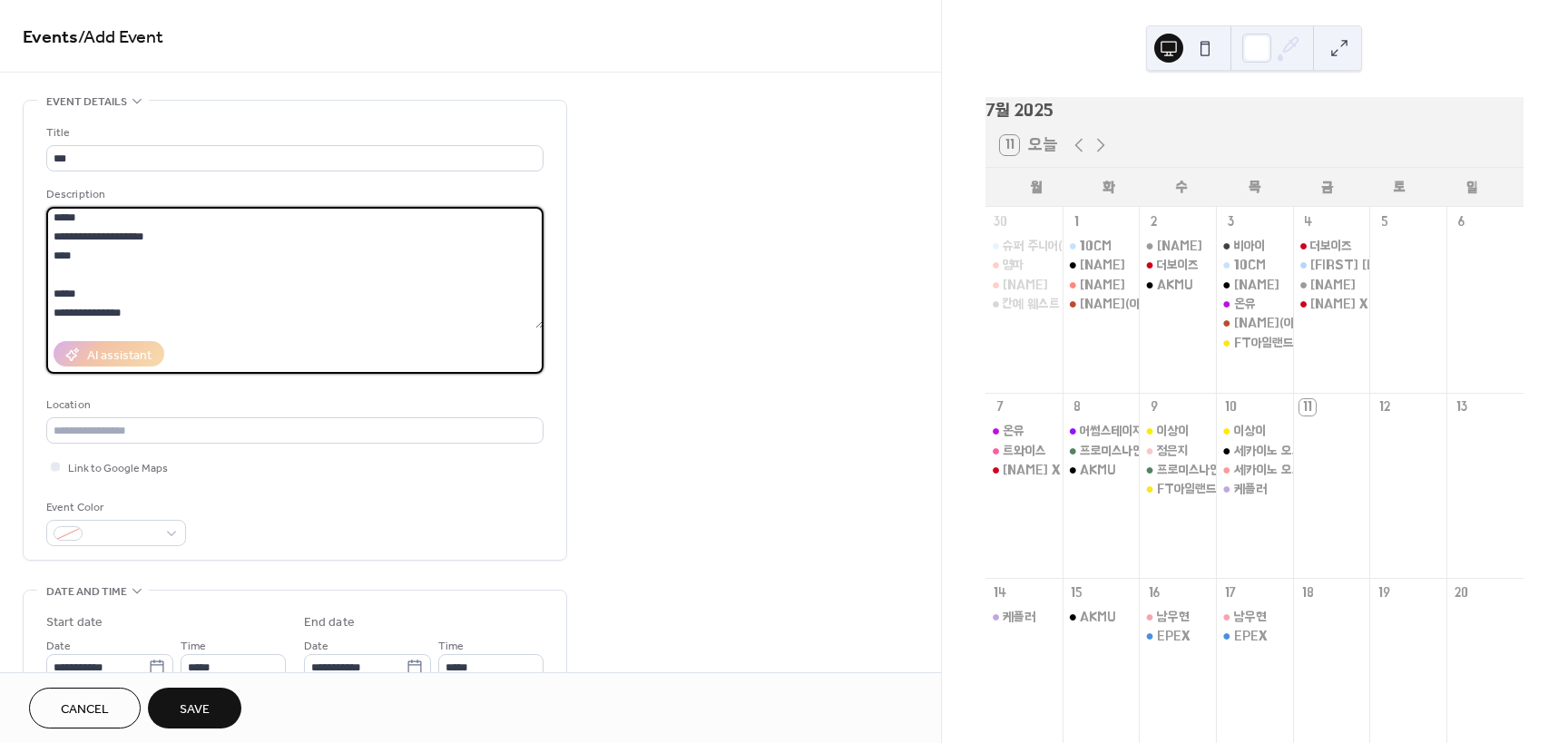 scroll, scrollTop: 3, scrollLeft: 0, axis: vertical 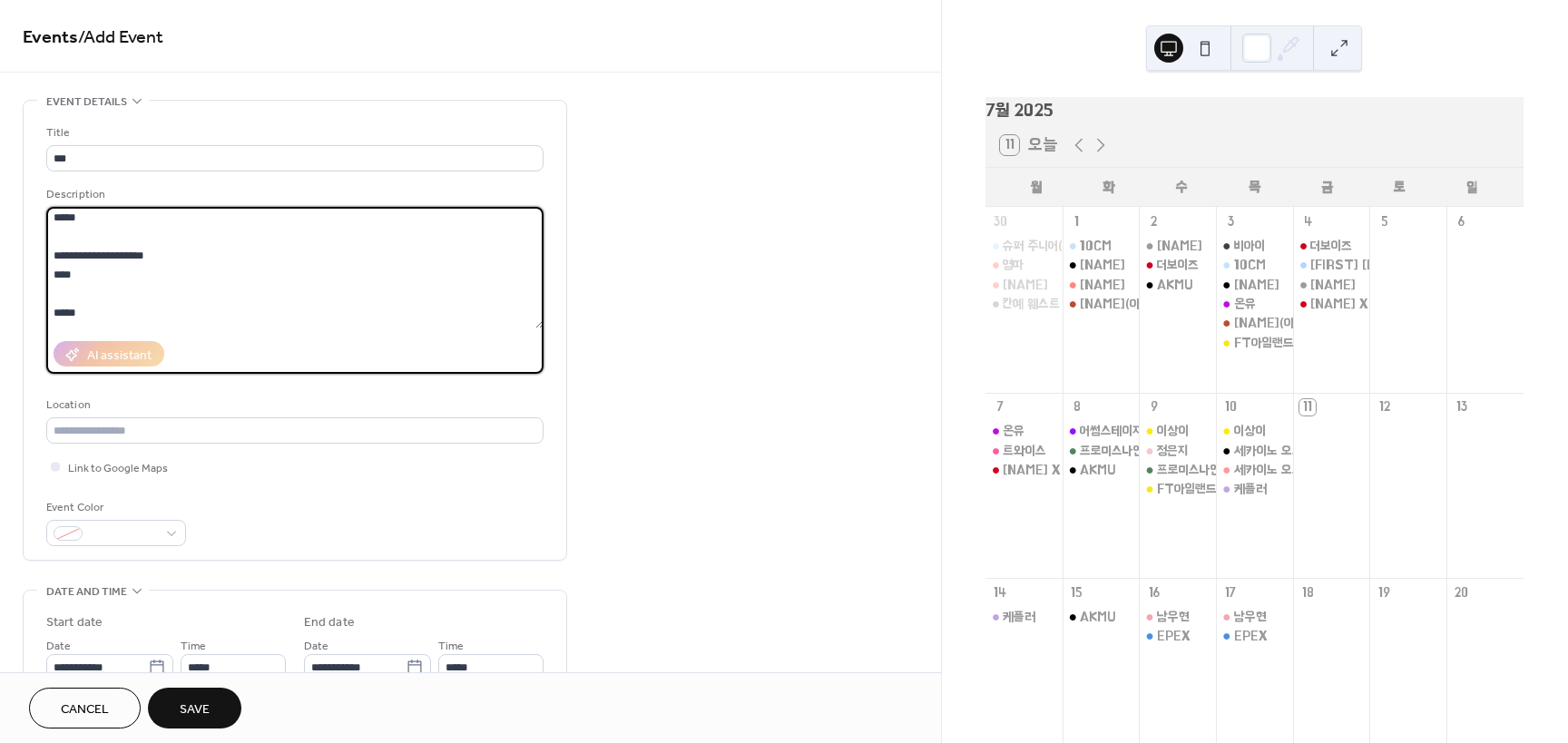 click on "**********" at bounding box center [295, 268] 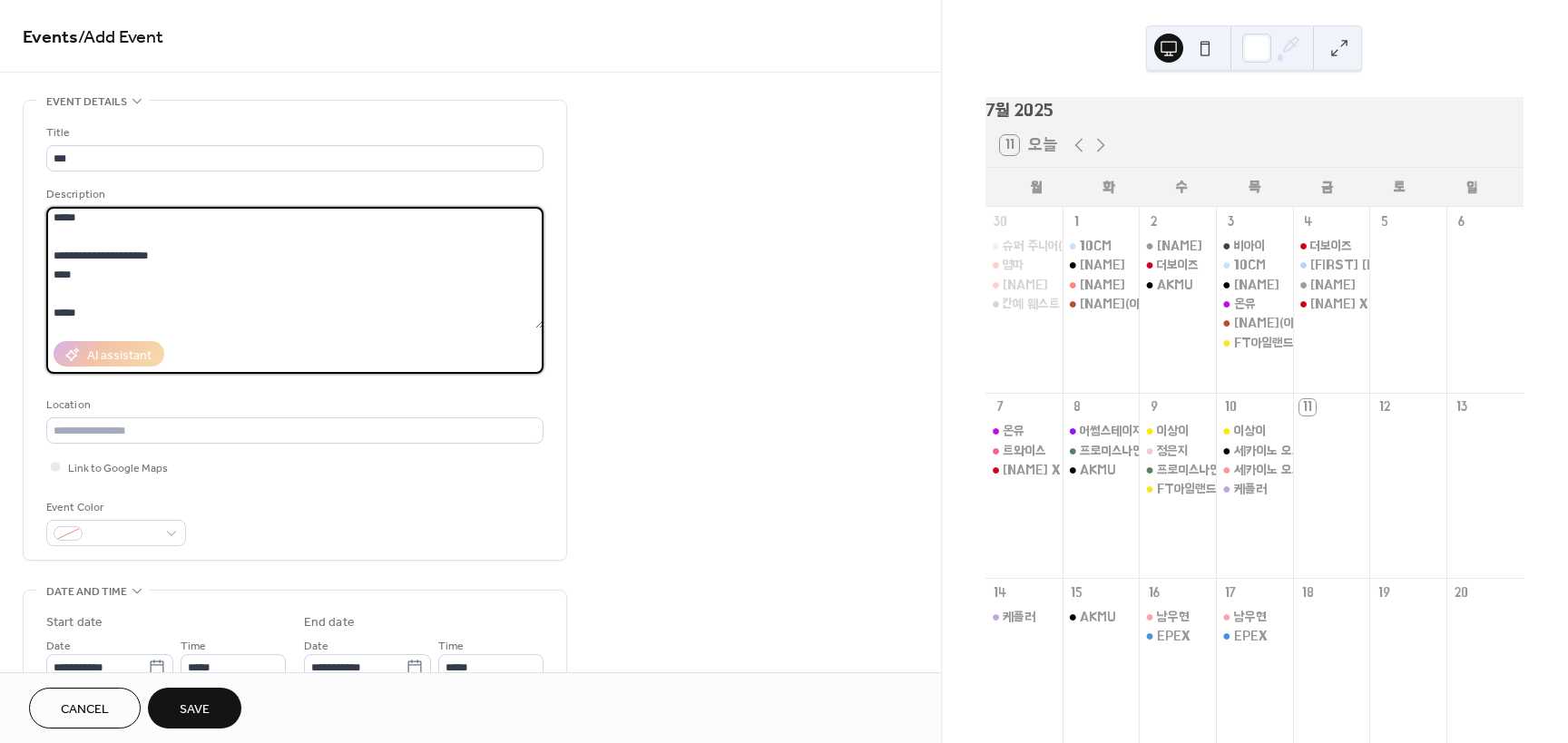 click on "**********" at bounding box center (295, 268) 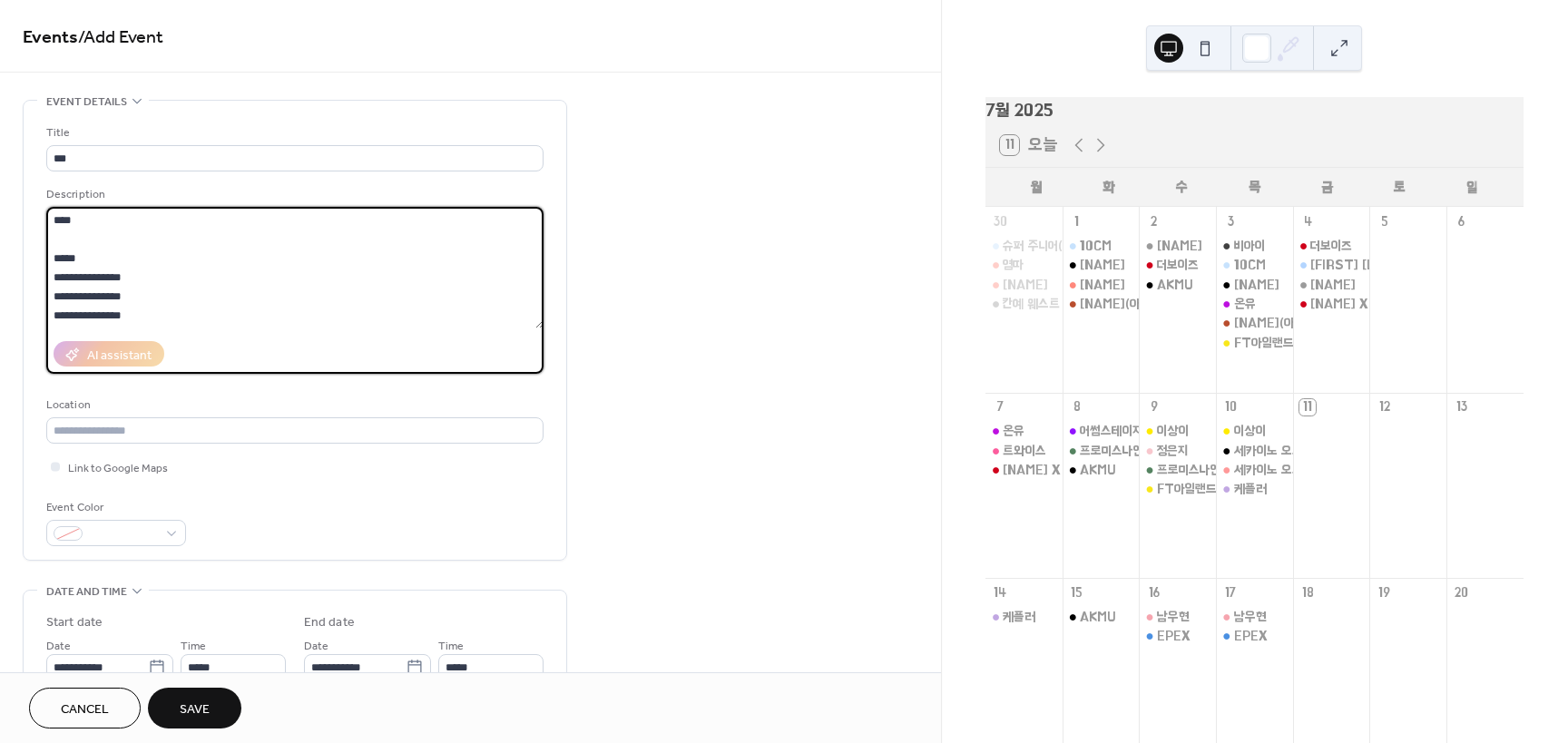 scroll, scrollTop: 0, scrollLeft: 0, axis: both 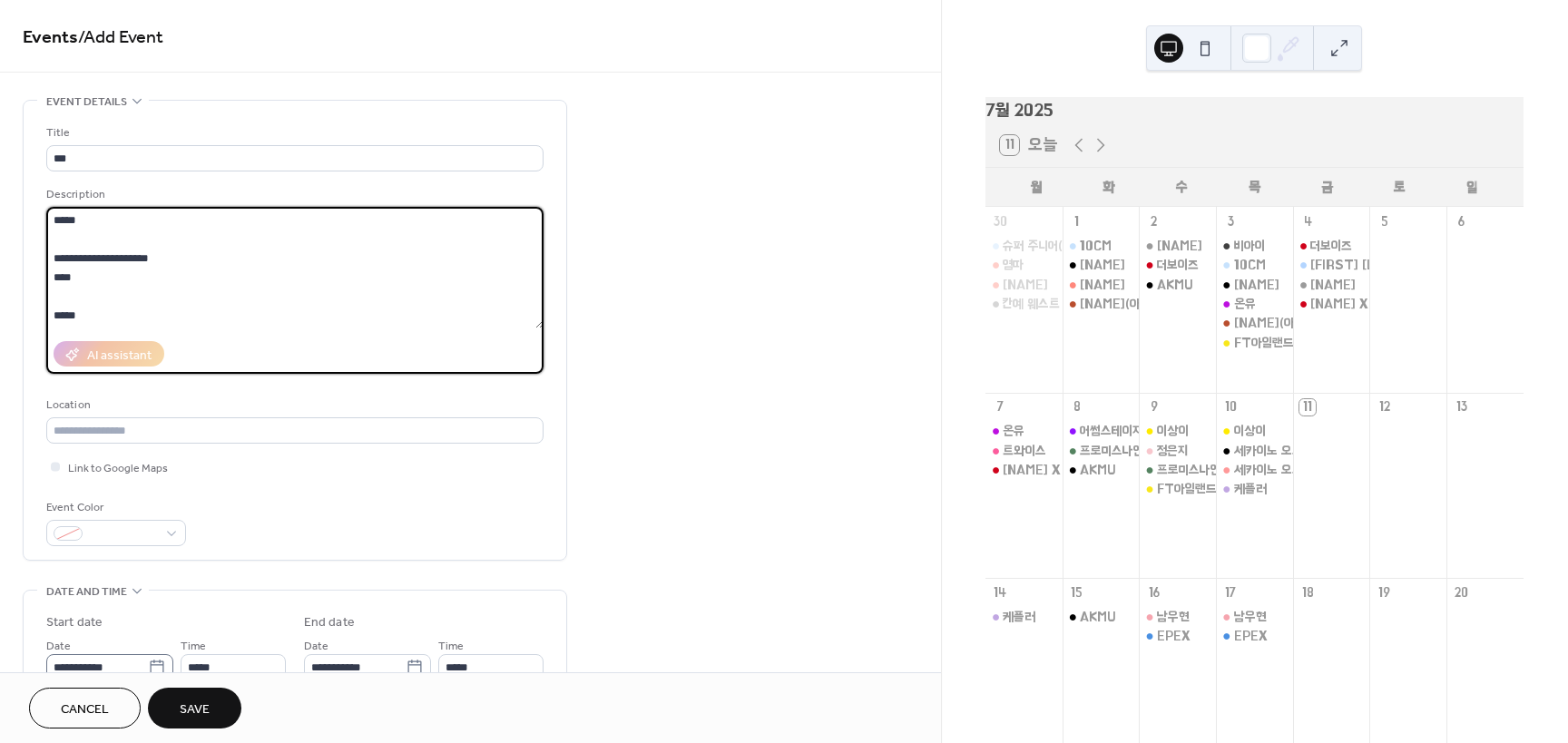 type on "**********" 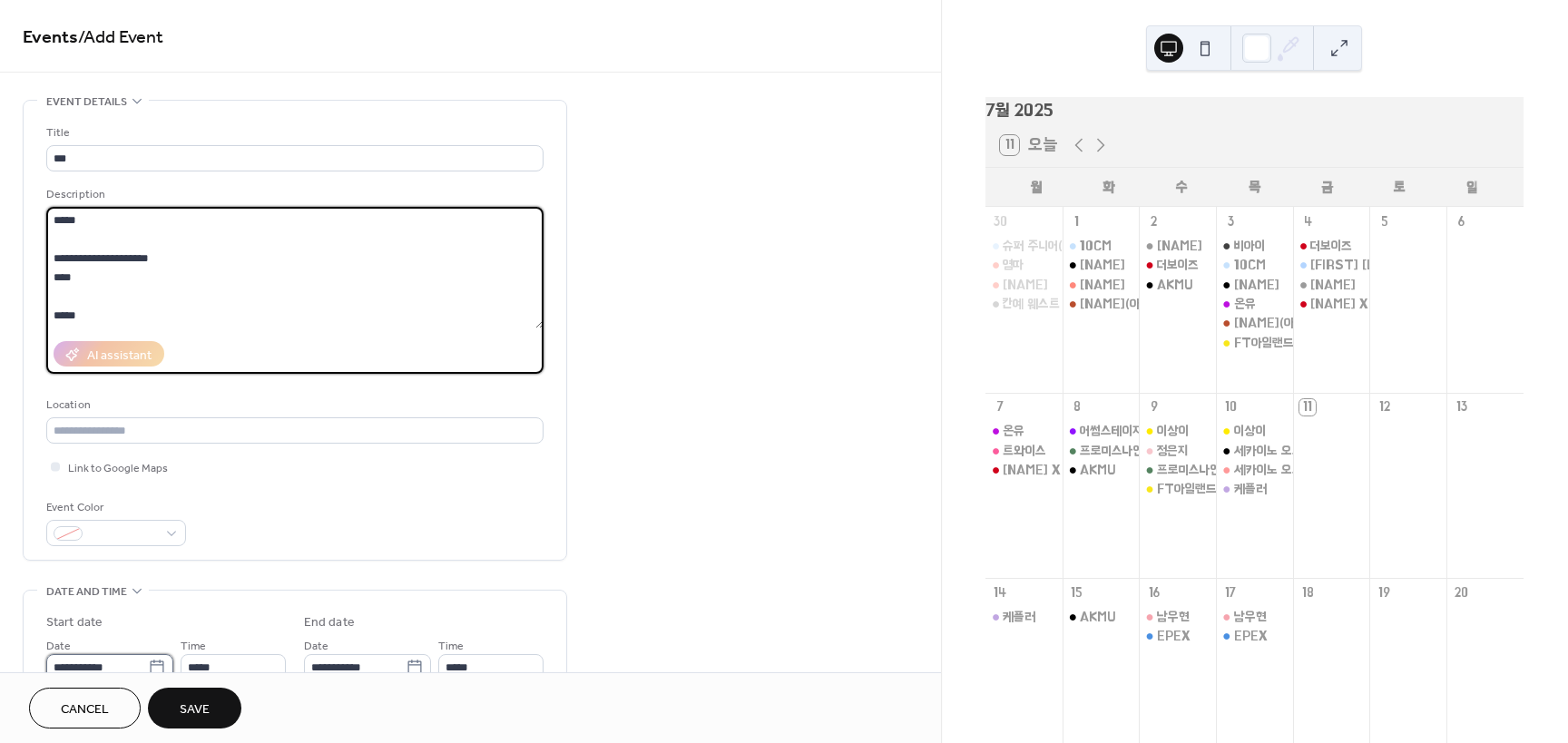 click on "**********" at bounding box center [97, 667] 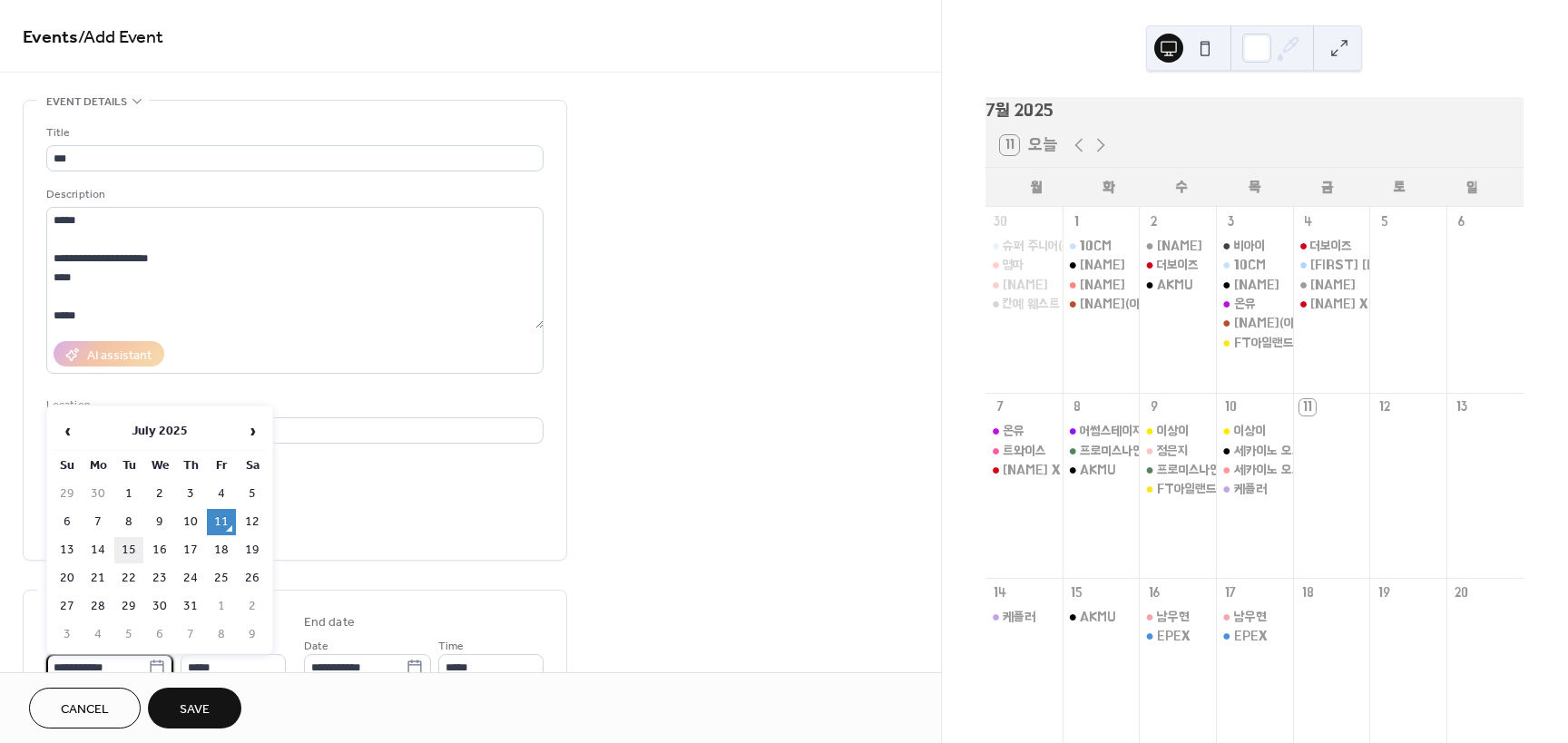 click on "15" at bounding box center [129, 550] 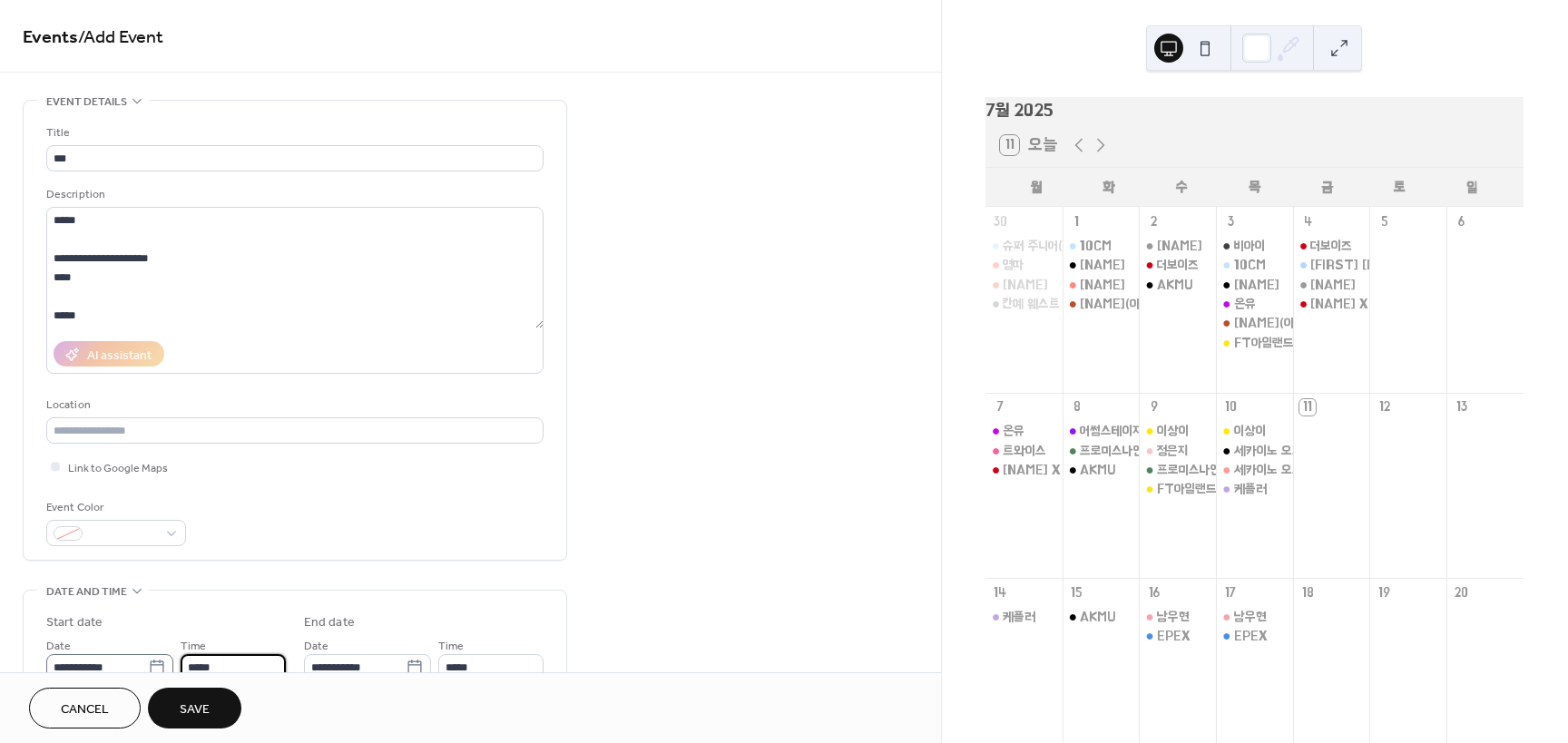 drag, startPoint x: 232, startPoint y: 664, endPoint x: 166, endPoint y: 665, distance: 66.00758 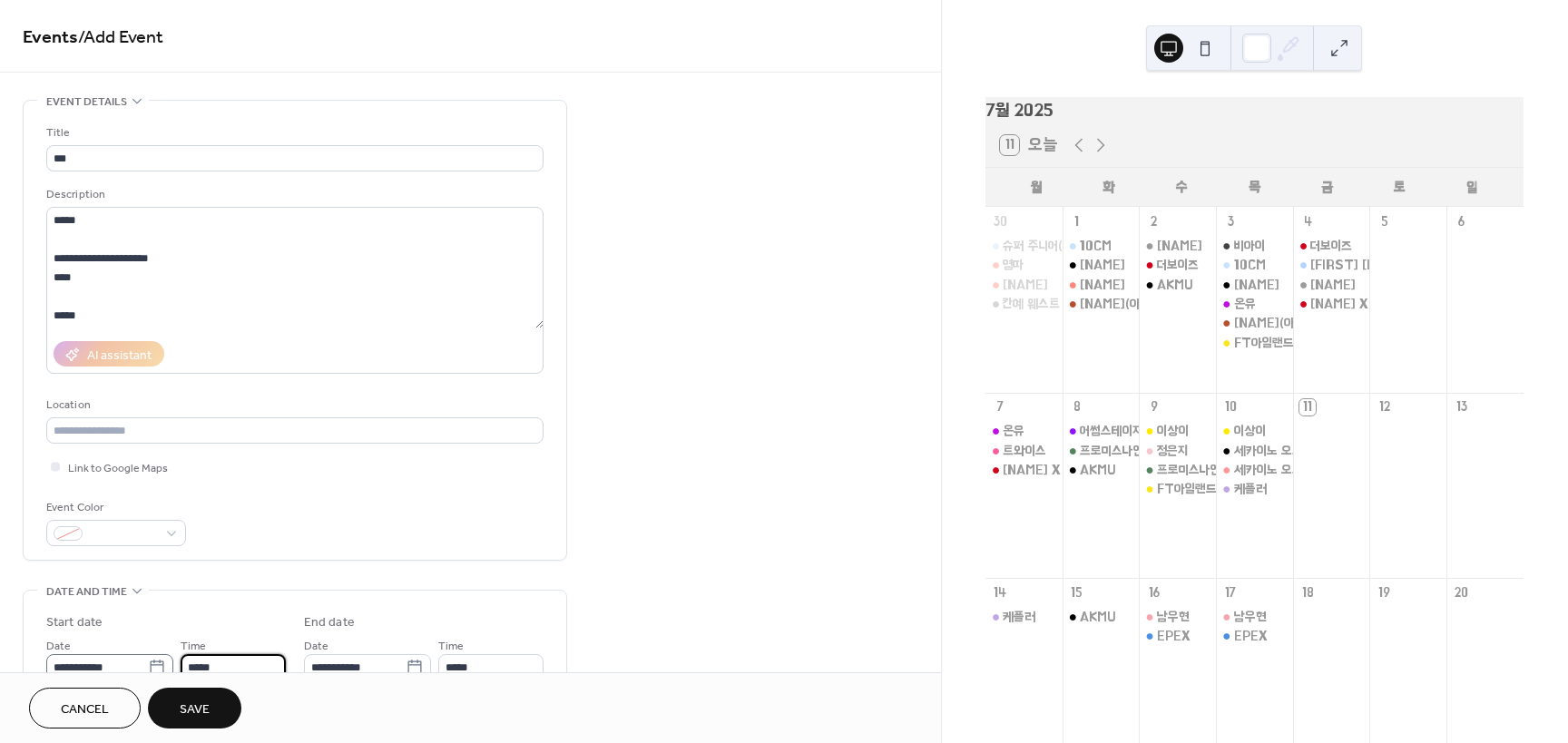 click on "**********" at bounding box center [166, 658] 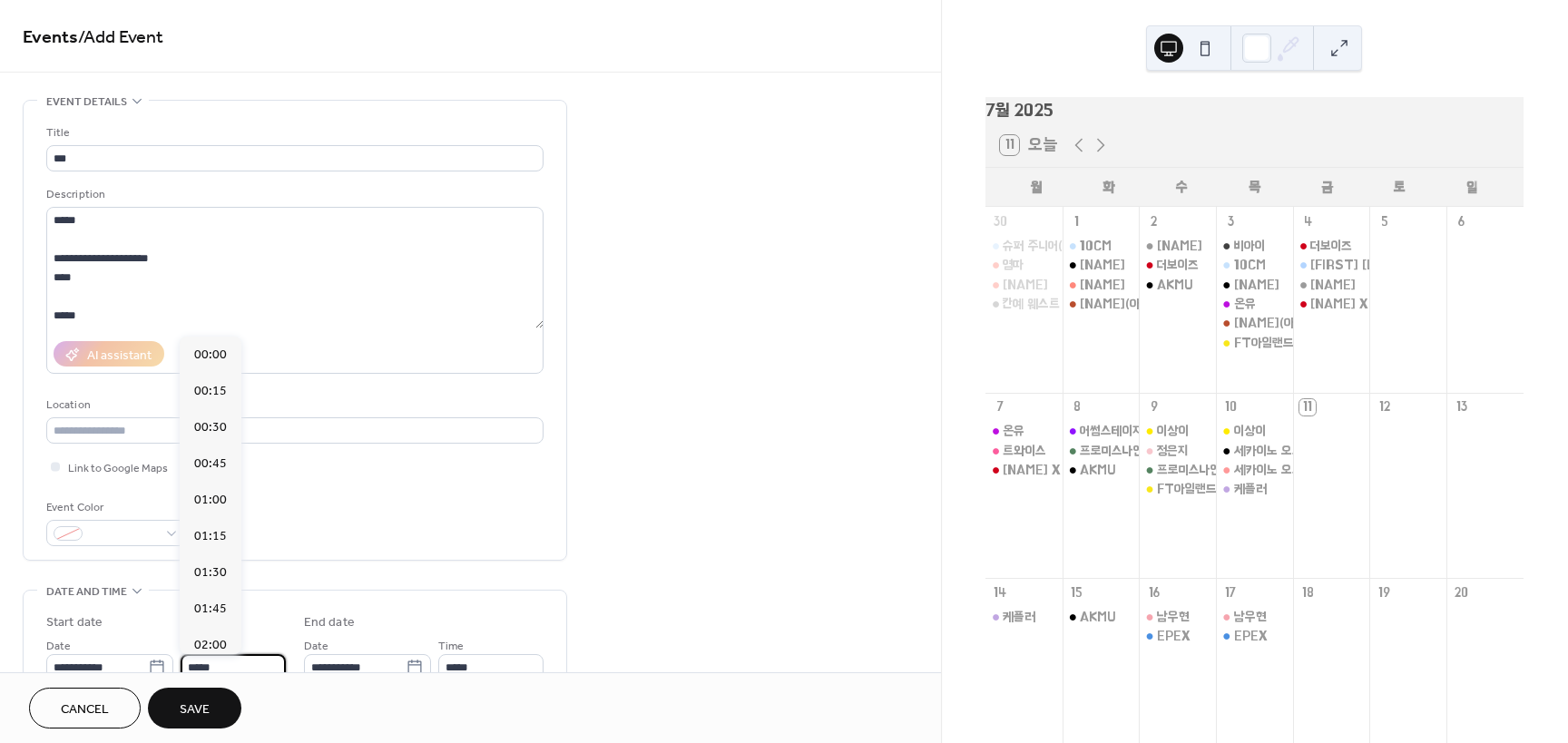 scroll, scrollTop: 1785, scrollLeft: 0, axis: vertical 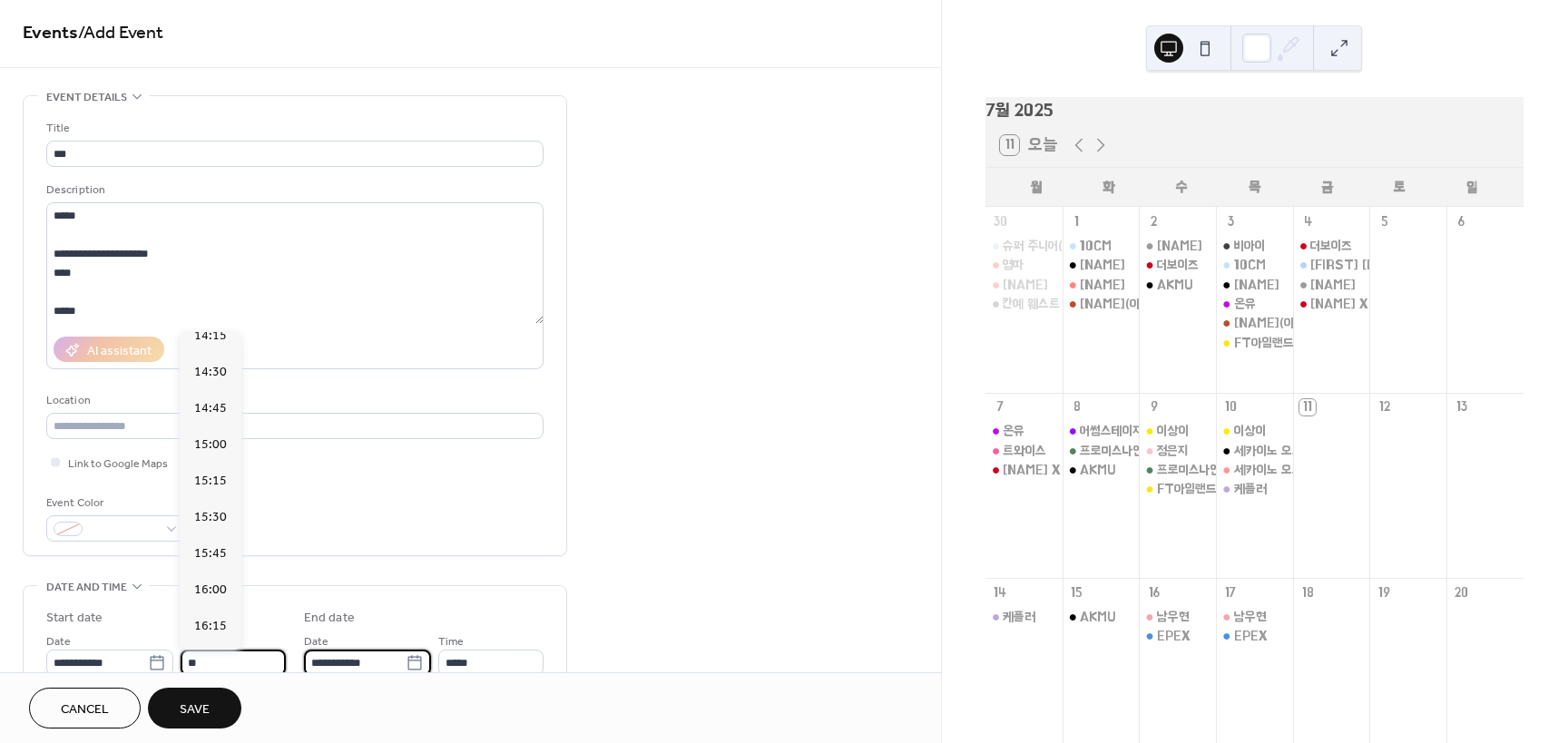 type on "*****" 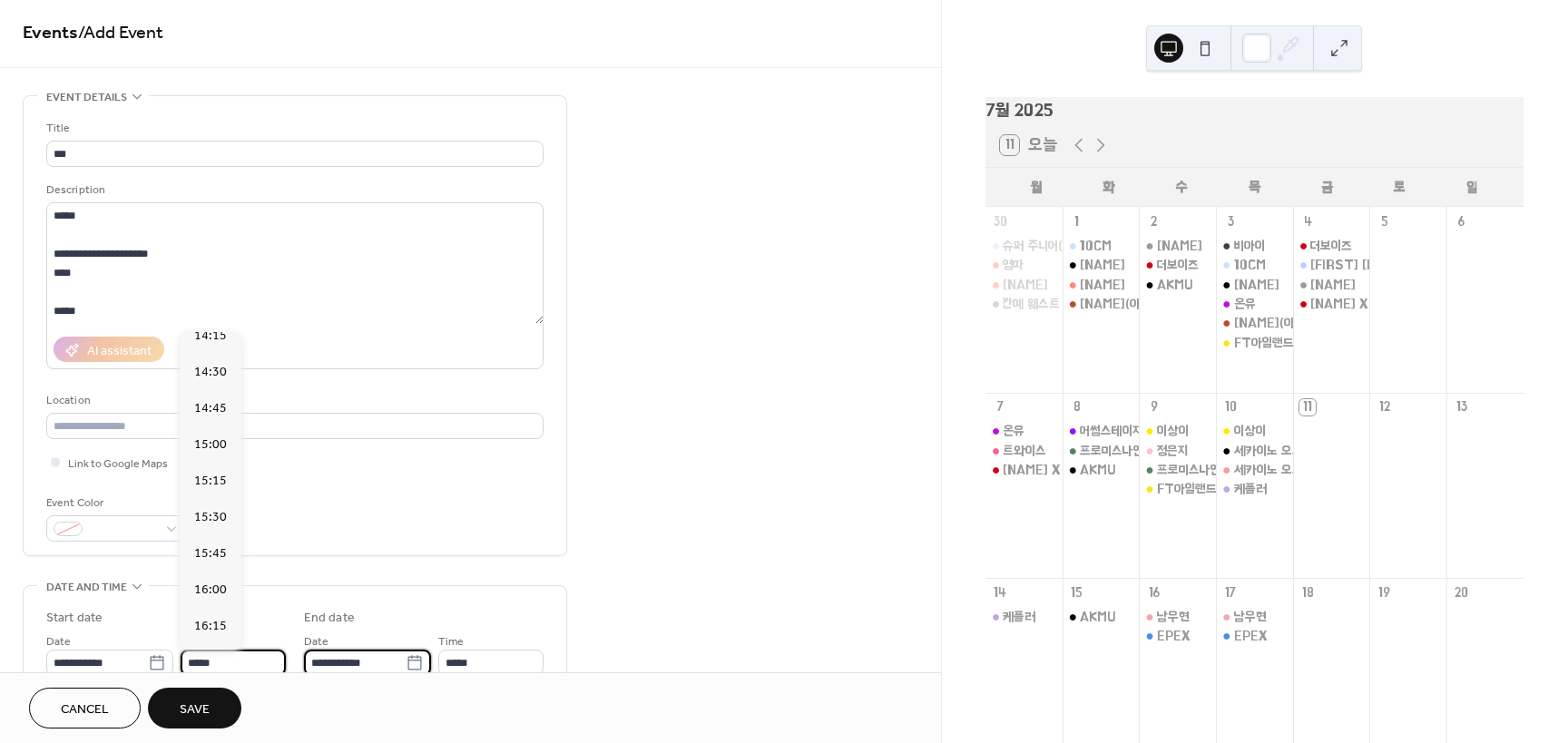 scroll, scrollTop: 8, scrollLeft: 0, axis: vertical 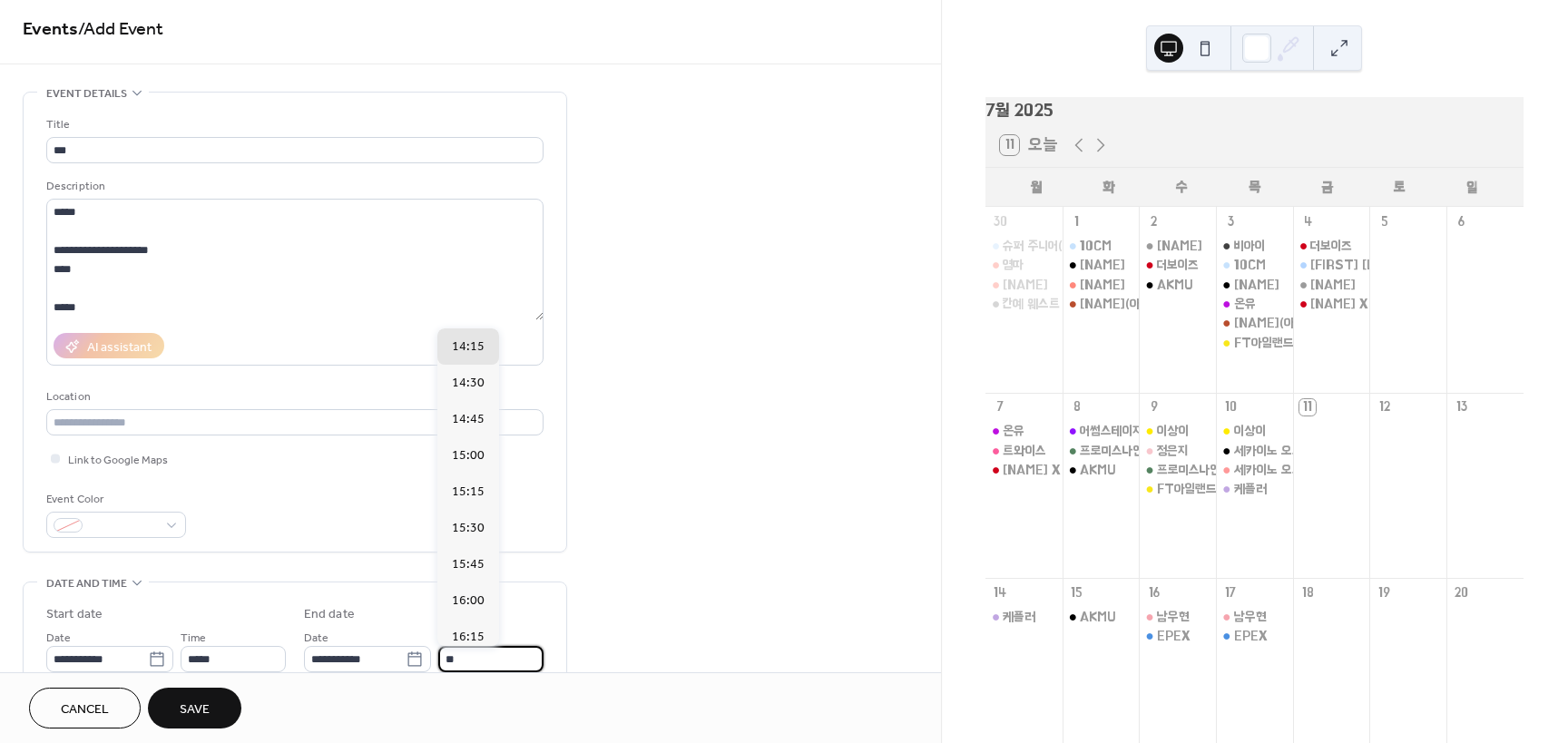 type on "*****" 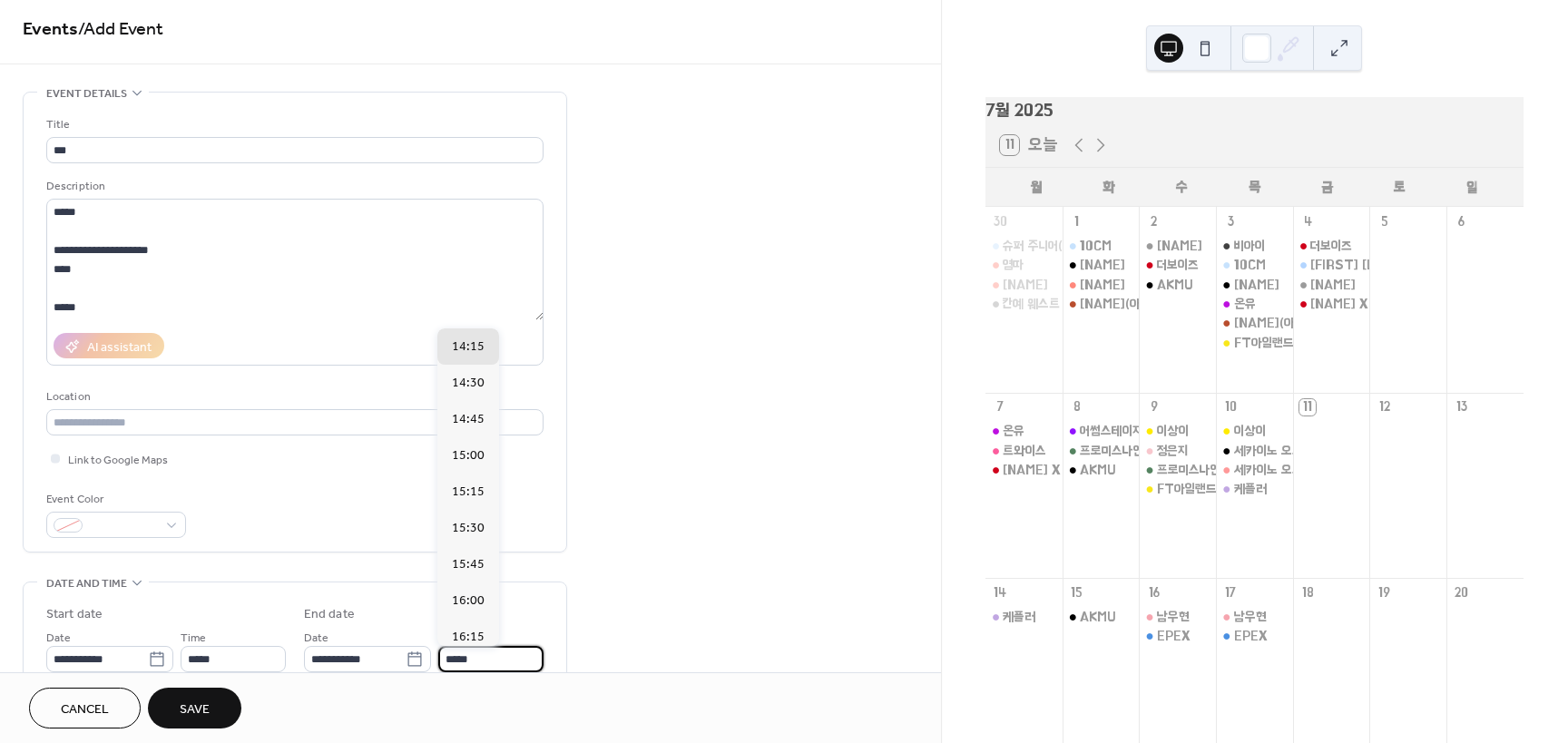 click on "**********" at bounding box center [470, 715] 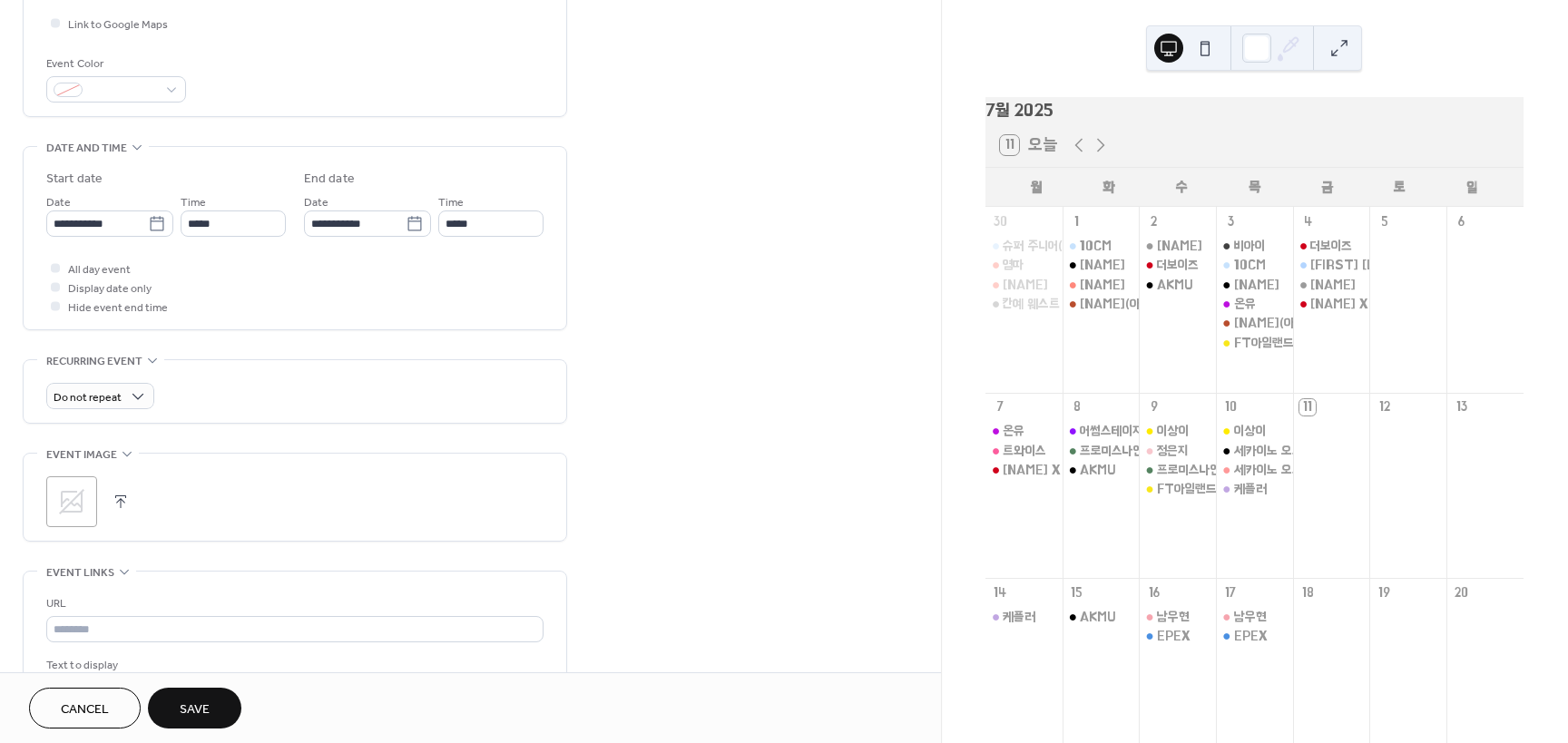 scroll, scrollTop: 675, scrollLeft: 0, axis: vertical 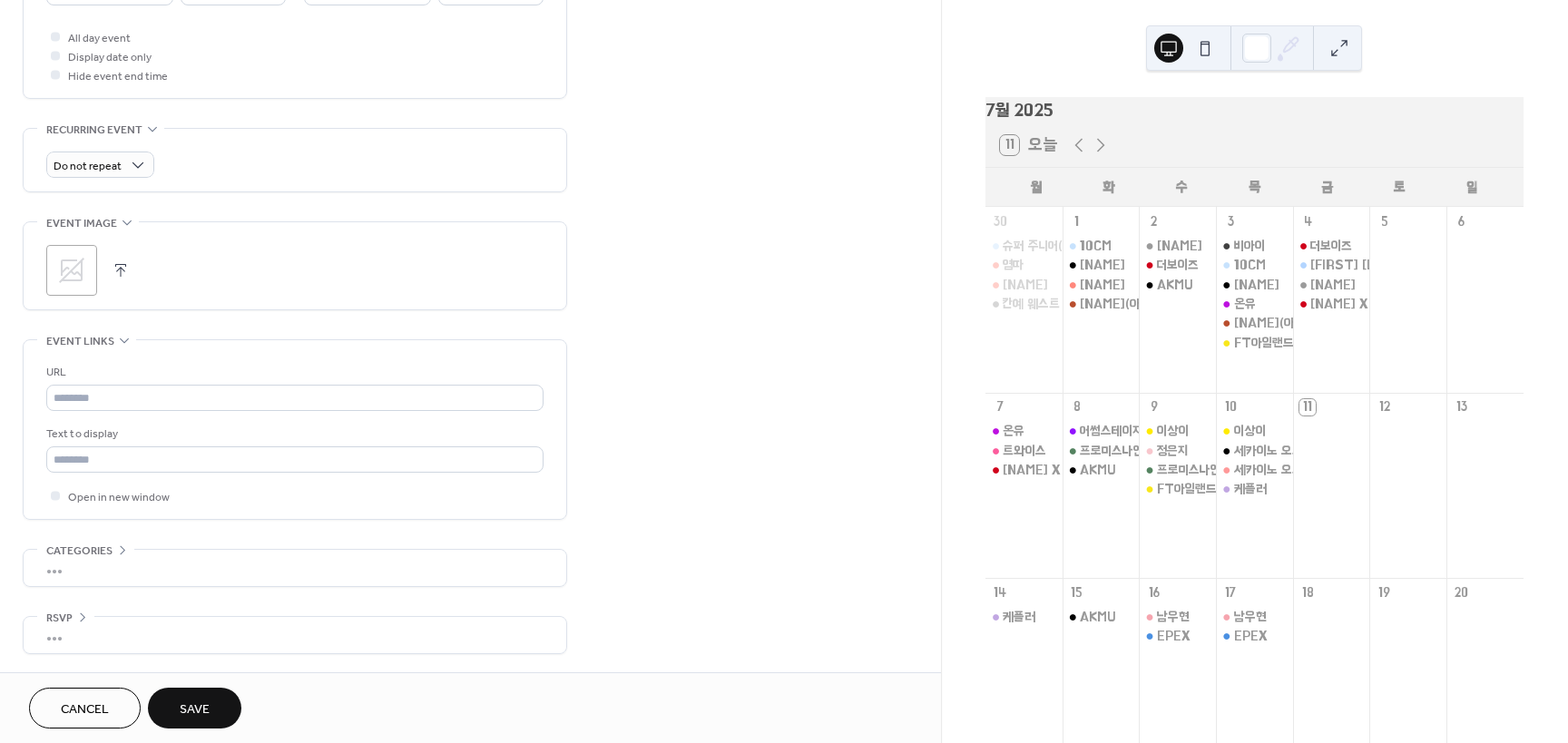 drag, startPoint x: 749, startPoint y: 467, endPoint x: 706, endPoint y: 673, distance: 210.44002 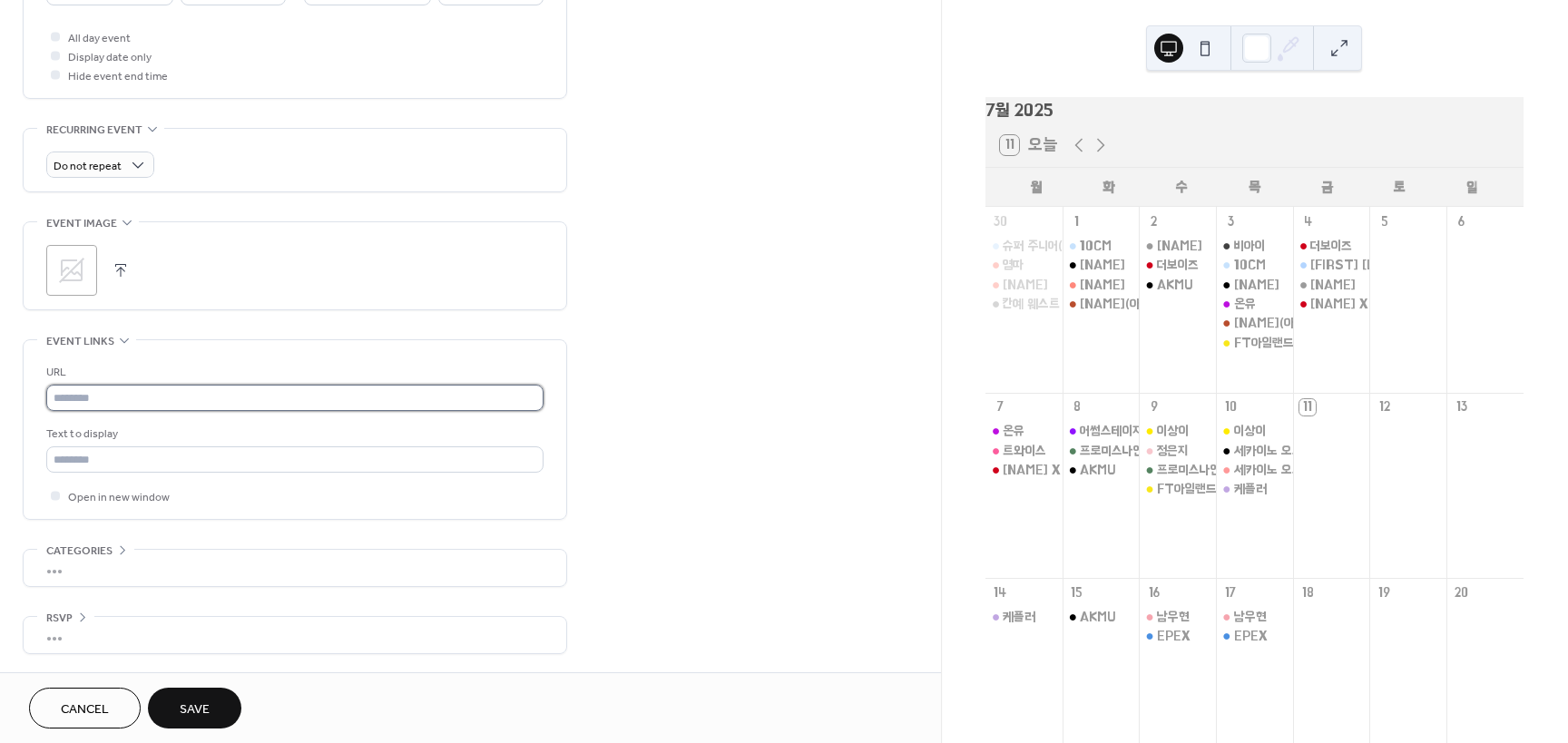 click at bounding box center [295, 397] 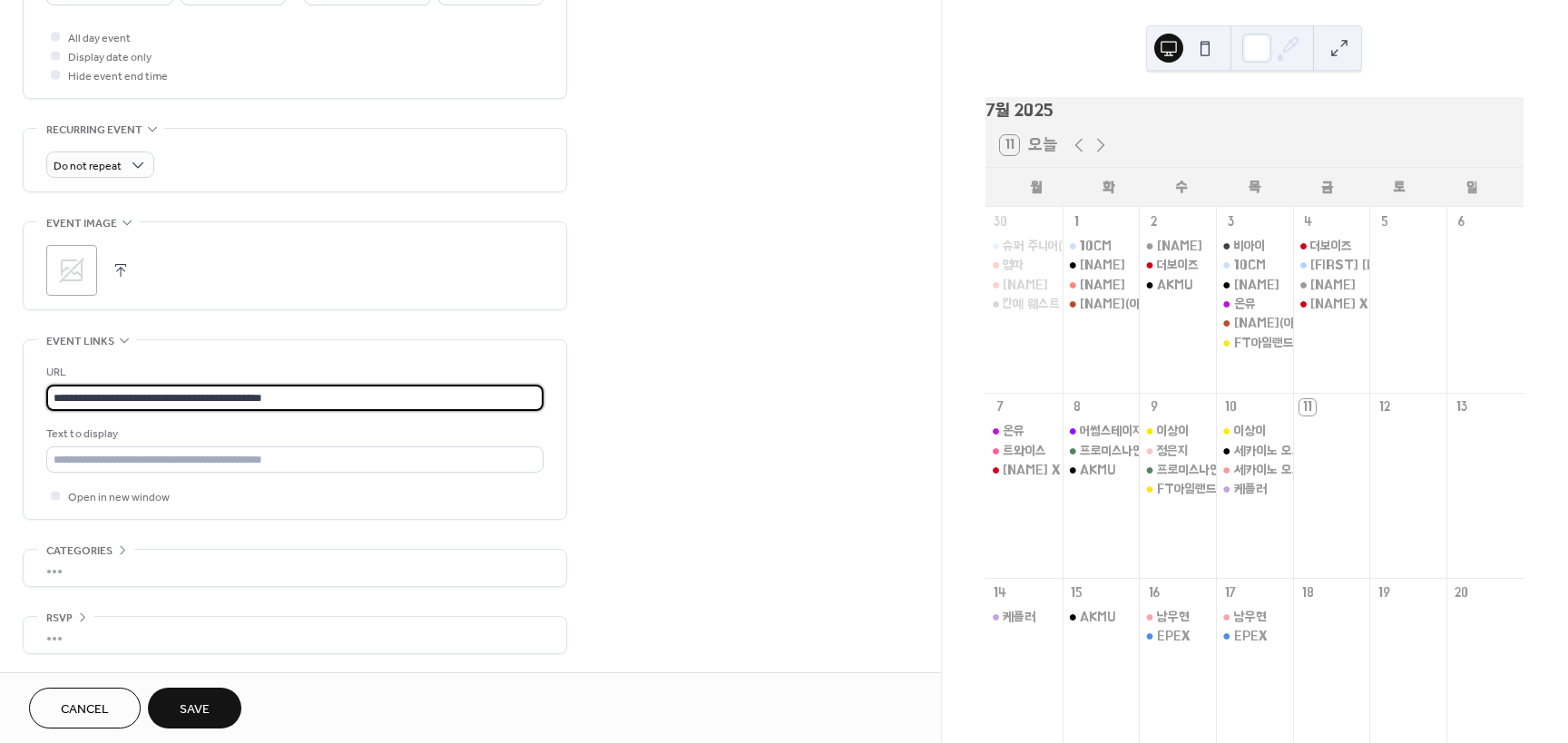 type on "**********" 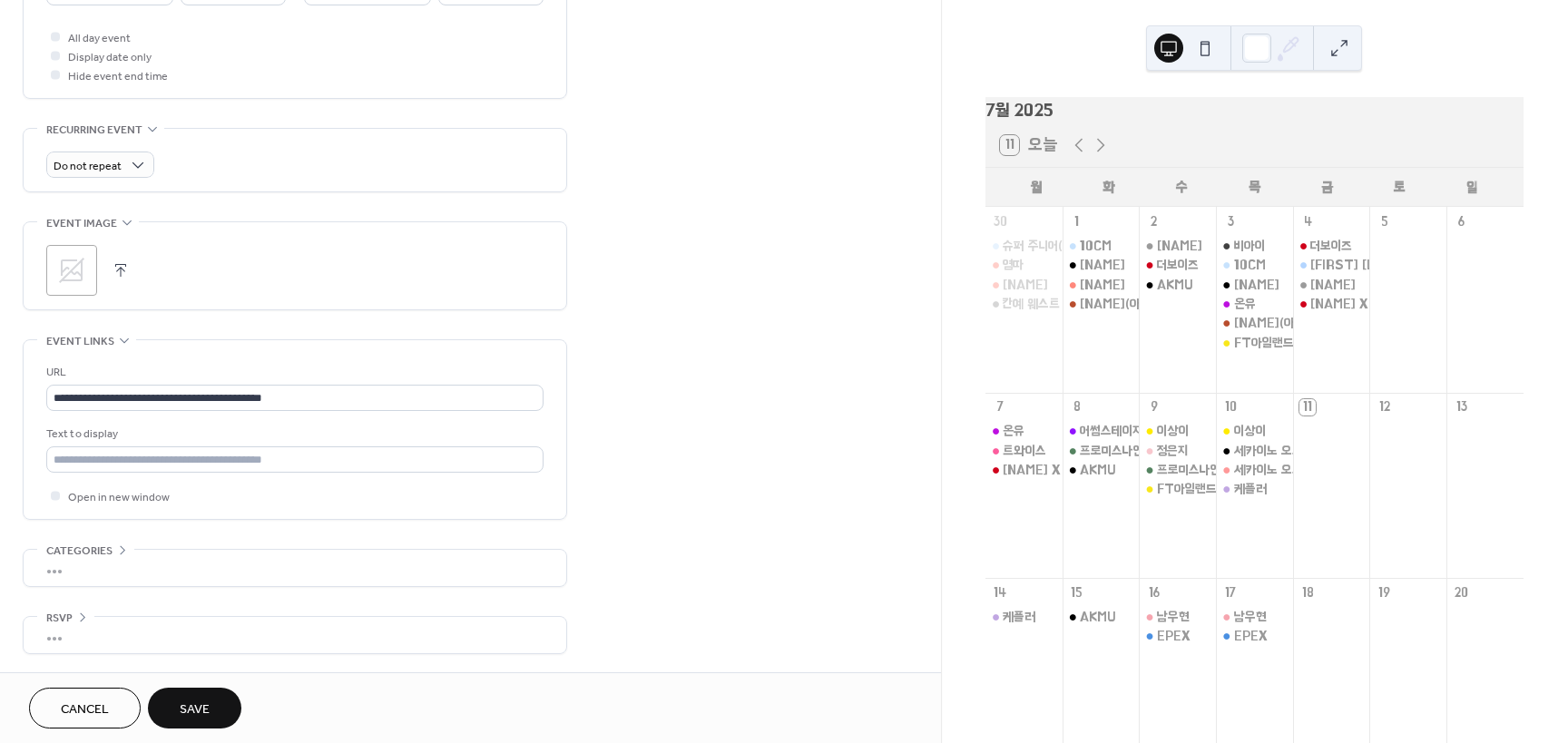 click on "**********" at bounding box center (470, 48) 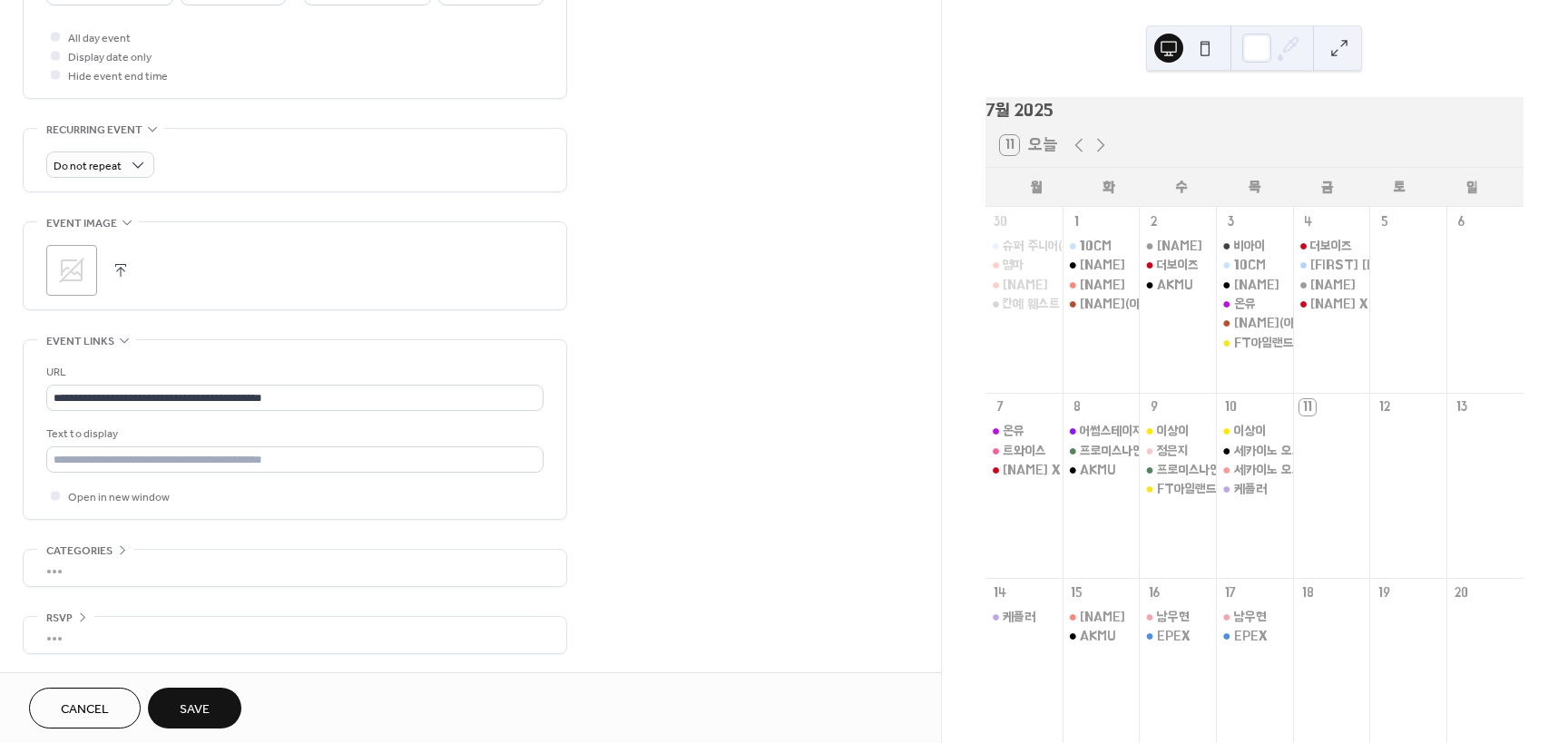 scroll, scrollTop: 91, scrollLeft: 0, axis: vertical 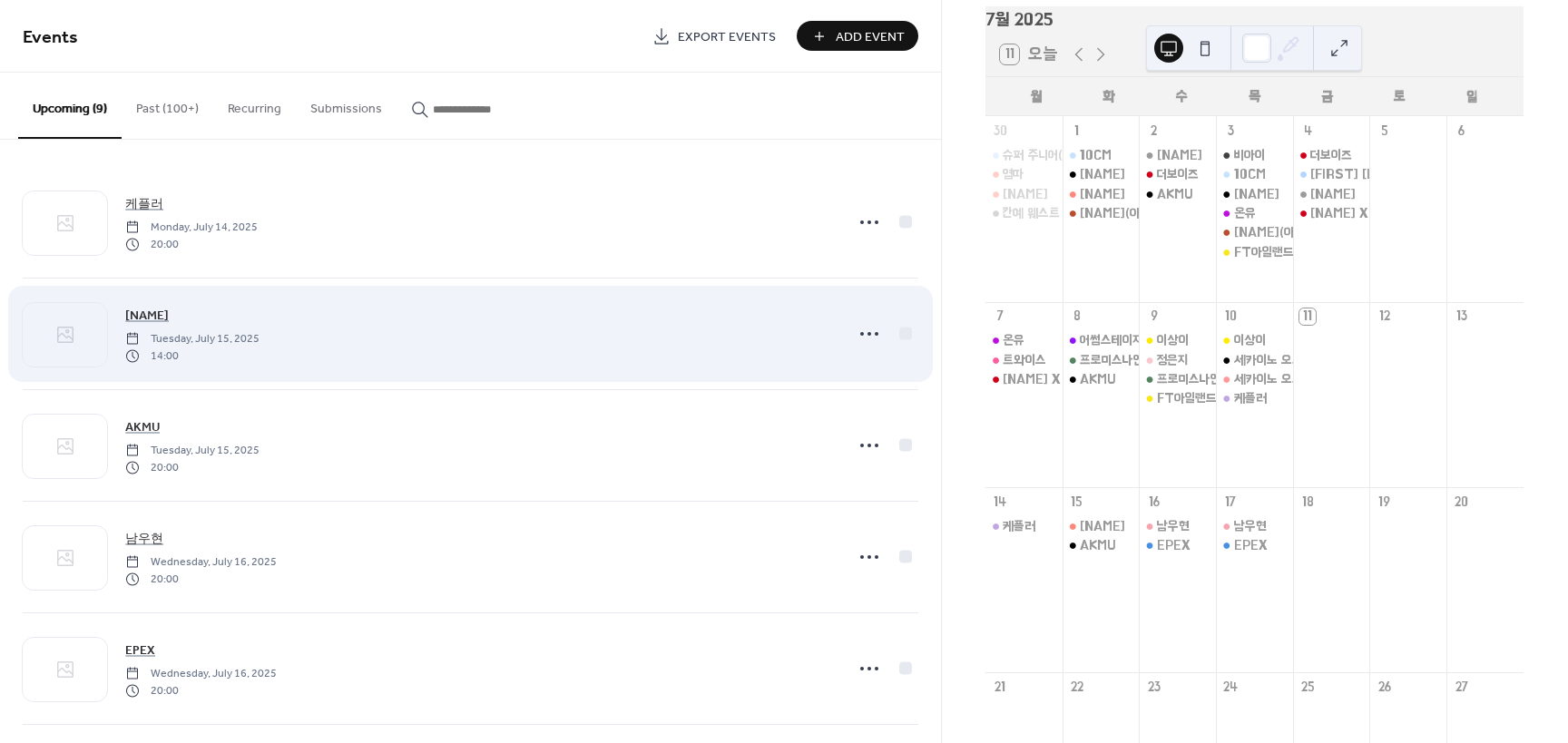 click at bounding box center (885, 334) 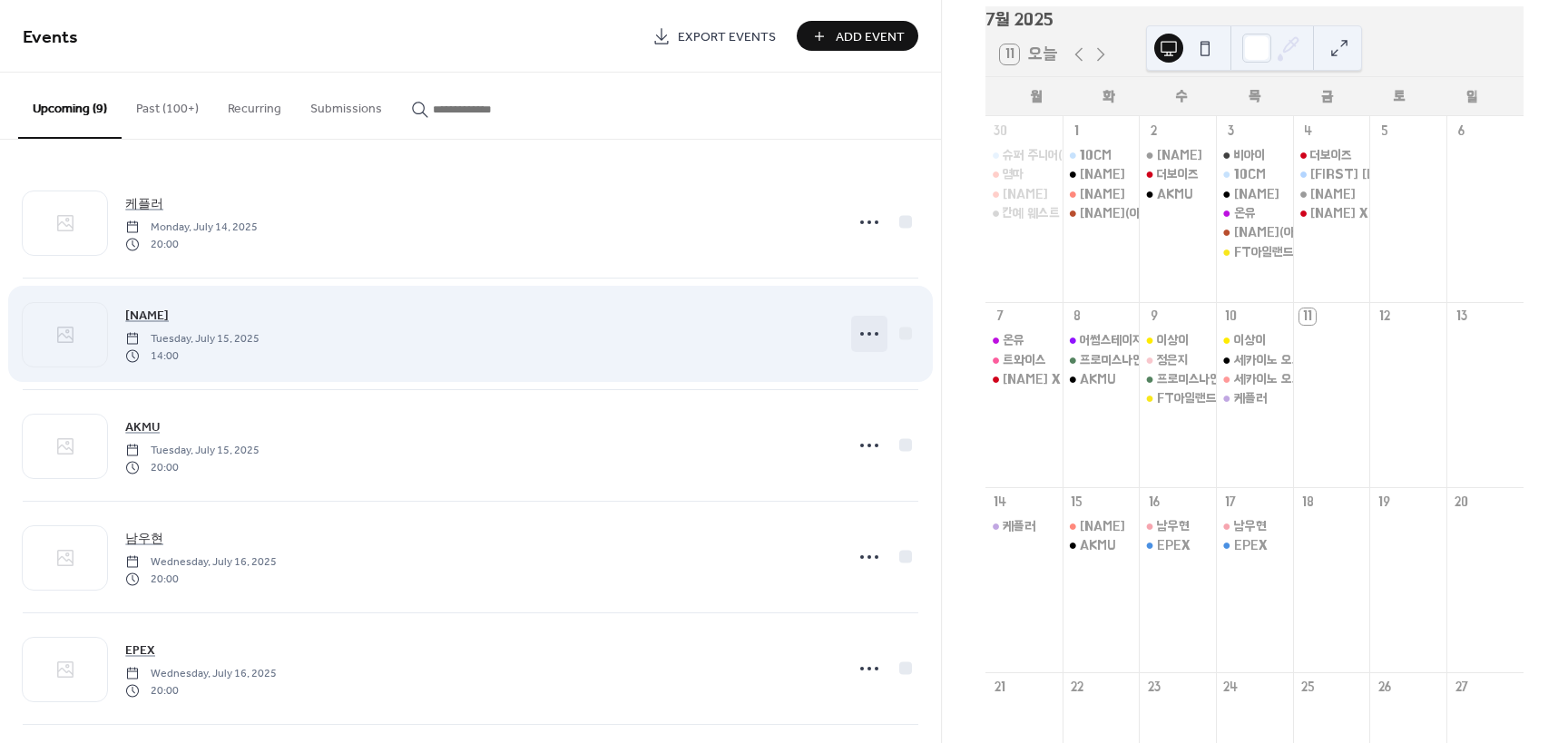click 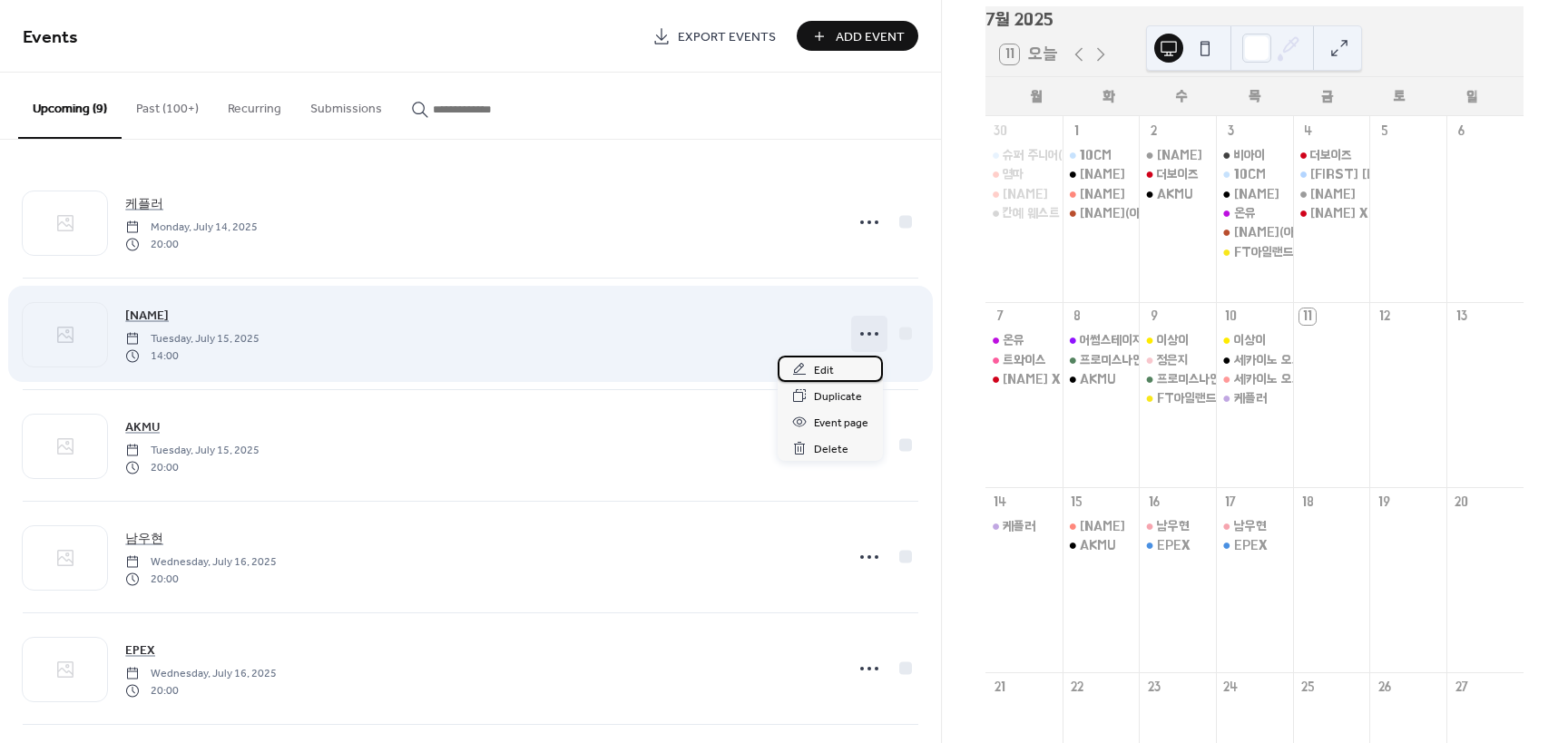 click on "Edit" at bounding box center (830, 368) 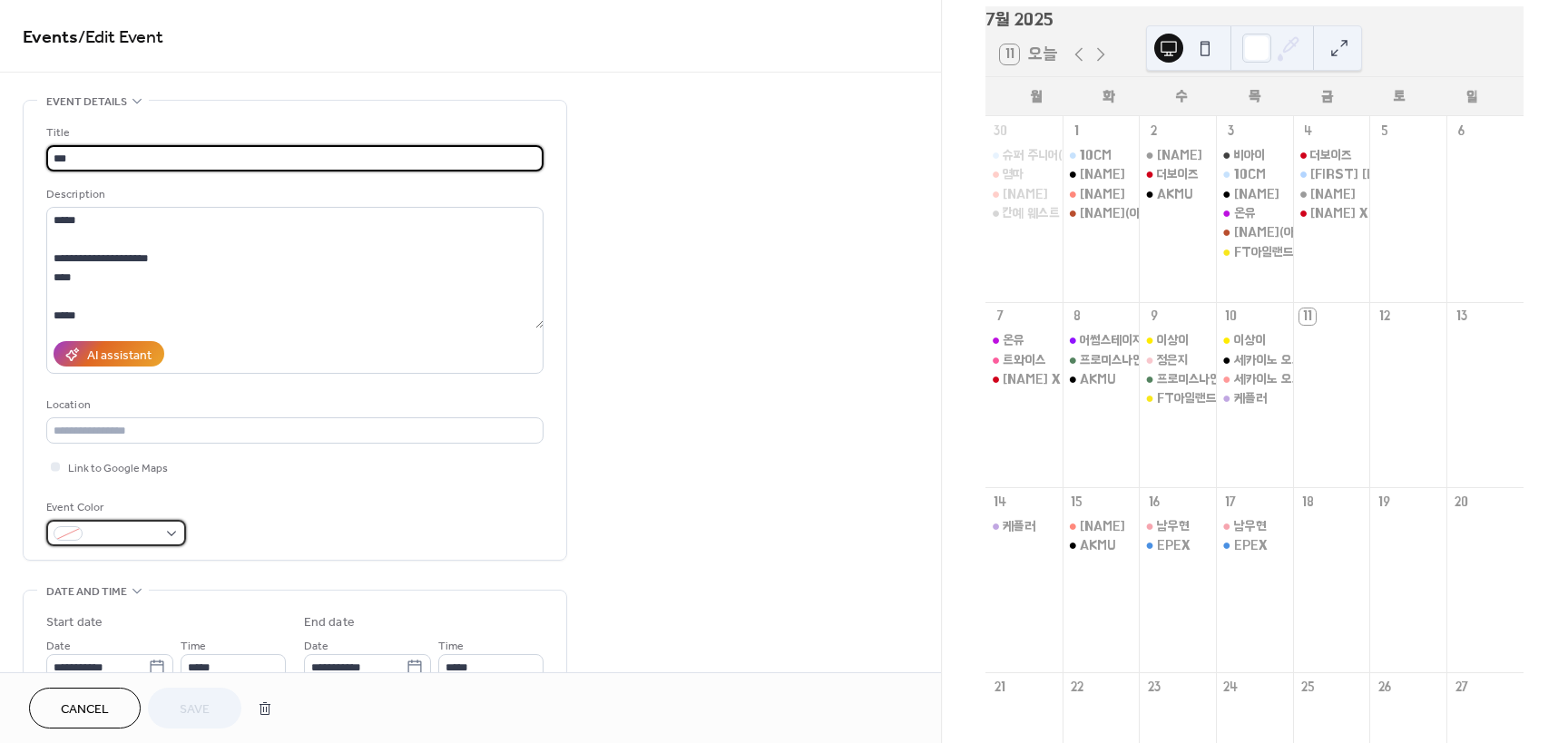 click at bounding box center (123, 534) 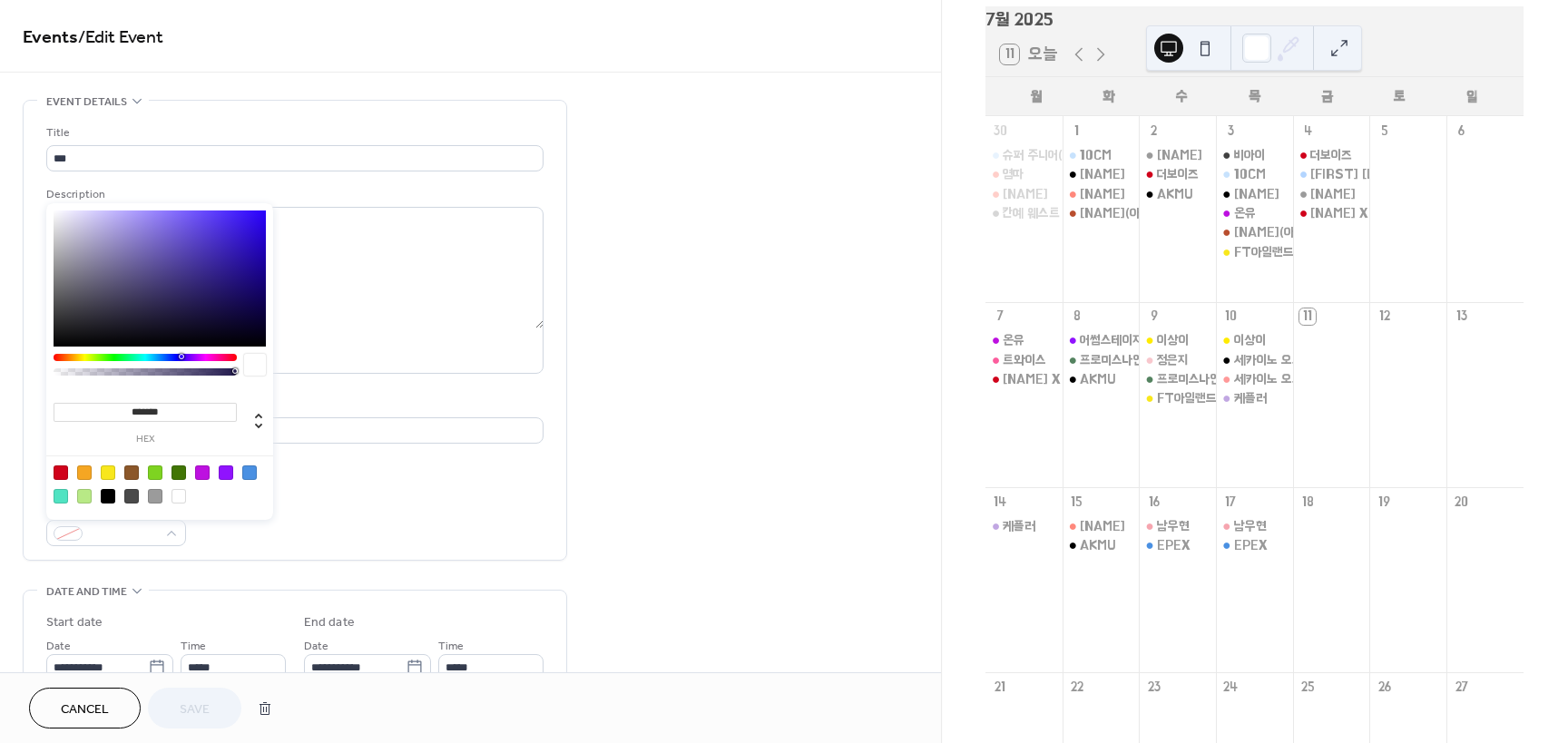 click at bounding box center (250, 473) 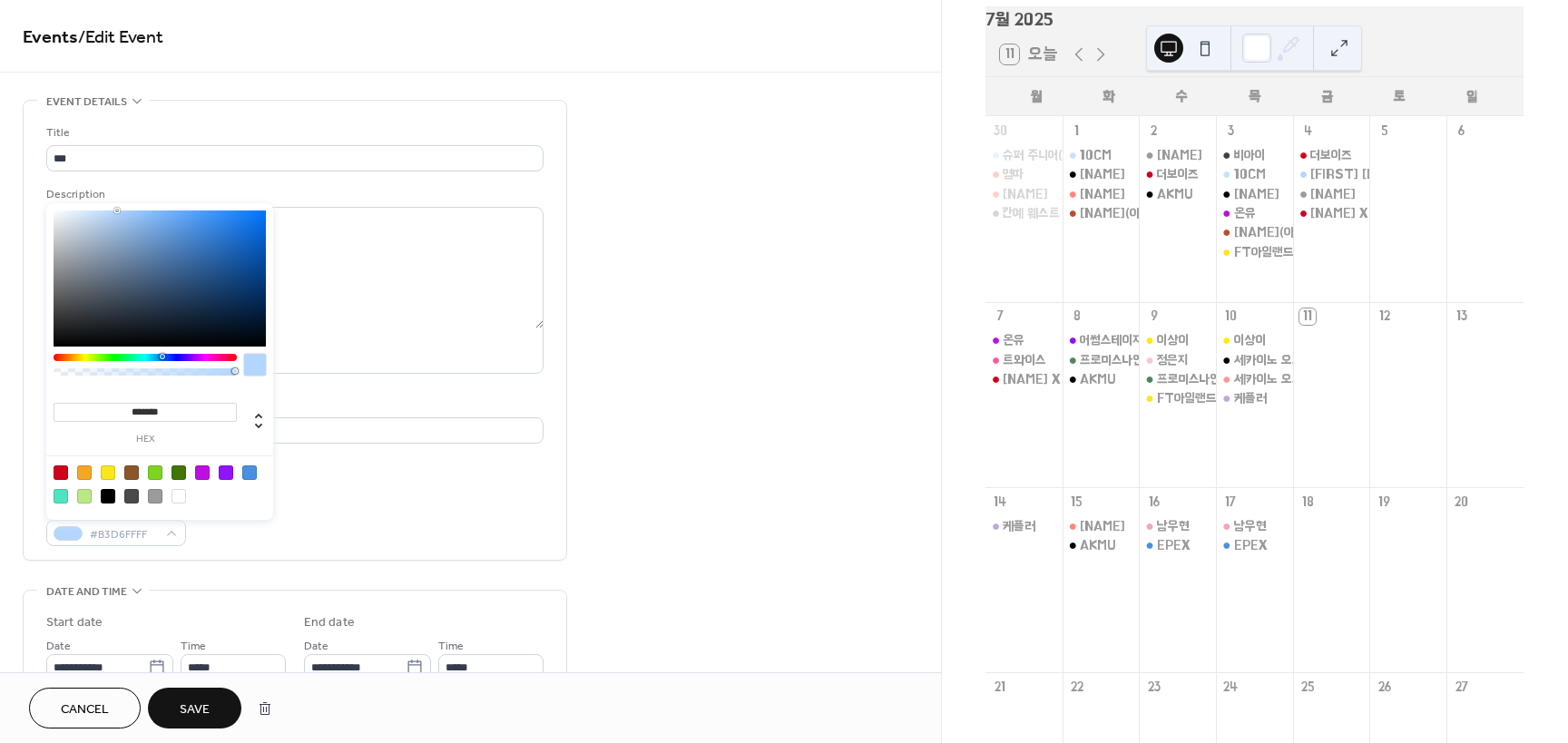 drag, startPoint x: 143, startPoint y: 218, endPoint x: 117, endPoint y: 191, distance: 37.48333 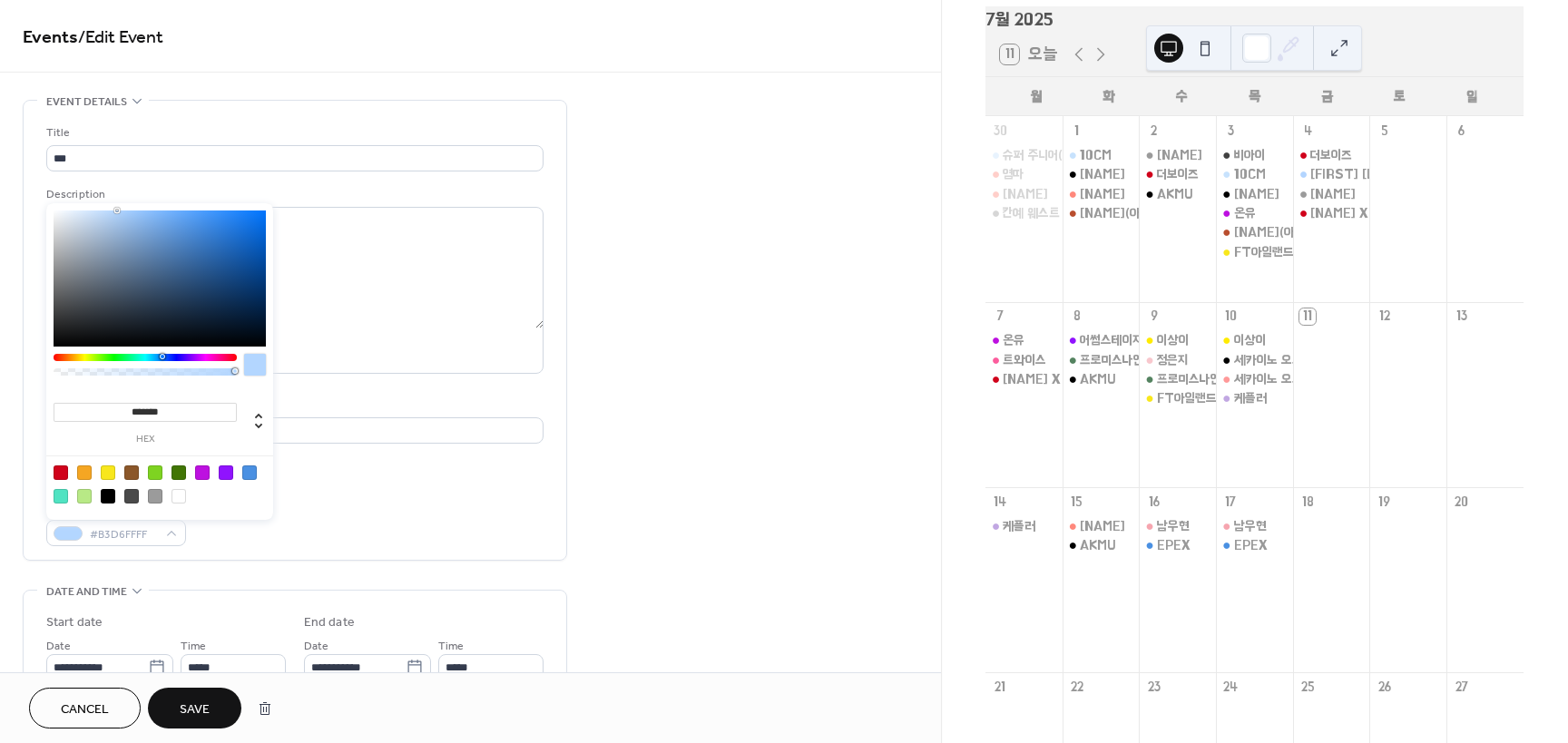 click on "**********" at bounding box center (784, 371) 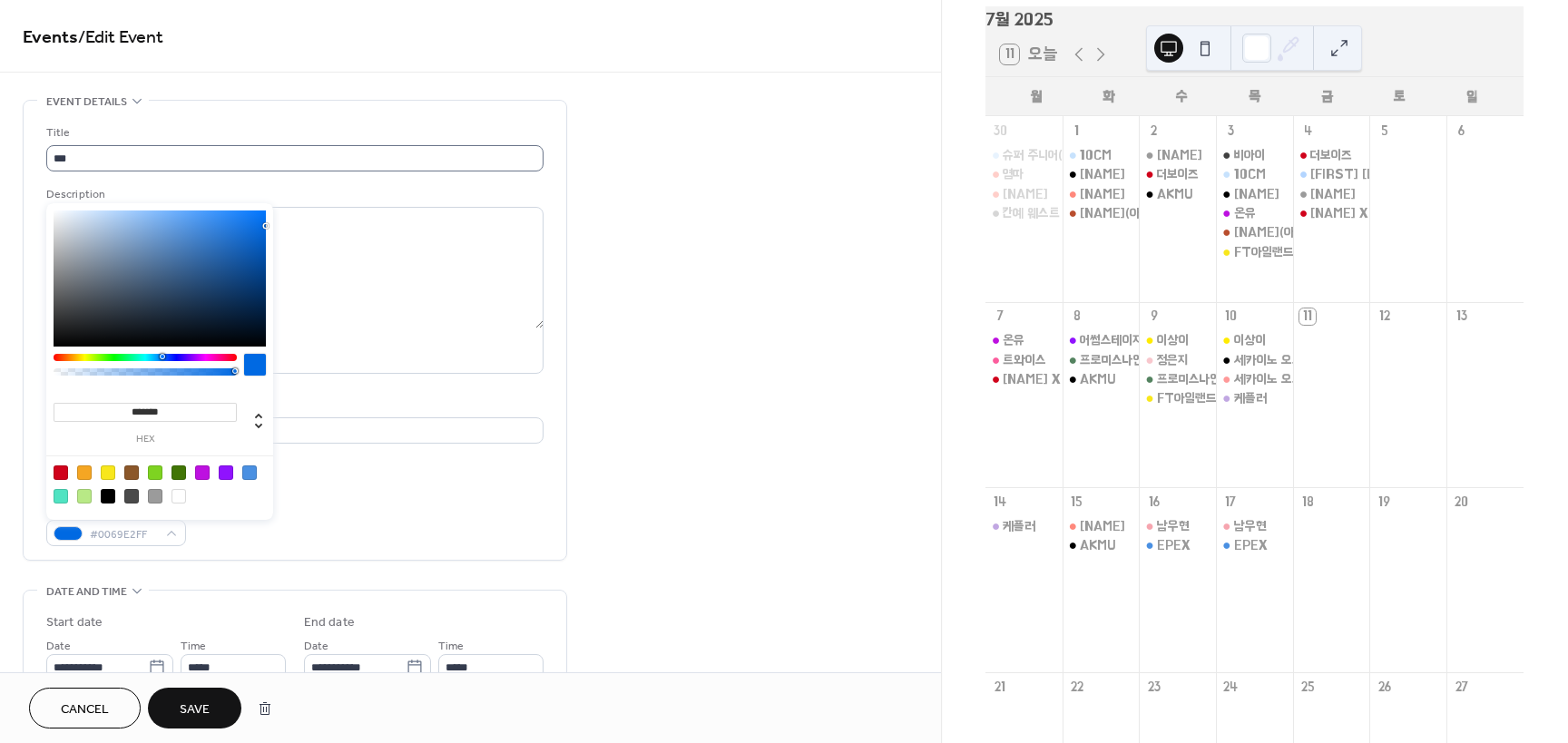type on "*******" 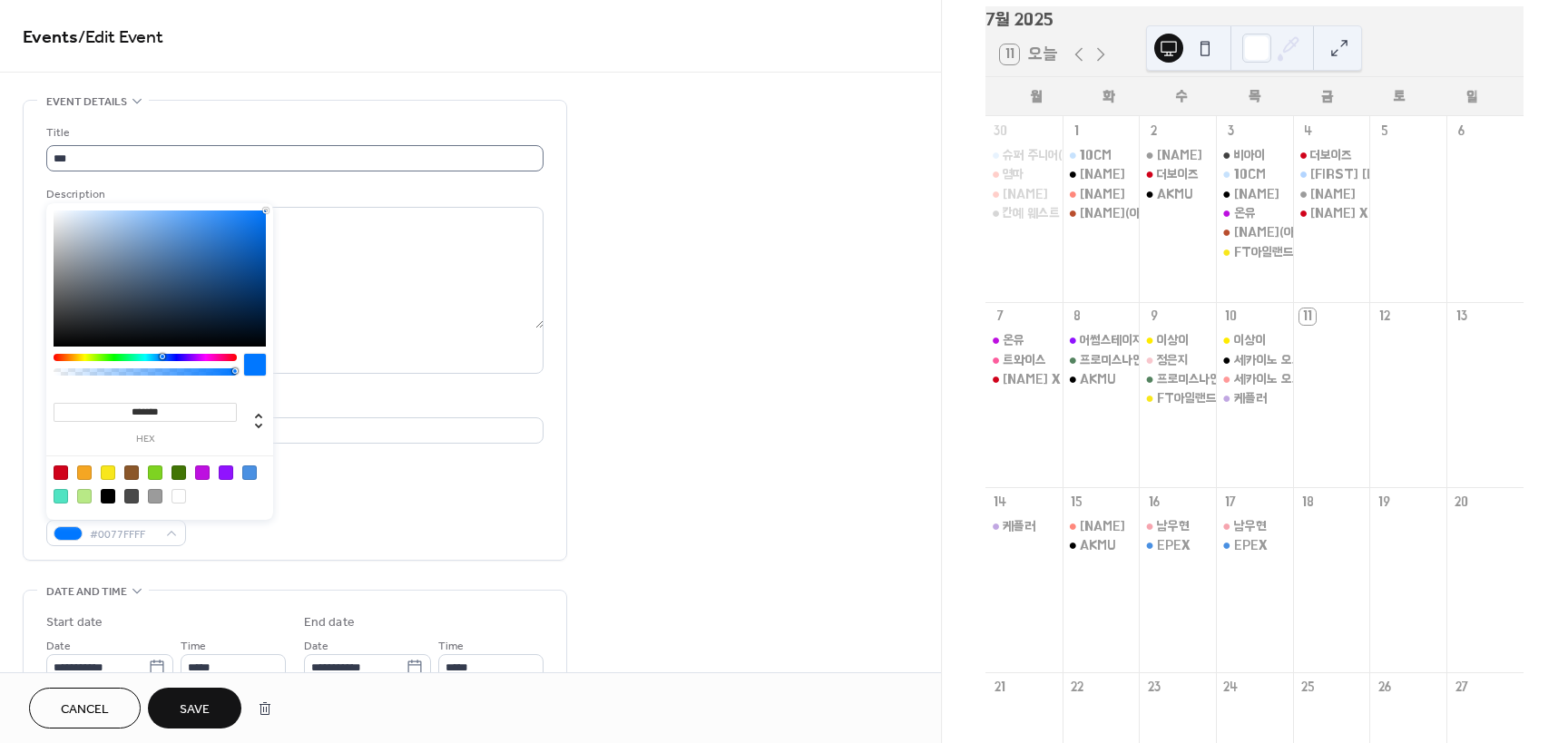 drag, startPoint x: 310, startPoint y: 233, endPoint x: 350, endPoint y: 156, distance: 86.76981 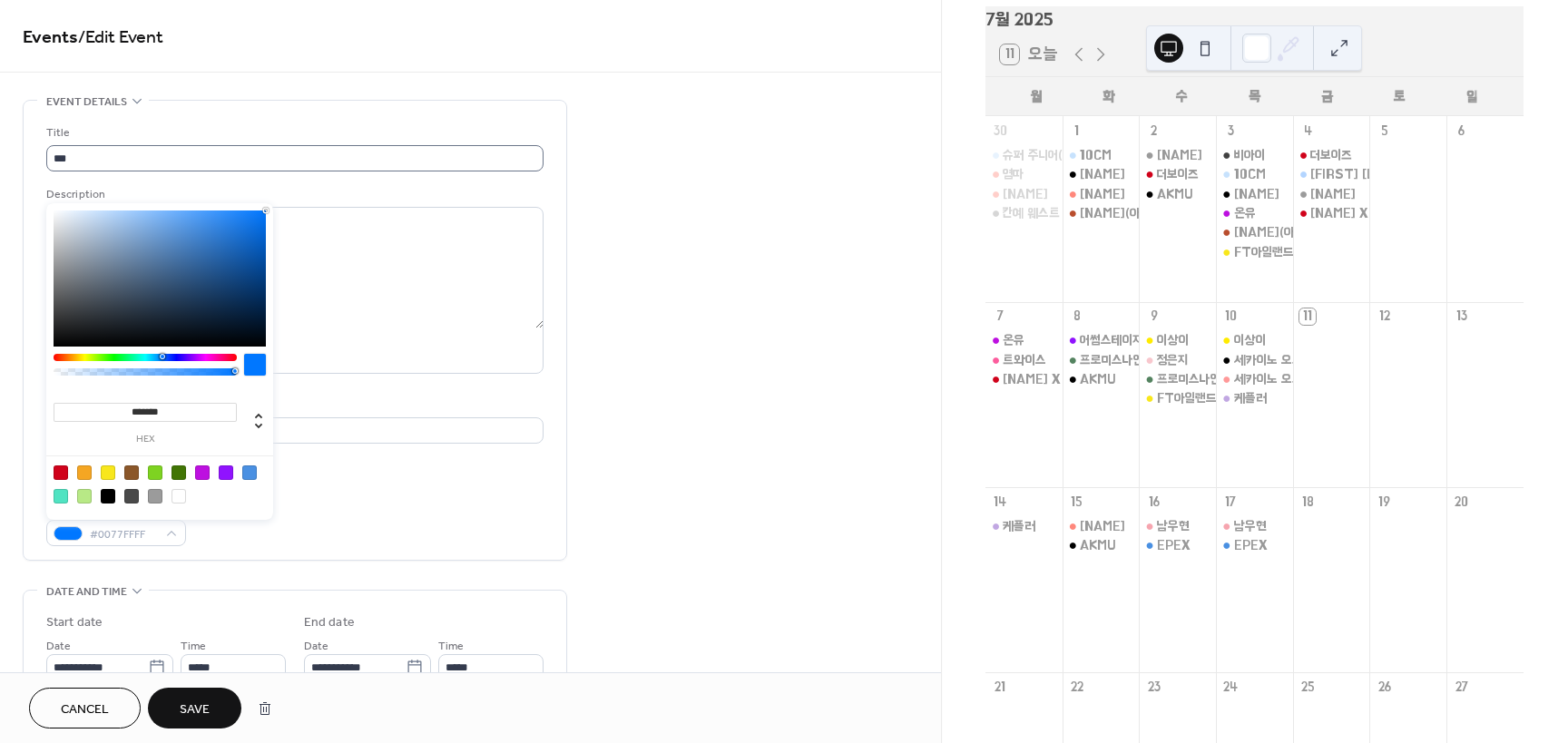click on "**********" at bounding box center (784, 371) 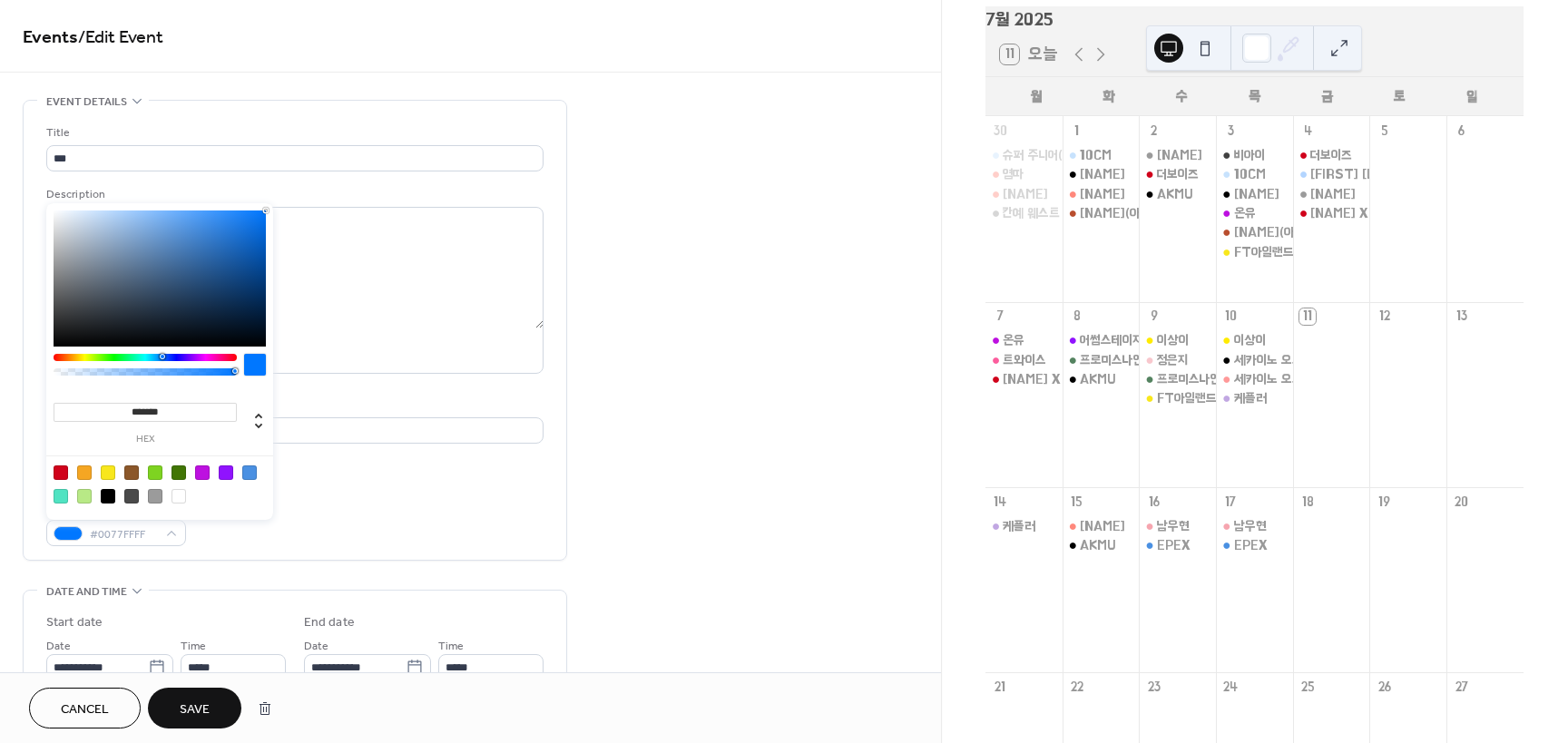 drag, startPoint x: 808, startPoint y: 265, endPoint x: 789, endPoint y: 279, distance: 23.600847 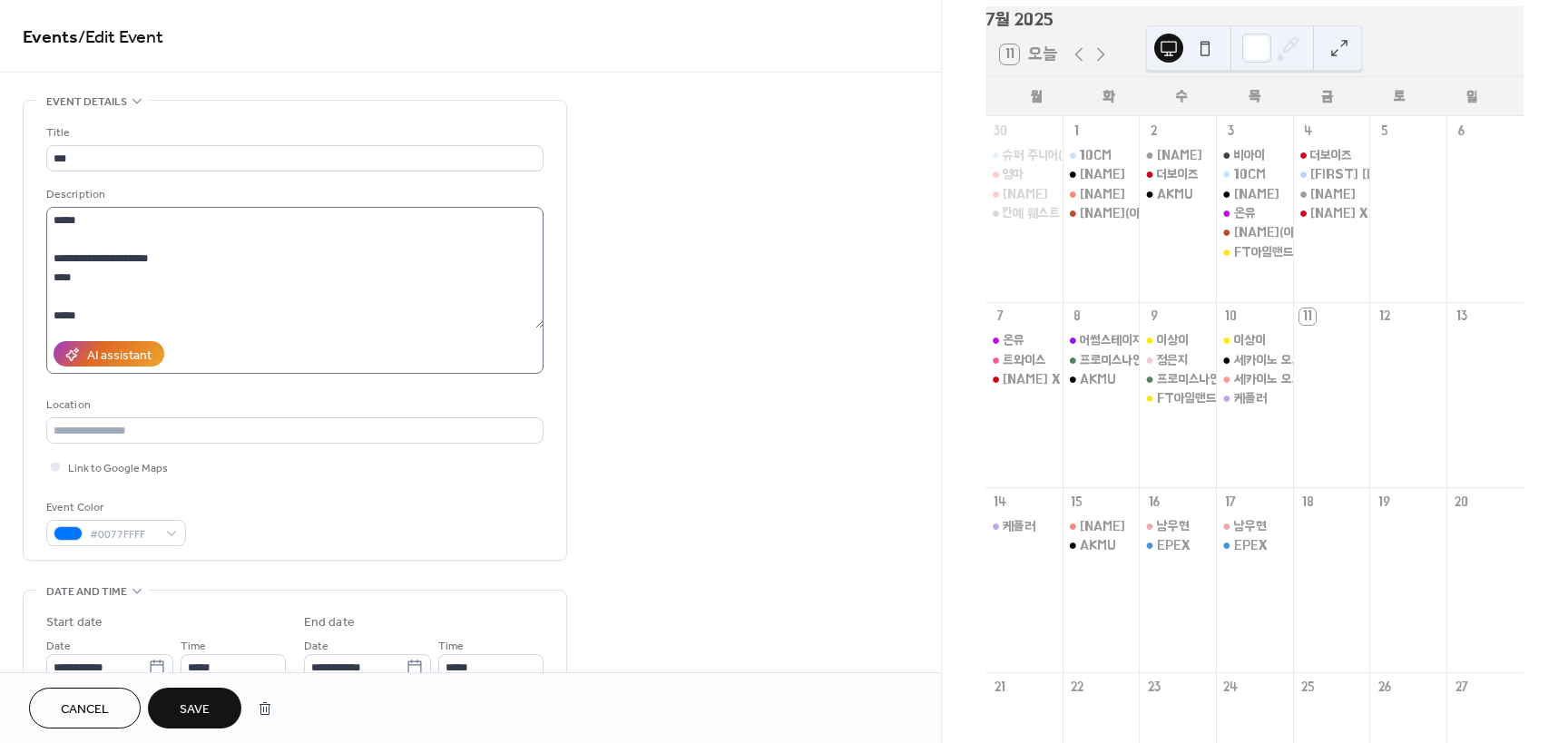 scroll, scrollTop: 57, scrollLeft: 0, axis: vertical 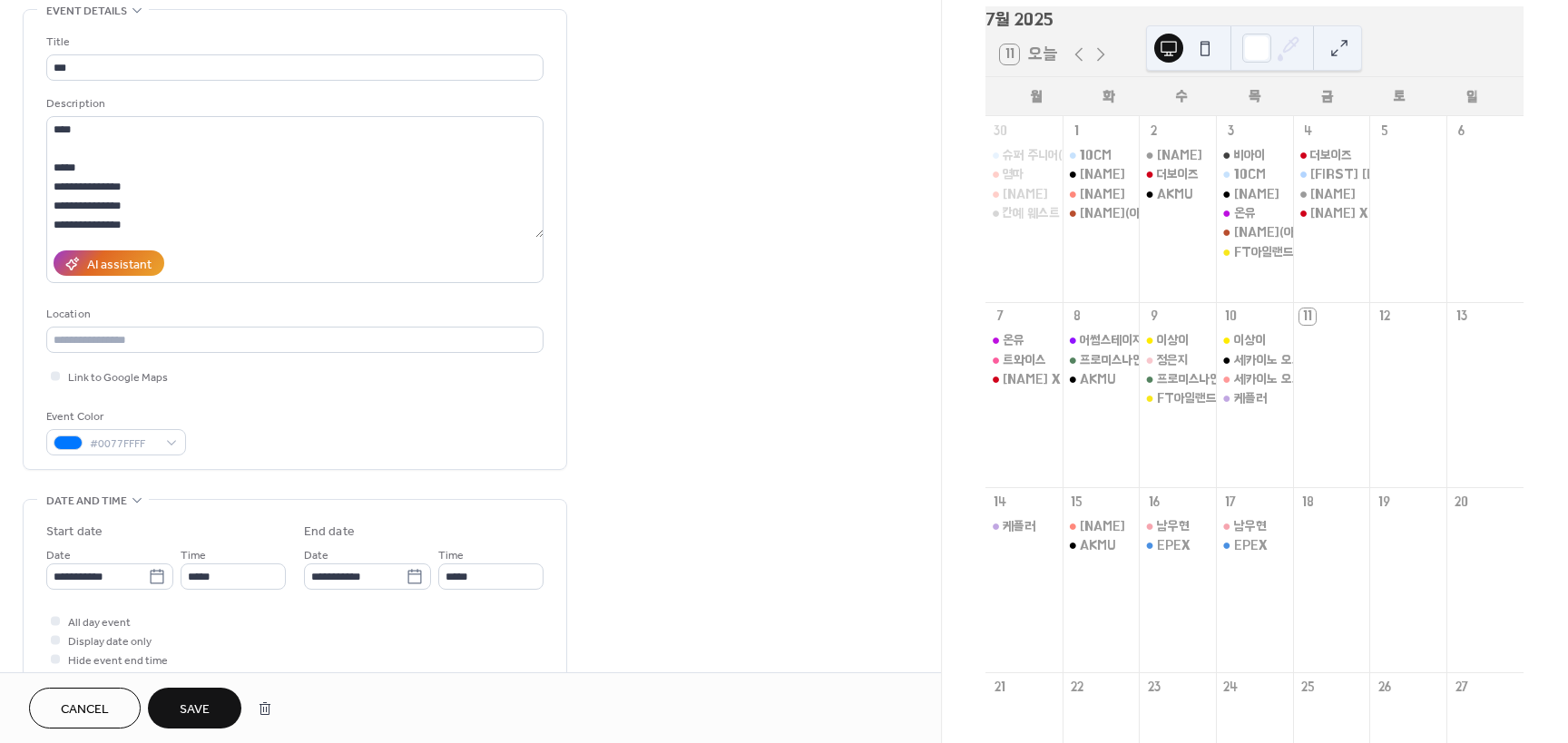 click on "Save" at bounding box center [194, 708] 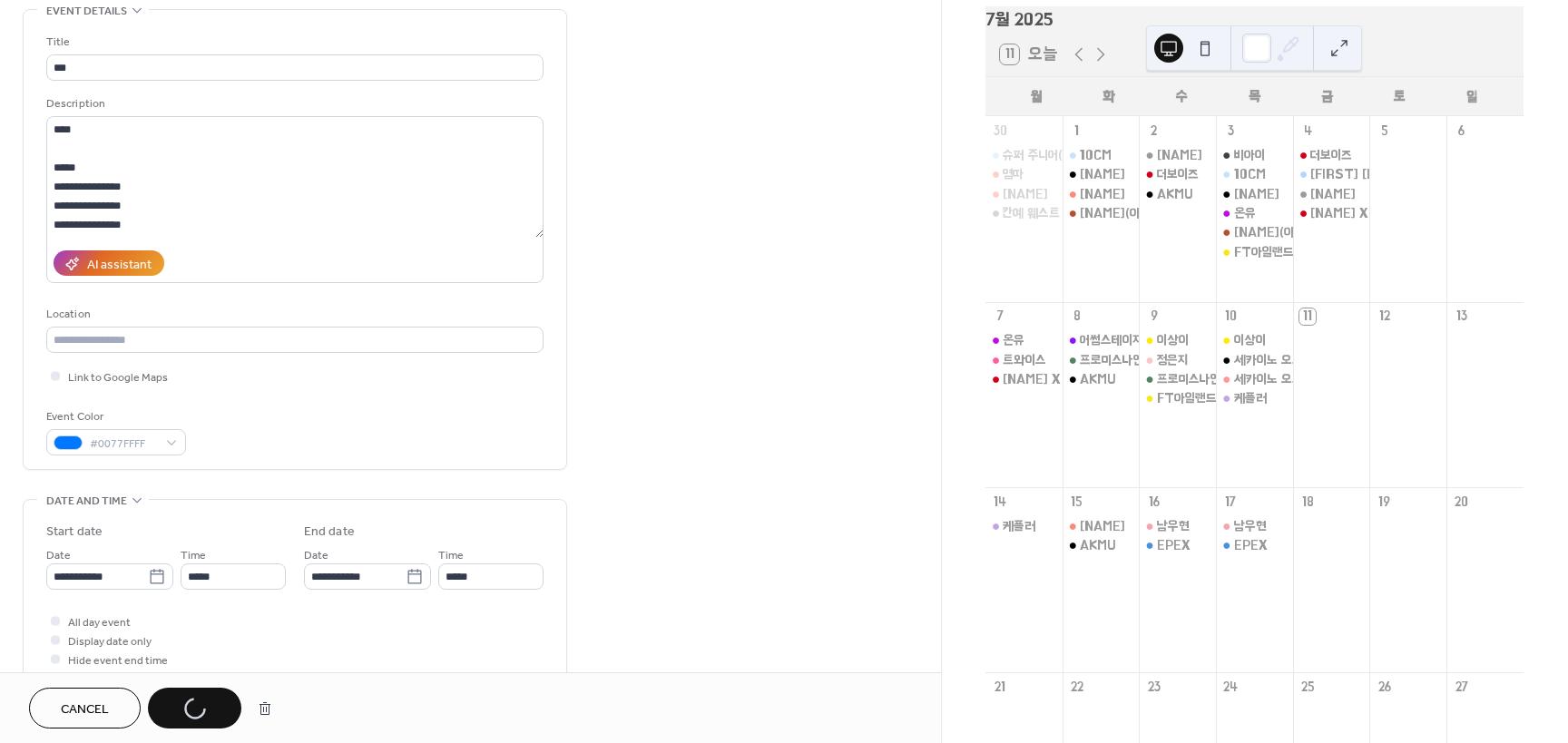 click on "Cancel Save" at bounding box center (155, 708) 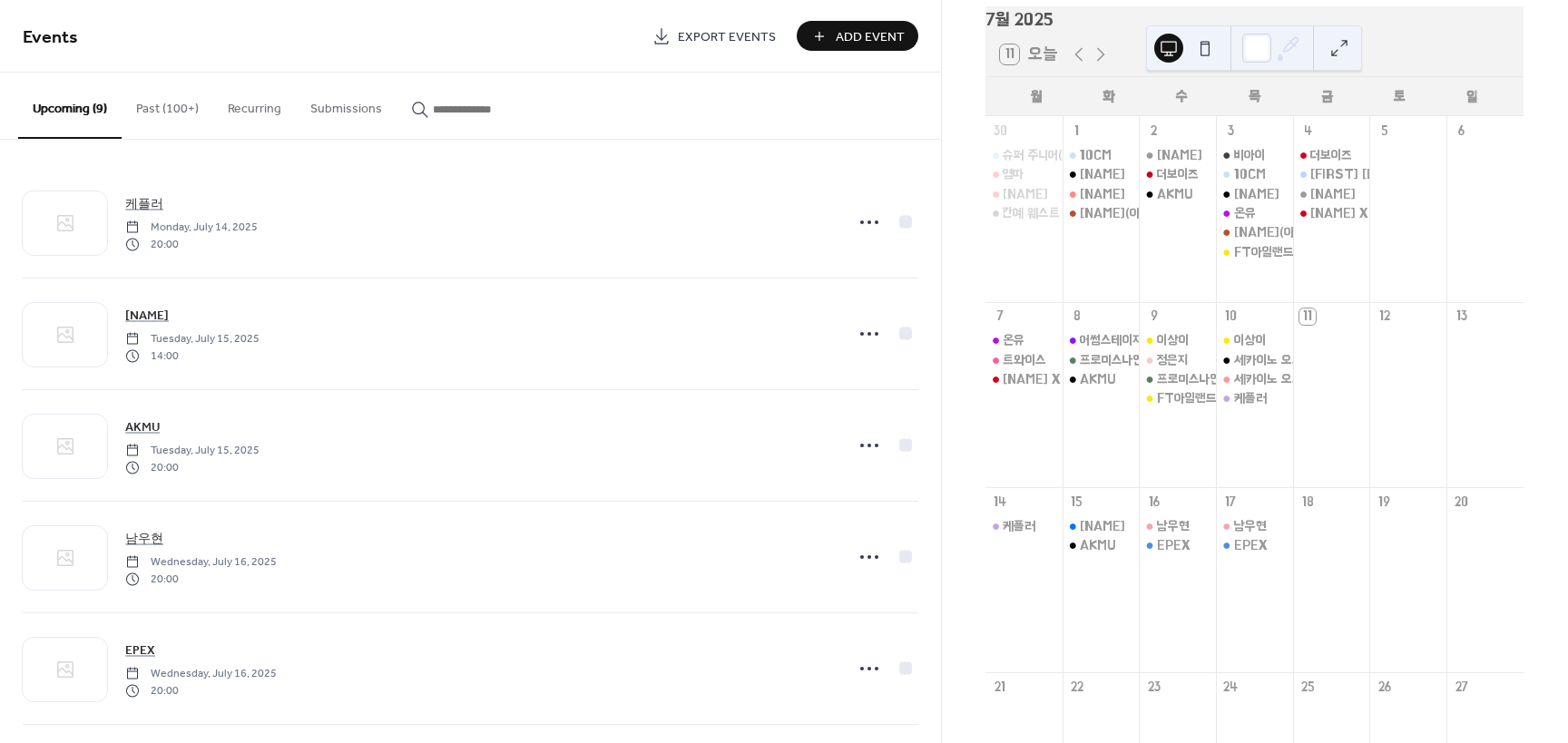 click on "Add Event" at bounding box center [870, 37] 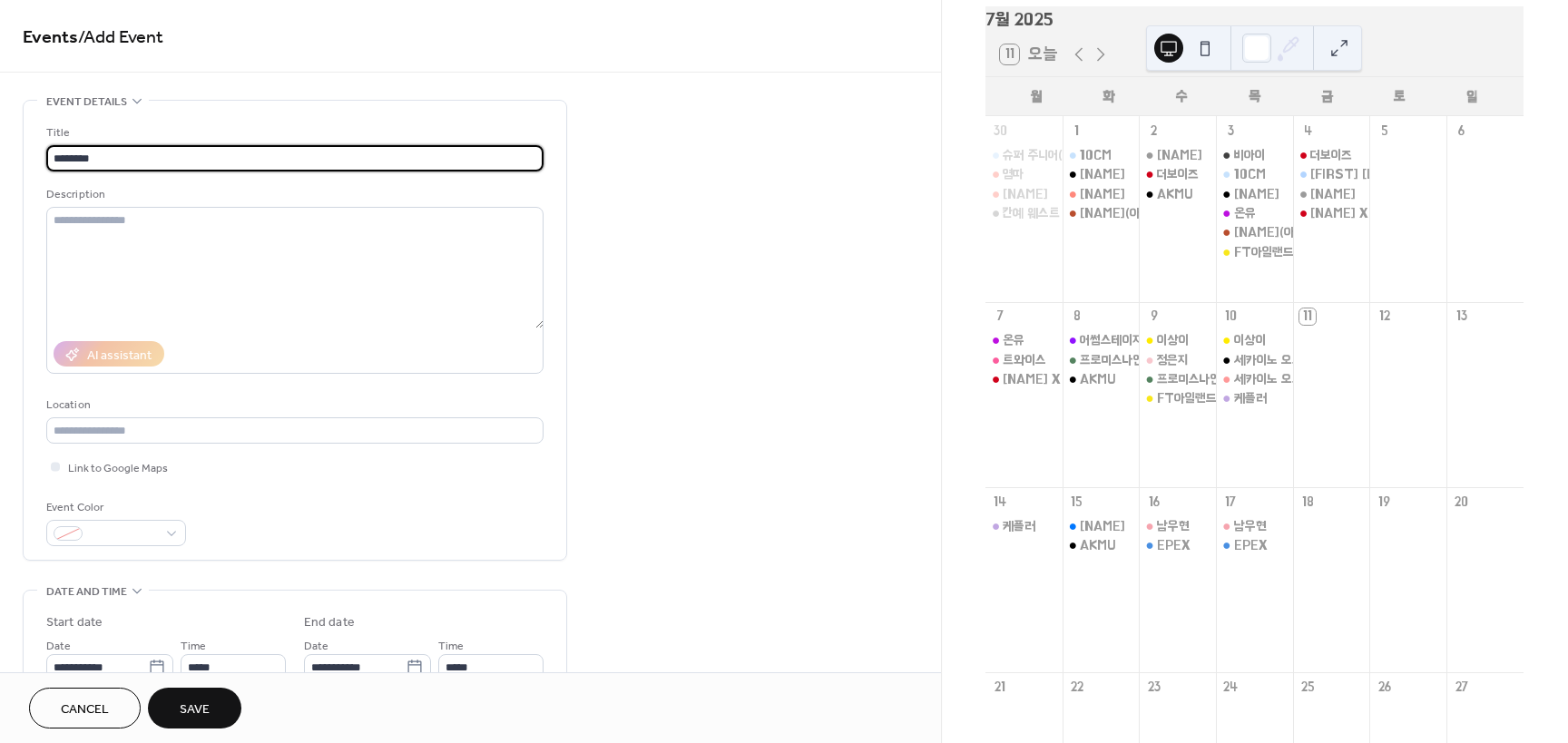 type on "********" 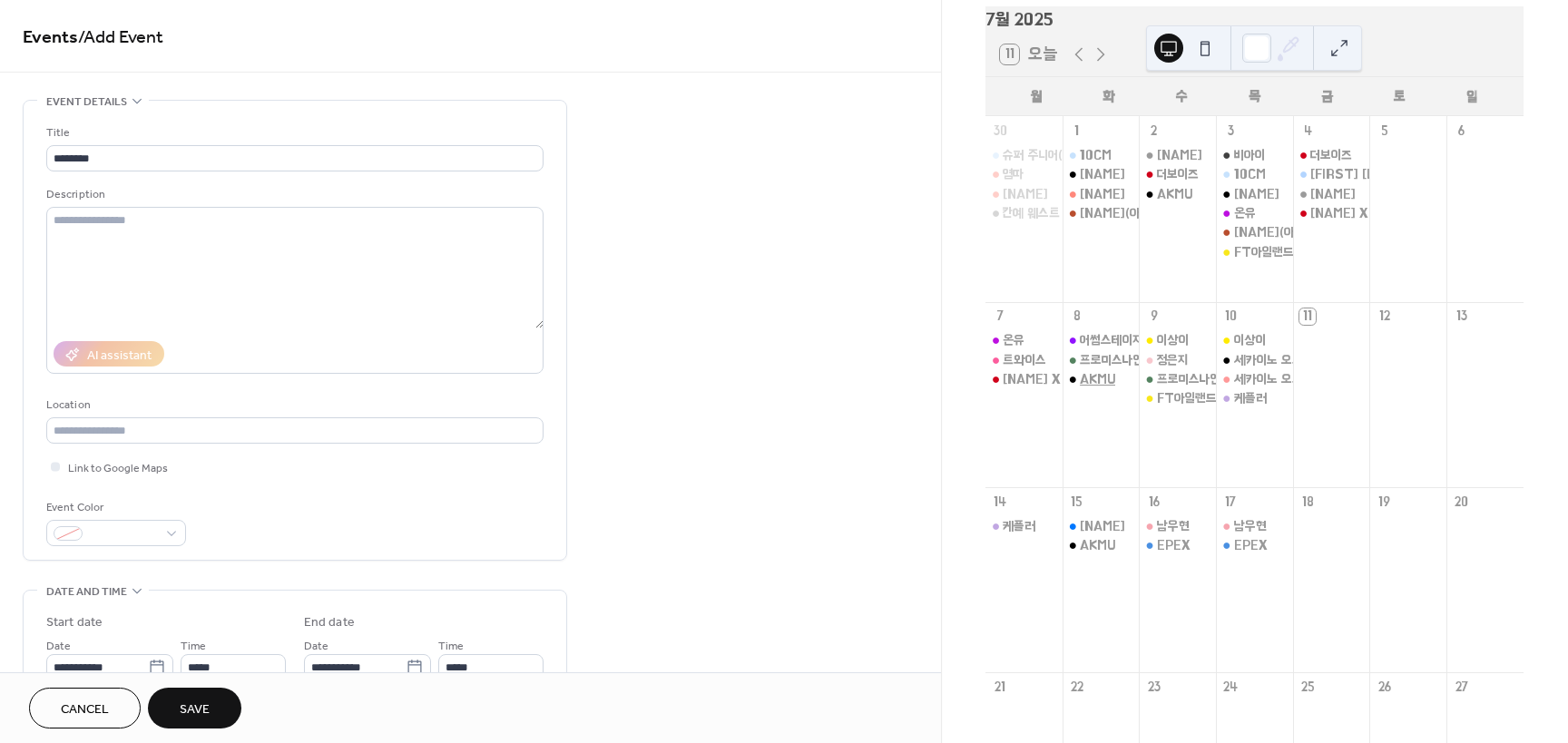 click on "AKMU" at bounding box center (1097, 379) 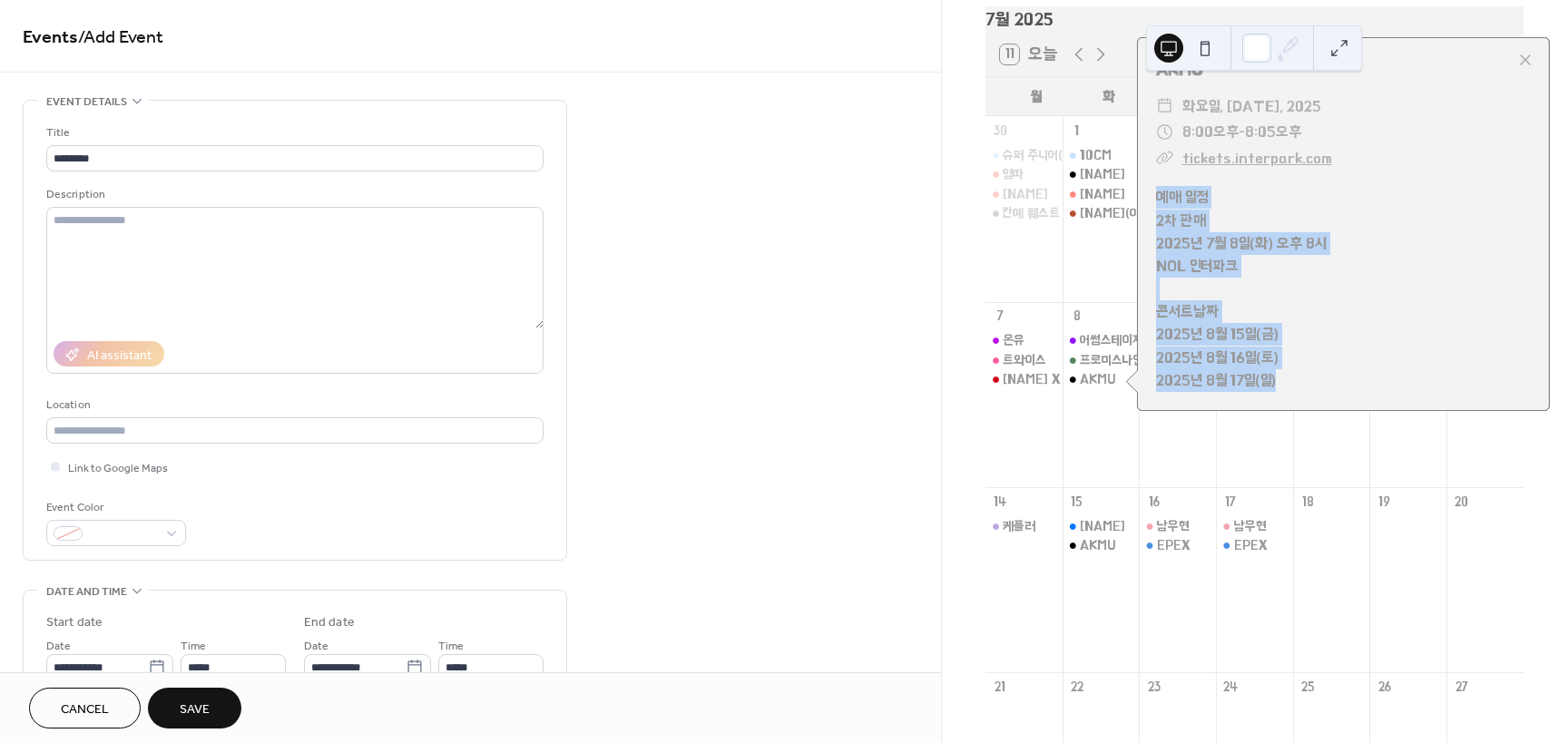 drag, startPoint x: 1157, startPoint y: 199, endPoint x: 1314, endPoint y: 394, distance: 250.34776 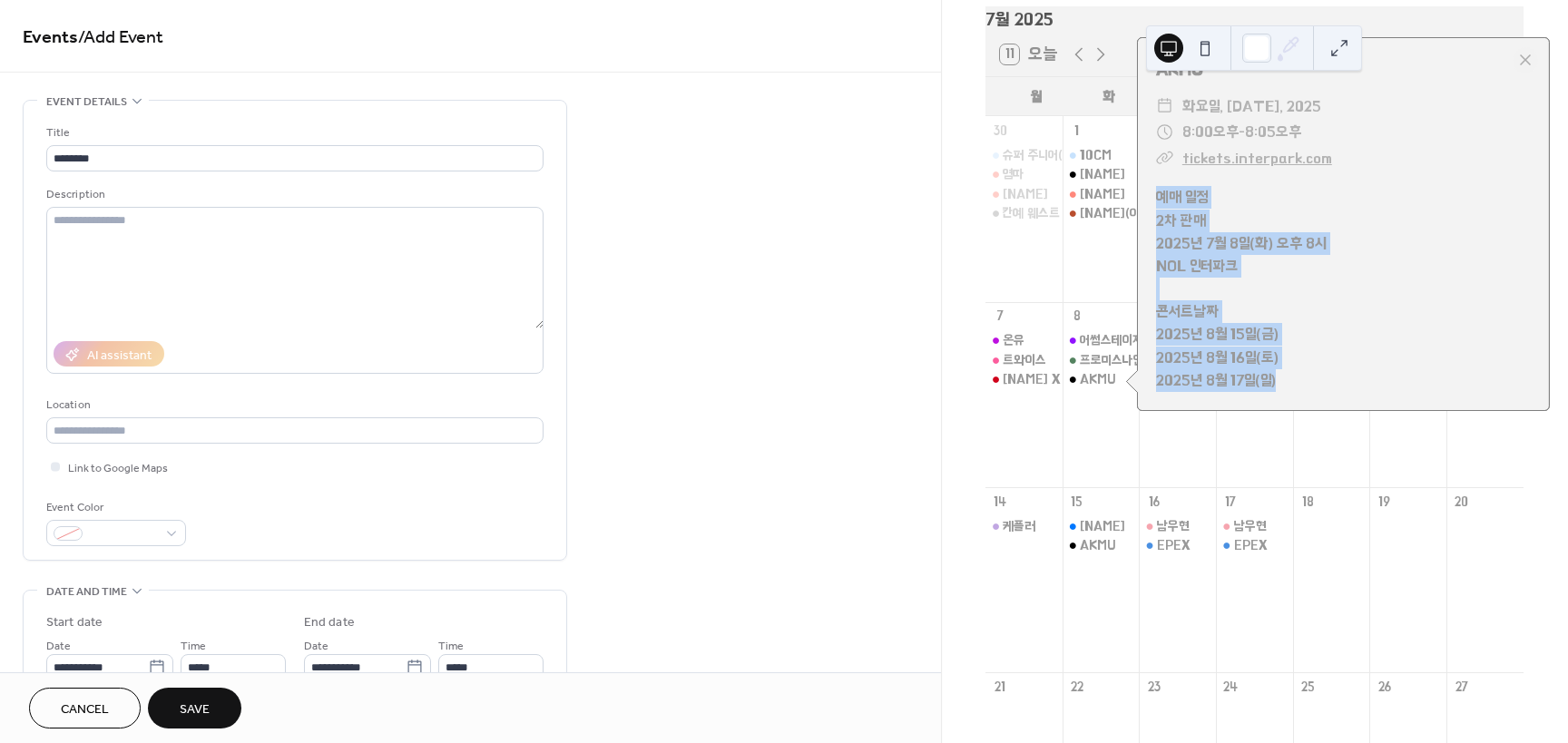 click on "예매 일정 2차 판매 2025년 7월 8일(화) 오후 8시 NOL 인터파크 콘서트날짜 2025년 8월 15일(금) 2025년 8월 16일(토) 2025년 8월 17일(일)" at bounding box center (1343, 288) 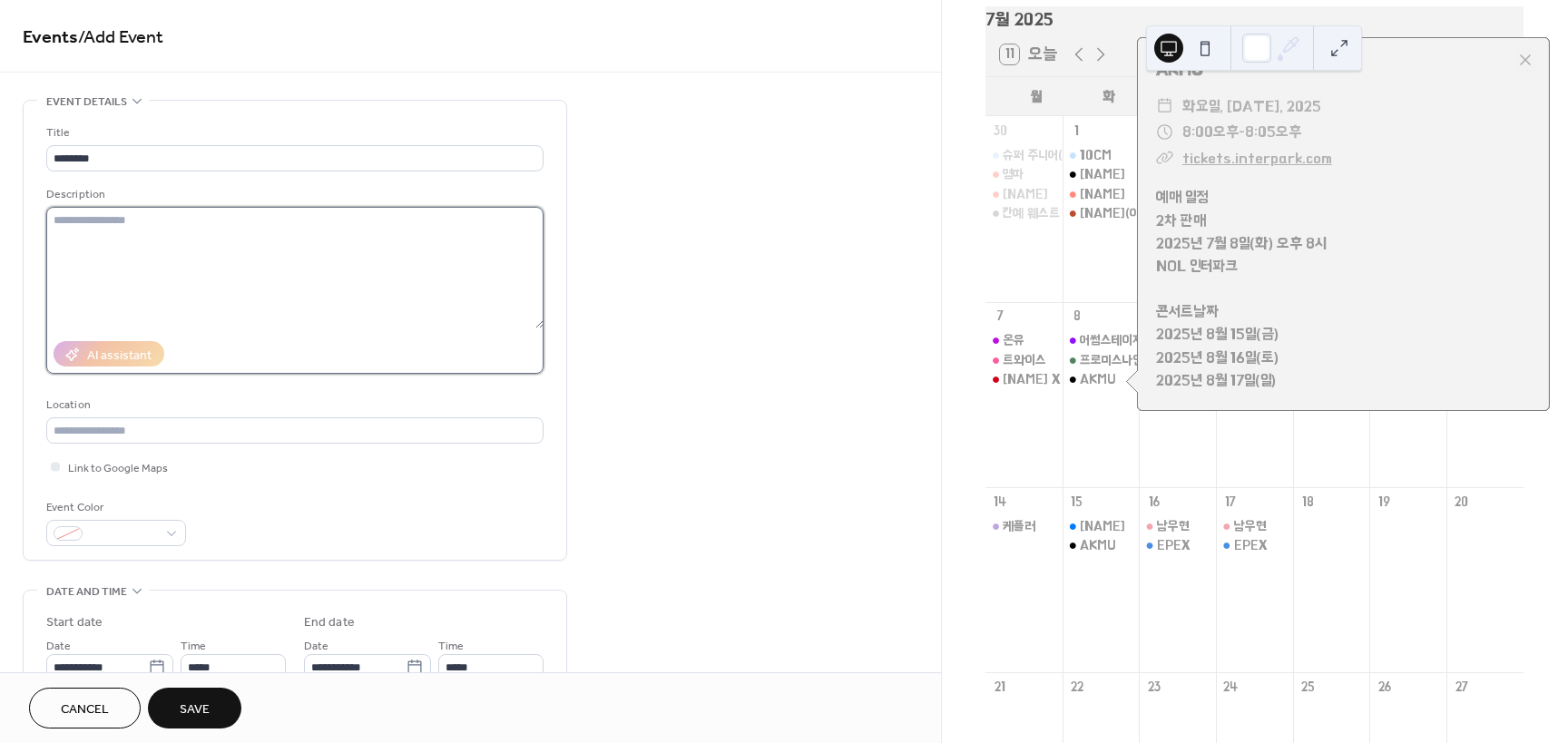 click at bounding box center (295, 268) 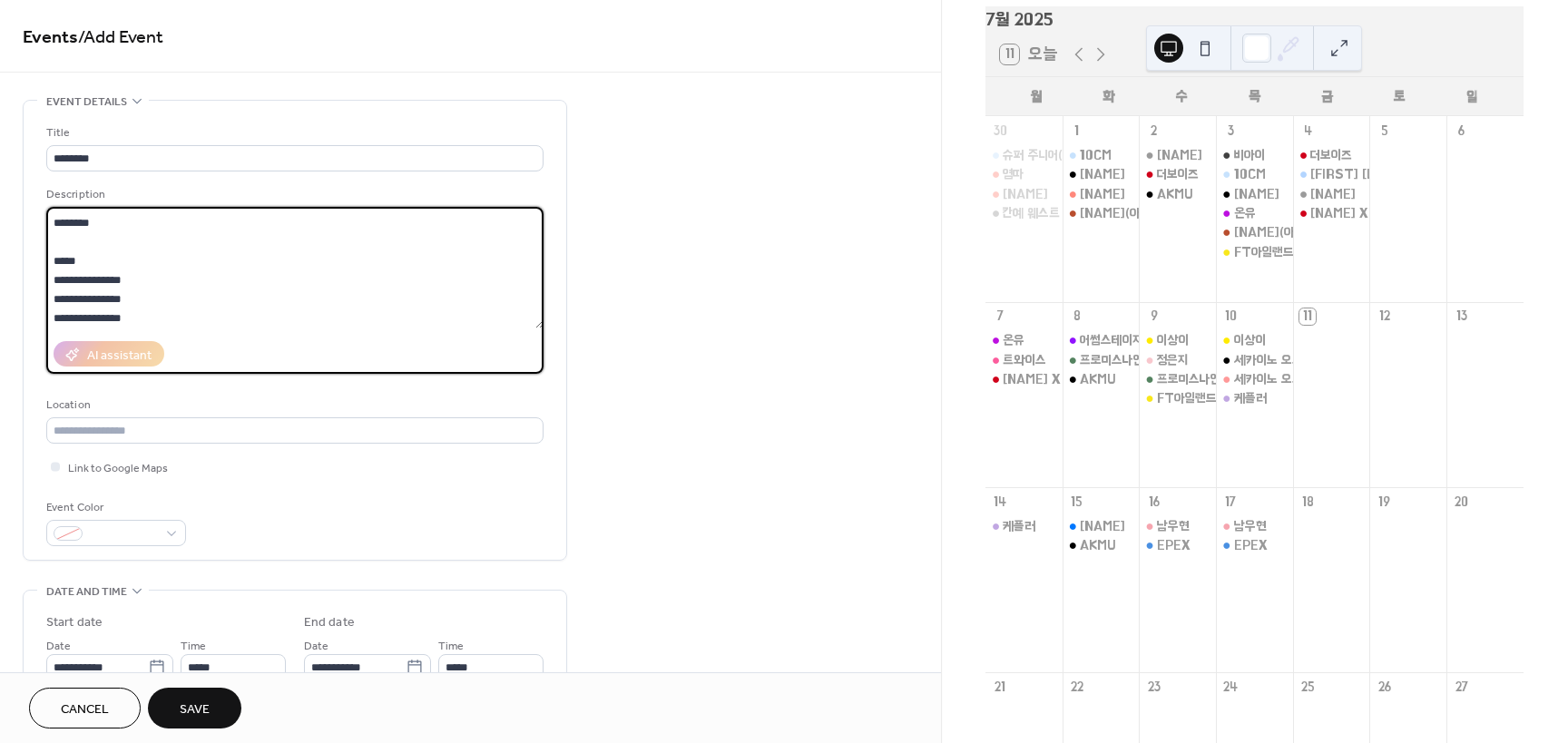 scroll, scrollTop: 0, scrollLeft: 0, axis: both 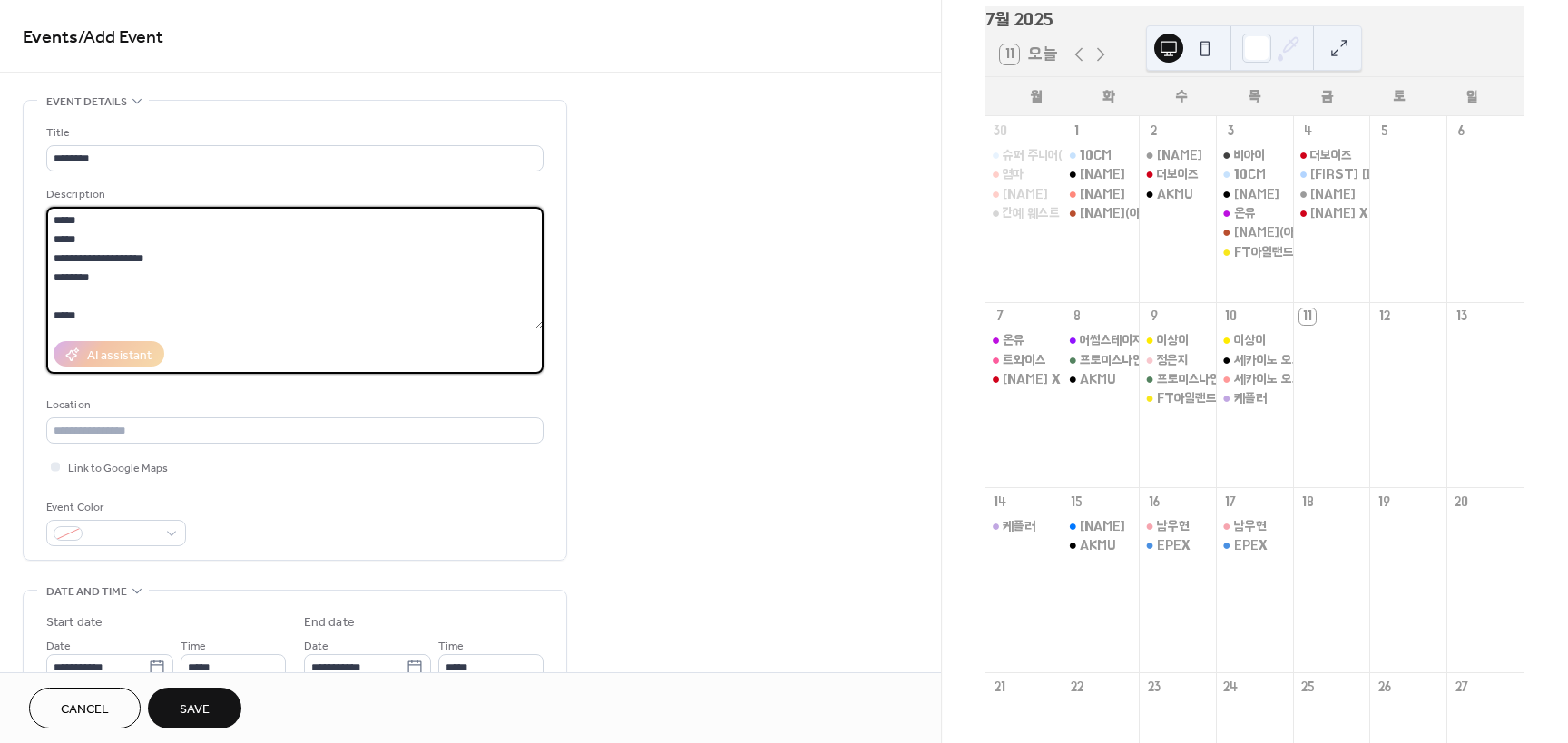 drag, startPoint x: 76, startPoint y: 240, endPoint x: 76, endPoint y: 298, distance: 58 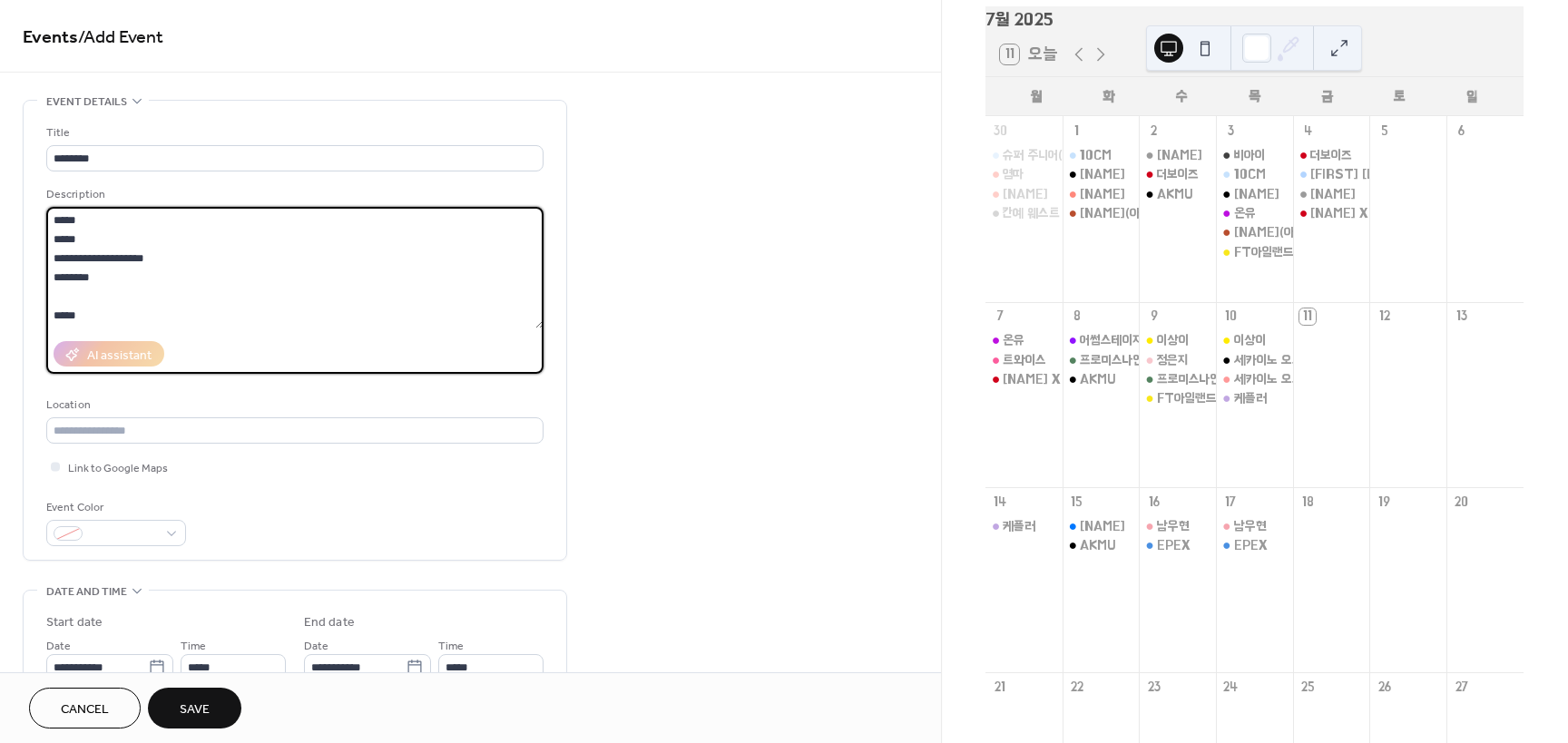 click on "**********" at bounding box center [295, 268] 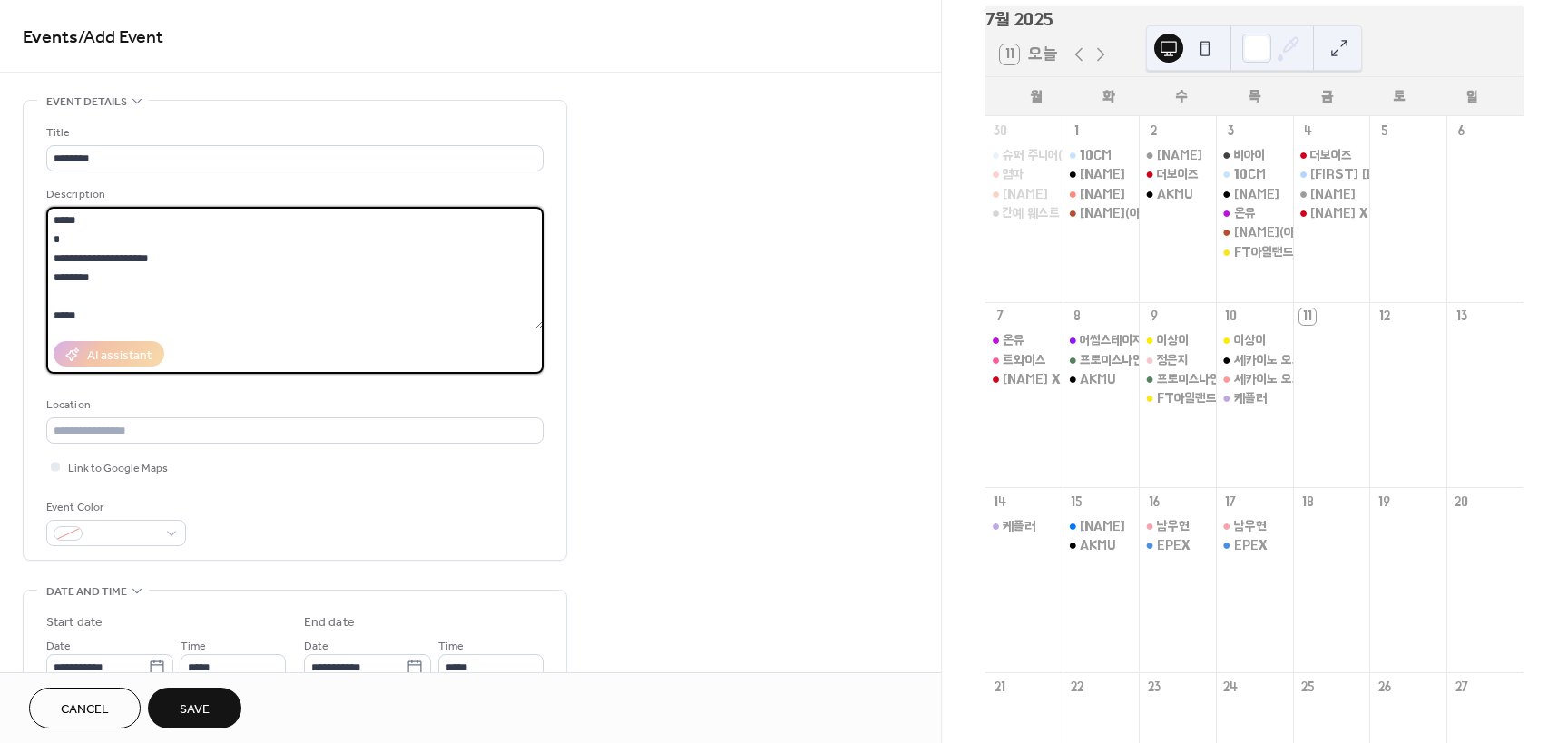 click on "**********" at bounding box center (295, 268) 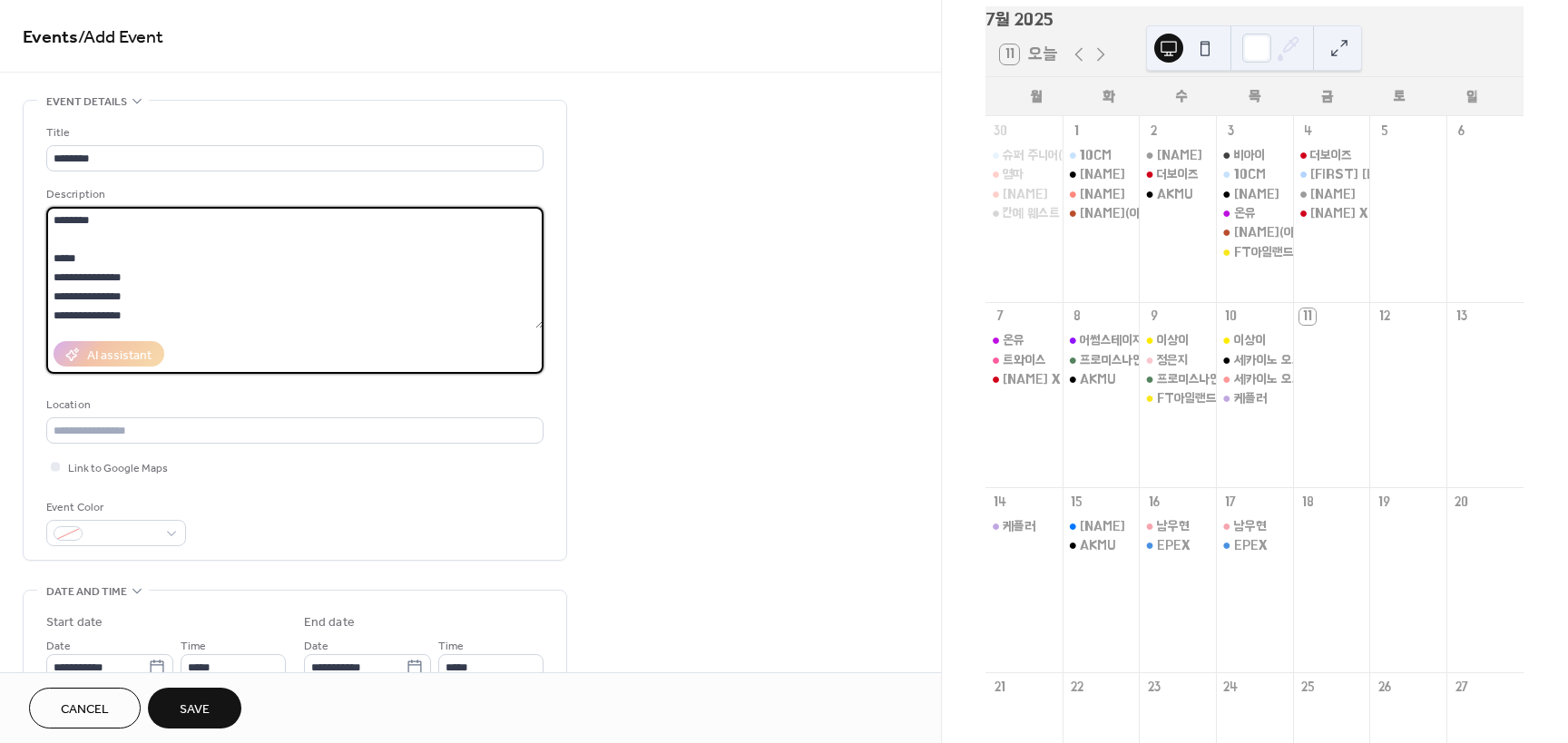 scroll, scrollTop: 0, scrollLeft: 0, axis: both 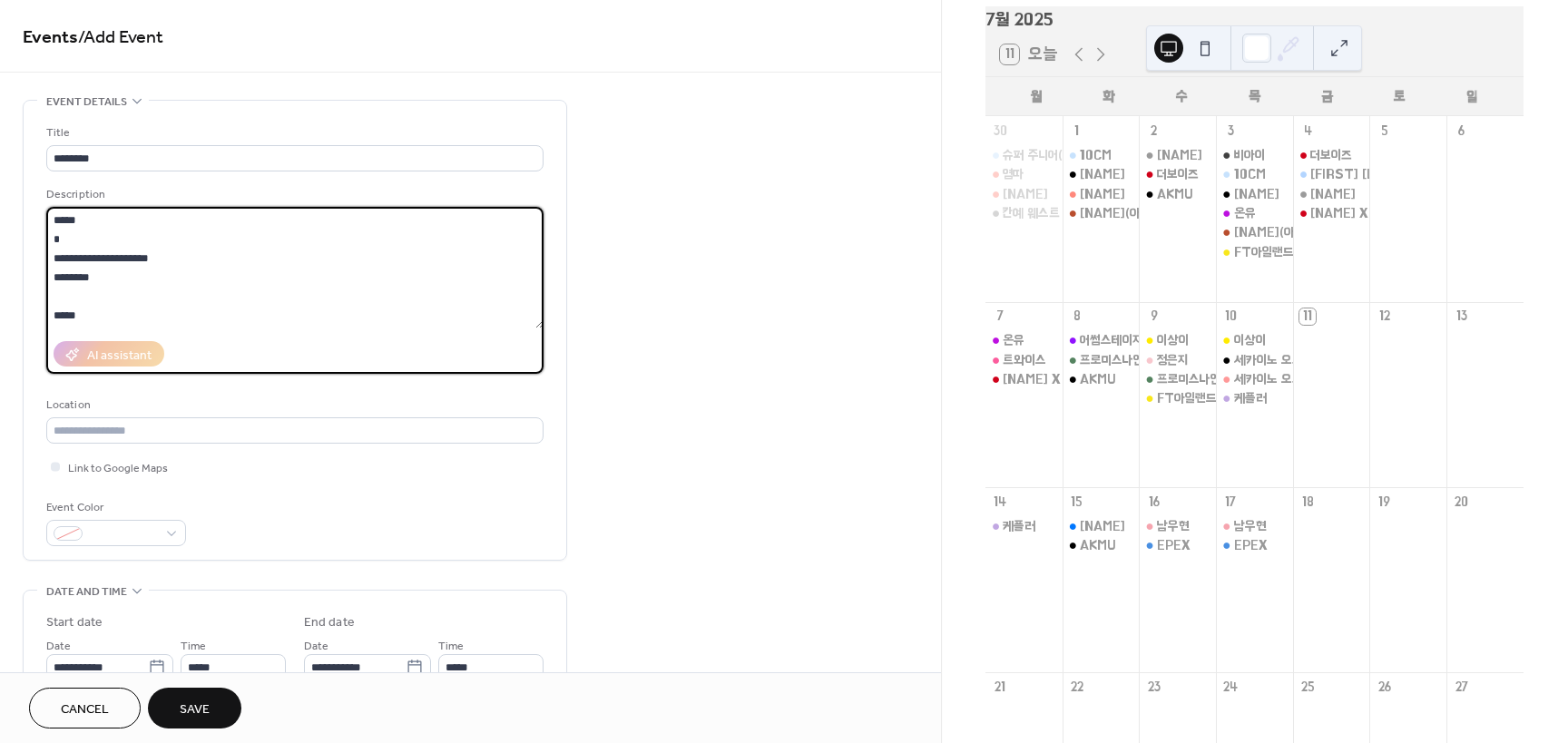 drag, startPoint x: 143, startPoint y: 220, endPoint x: 56, endPoint y: 271, distance: 100.84642 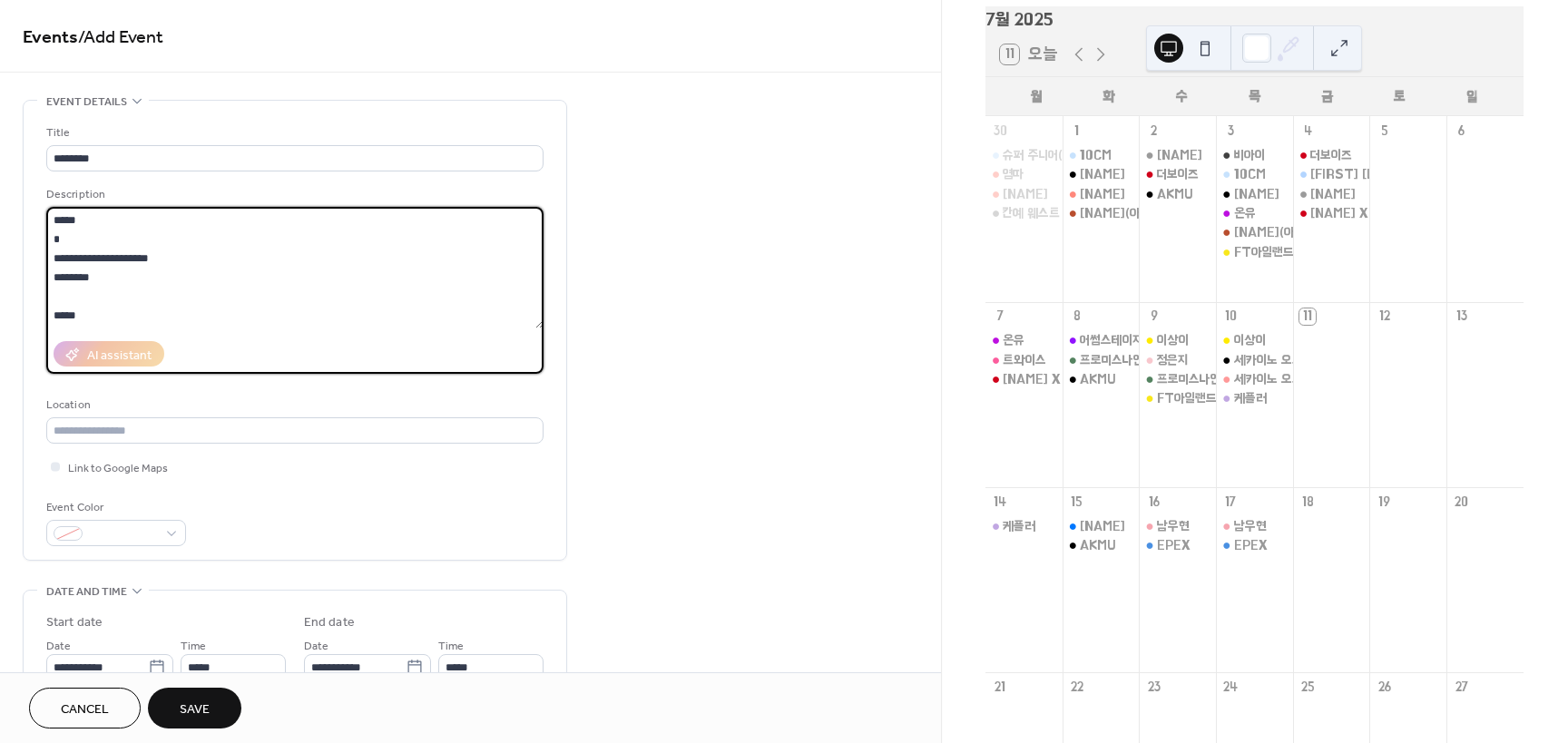 click on "**********" at bounding box center (295, 268) 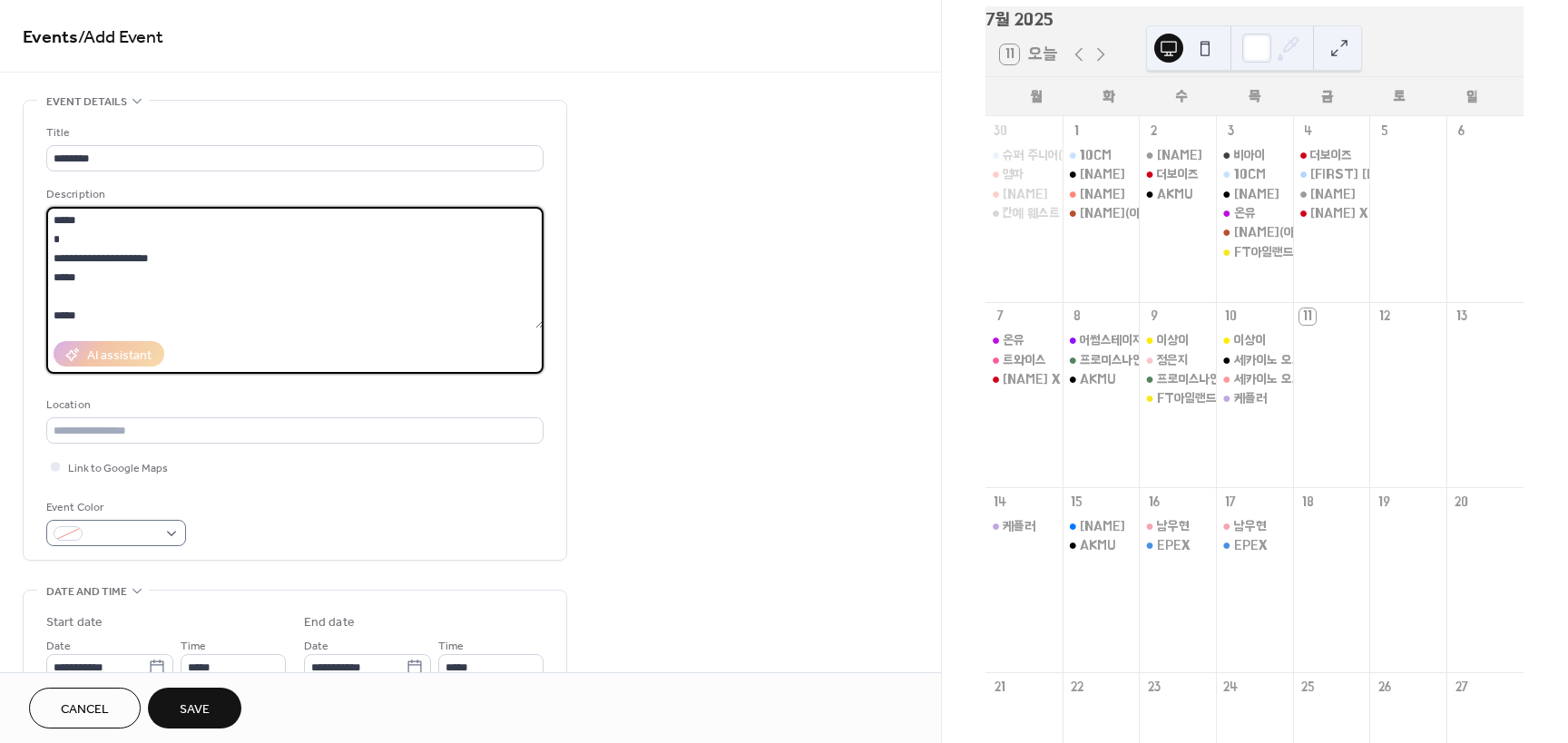 type on "**********" 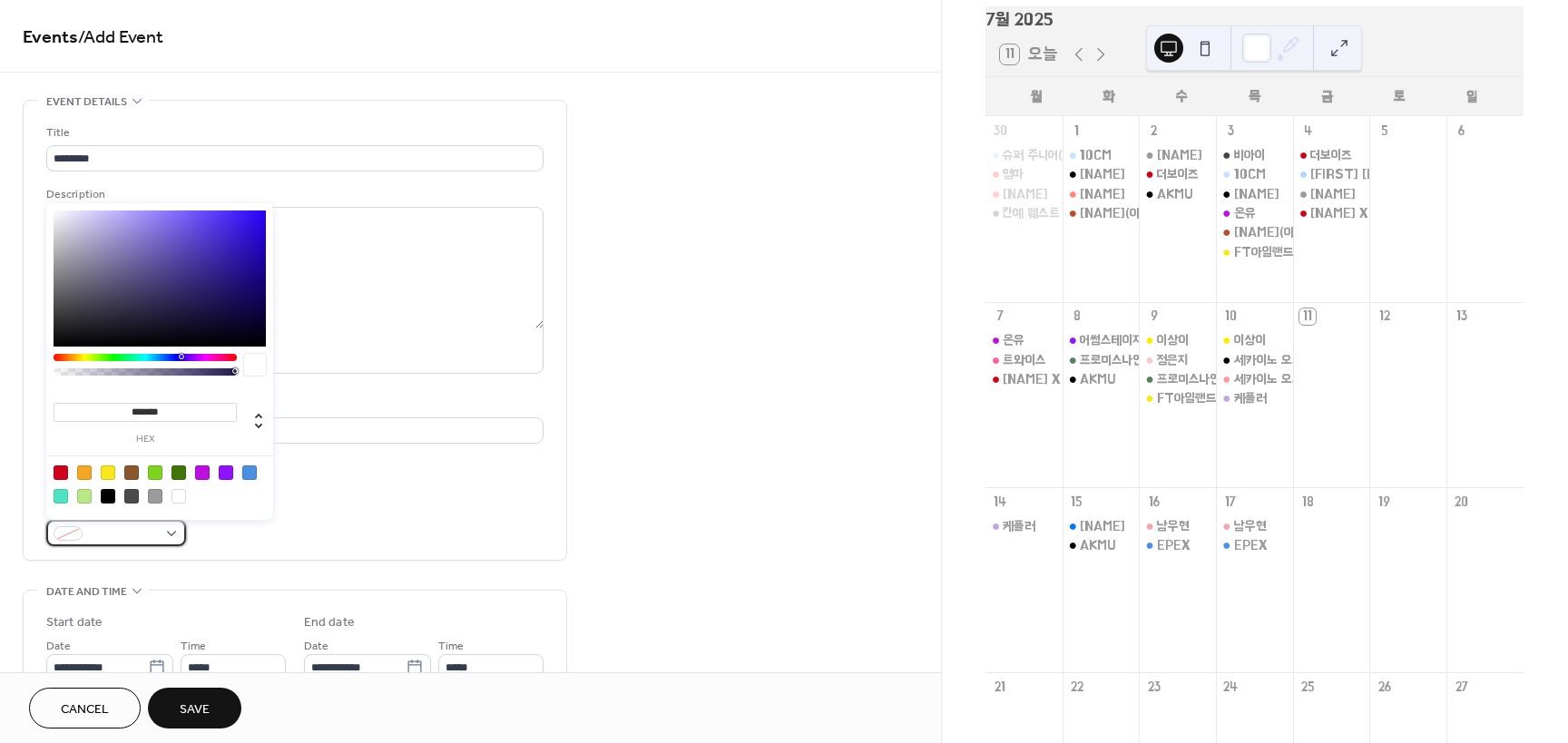 click at bounding box center (123, 534) 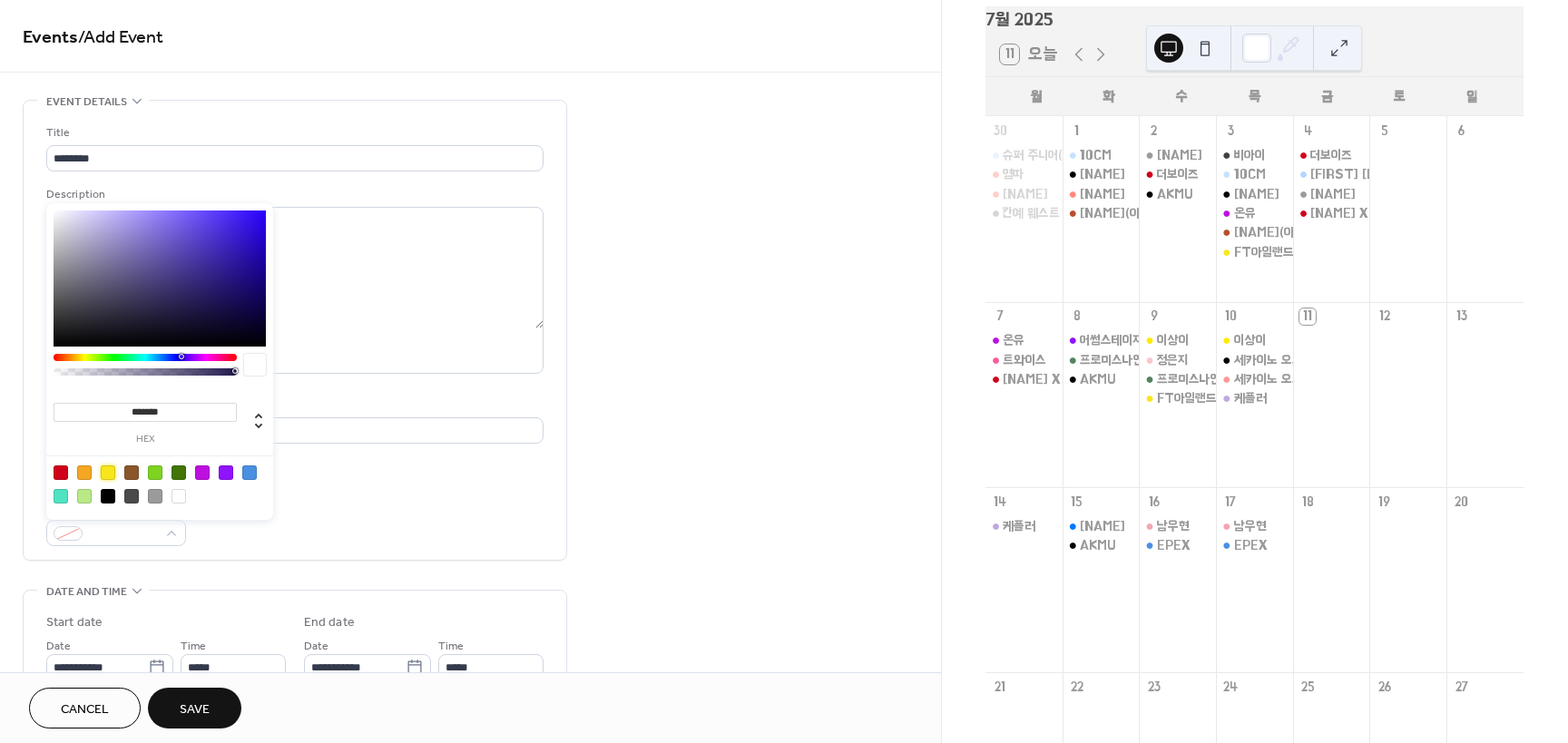 click at bounding box center (108, 473) 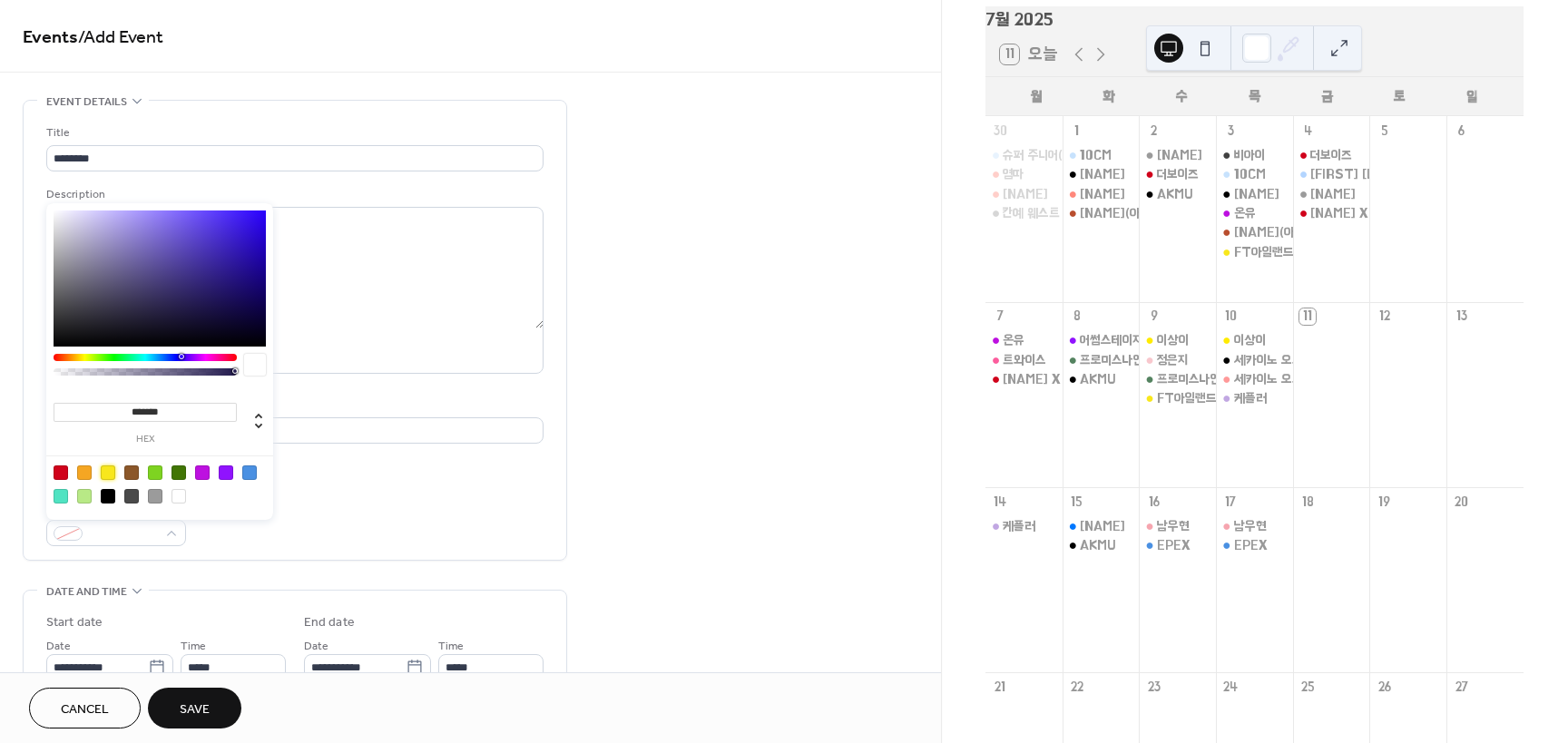 type on "*******" 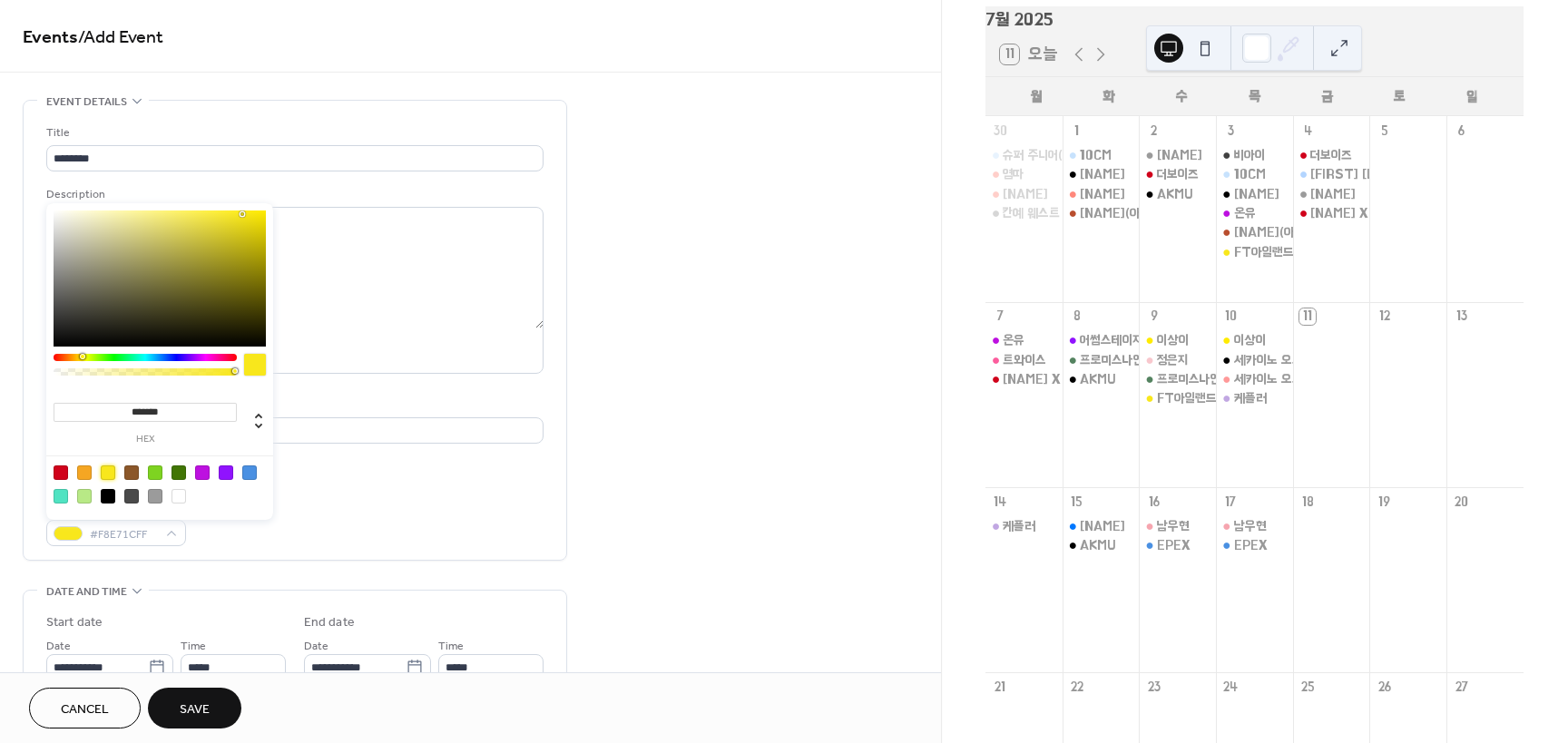 click on "**********" at bounding box center [470, 723] 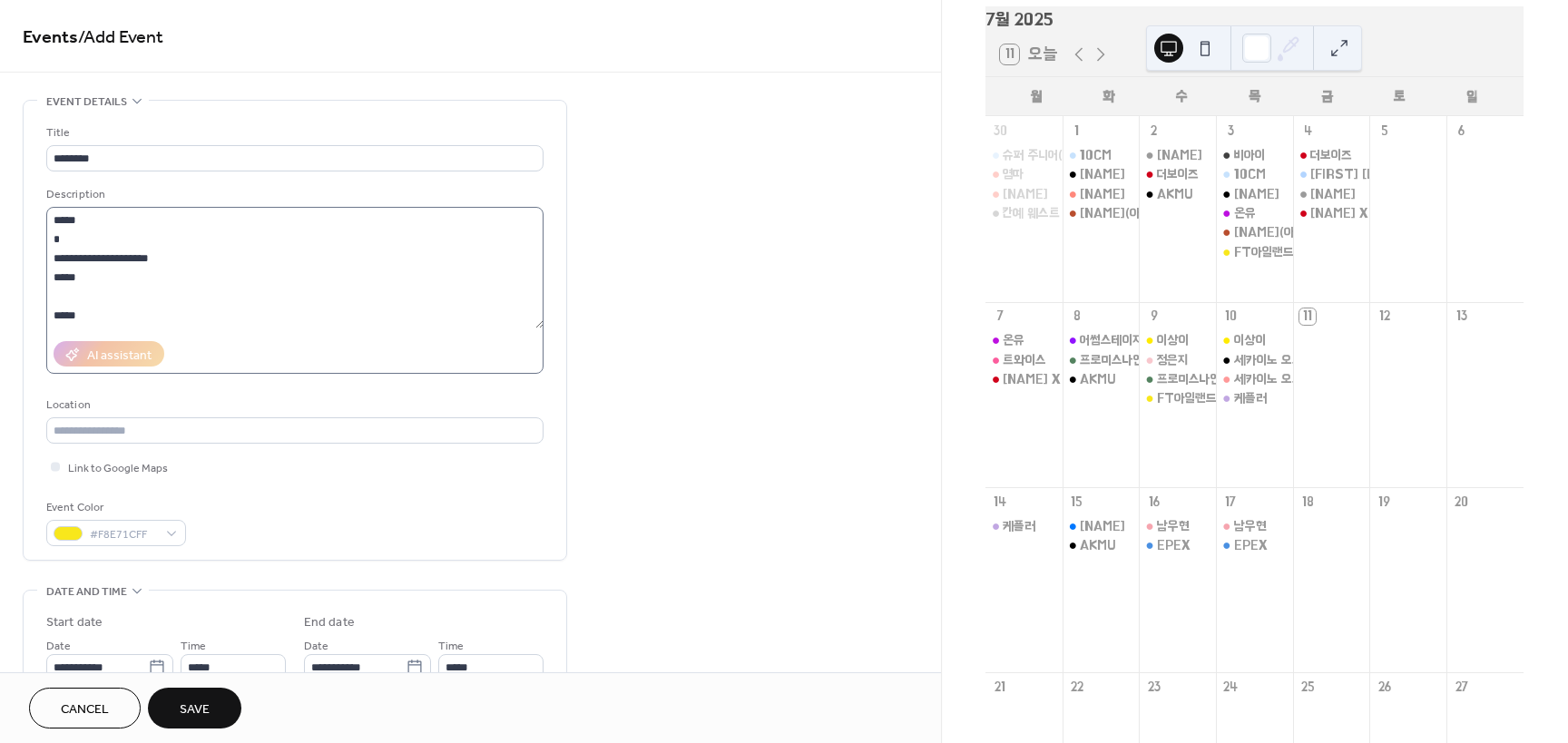 scroll, scrollTop: 57, scrollLeft: 0, axis: vertical 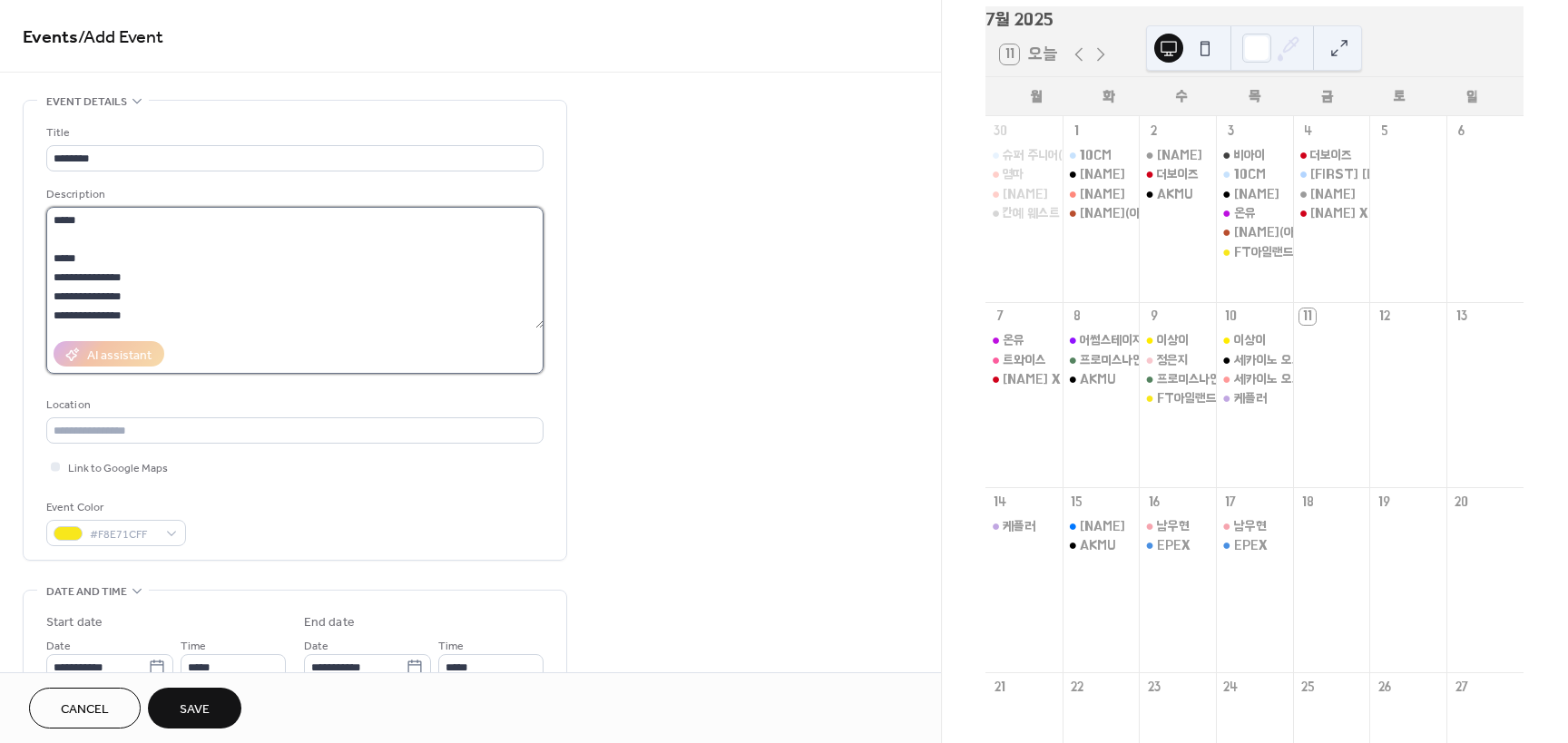 click on "**********" at bounding box center (295, 268) 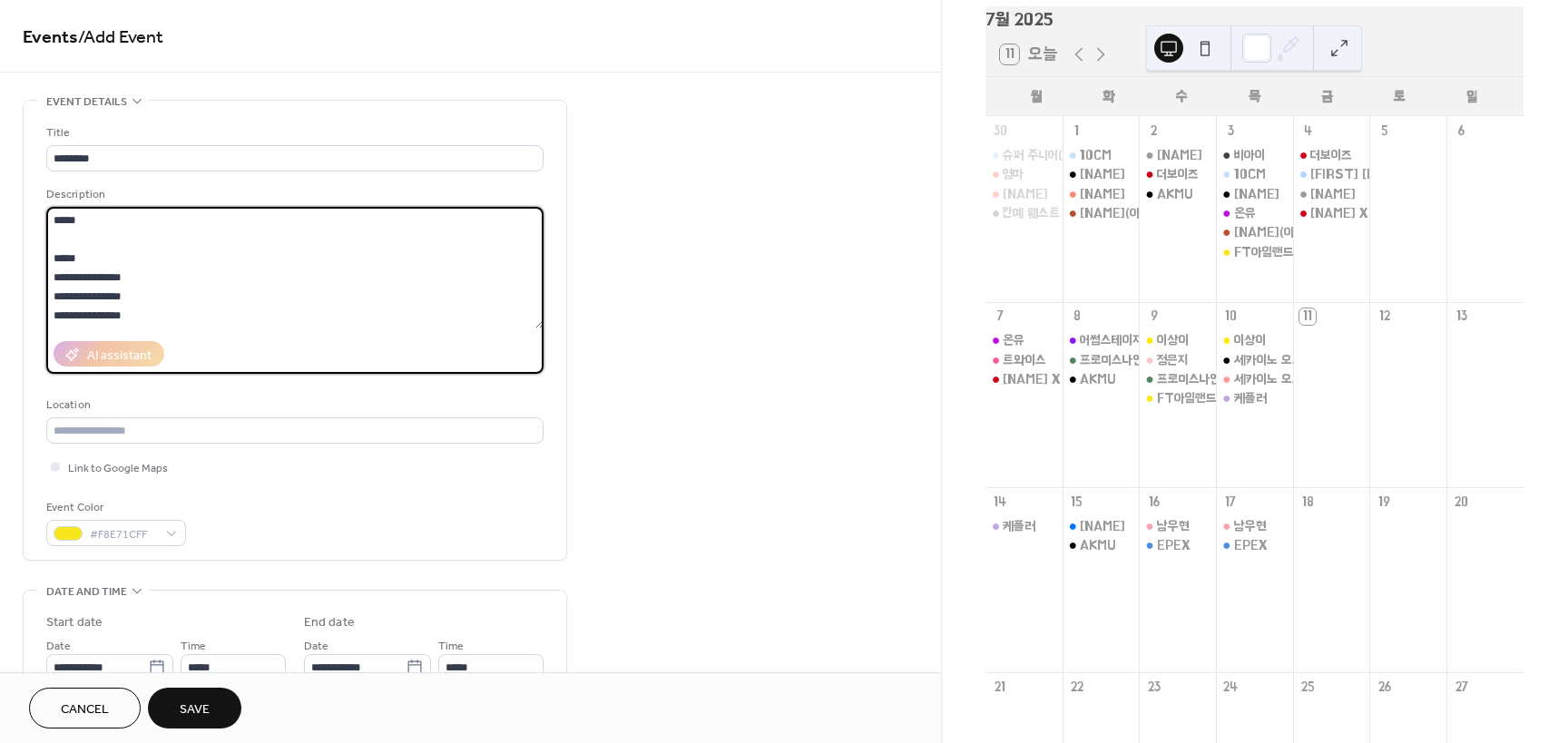 click on "**********" at bounding box center [295, 268] 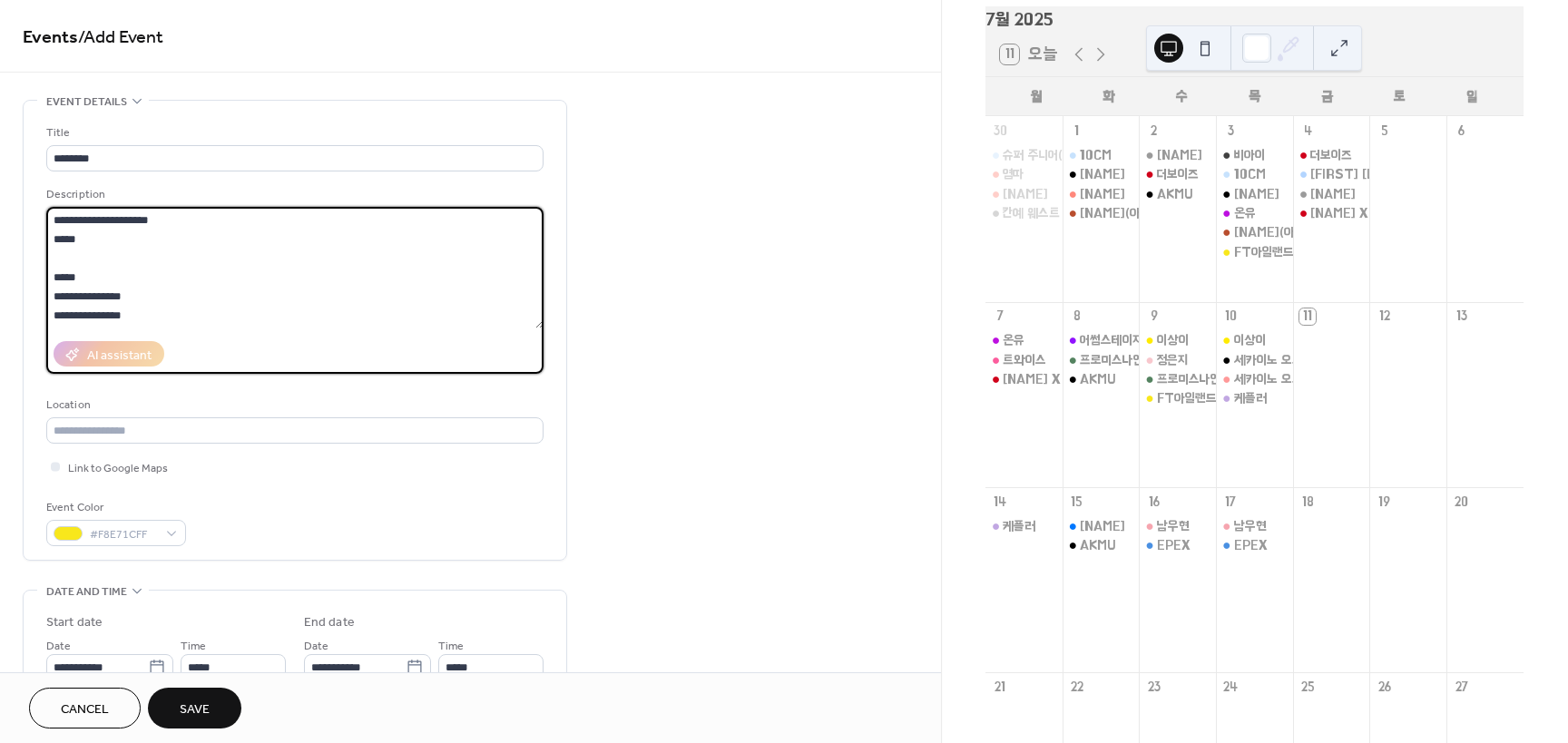 scroll, scrollTop: 38, scrollLeft: 0, axis: vertical 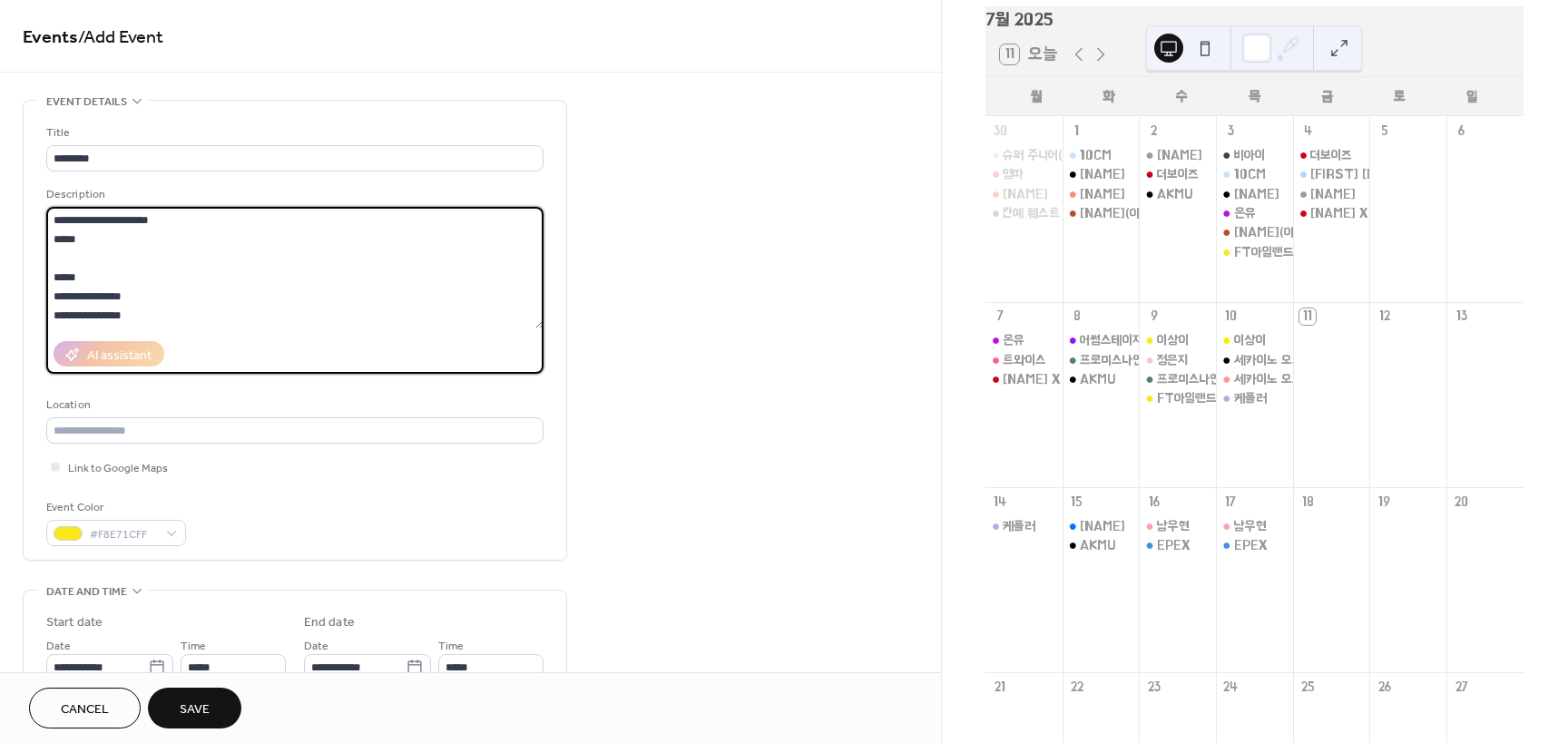 click on "**********" at bounding box center [295, 268] 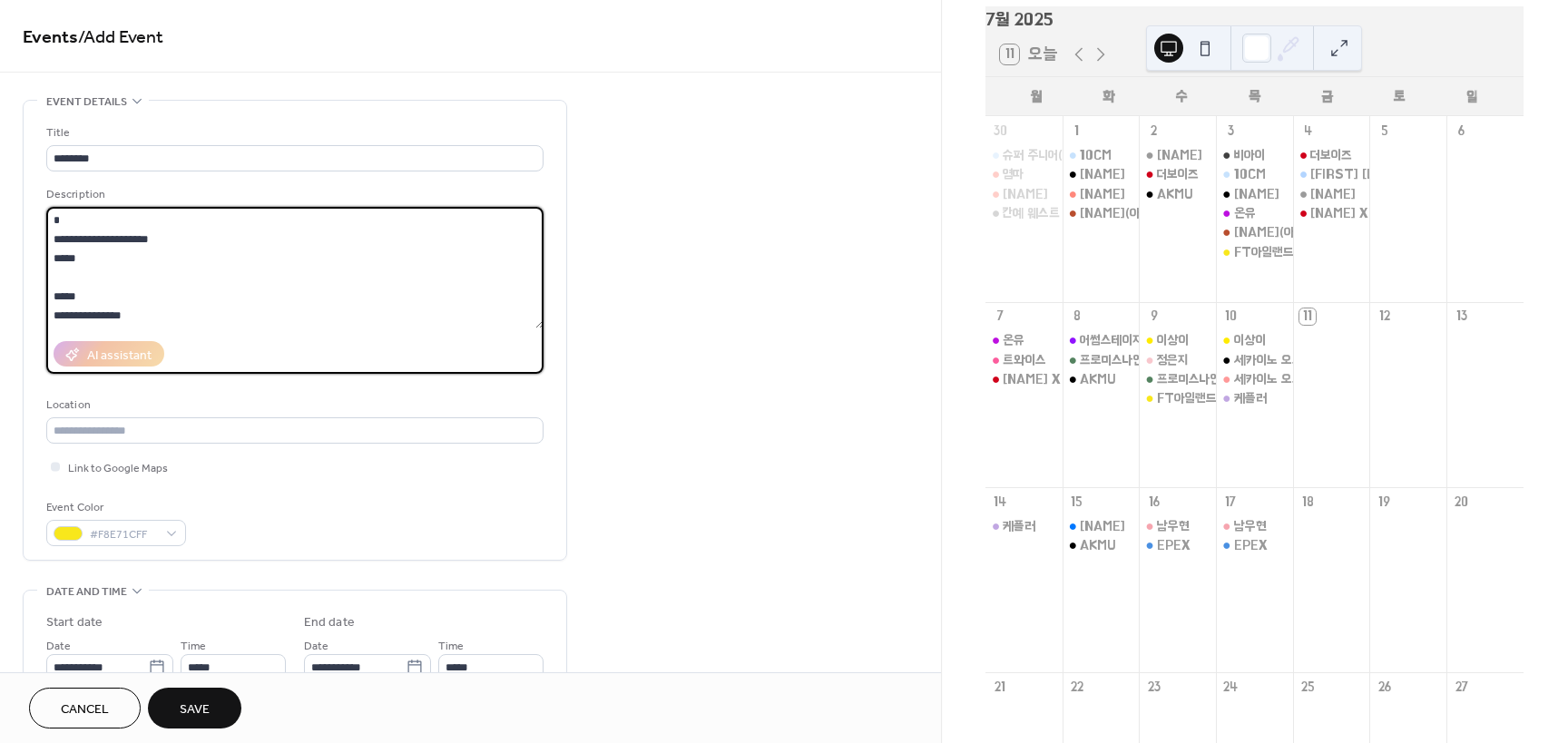 scroll, scrollTop: 19, scrollLeft: 0, axis: vertical 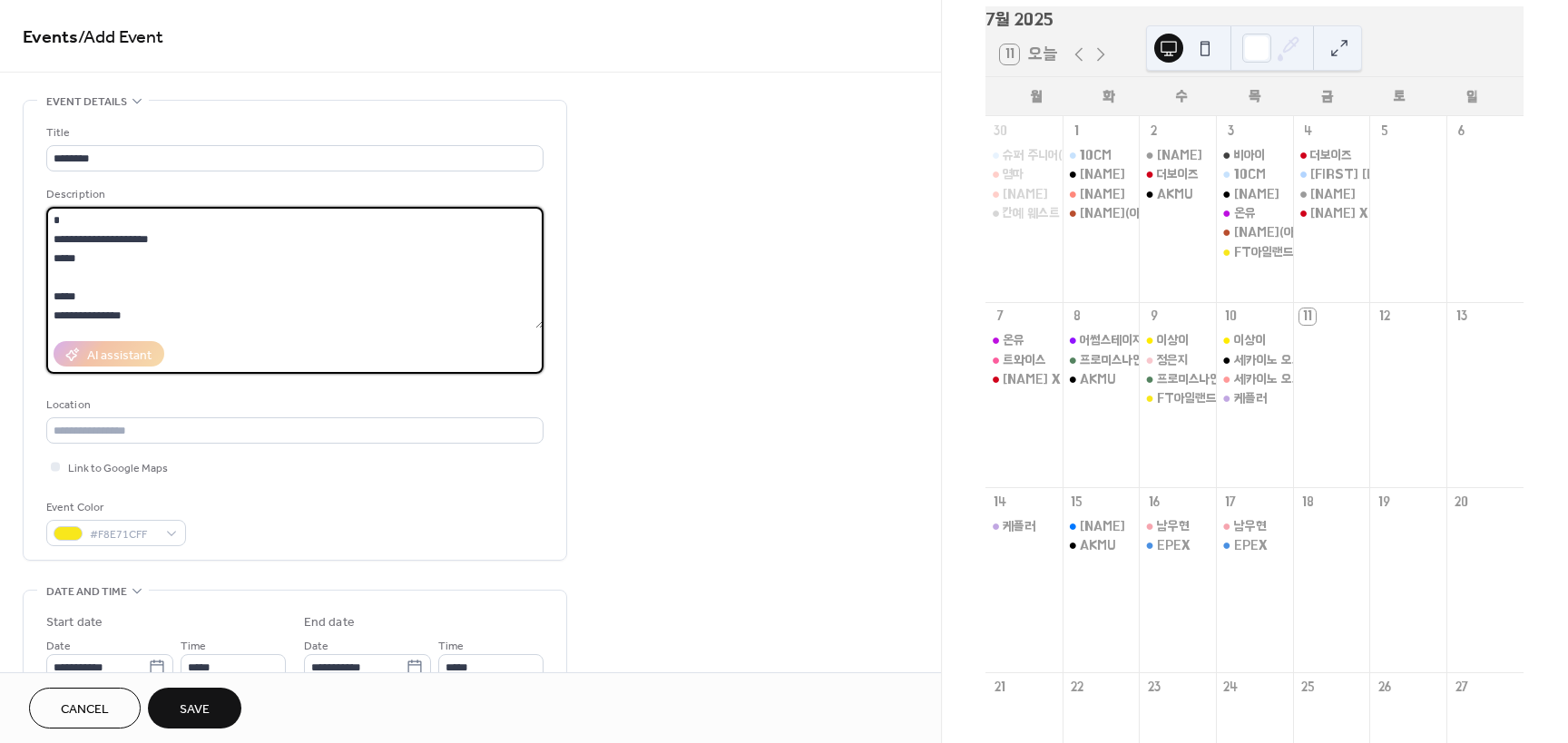 click on "**********" at bounding box center (295, 268) 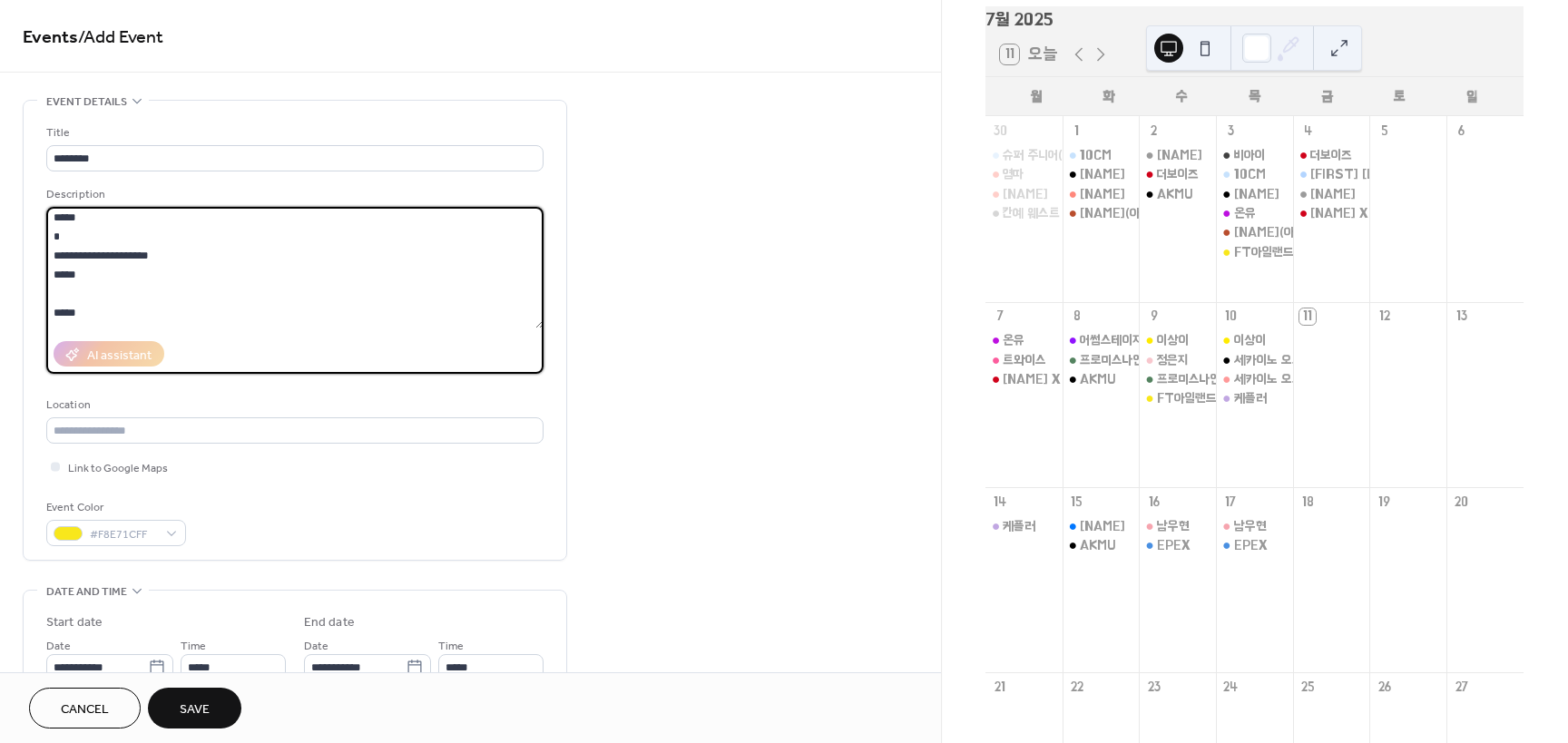 scroll, scrollTop: 16, scrollLeft: 0, axis: vertical 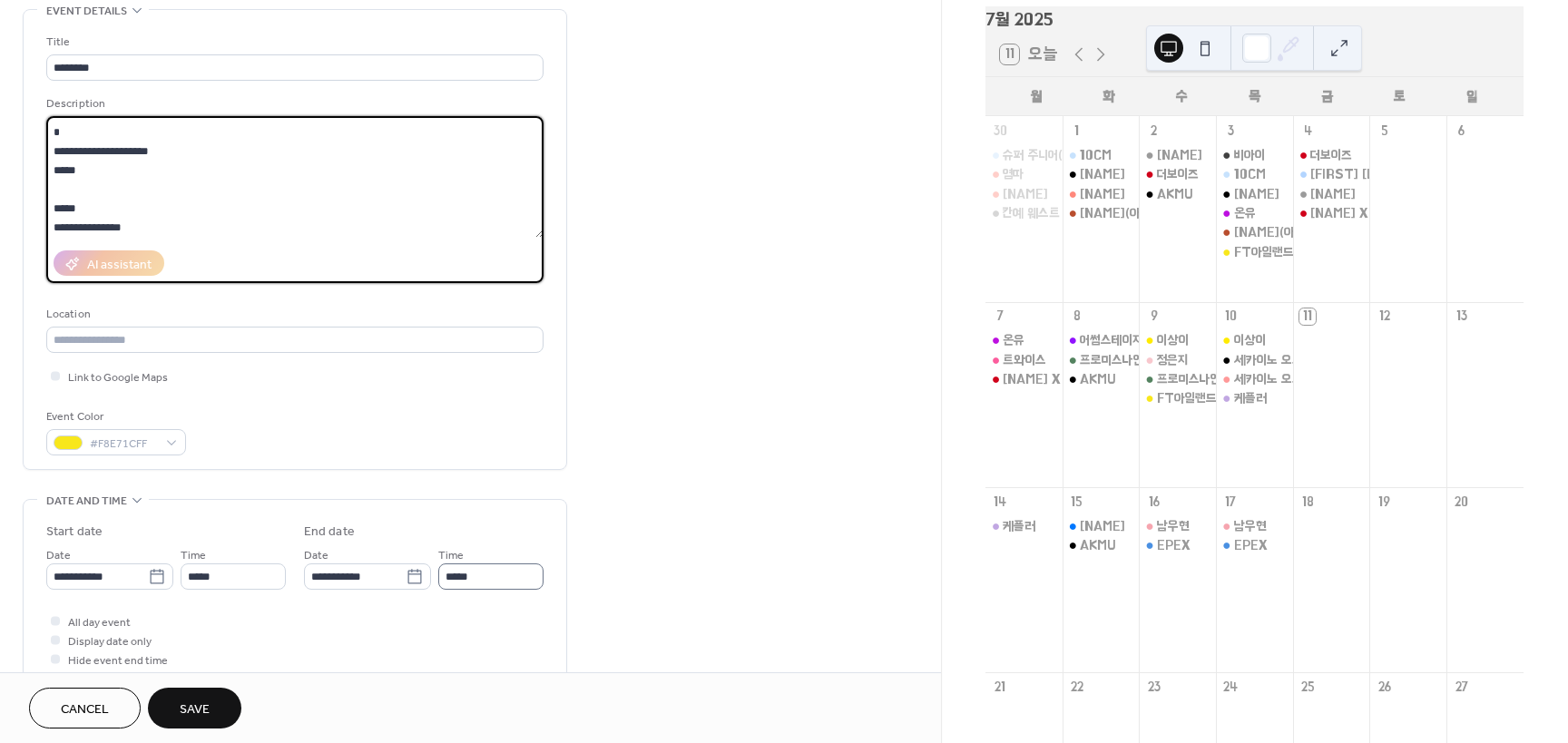 type on "**********" 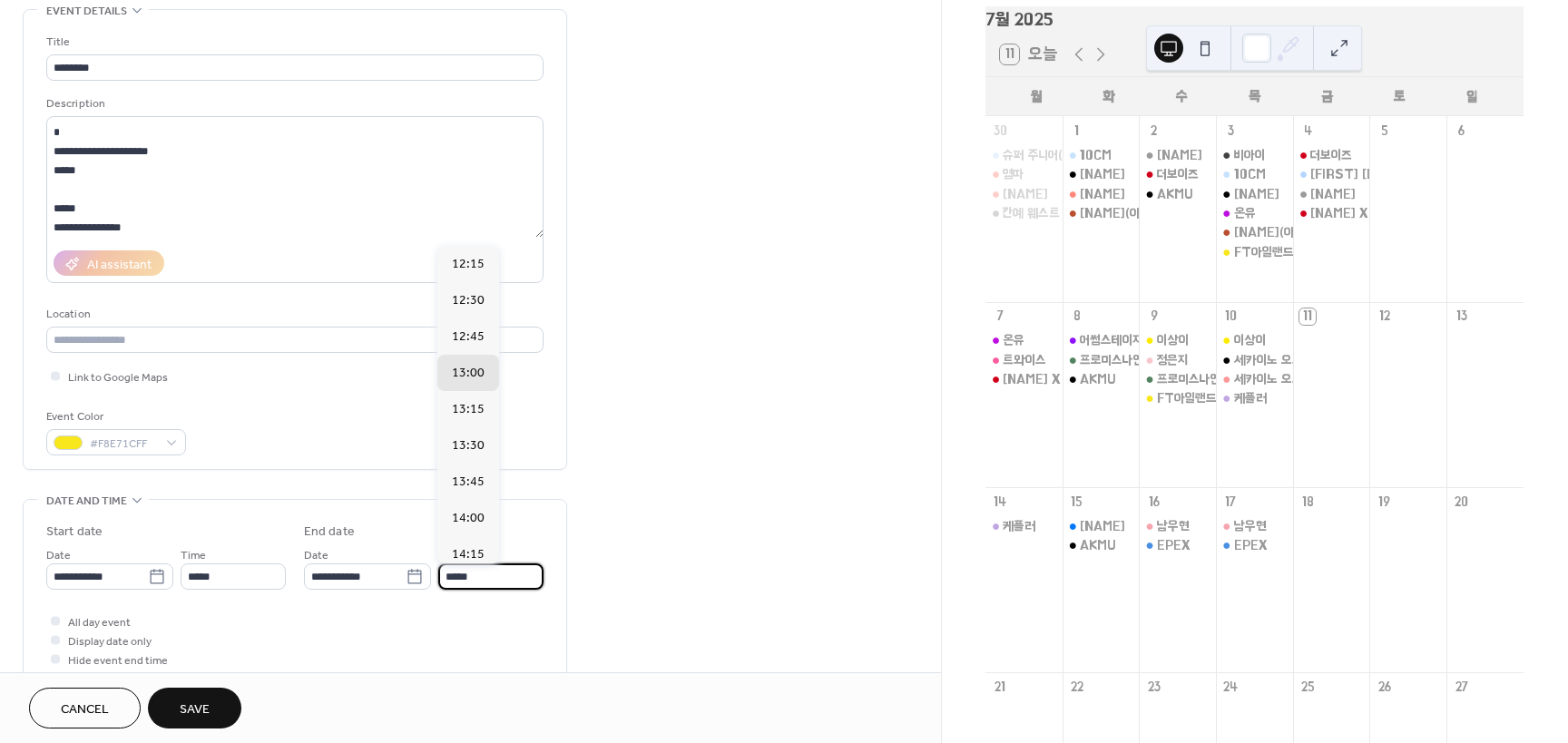 drag, startPoint x: 510, startPoint y: 565, endPoint x: 426, endPoint y: 549, distance: 85.51023 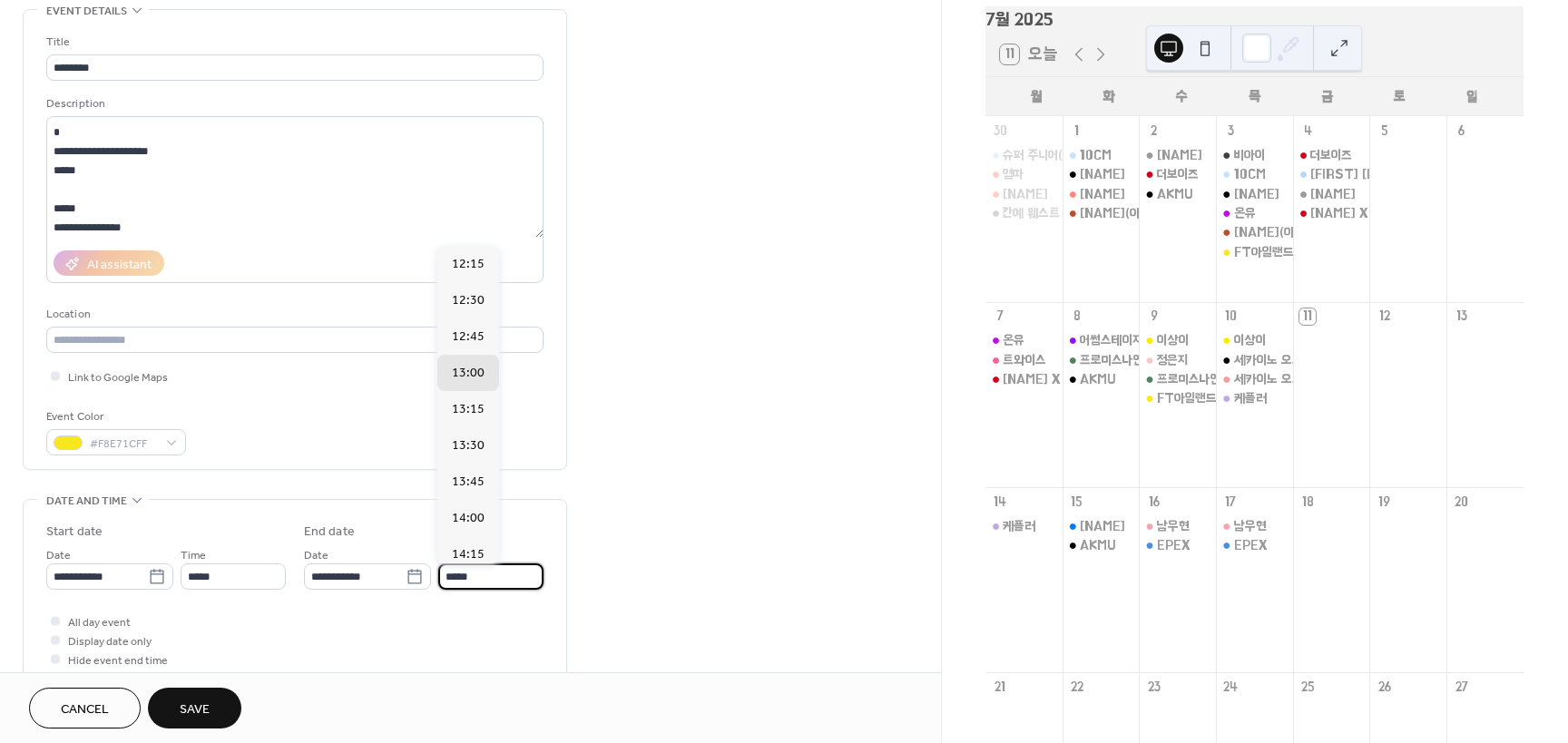 click on "**********" at bounding box center (424, 567) 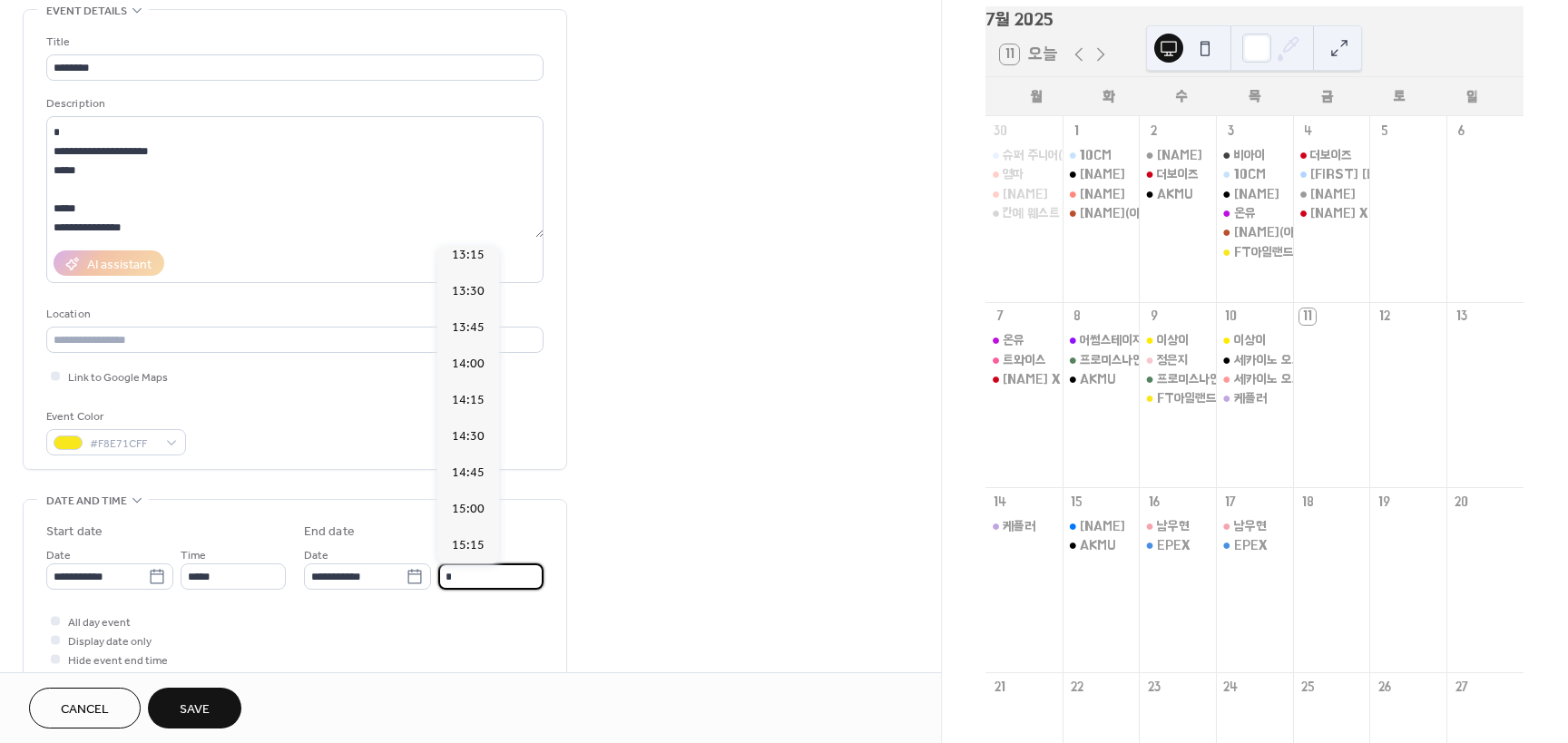 scroll, scrollTop: 0, scrollLeft: 0, axis: both 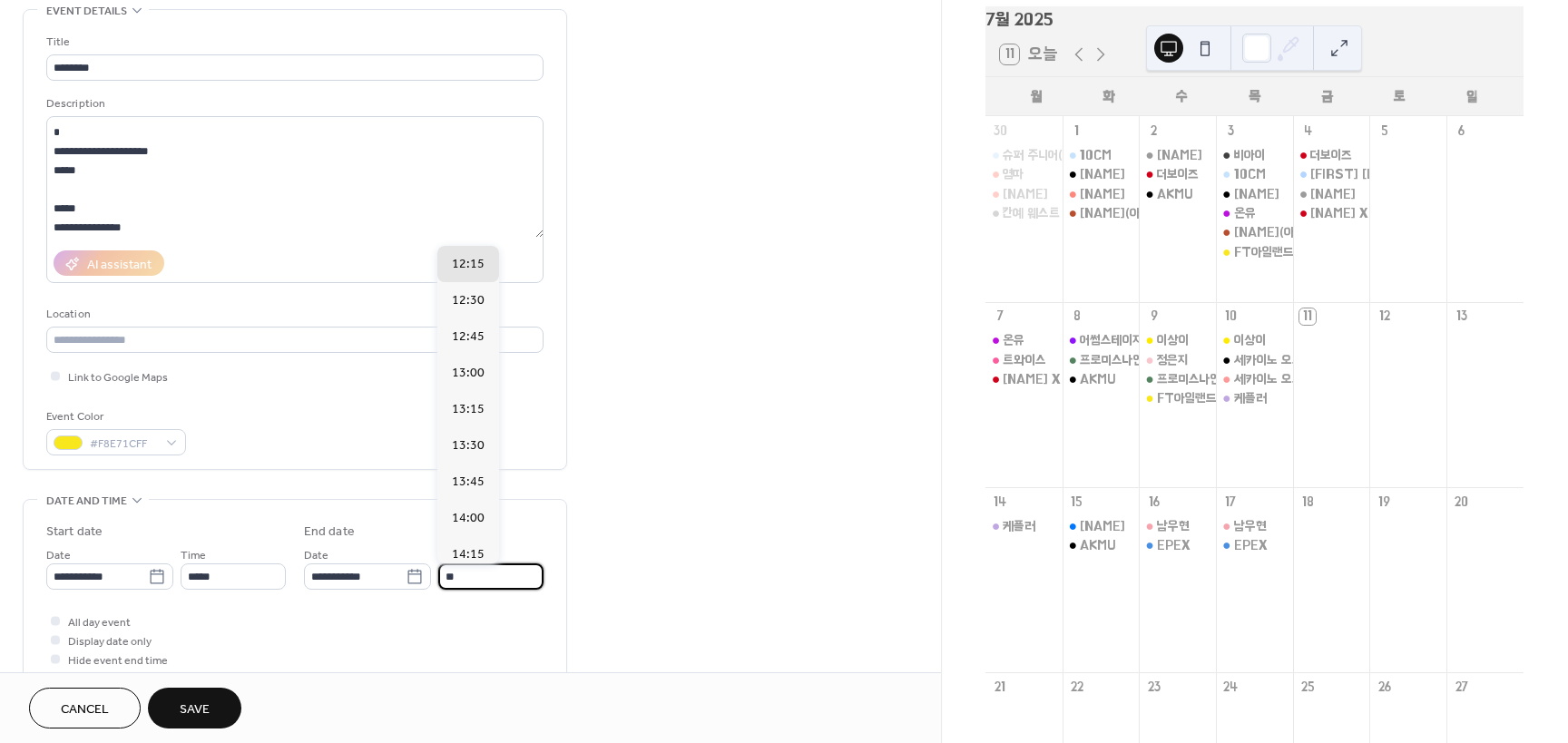 type on "*****" 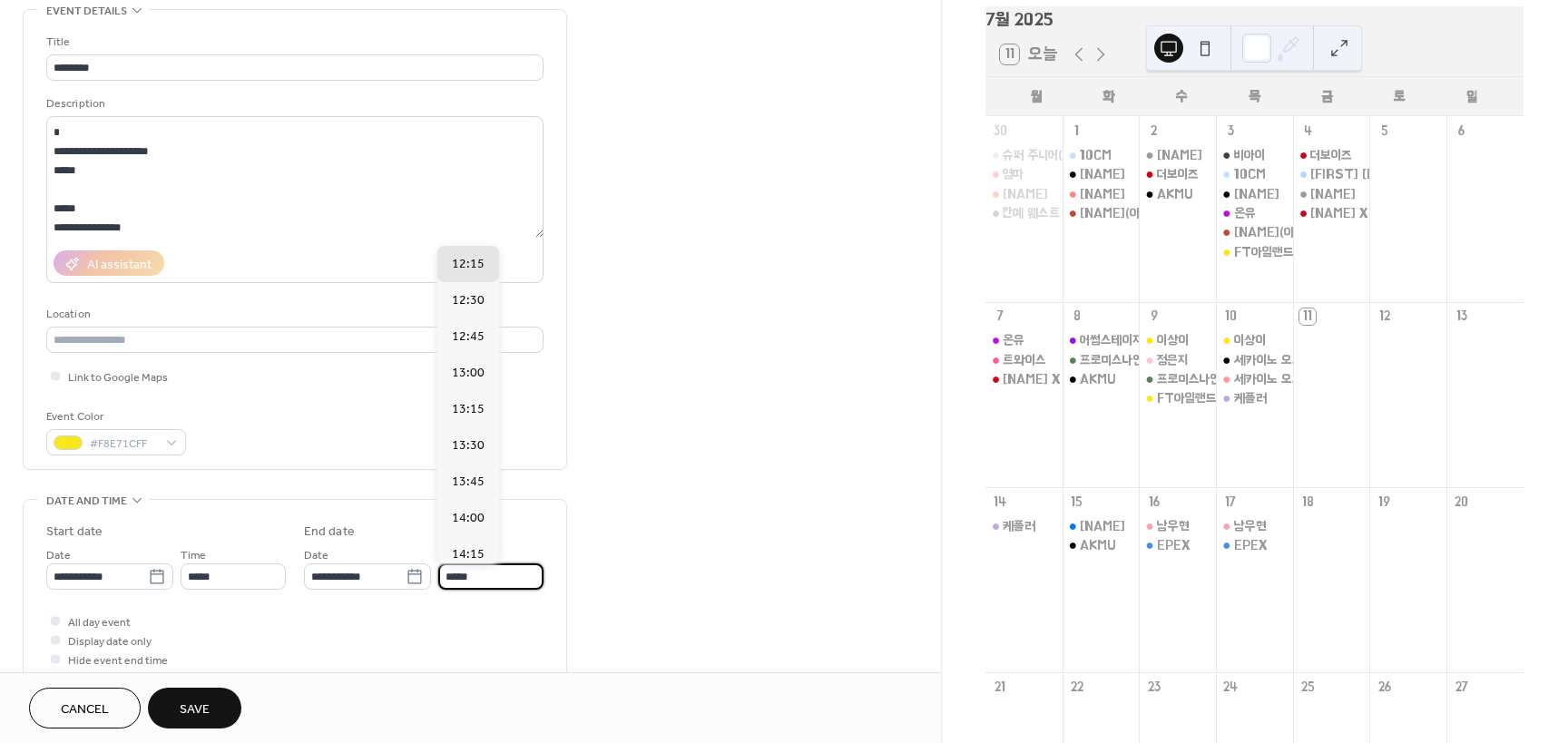 click on "**********" at bounding box center [470, 632] 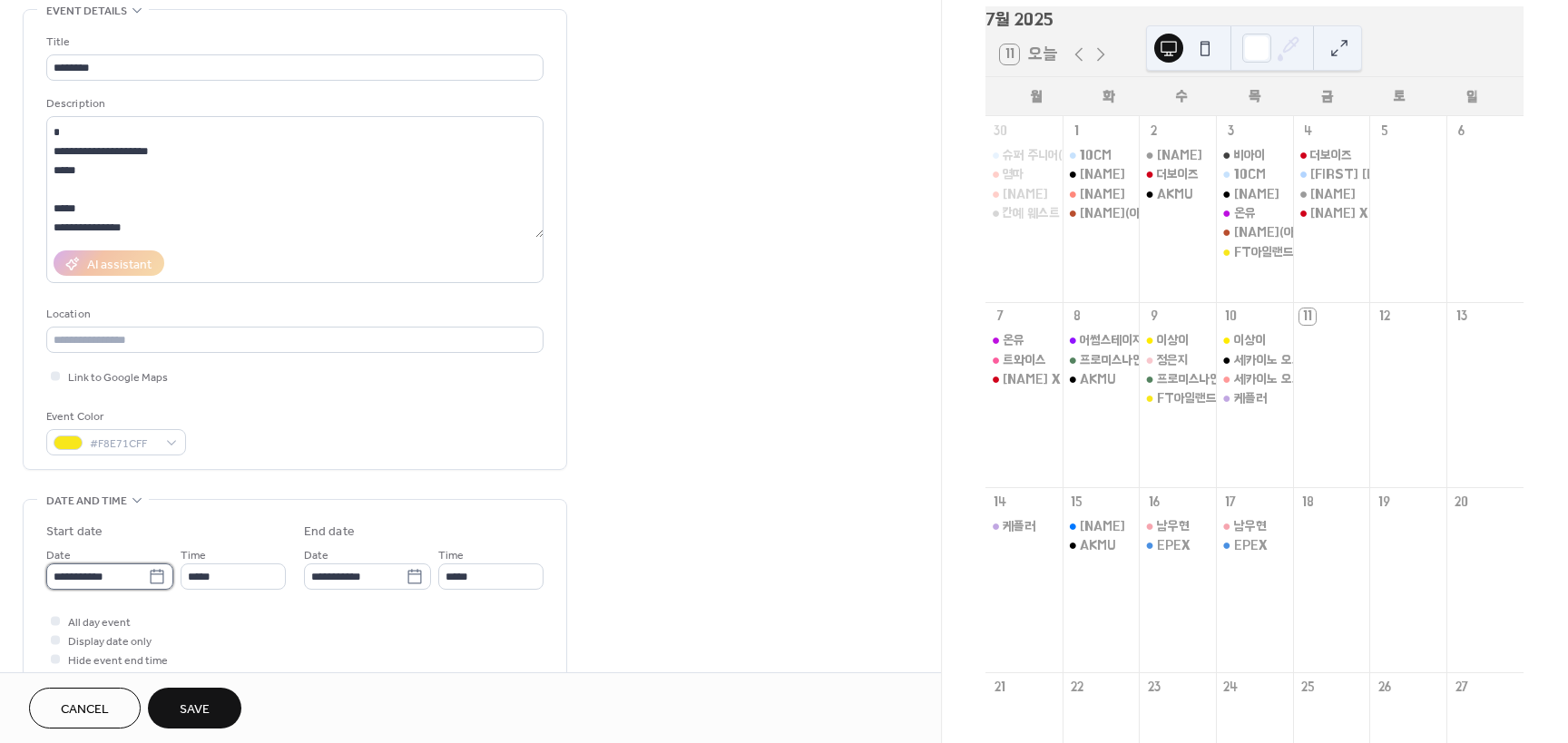 click on "**********" at bounding box center [97, 576] 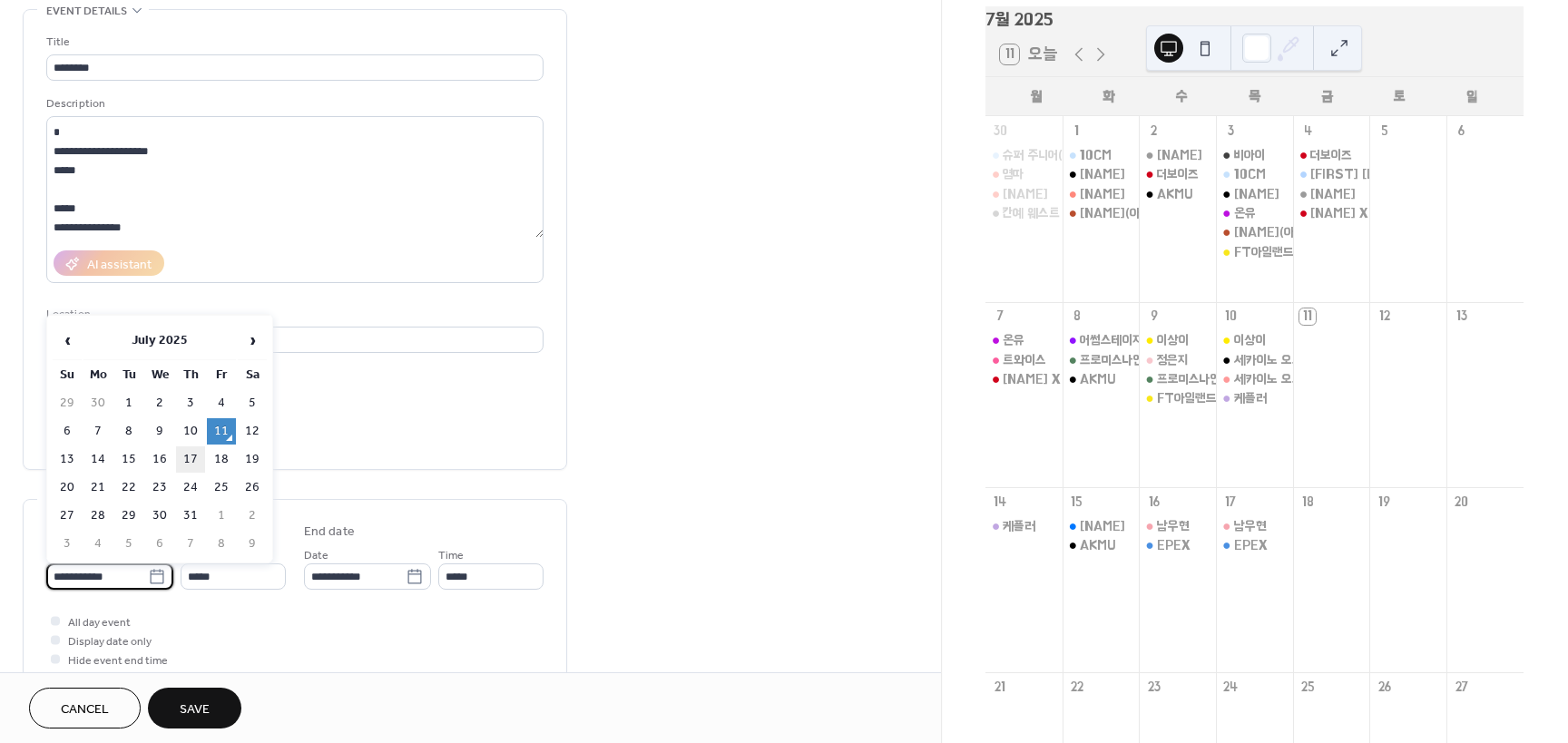 click on "17" at bounding box center (191, 459) 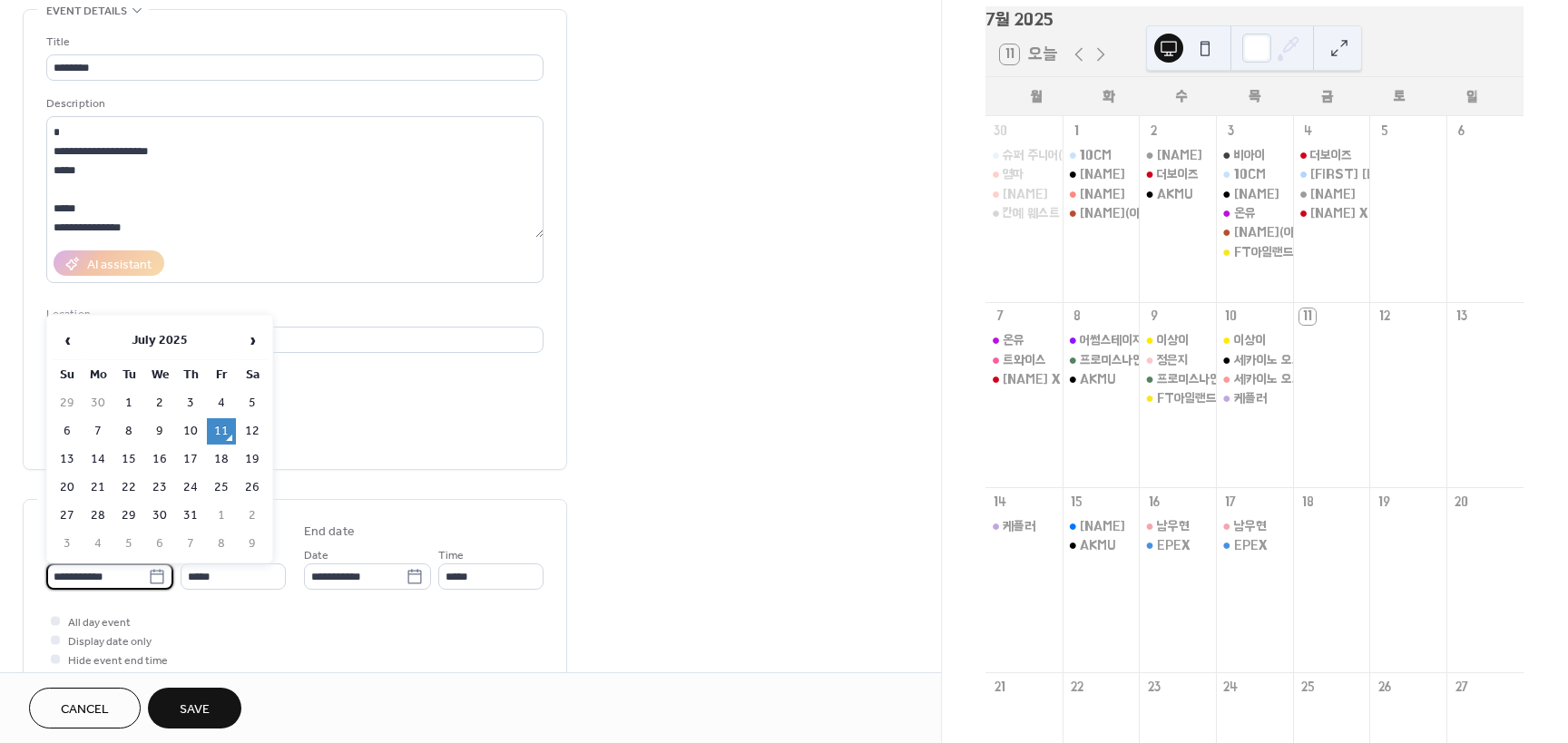type on "**********" 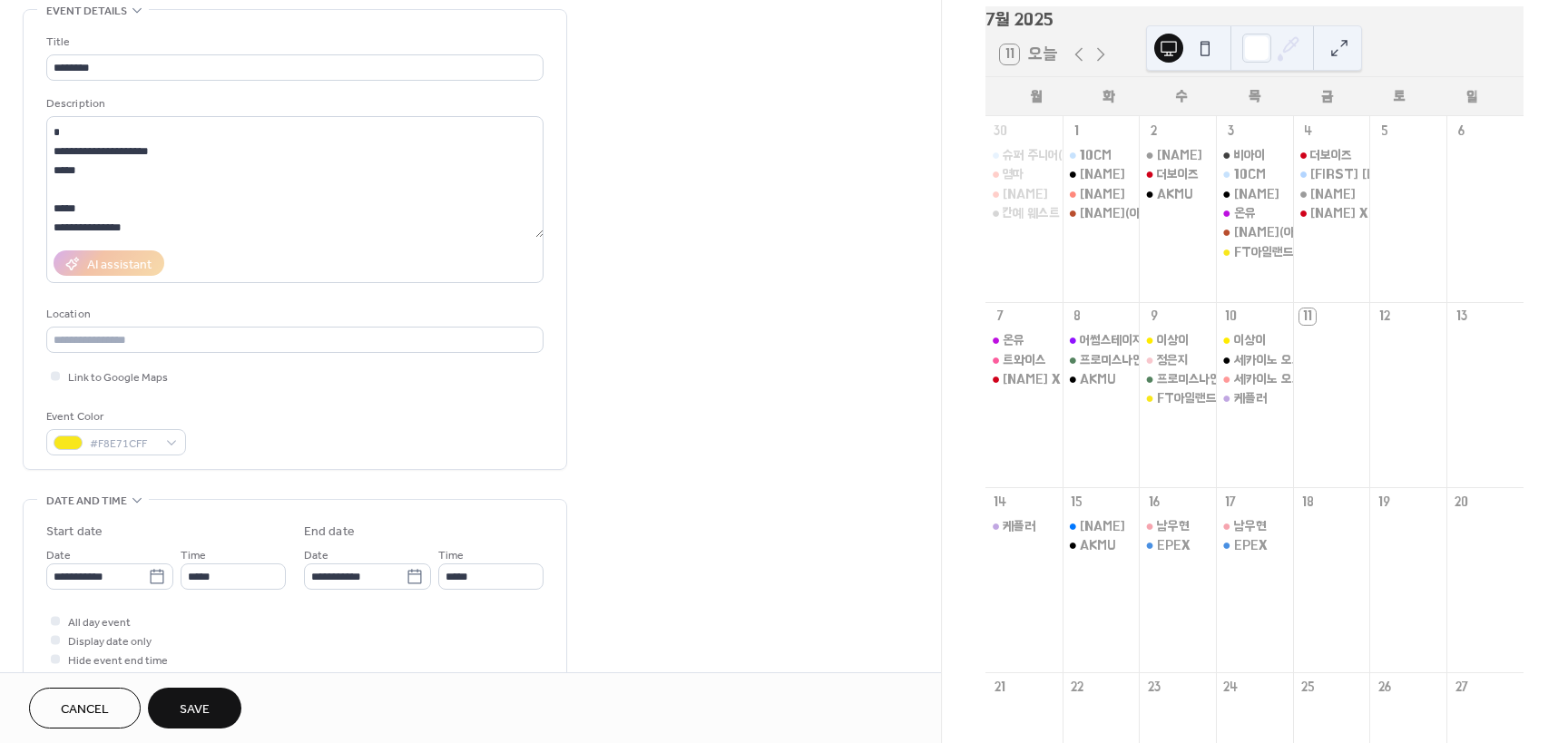 drag, startPoint x: 720, startPoint y: 392, endPoint x: 451, endPoint y: 555, distance: 314.5314 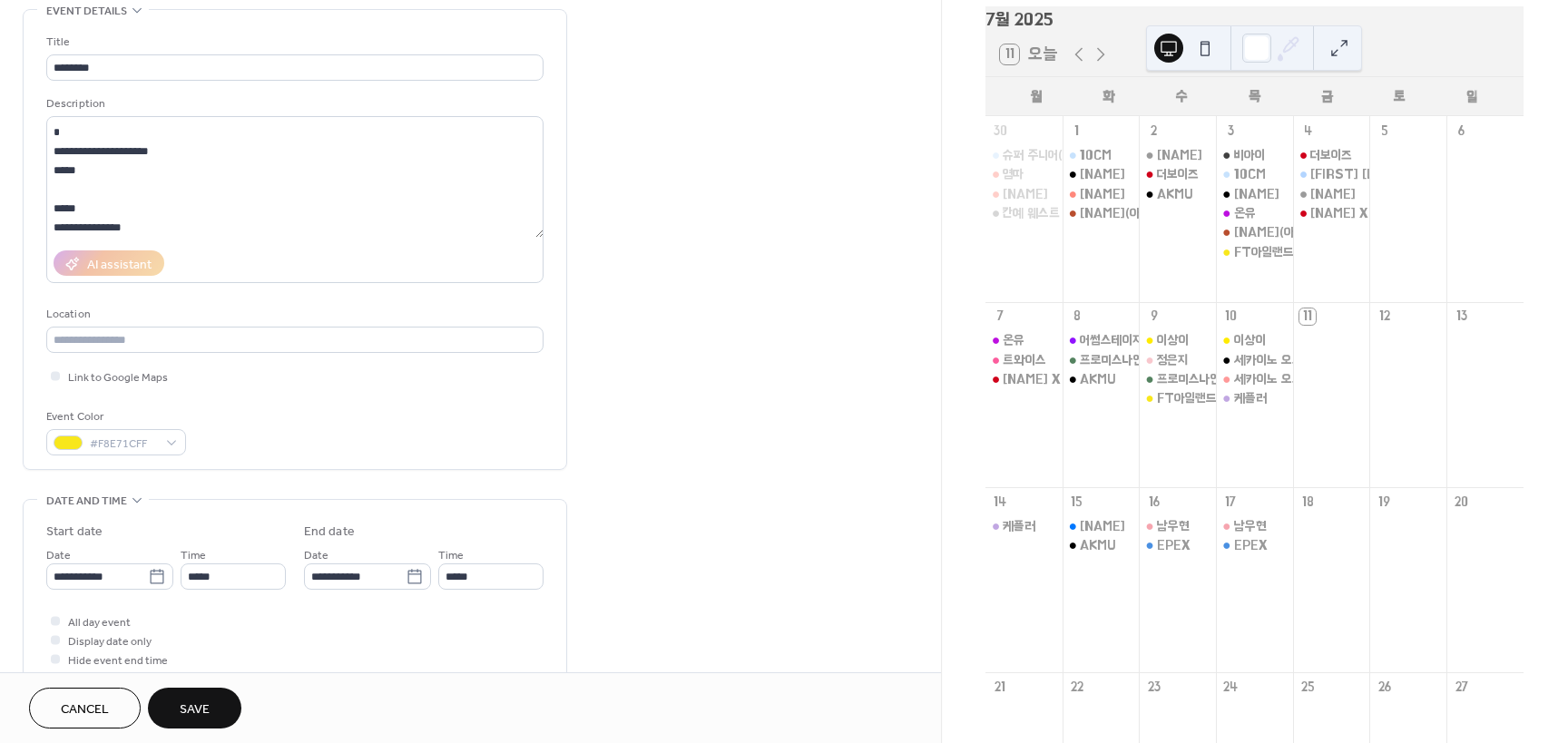 click on "**********" at bounding box center (470, 632) 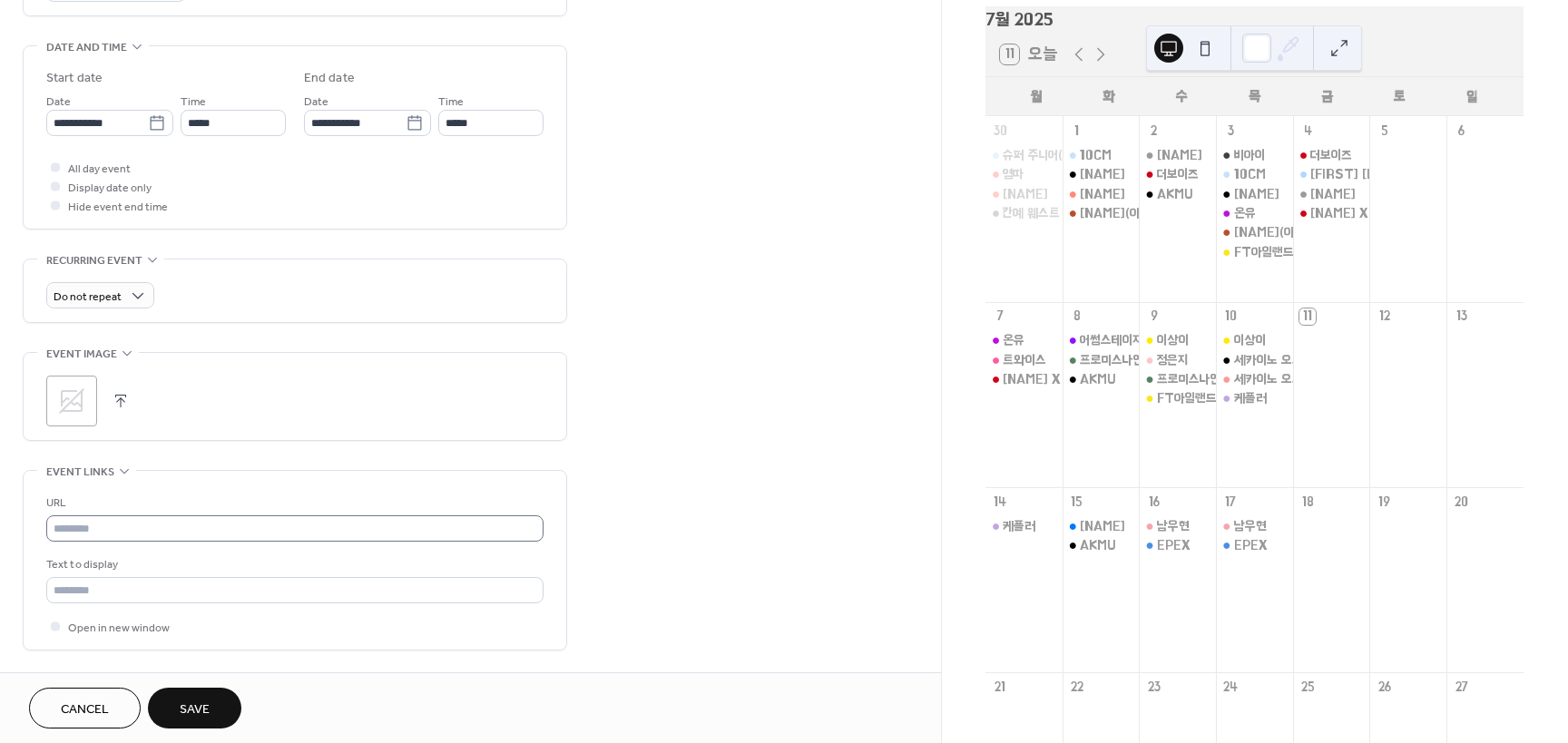 scroll, scrollTop: 635, scrollLeft: 0, axis: vertical 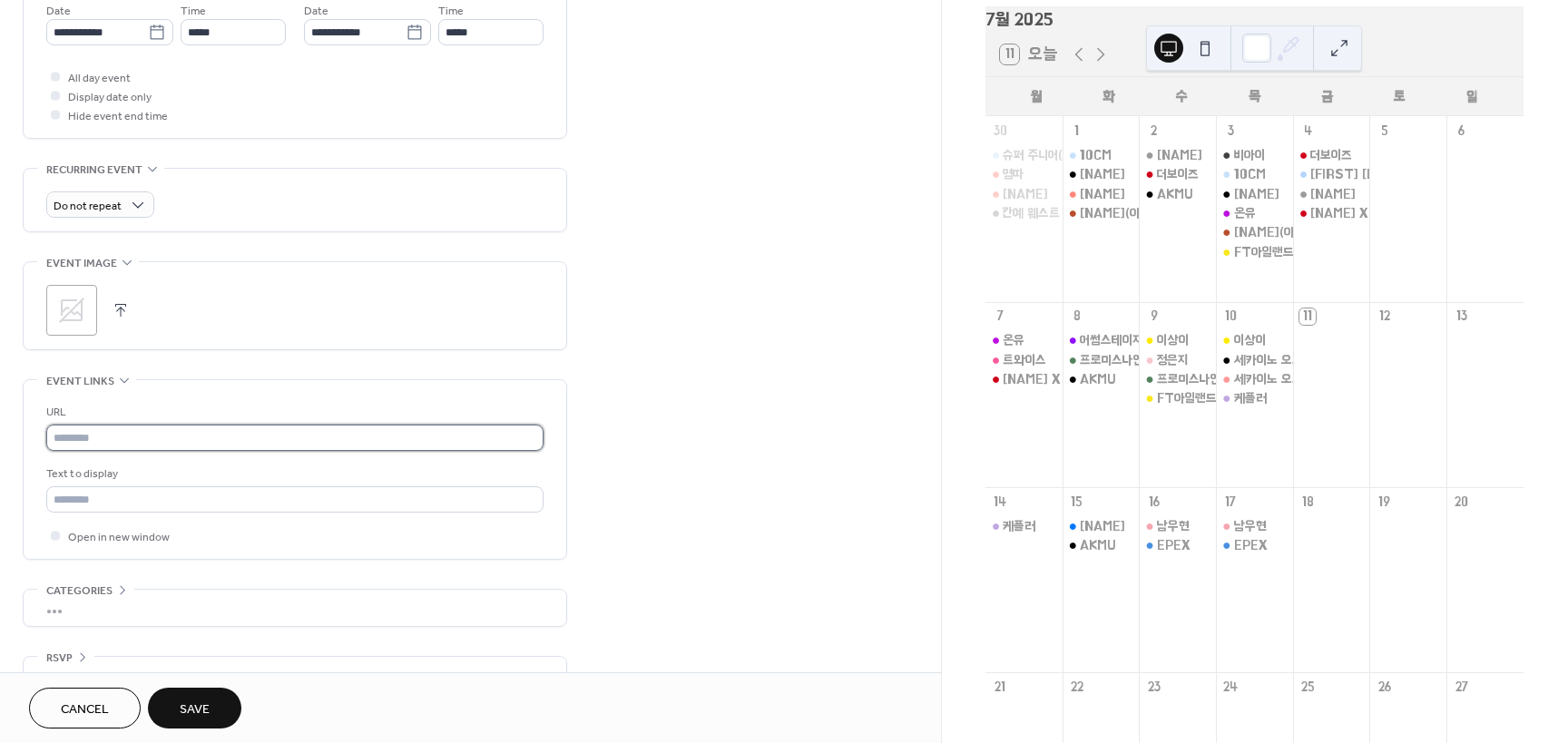 click at bounding box center [295, 437] 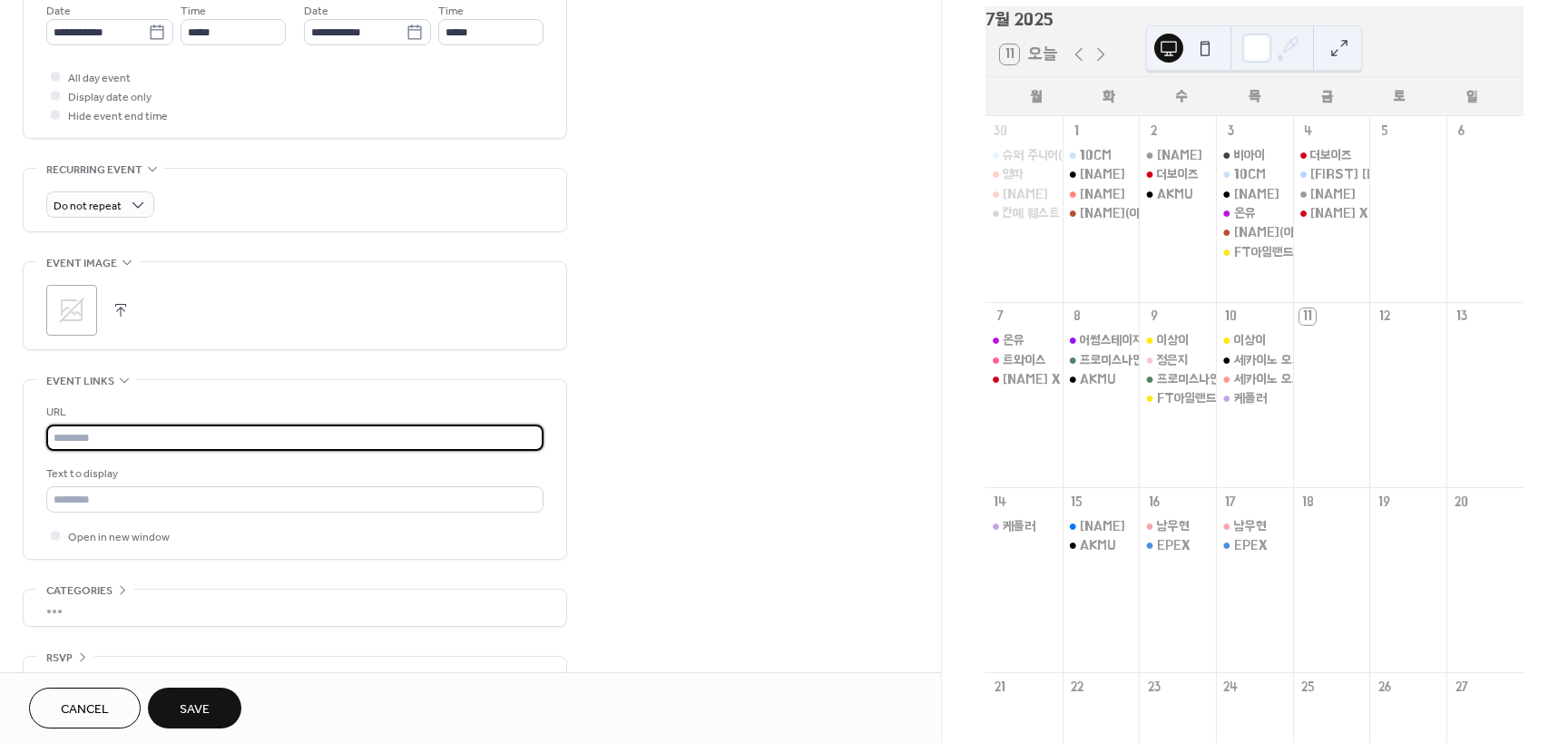 paste on "**********" 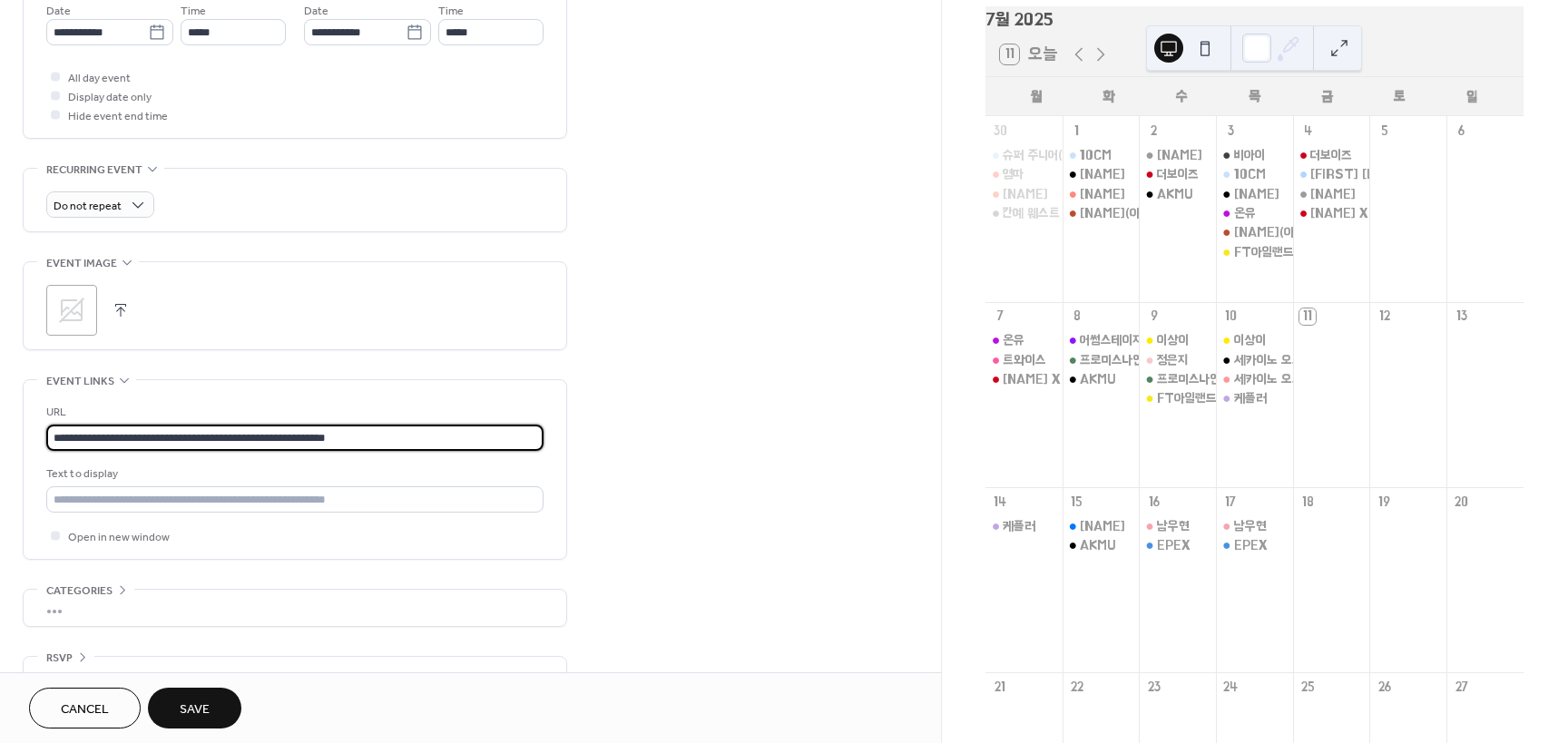 type on "**********" 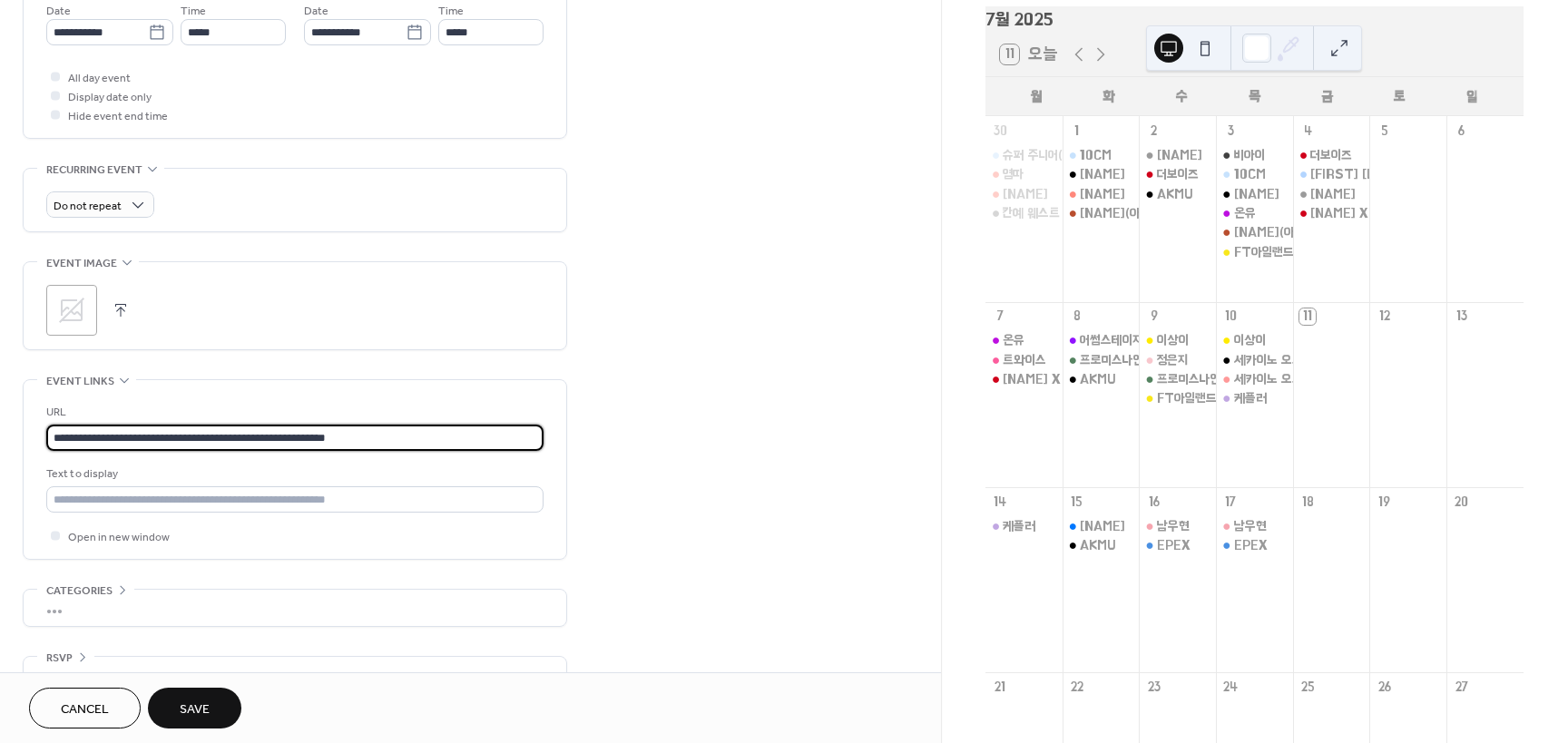 click on "Save" at bounding box center (194, 709) 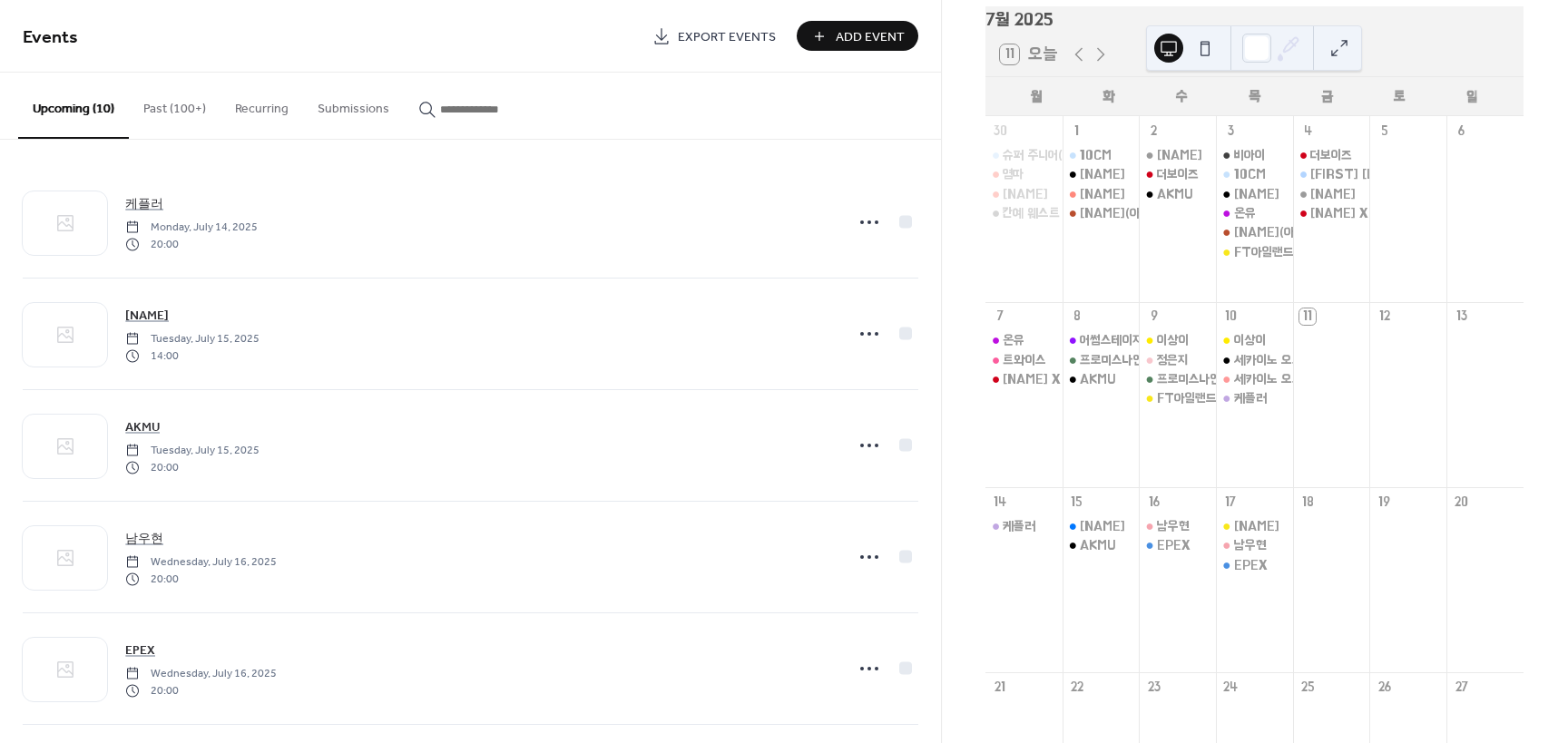 click on "Add Event" at bounding box center (858, 35) 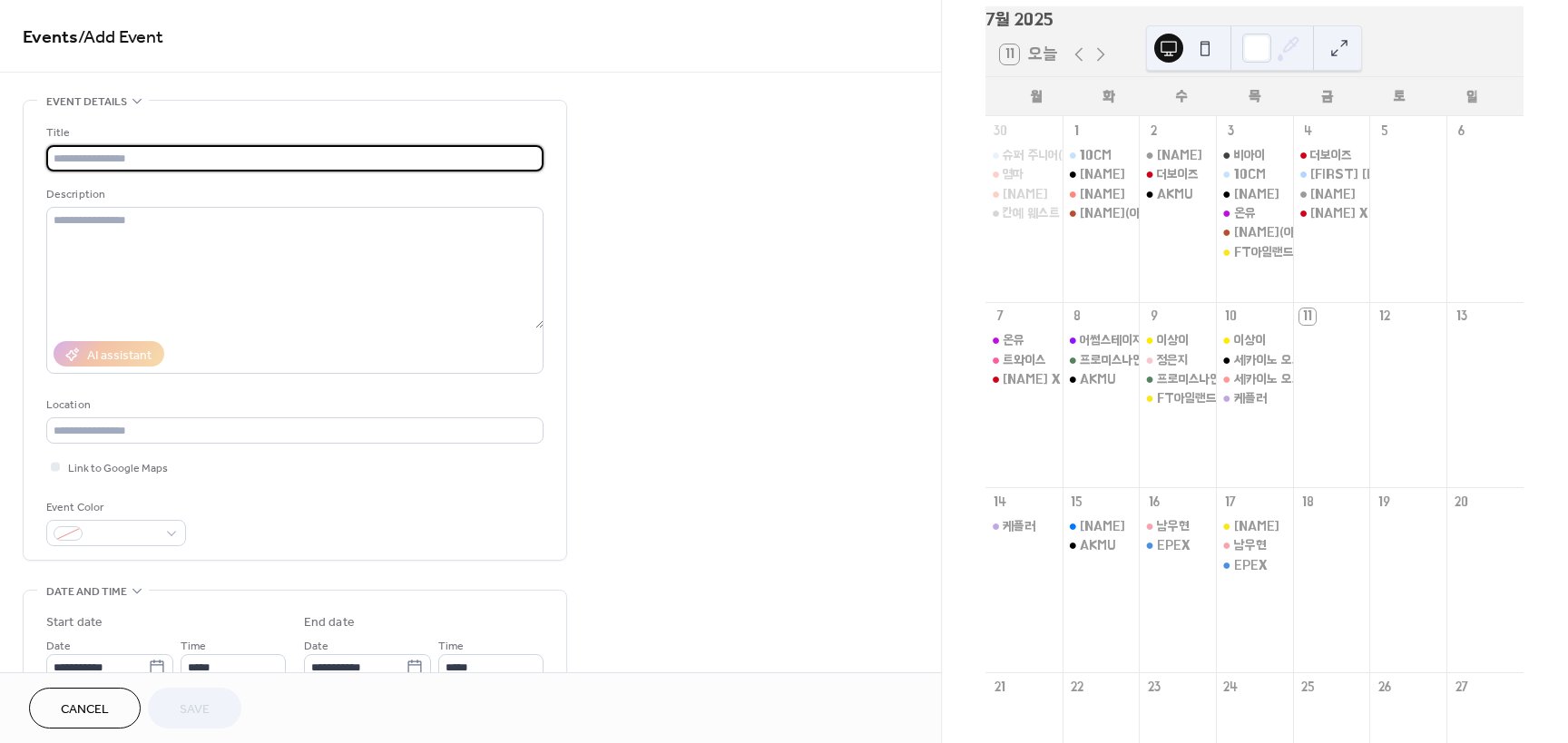 type on "*" 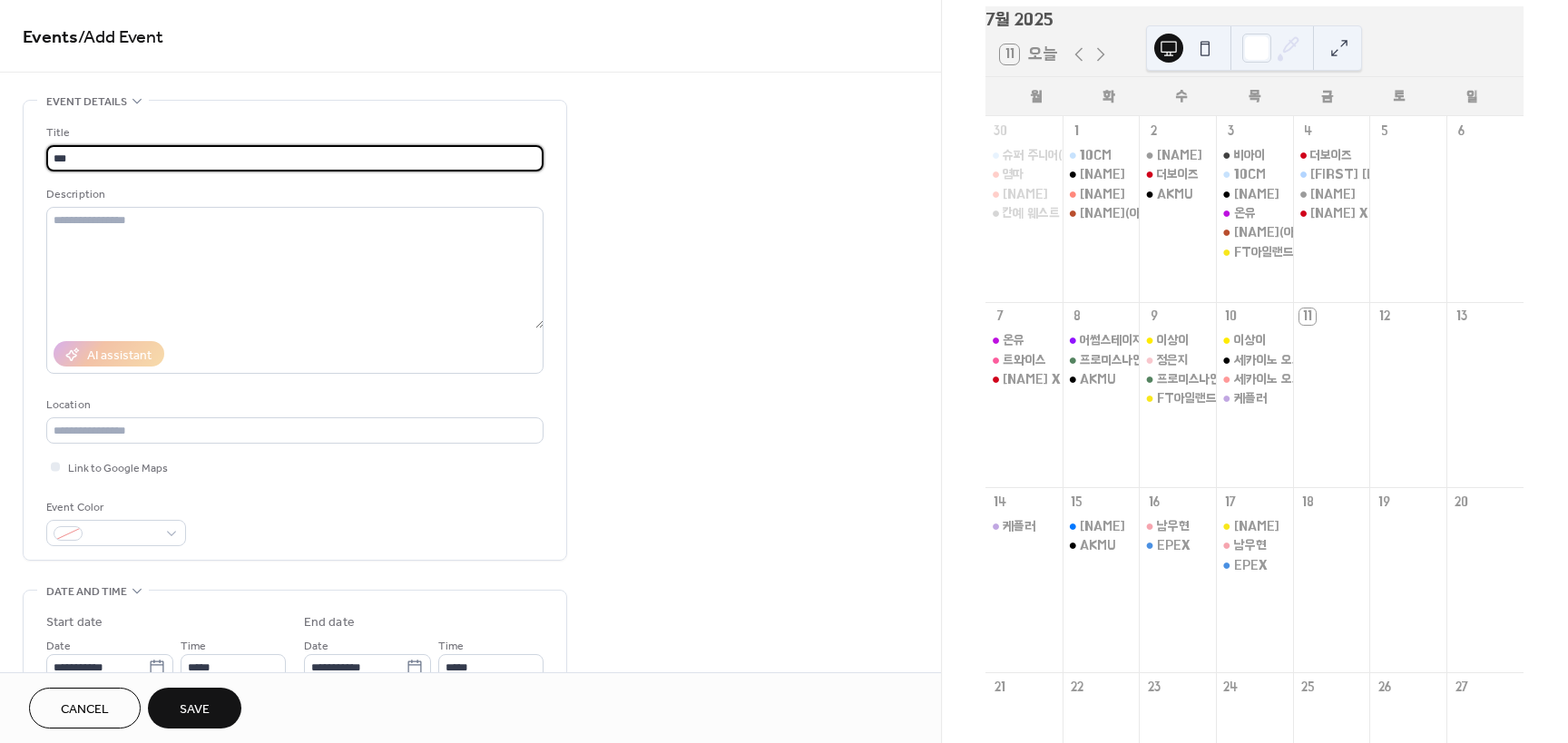 type on "***" 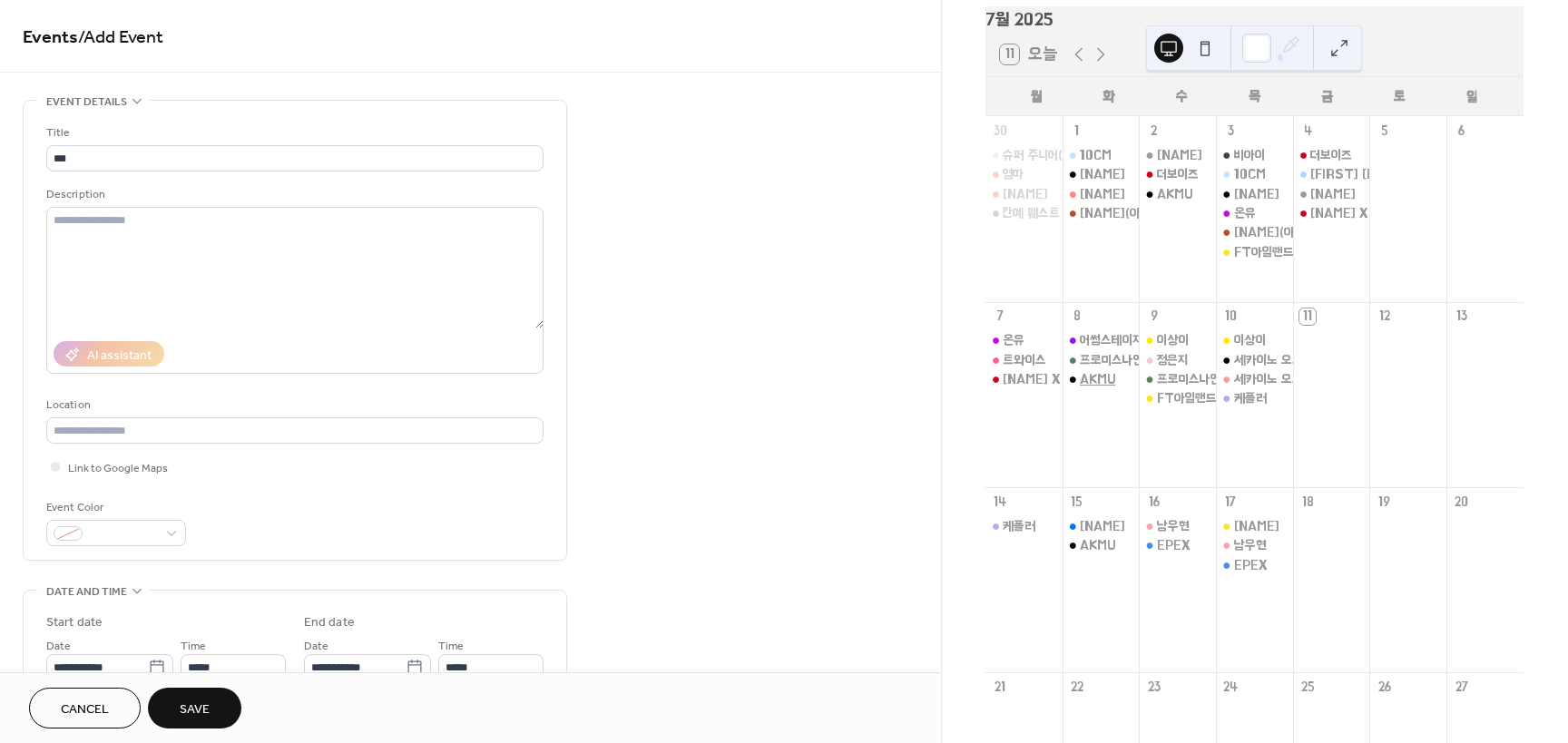 click on "AKMU" at bounding box center (1097, 379) 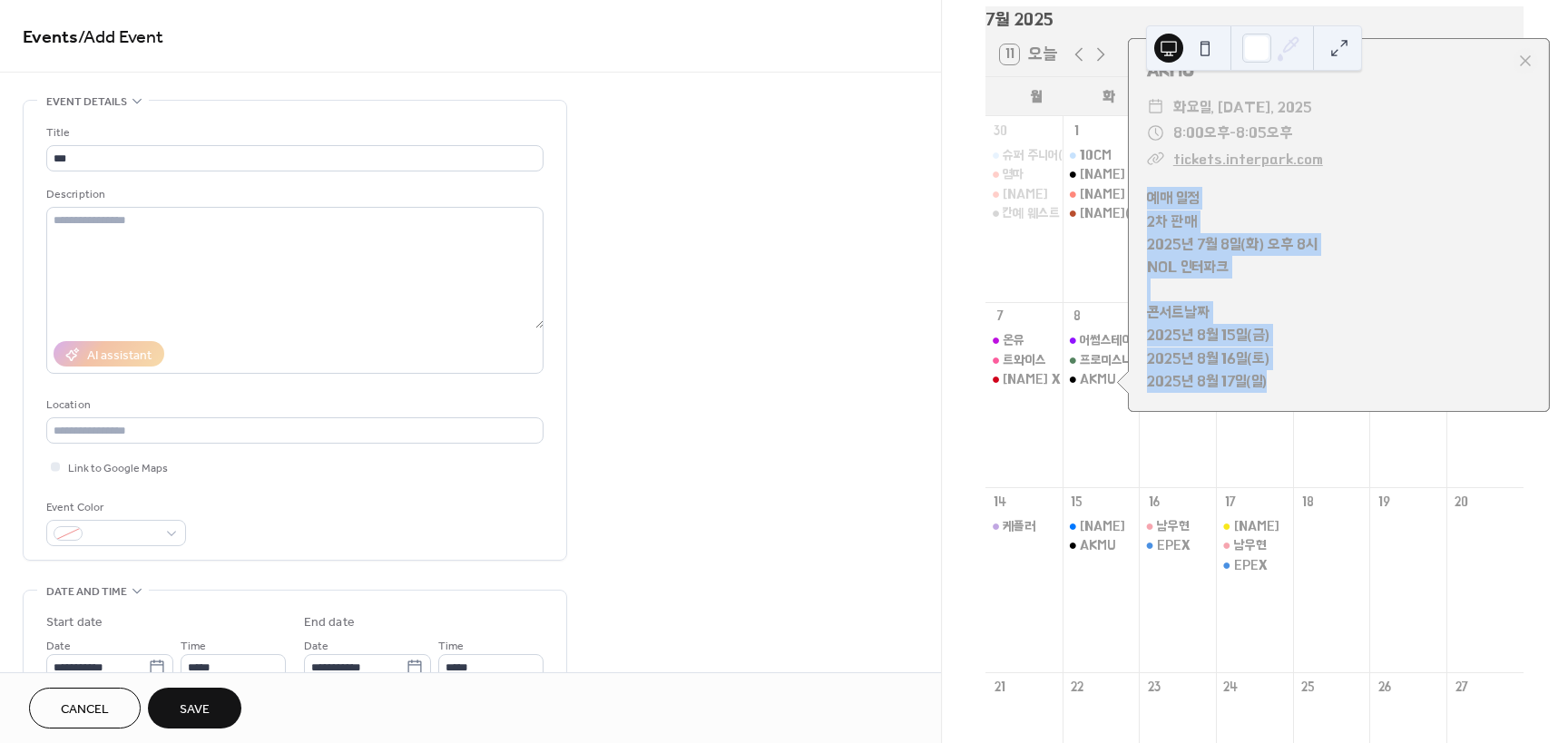 drag, startPoint x: 1161, startPoint y: 210, endPoint x: 1306, endPoint y: 396, distance: 235.841 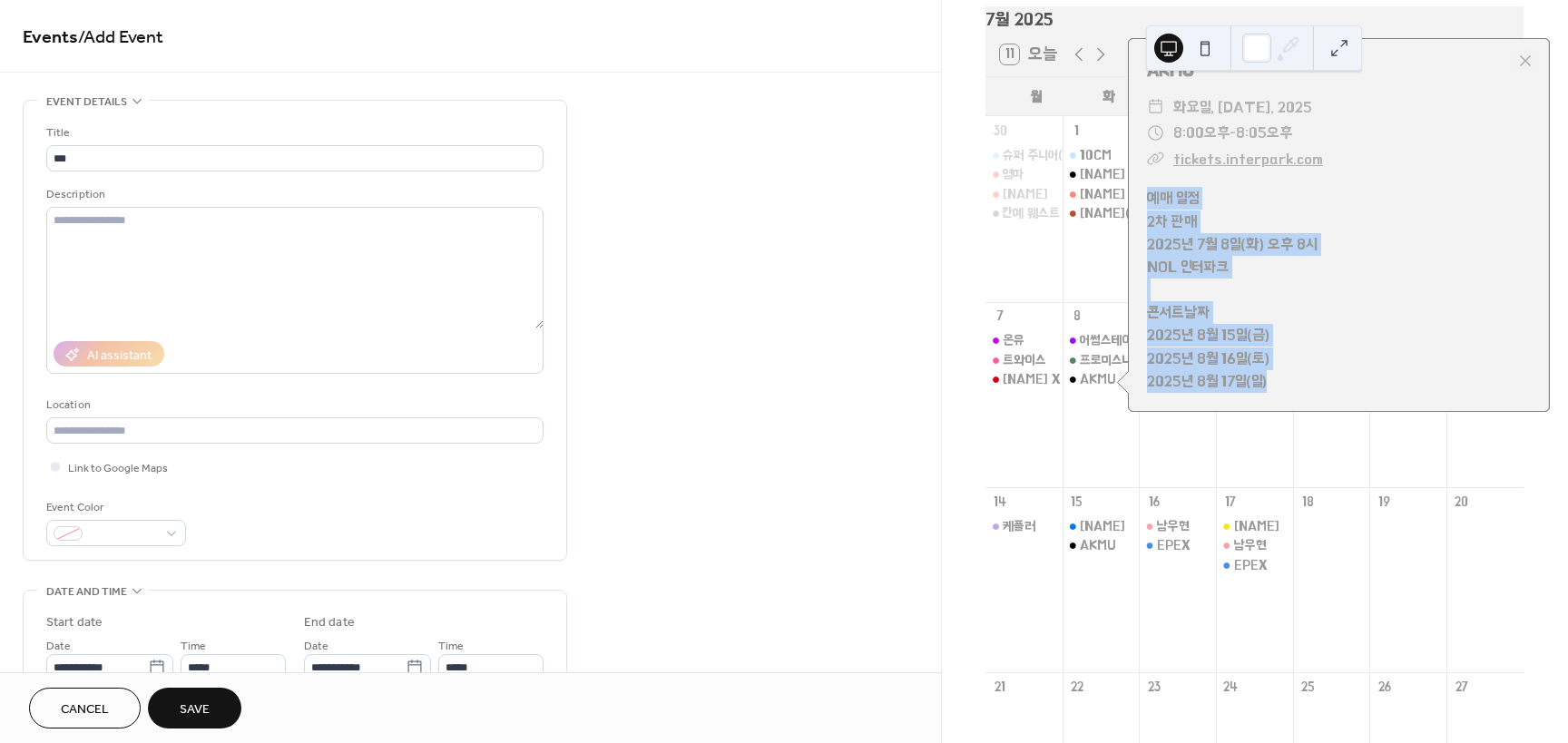 click on "예매 일정 2차 판매 2025년 7월 8일(화) 오후 8시 NOL 인터파크 콘서트날짜 2025년 8월 15일(금) 2025년 8월 16일(토) 2025년 8월 17일(일)" at bounding box center (1338, 289) 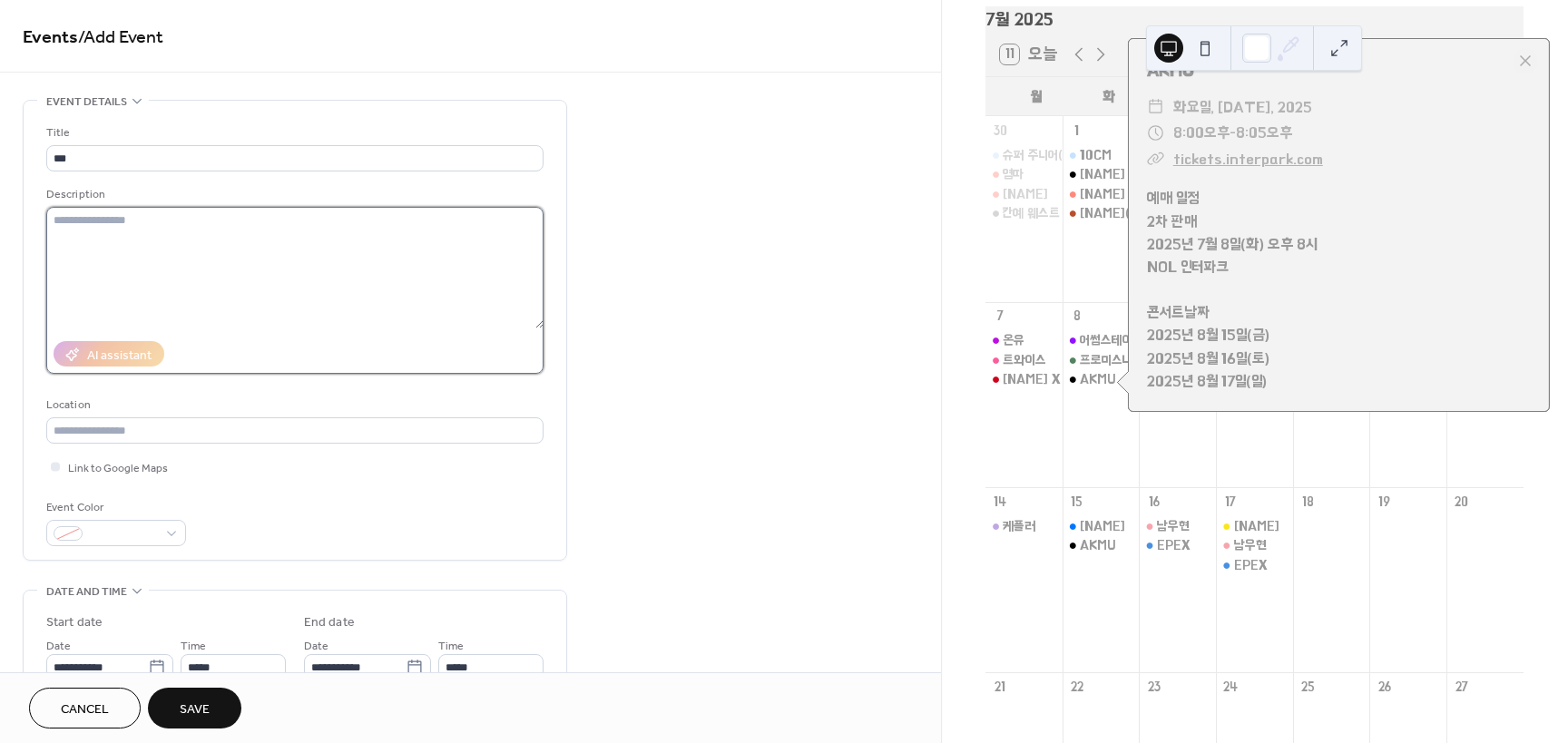 click at bounding box center [295, 268] 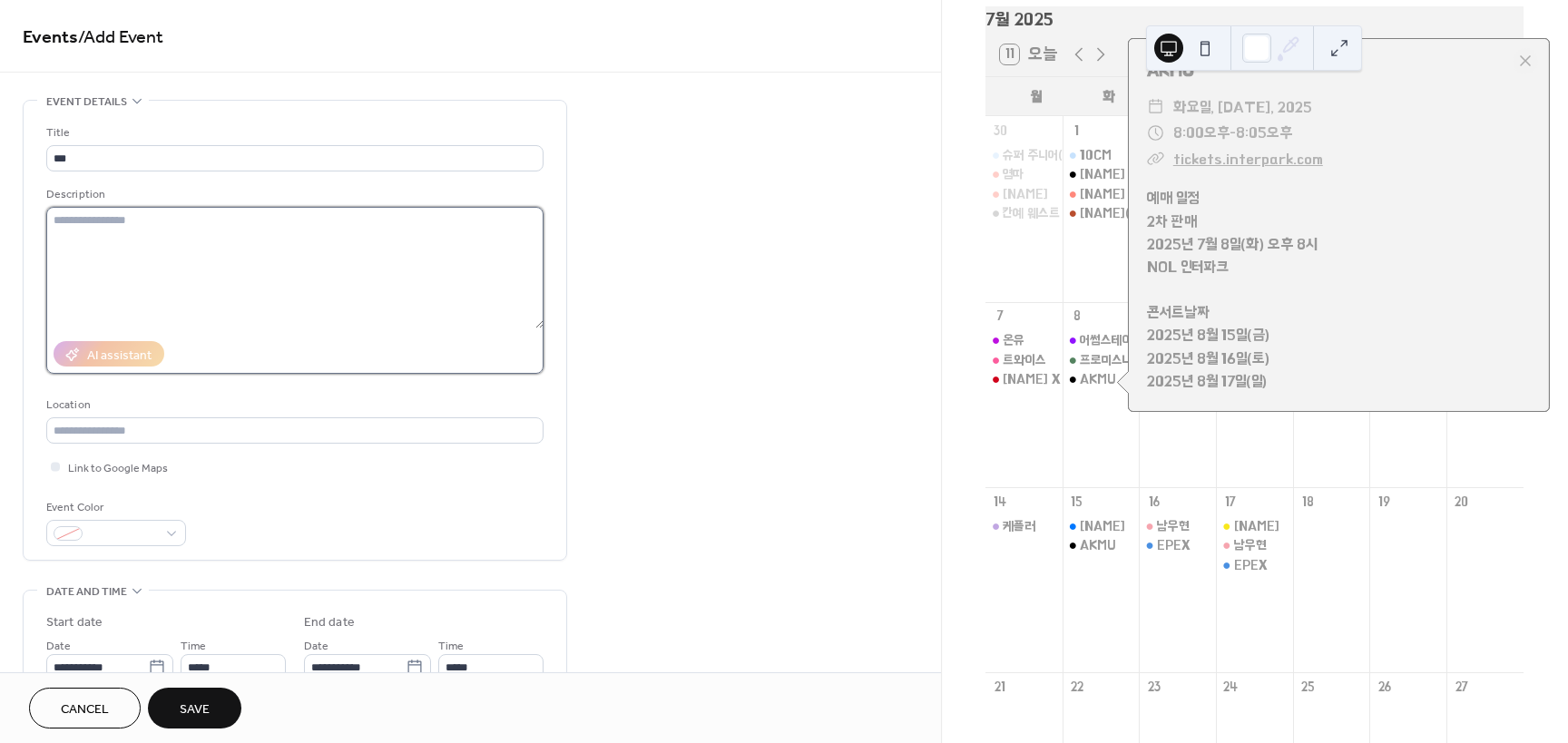 paste on "**********" 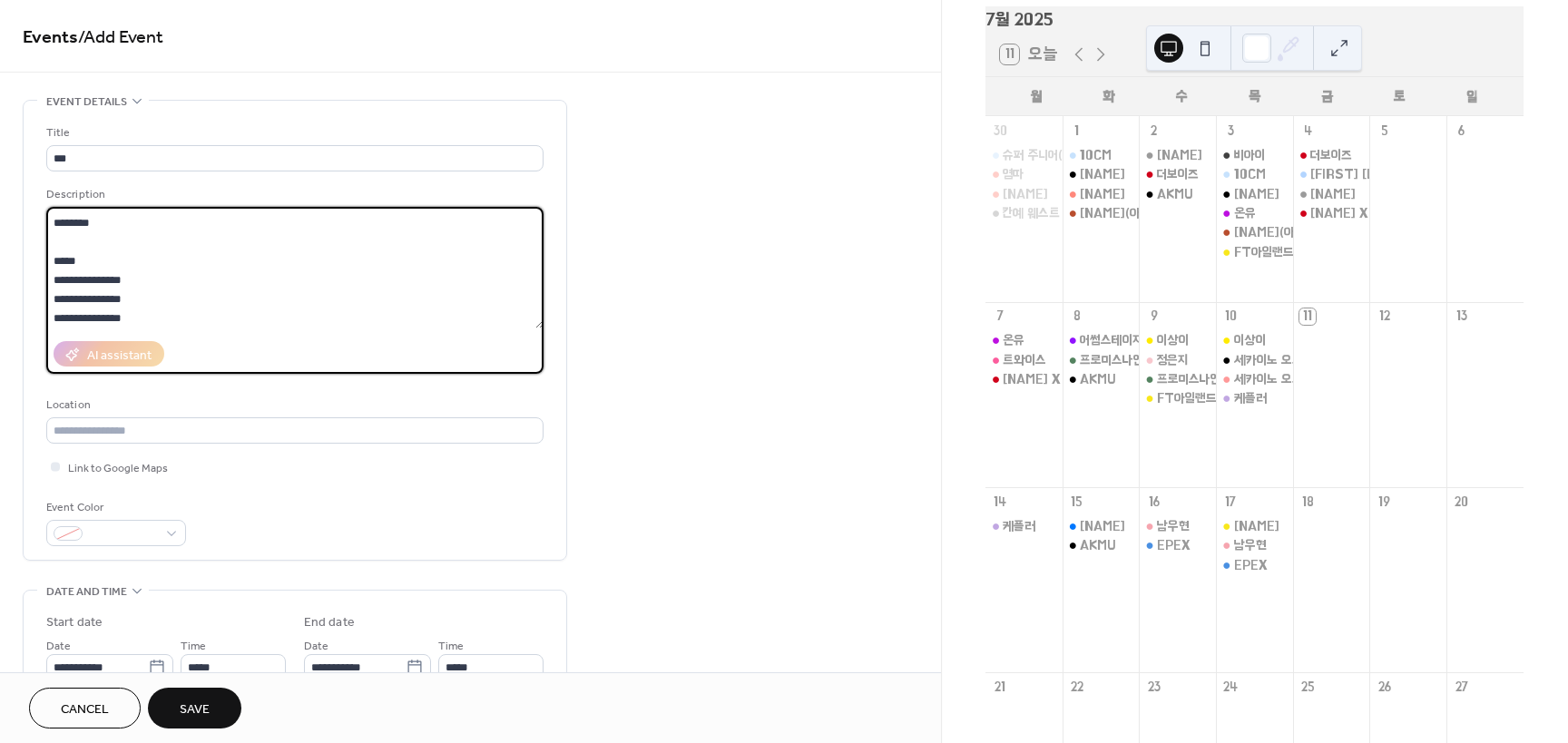 scroll, scrollTop: 0, scrollLeft: 0, axis: both 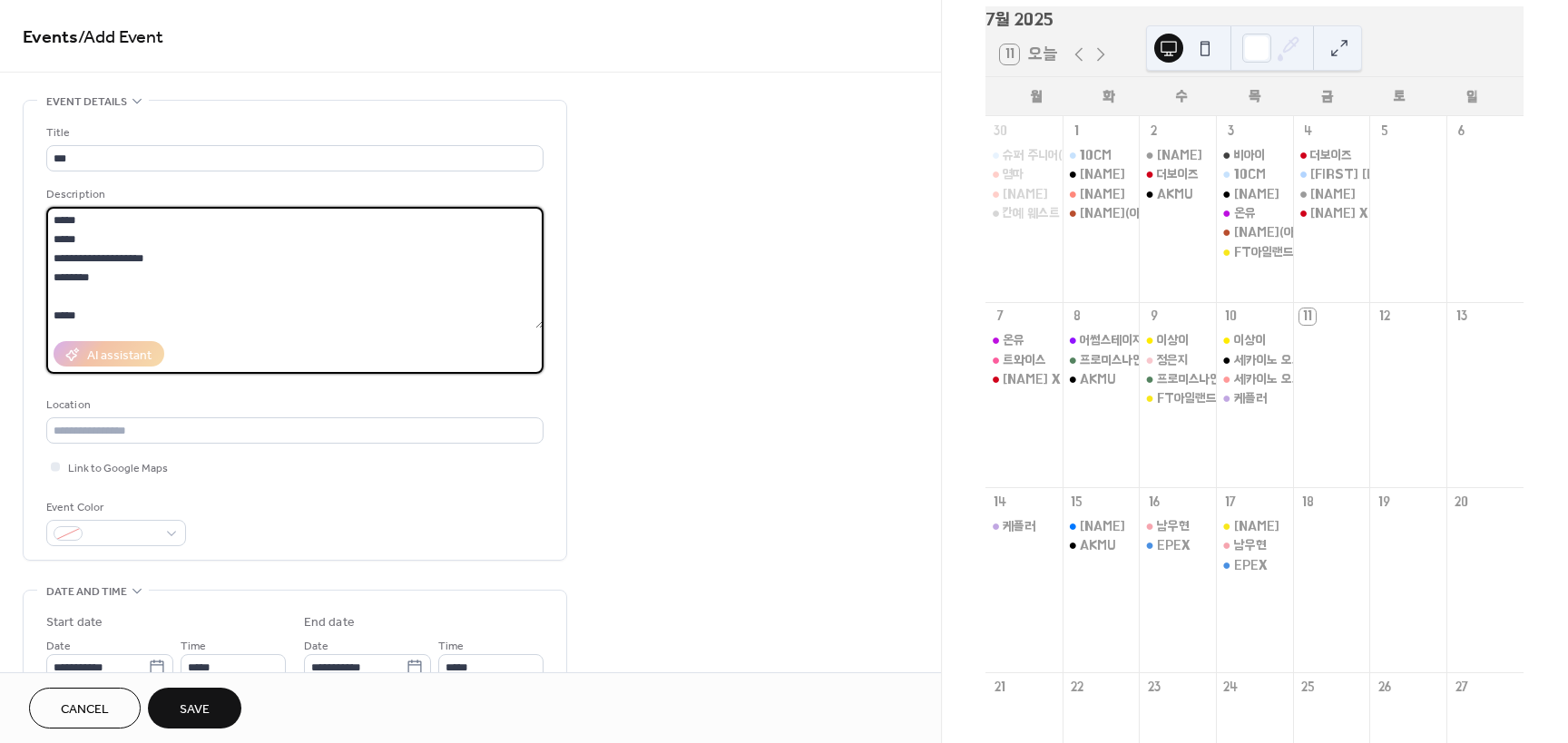 click on "**********" at bounding box center (295, 268) 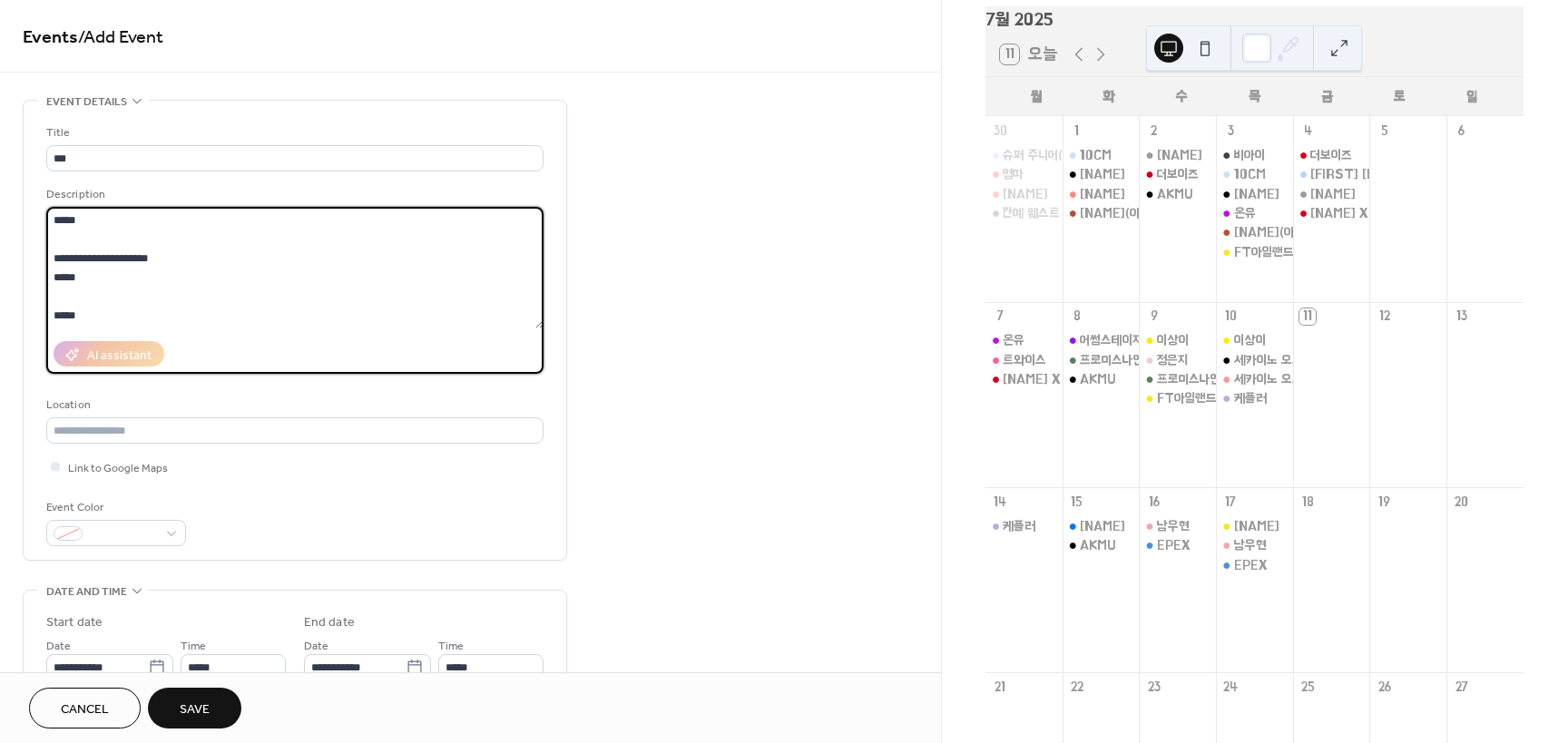 scroll, scrollTop: 91, scrollLeft: 0, axis: vertical 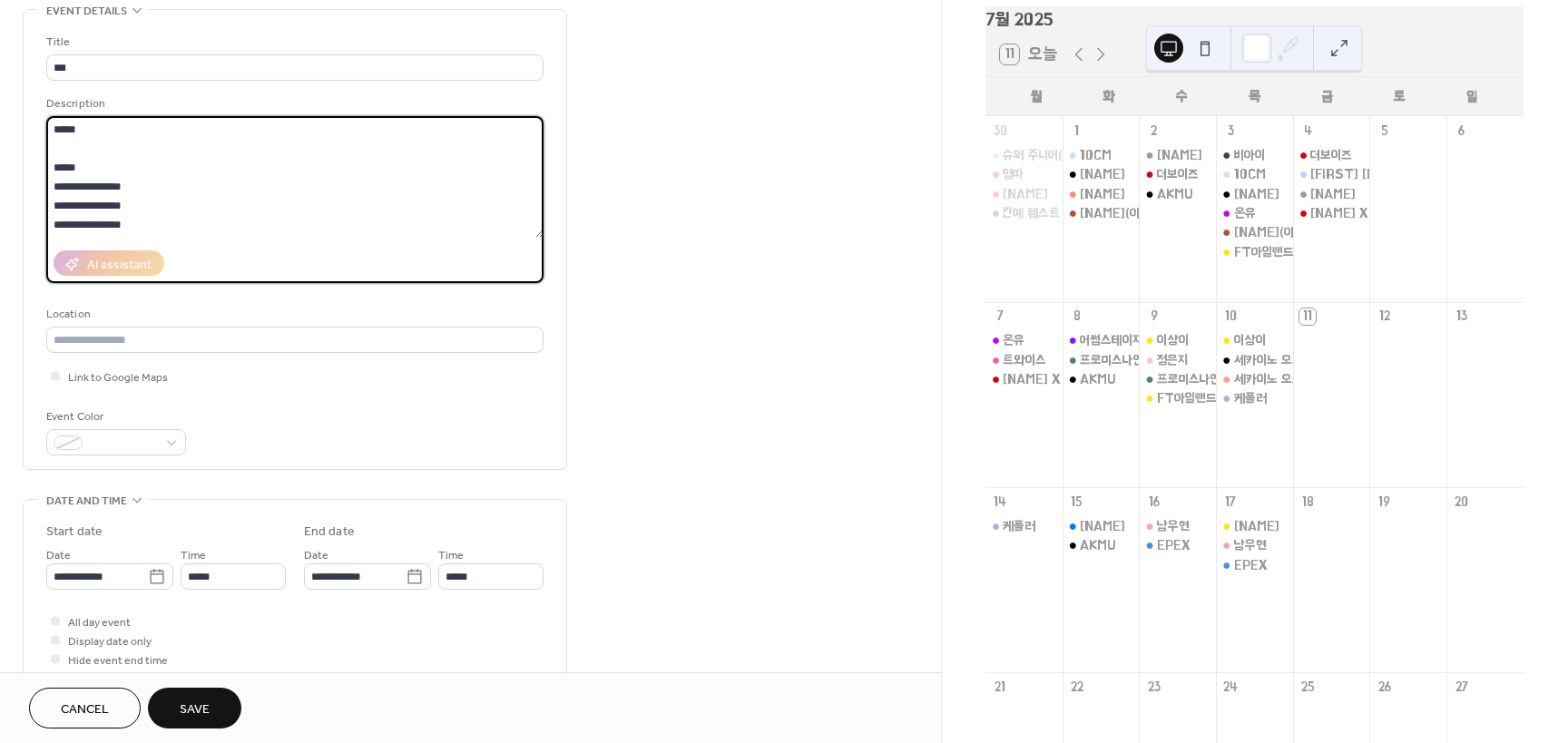 drag, startPoint x: 152, startPoint y: 210, endPoint x: 28, endPoint y: 191, distance: 125.4472 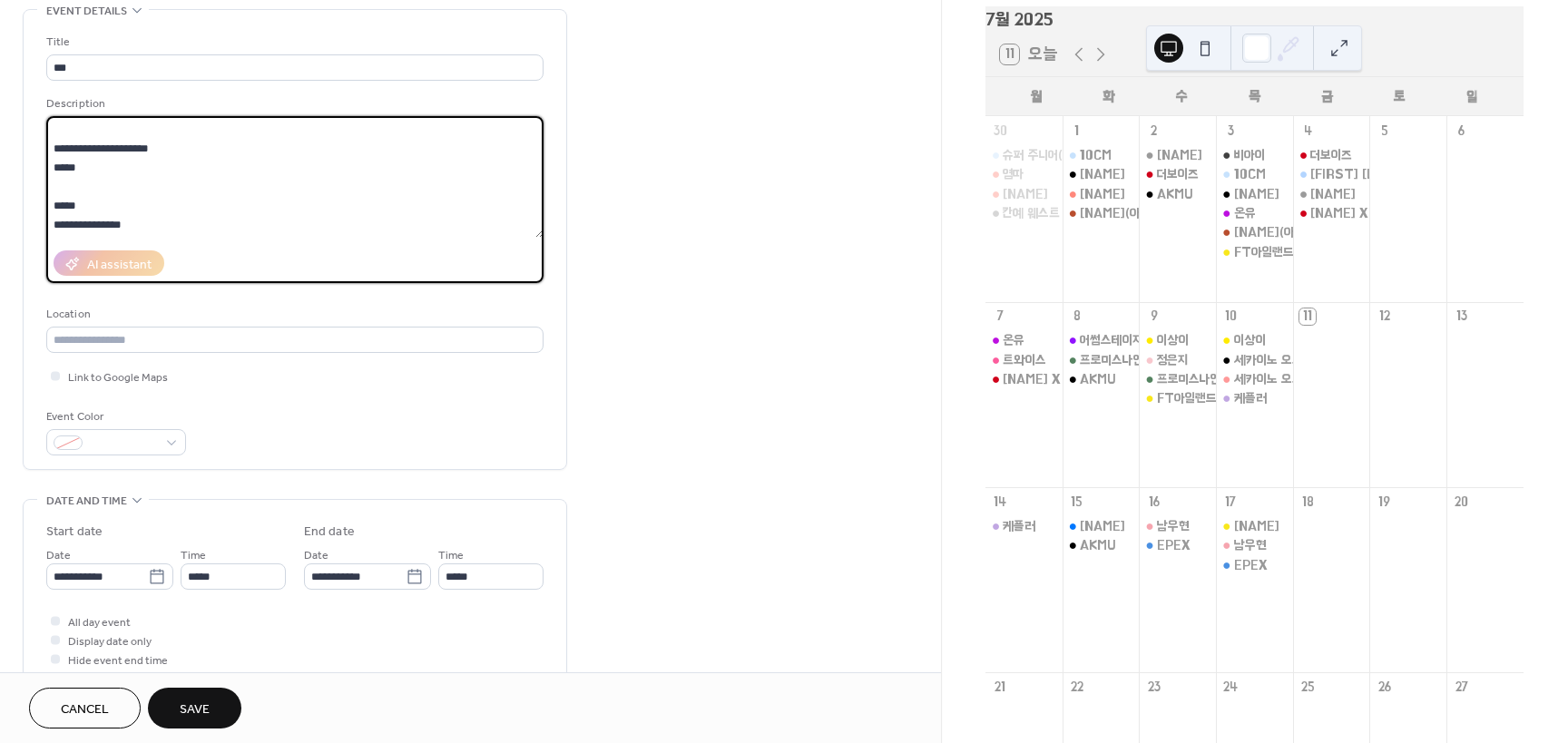 scroll, scrollTop: 19, scrollLeft: 0, axis: vertical 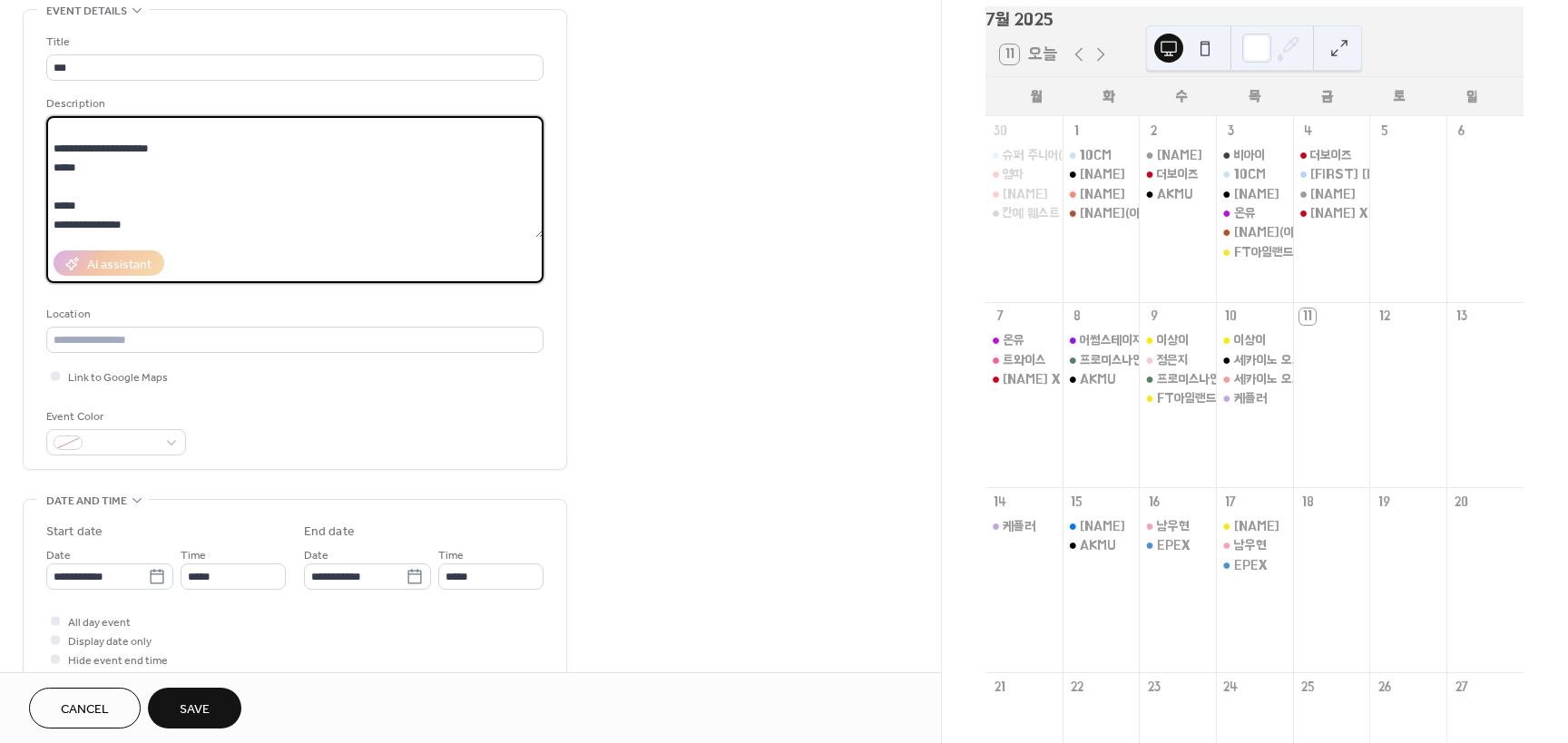 type on "**********" 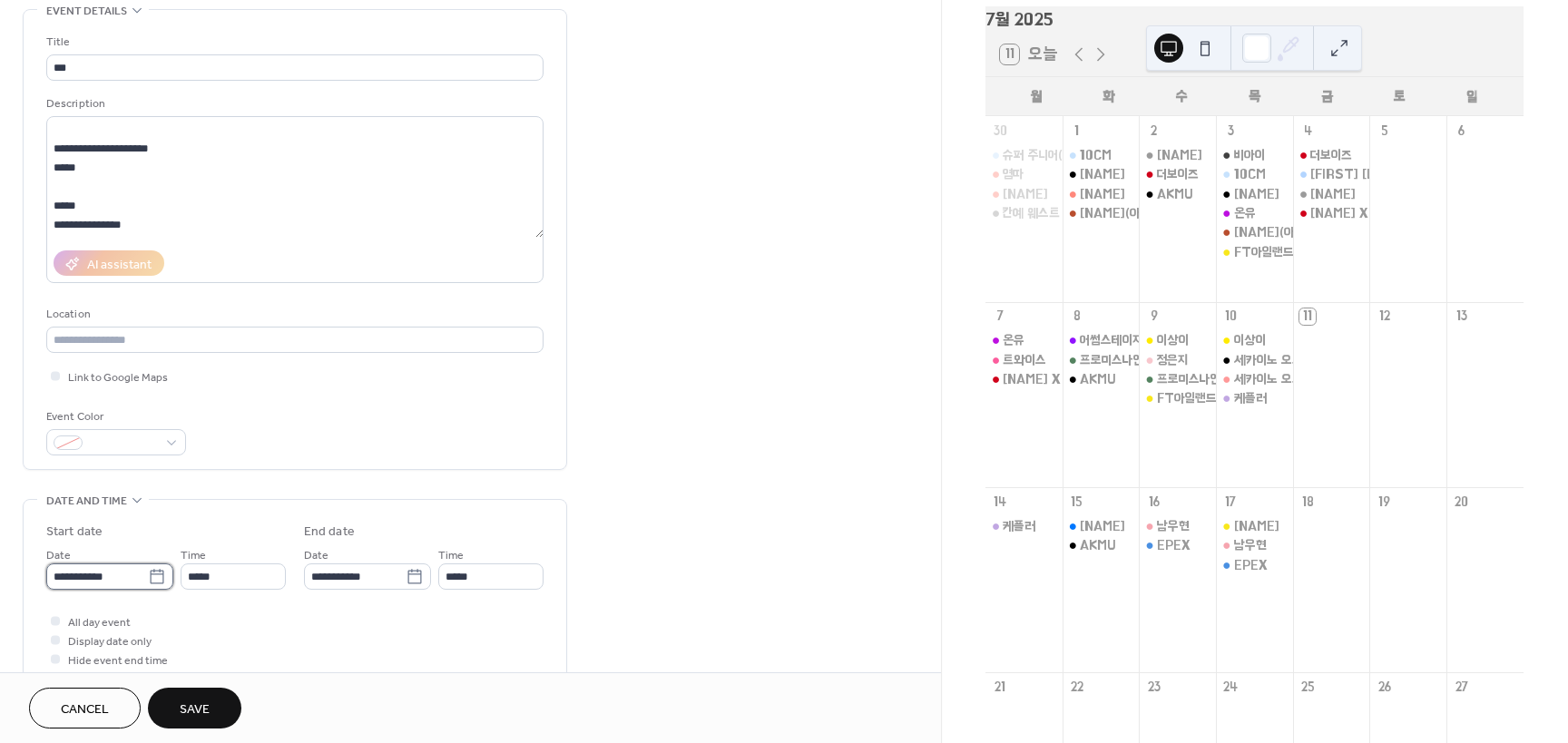 click on "**********" at bounding box center [97, 576] 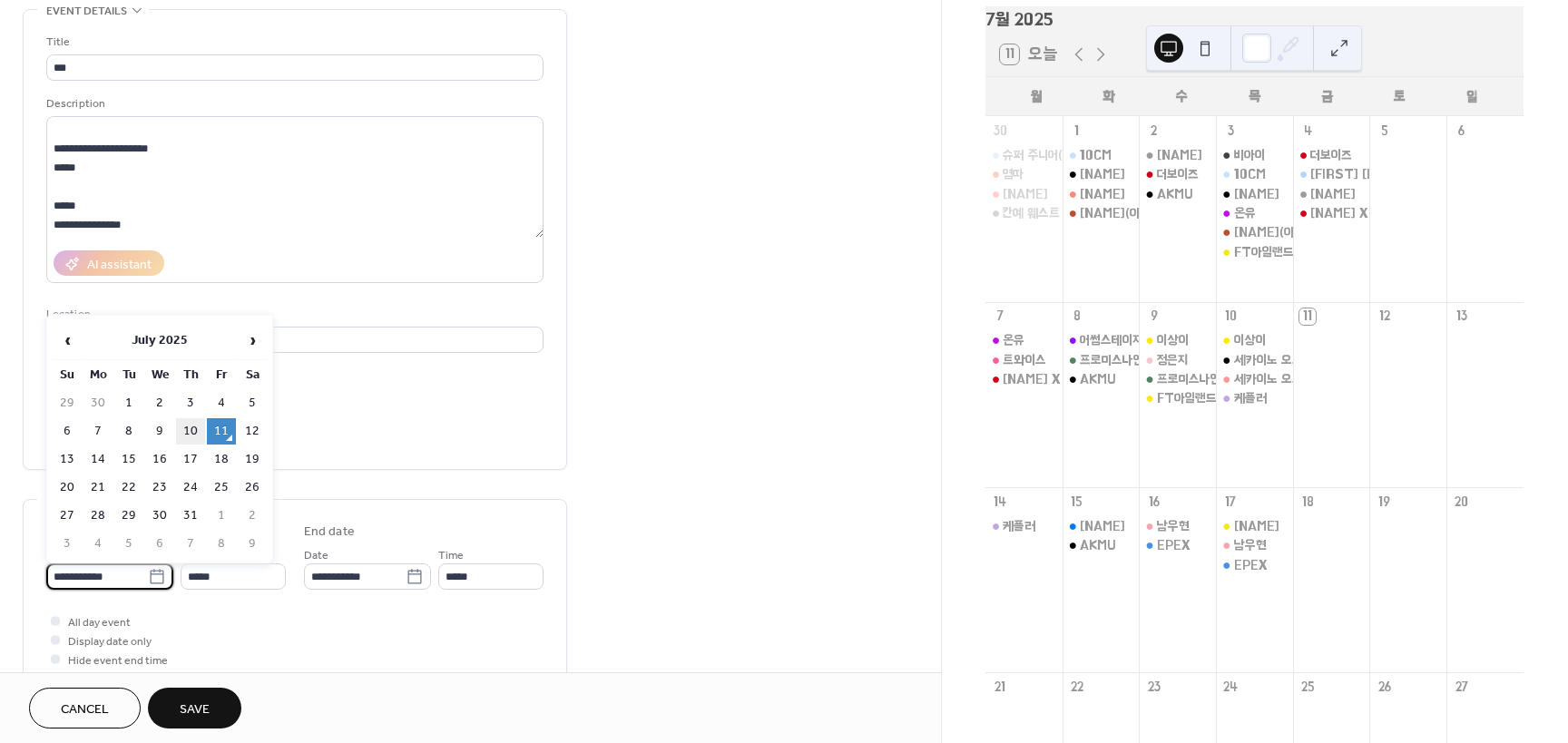 click on "10" at bounding box center (191, 431) 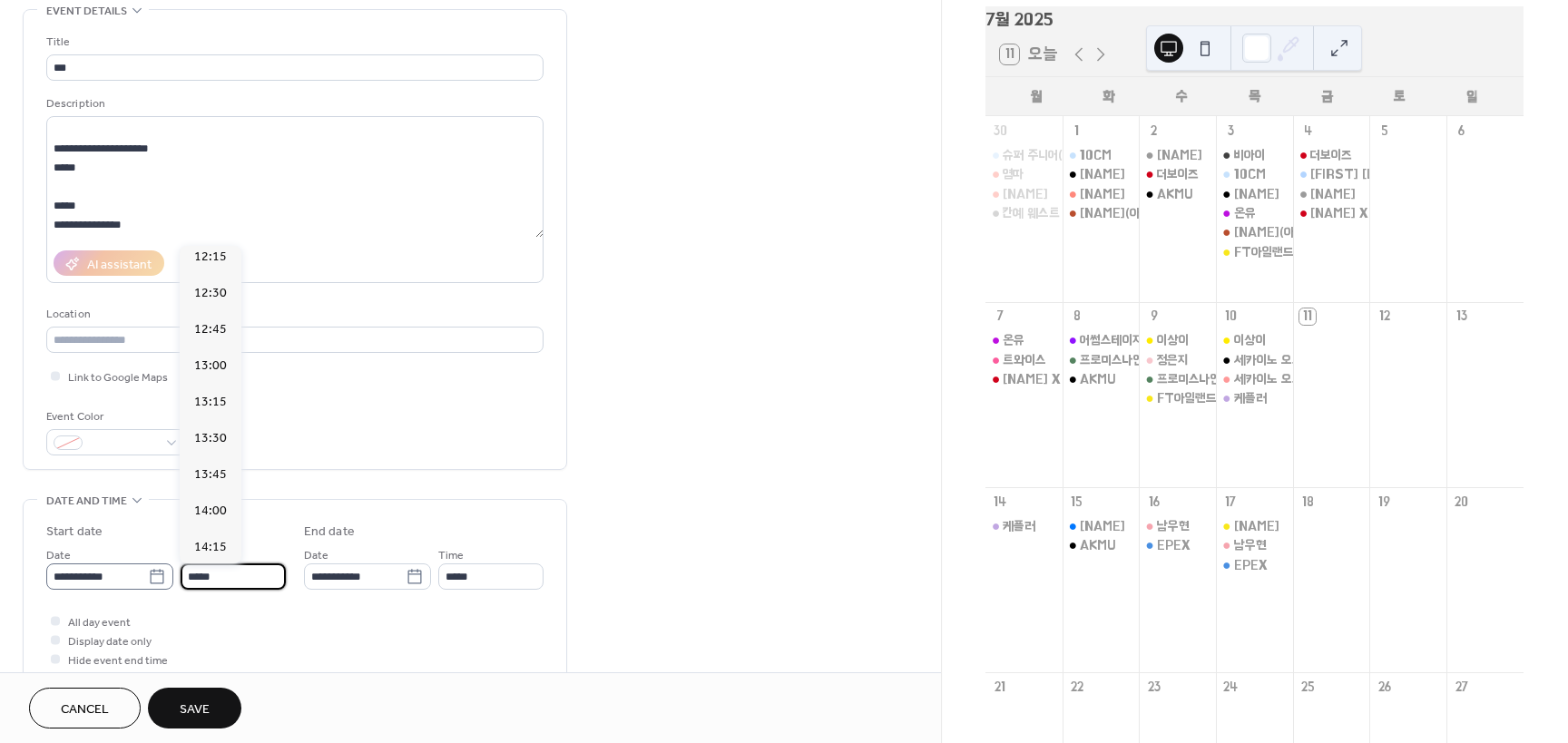 drag, startPoint x: 225, startPoint y: 583, endPoint x: 106, endPoint y: 584, distance: 119.0042 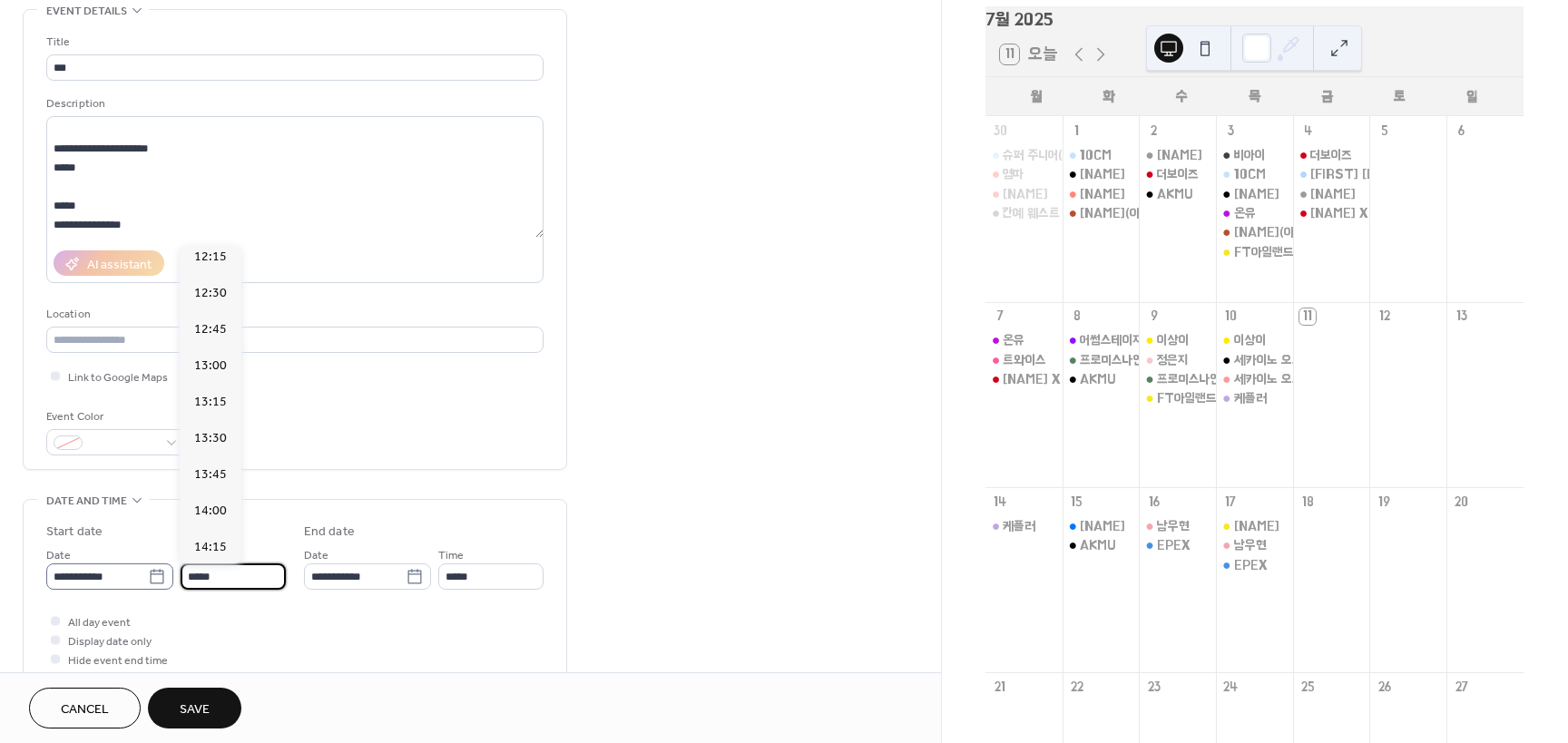 click on "**********" at bounding box center (166, 567) 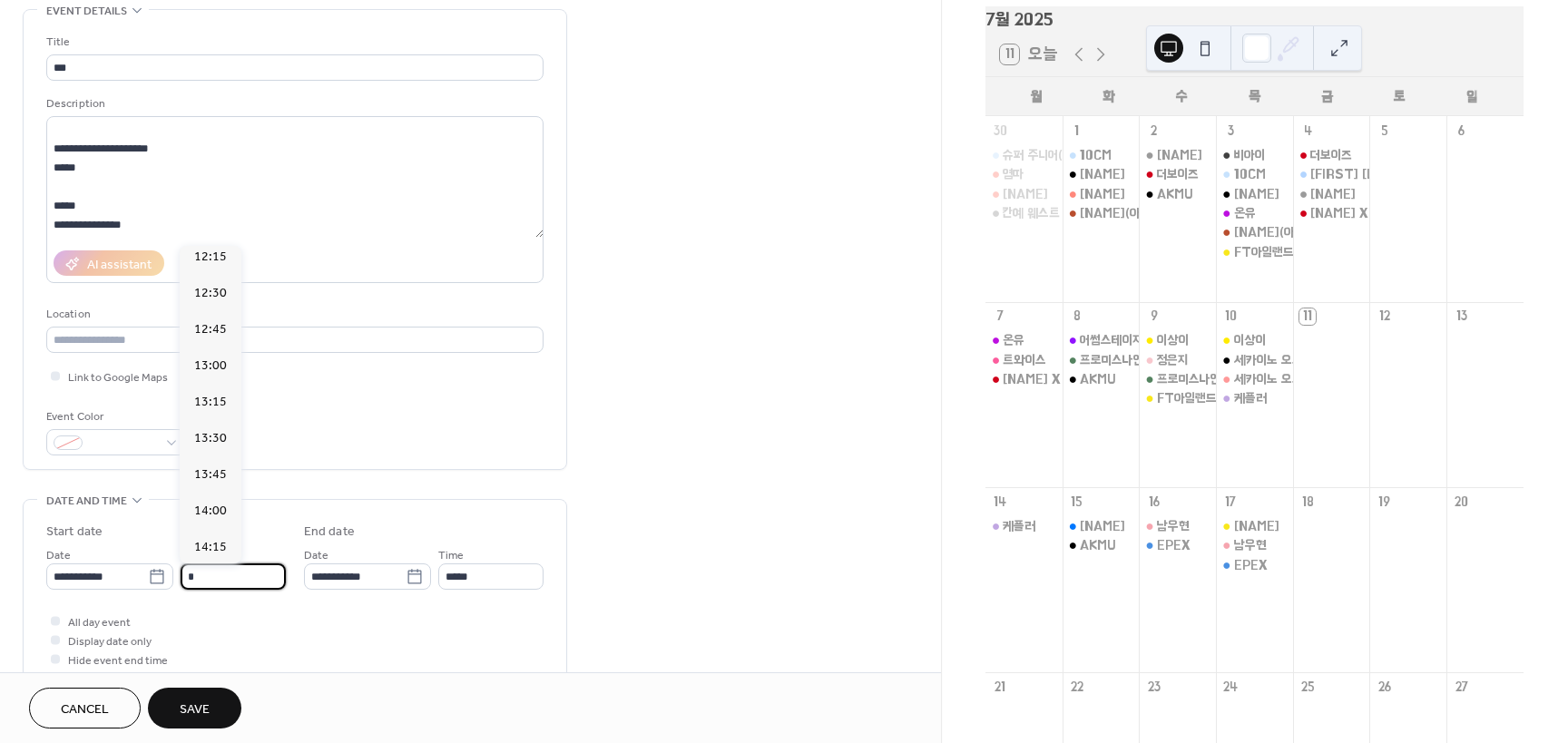 scroll, scrollTop: 2976, scrollLeft: 0, axis: vertical 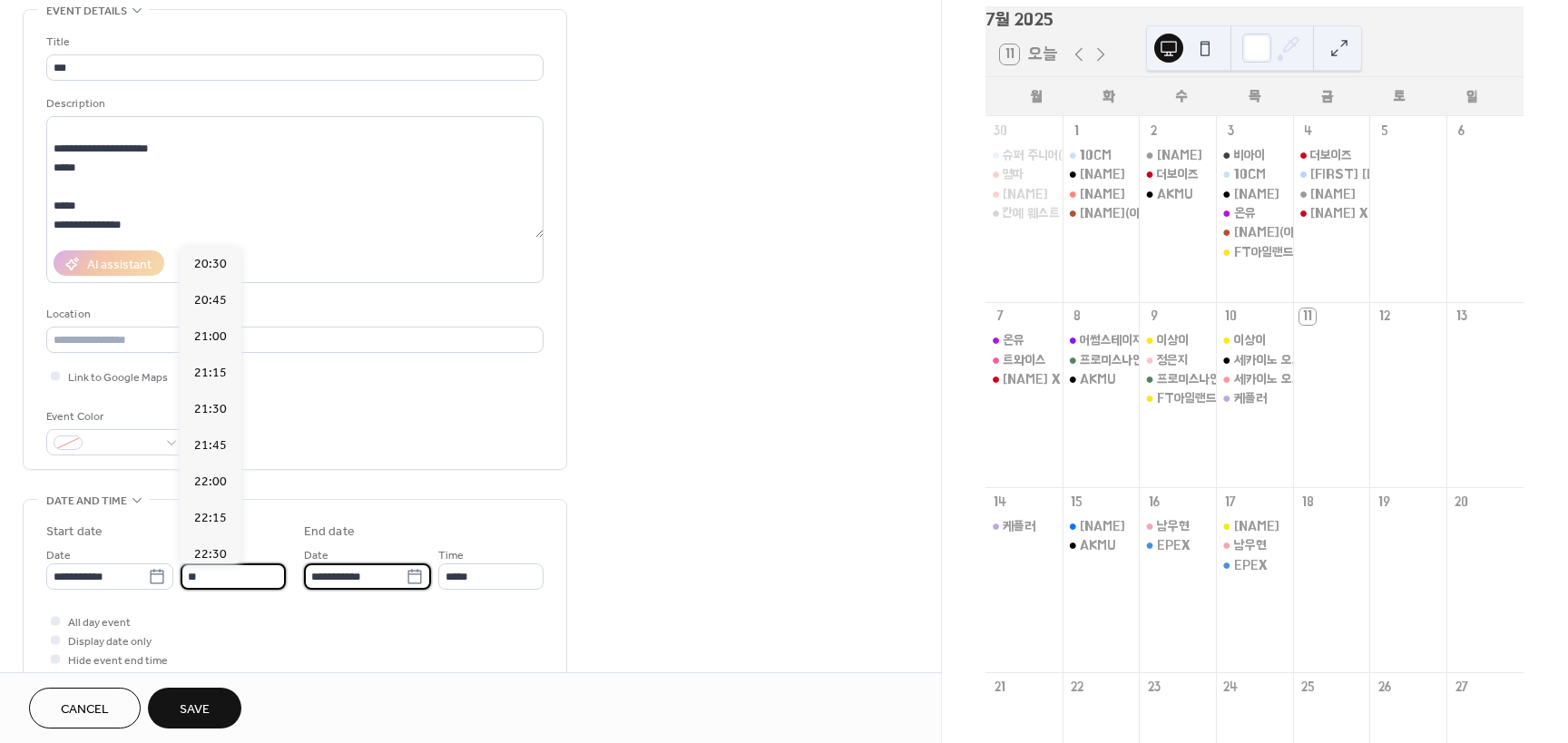 type on "*****" 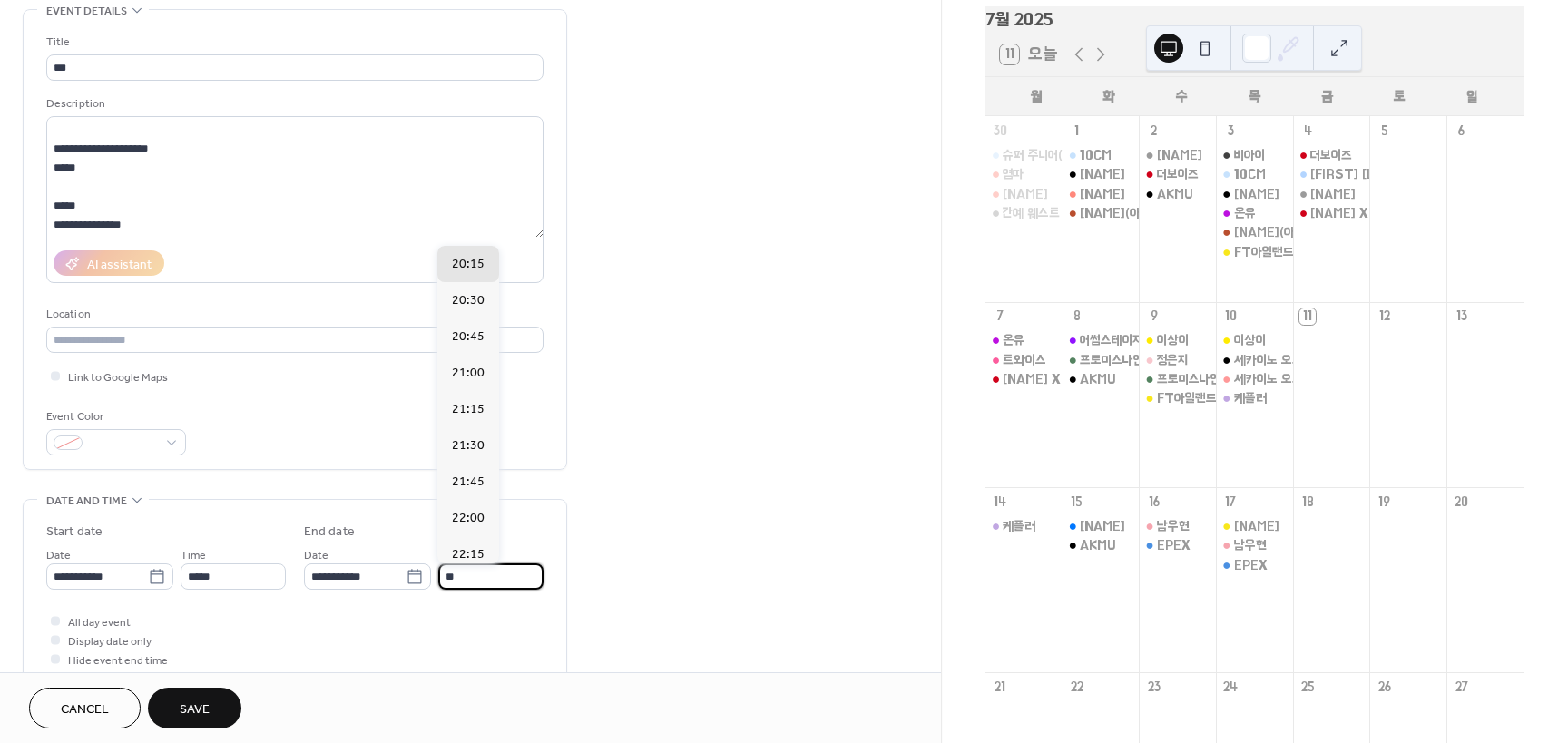 type on "*****" 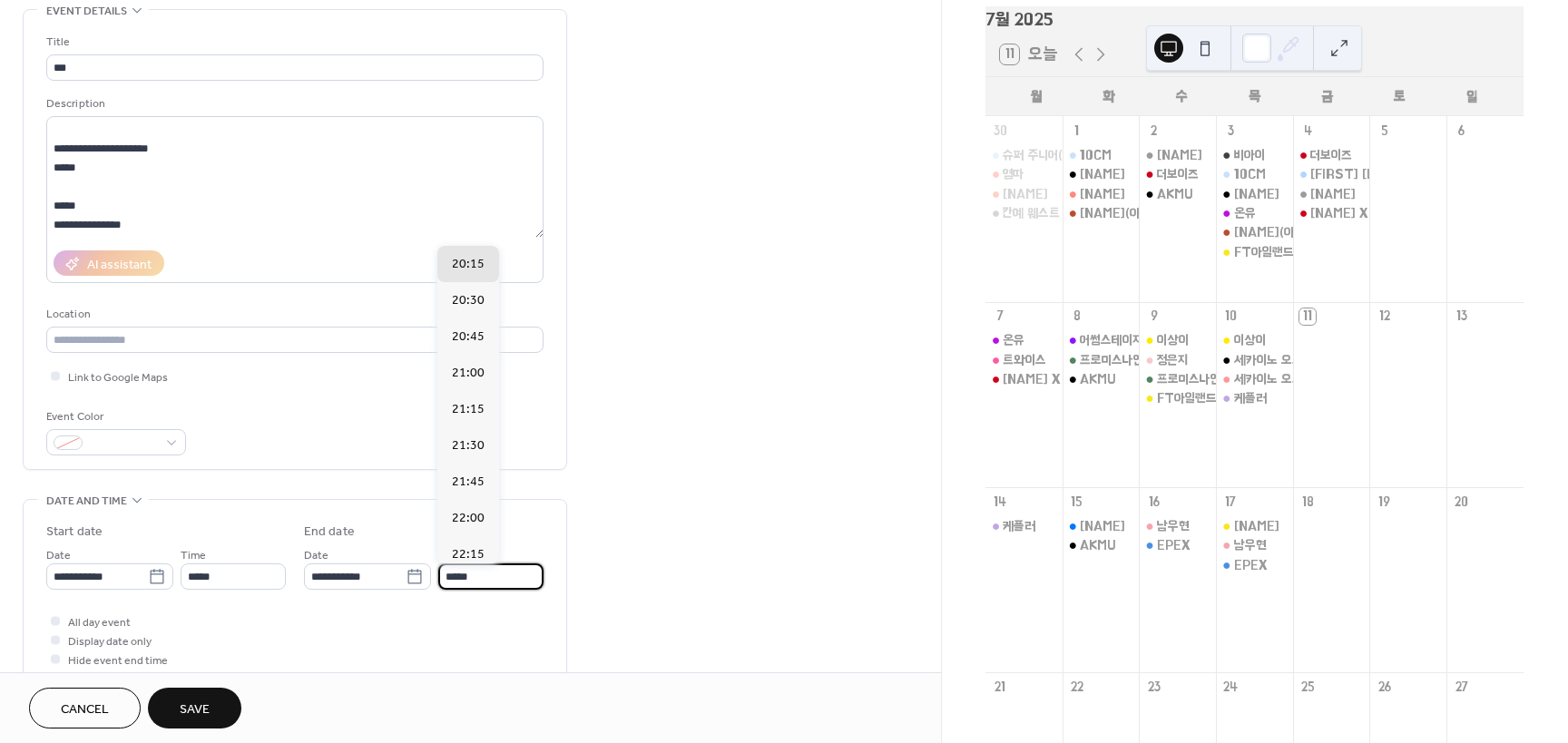 click on "**********" at bounding box center (470, 632) 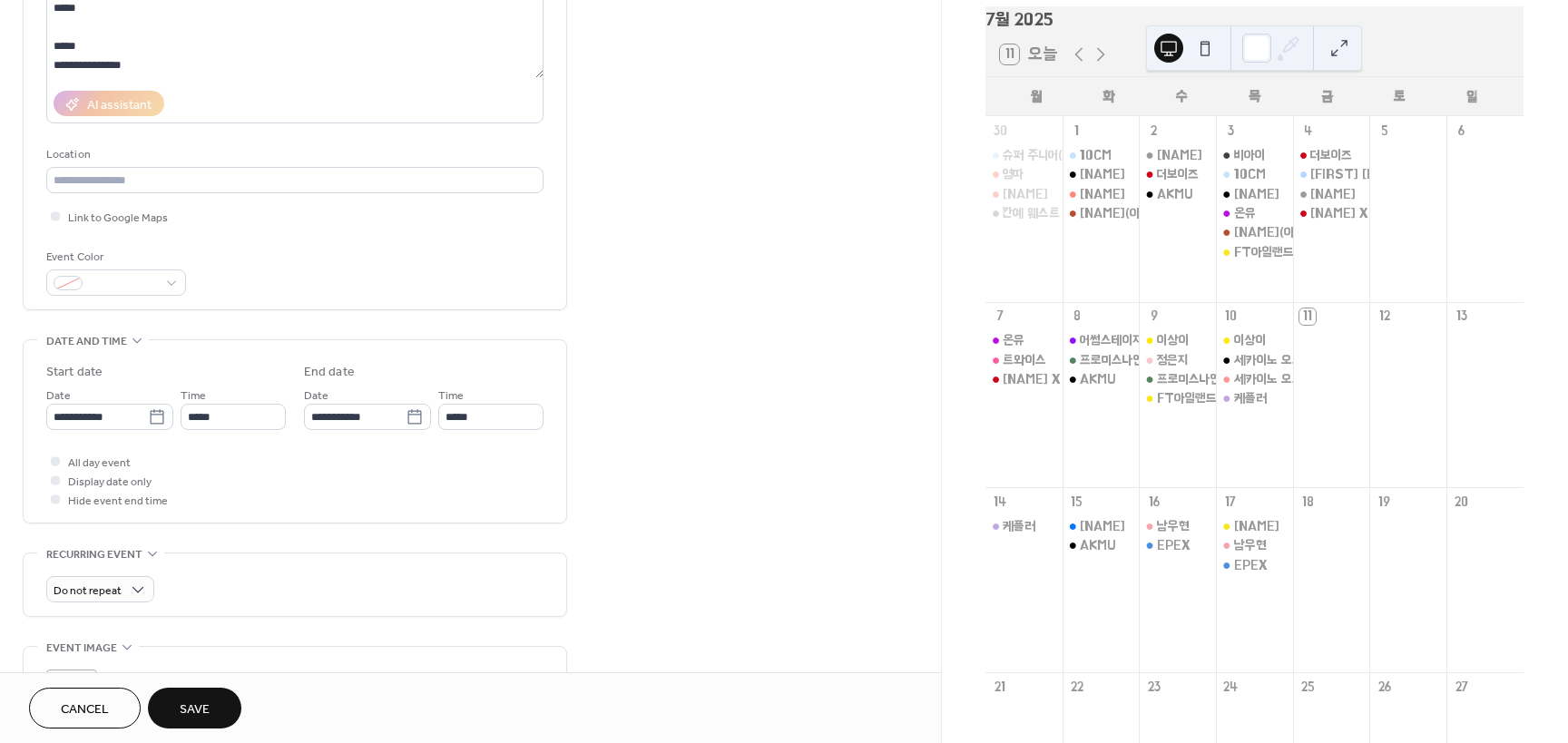 scroll, scrollTop: 675, scrollLeft: 0, axis: vertical 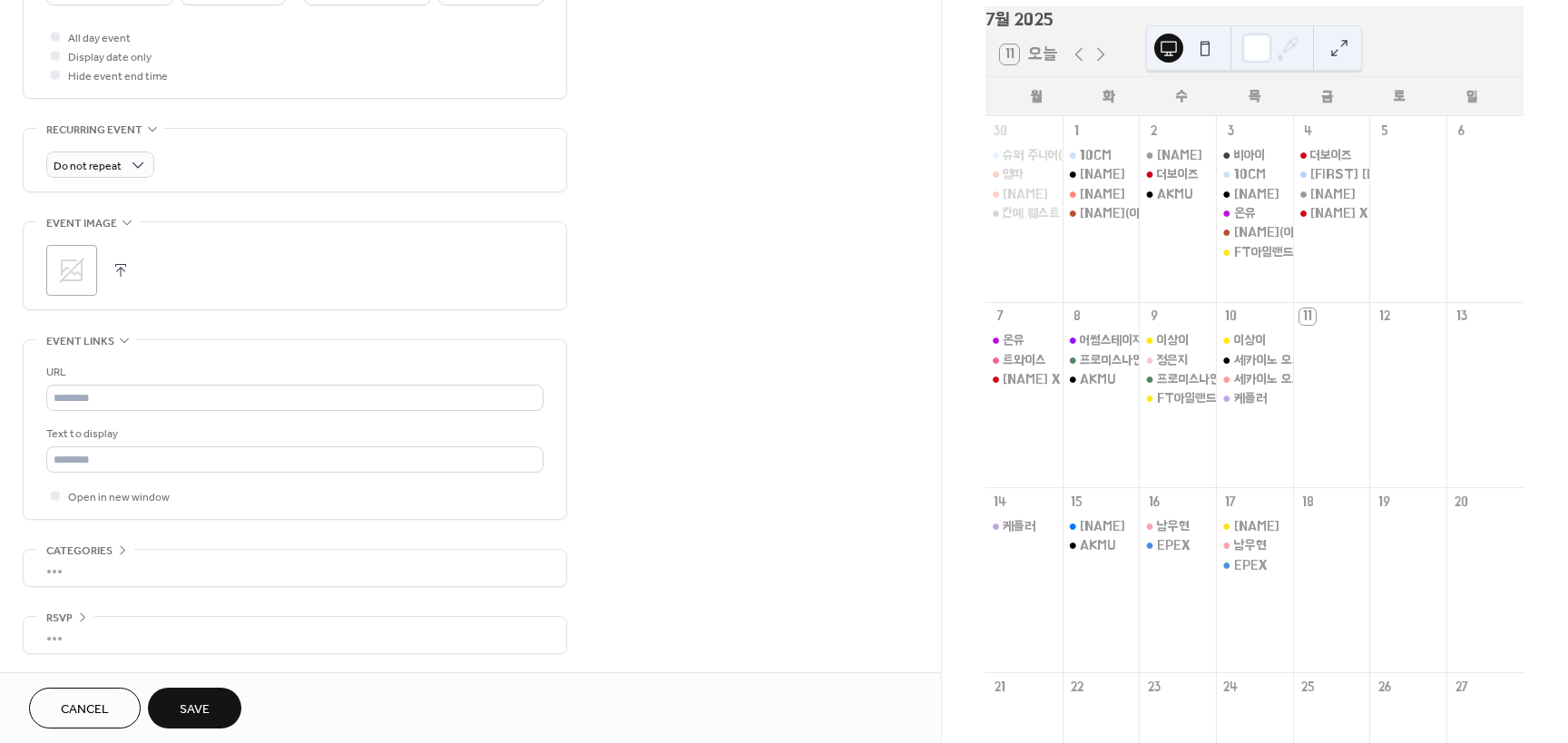 drag, startPoint x: 663, startPoint y: 401, endPoint x: 622, endPoint y: 651, distance: 253.3397 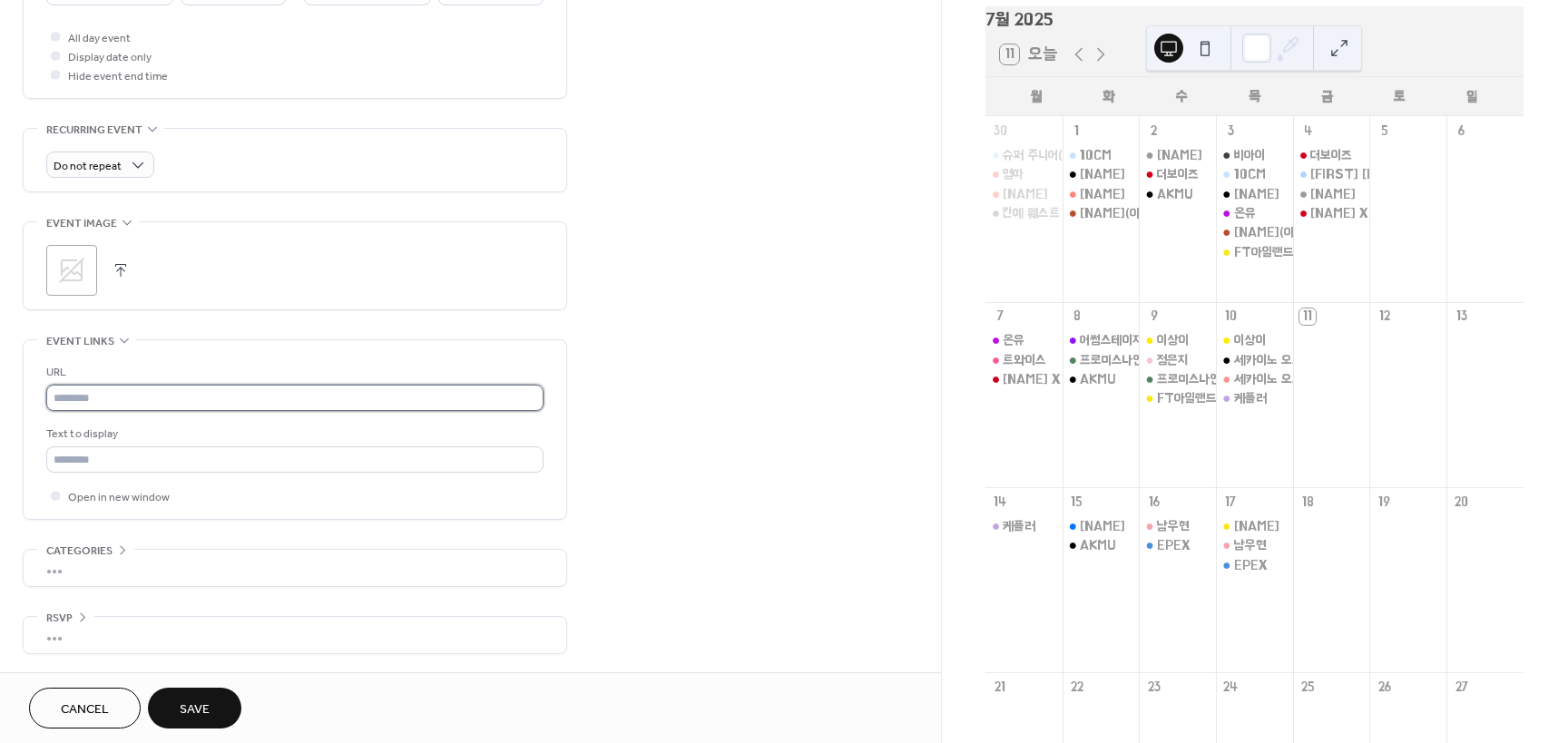 click at bounding box center [295, 397] 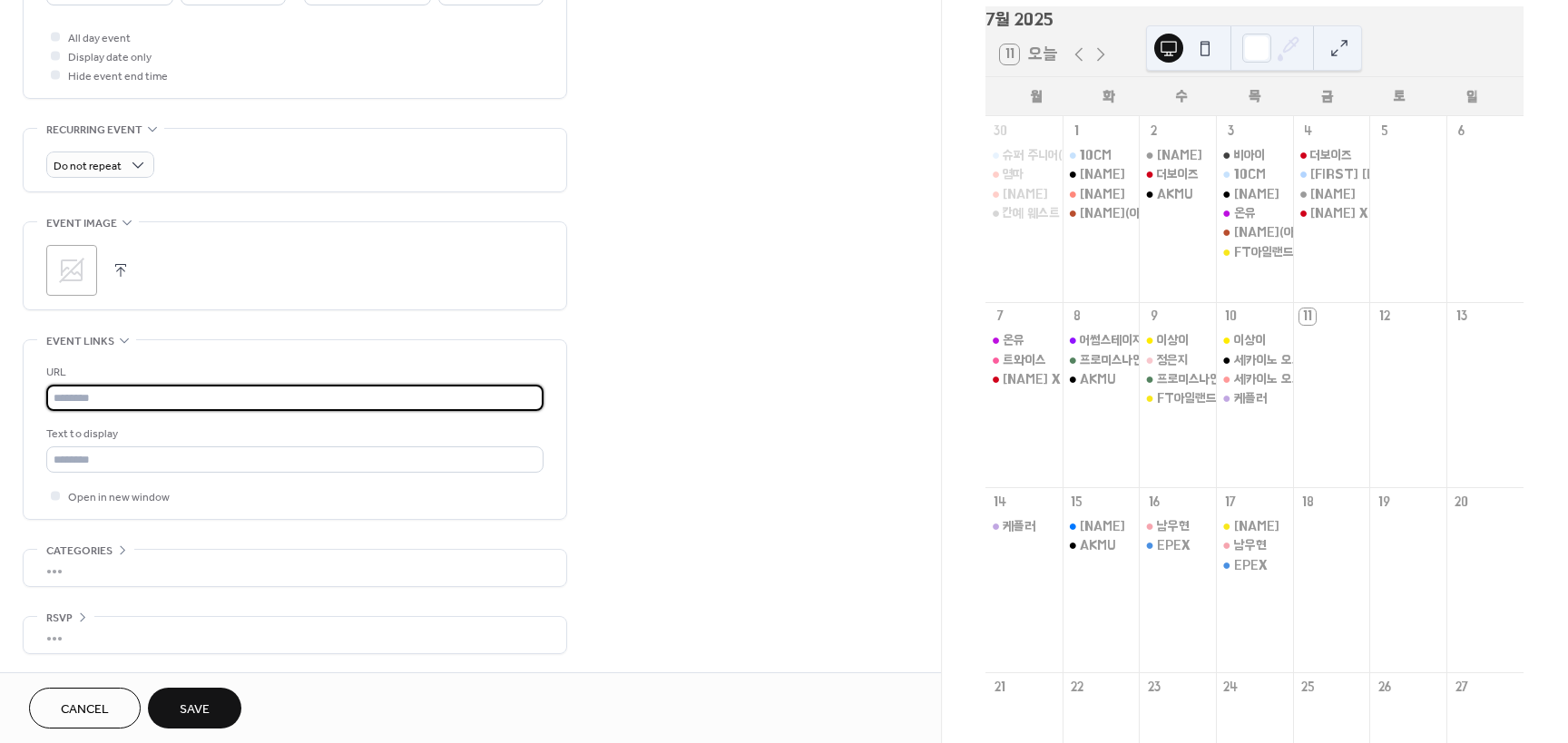 paste on "**********" 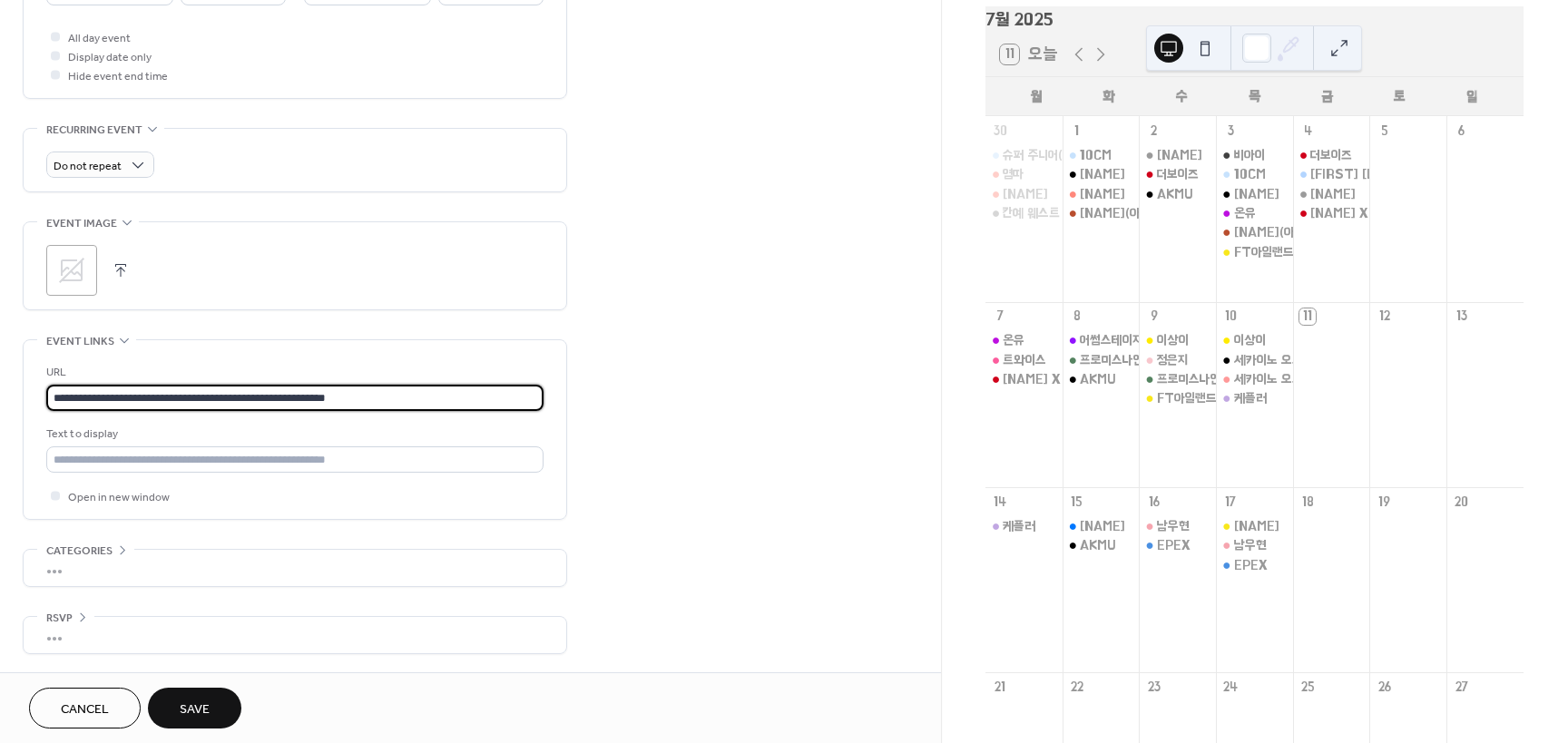 type on "**********" 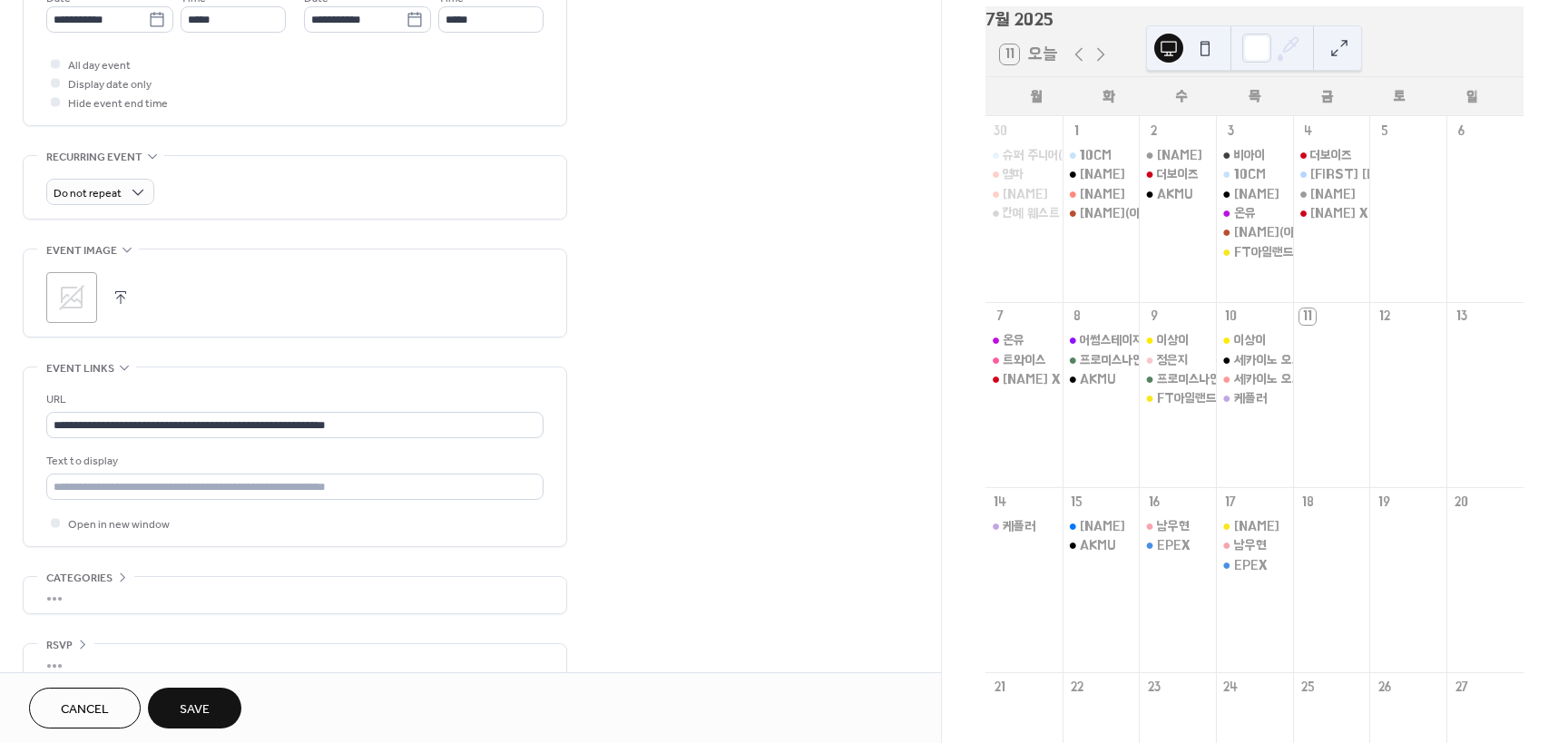 scroll, scrollTop: 378, scrollLeft: 0, axis: vertical 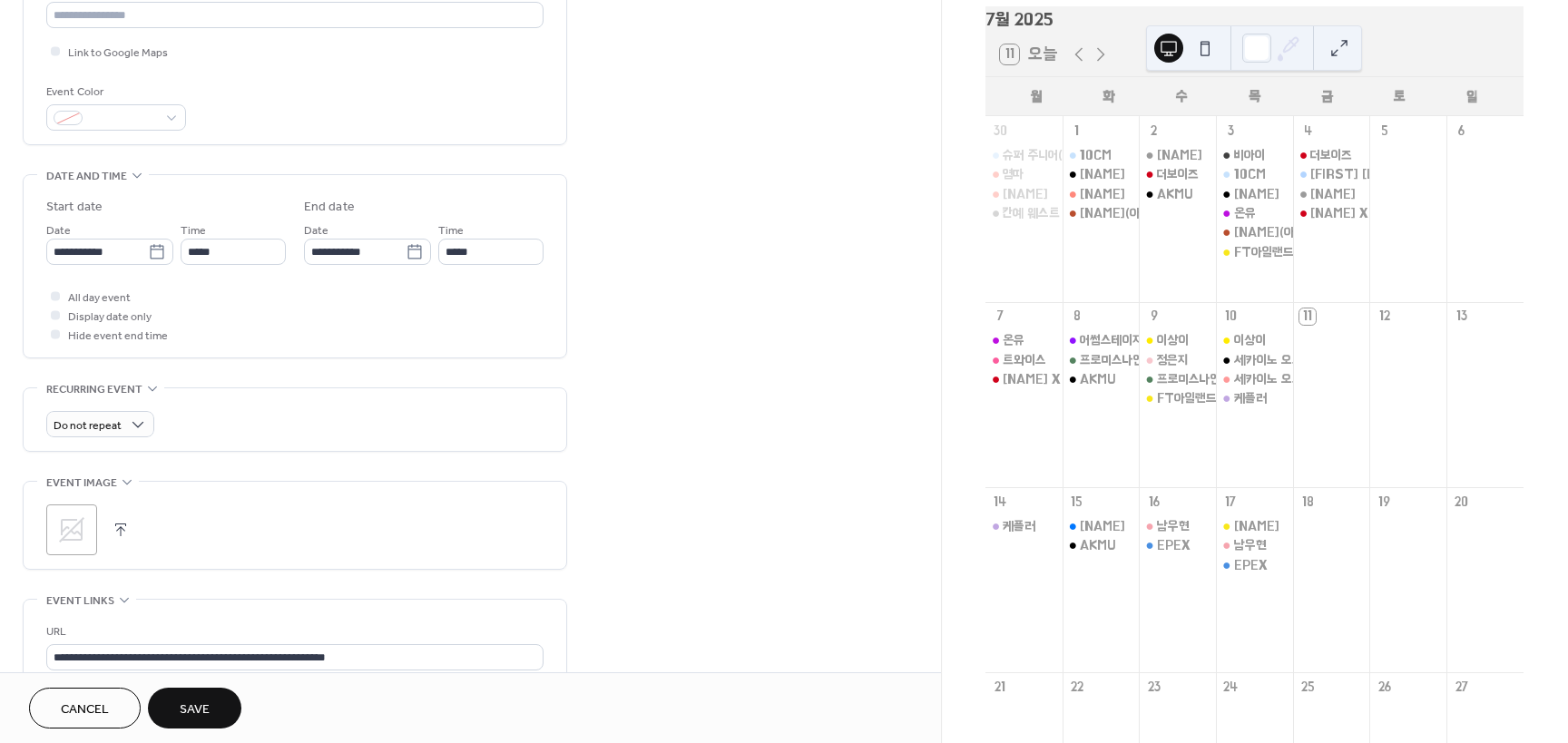 drag, startPoint x: 715, startPoint y: 159, endPoint x: 611, endPoint y: 113, distance: 113.71895 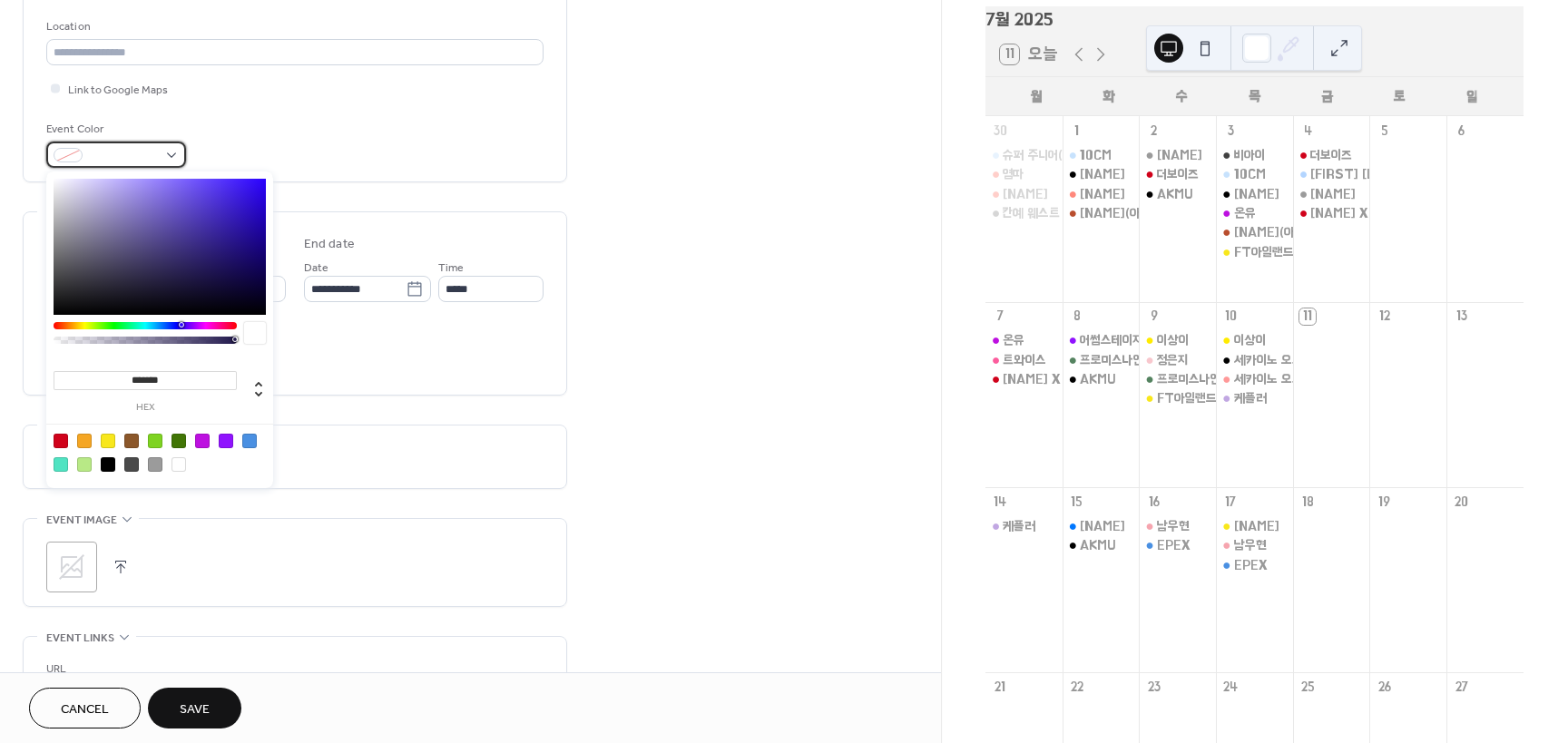 click at bounding box center [116, 154] 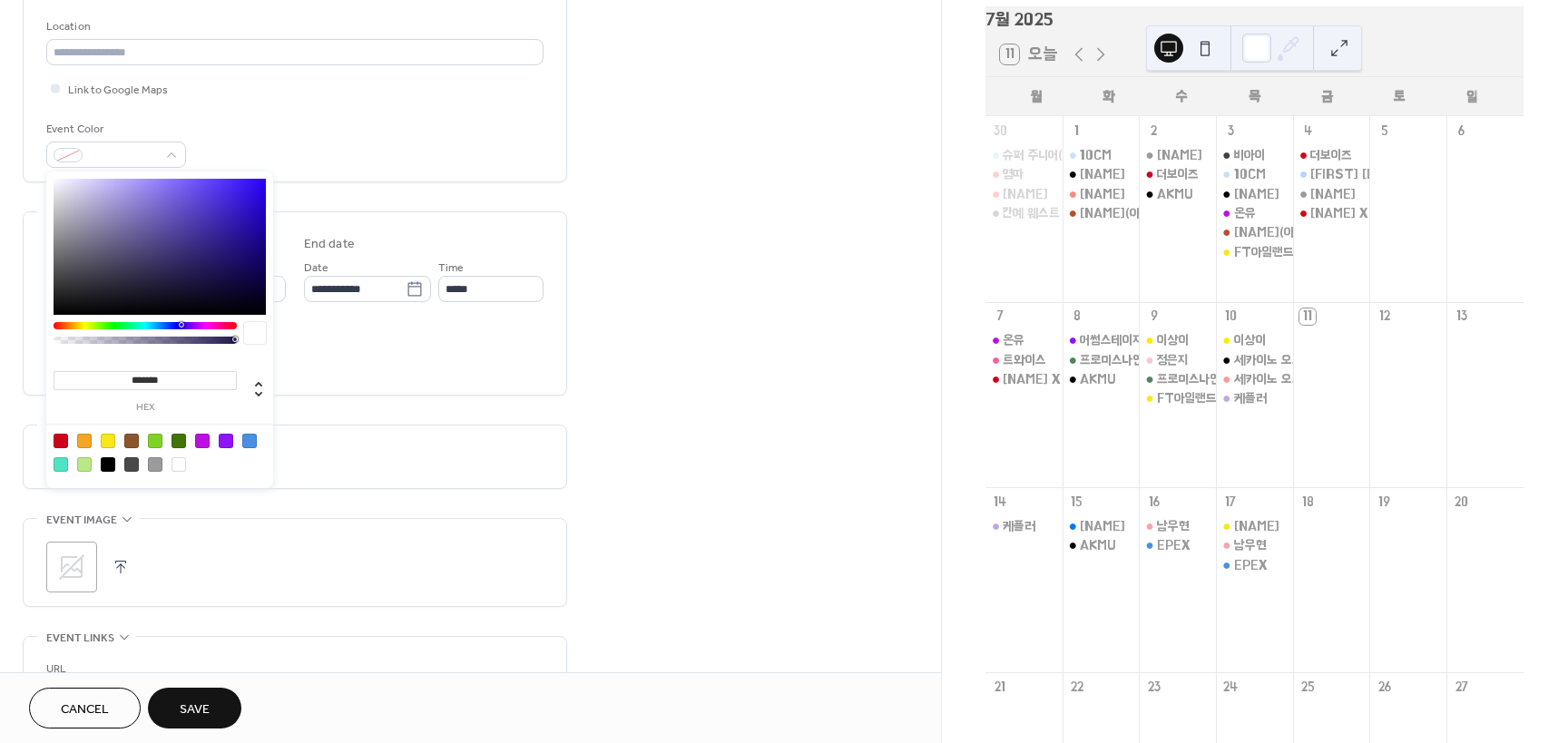 click at bounding box center (108, 464) 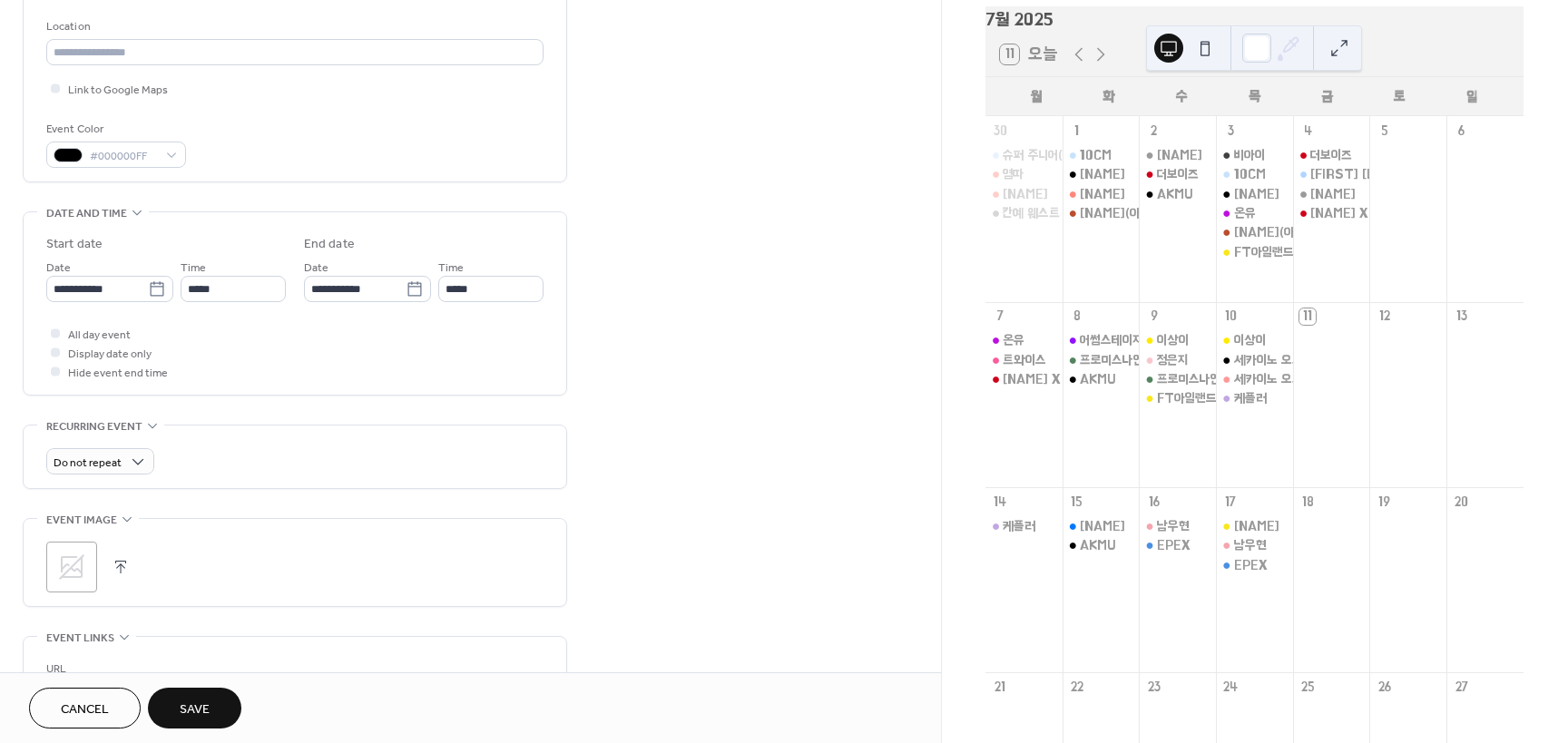click on "**********" at bounding box center (470, 345) 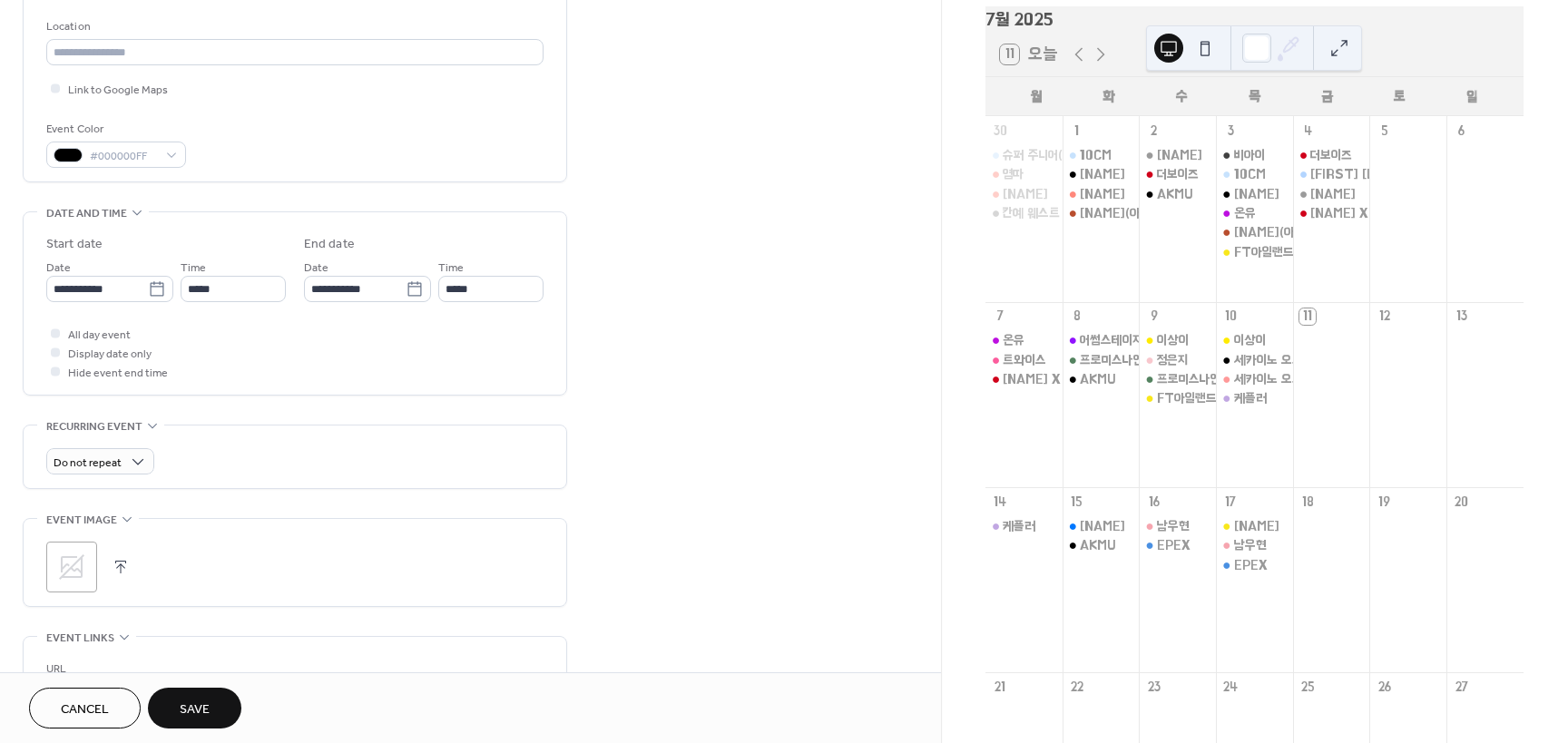 click on "**********" at bounding box center [295, -48] 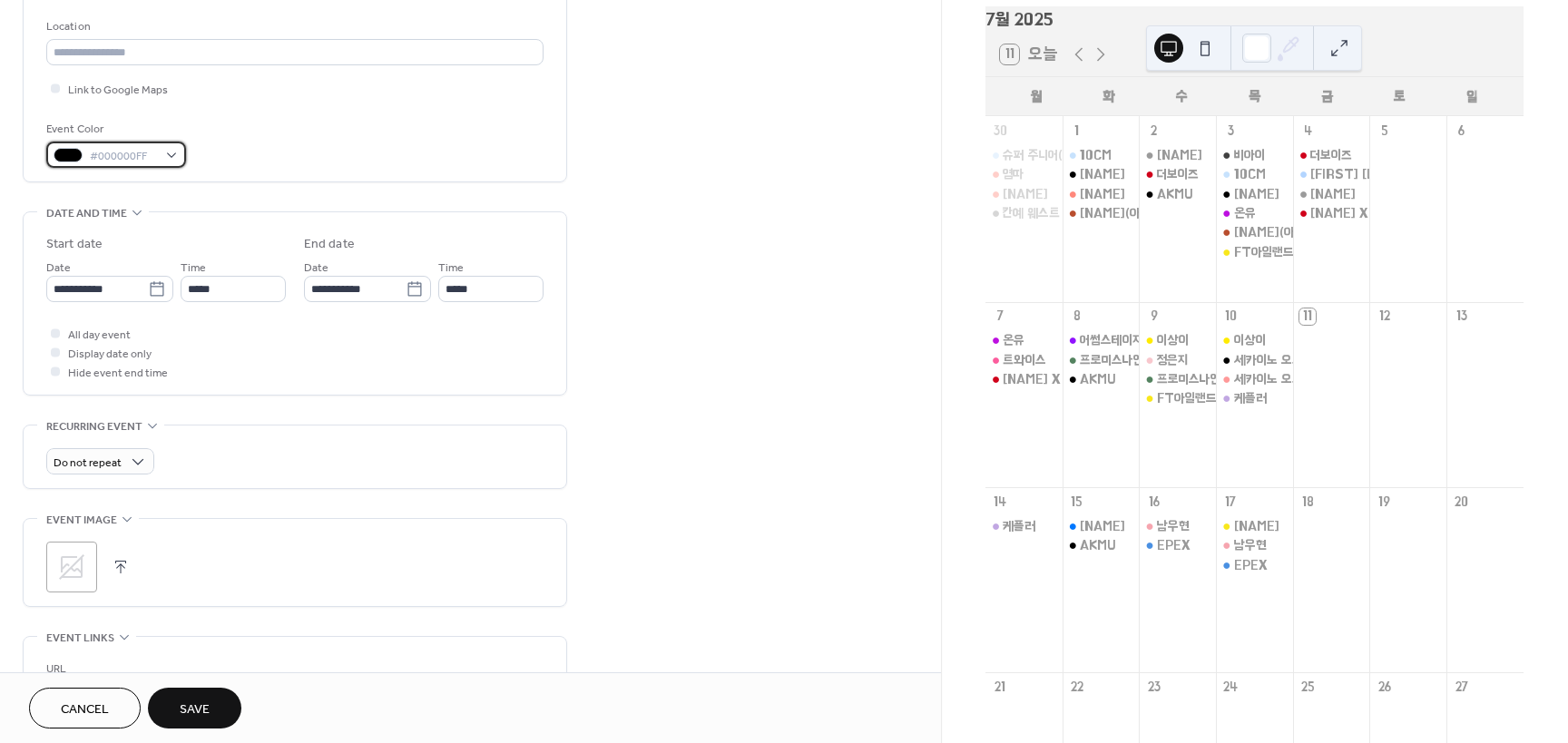 click on "#000000FF" at bounding box center (123, 156) 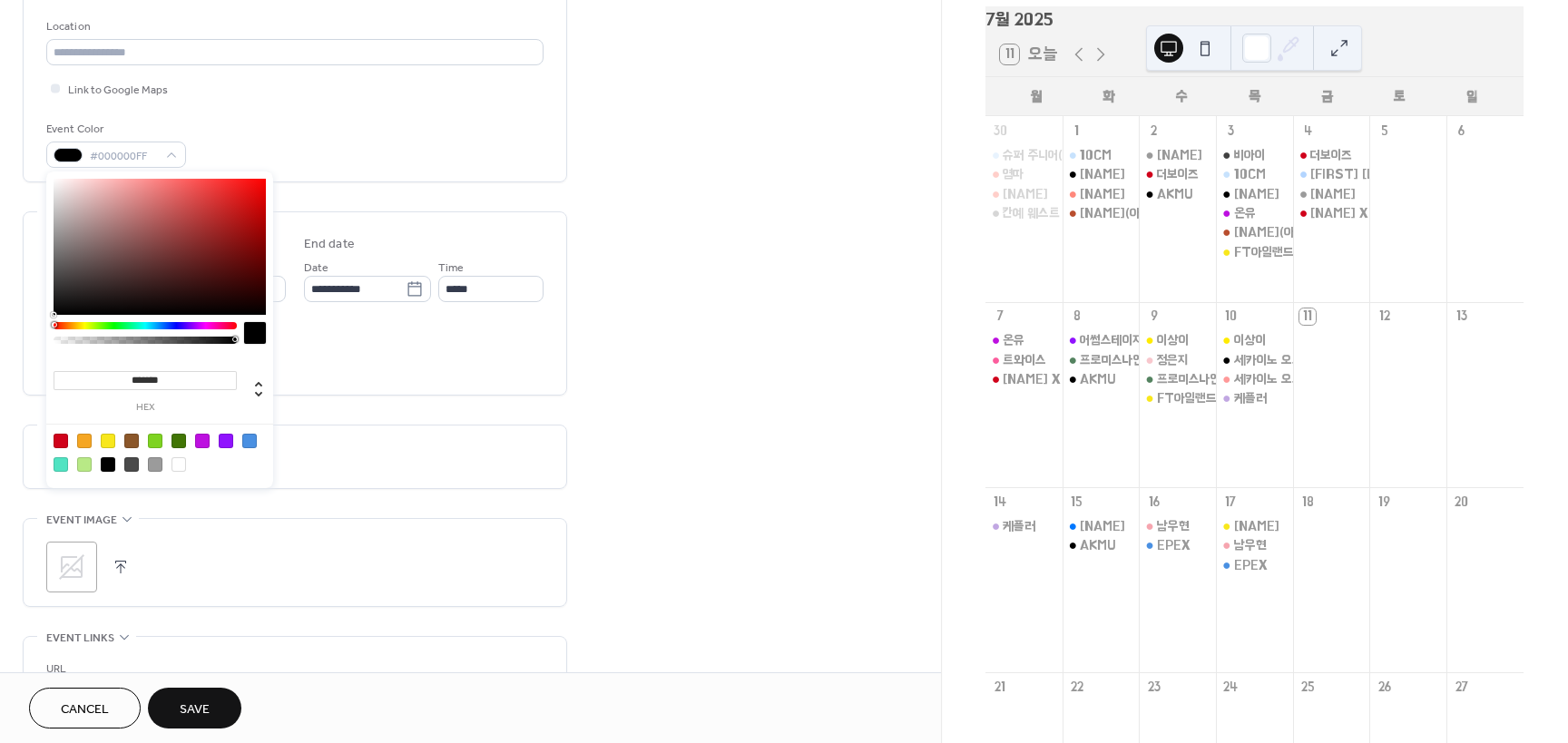 click at bounding box center (155, 464) 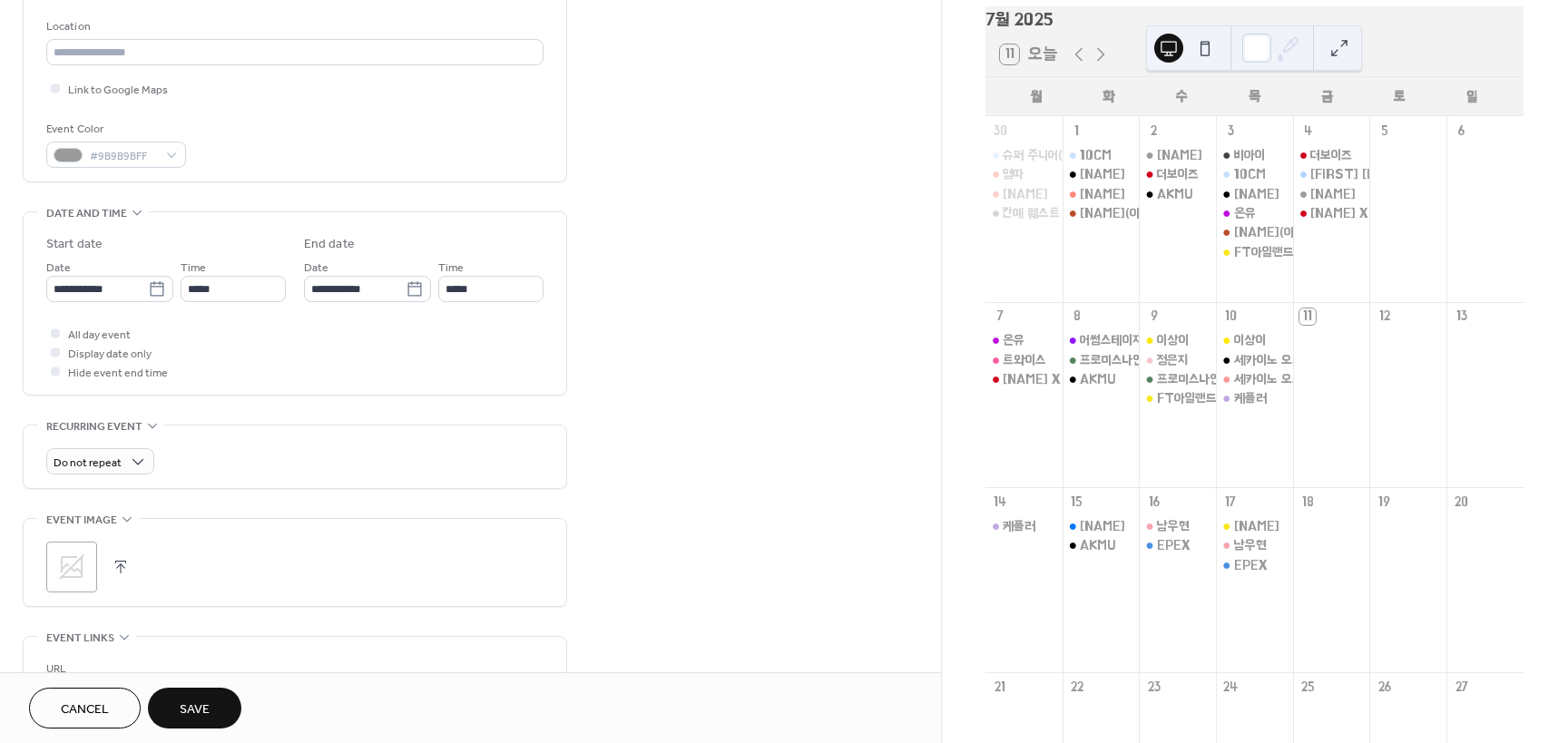 drag, startPoint x: 848, startPoint y: 338, endPoint x: 440, endPoint y: 611, distance: 490.9104 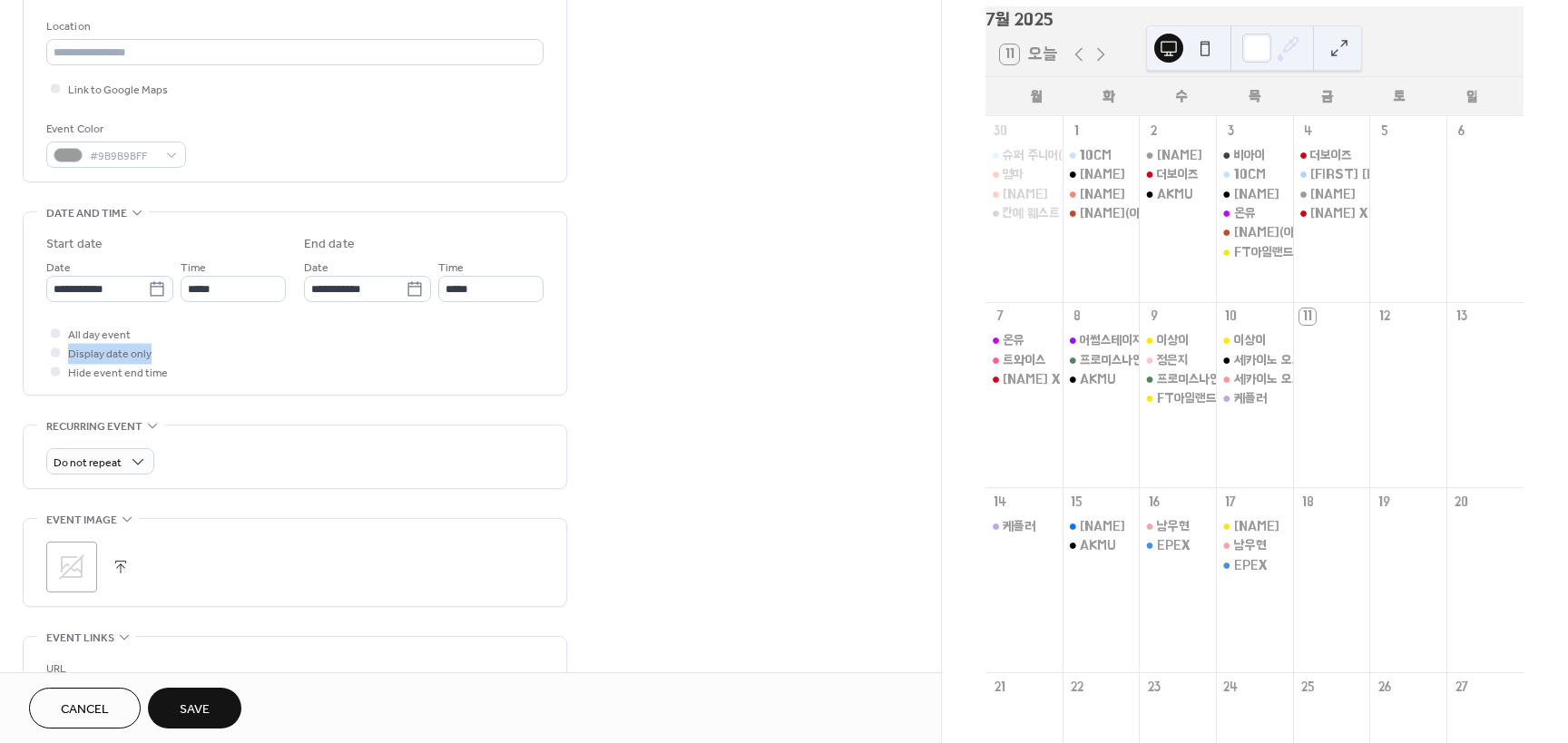 click on "Save" at bounding box center [194, 709] 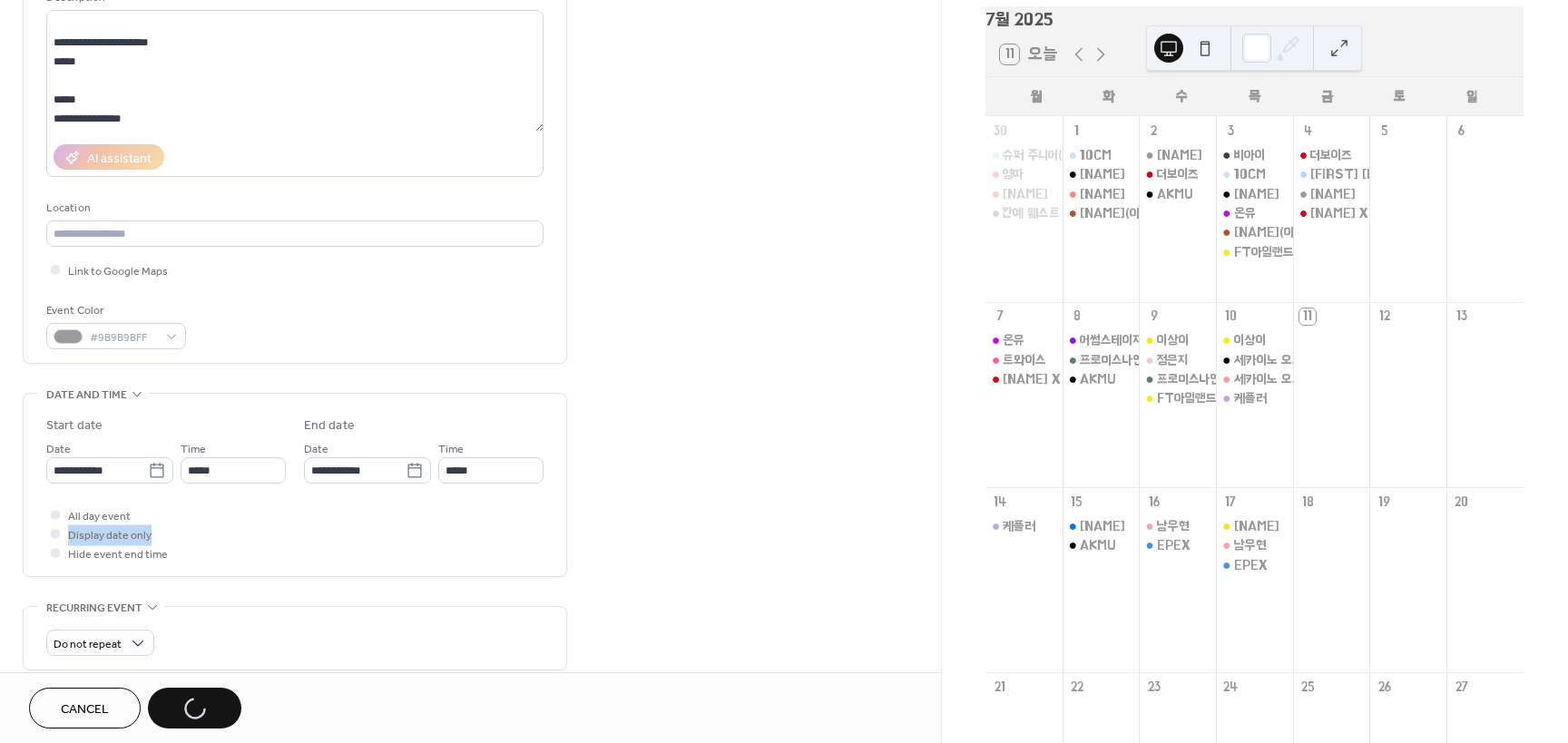 scroll, scrollTop: 106, scrollLeft: 0, axis: vertical 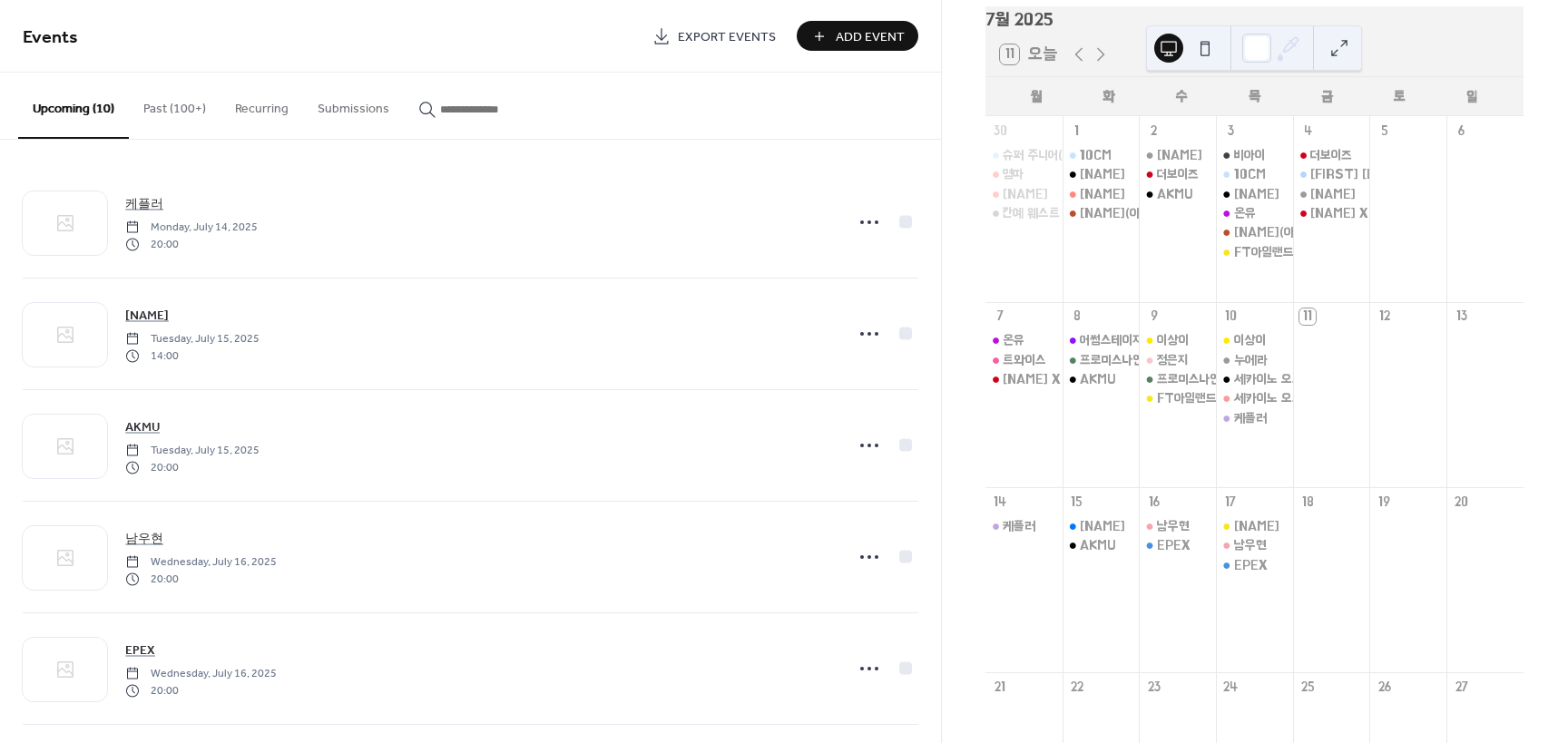 click on "Add Event" at bounding box center (858, 35) 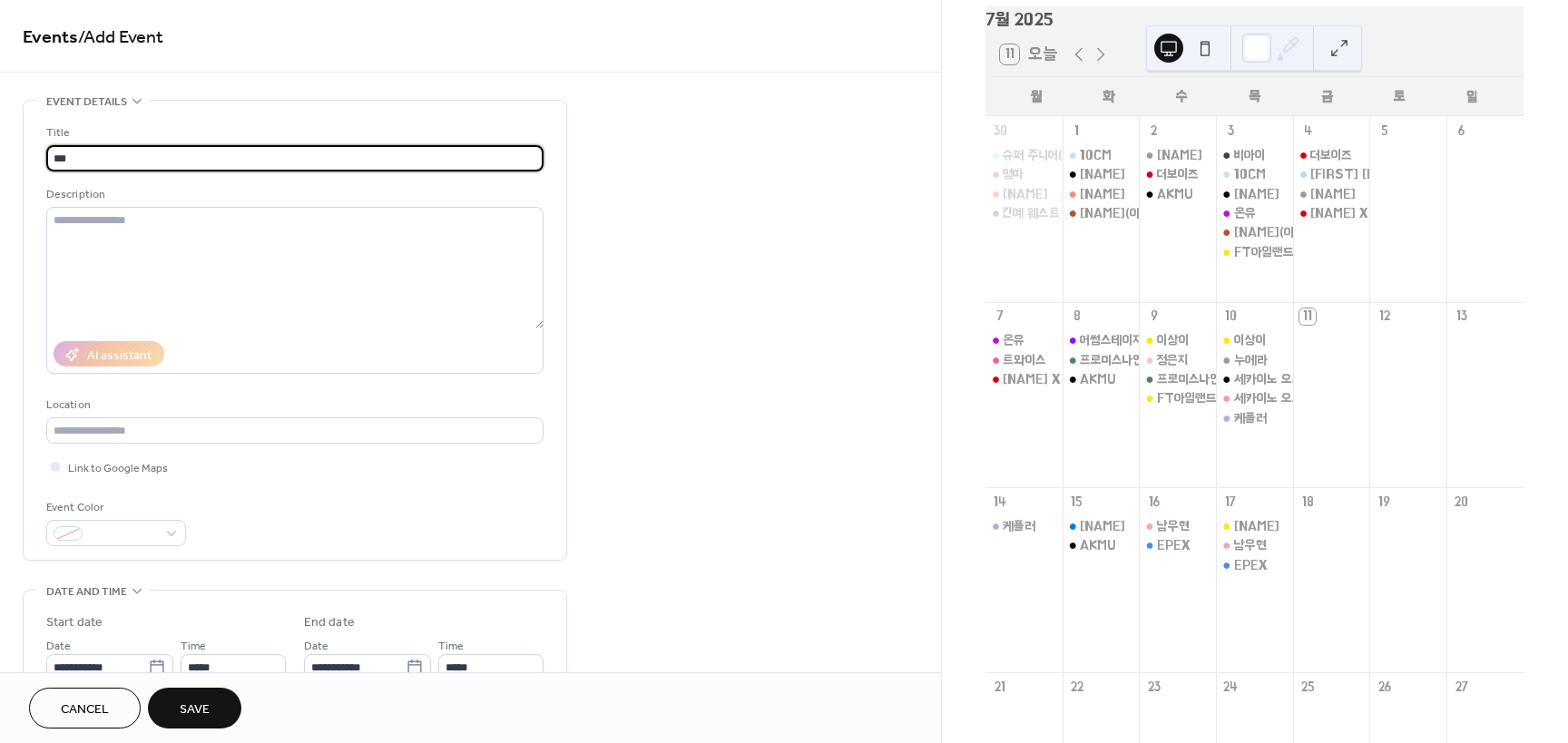 click on "***" at bounding box center (295, 158) 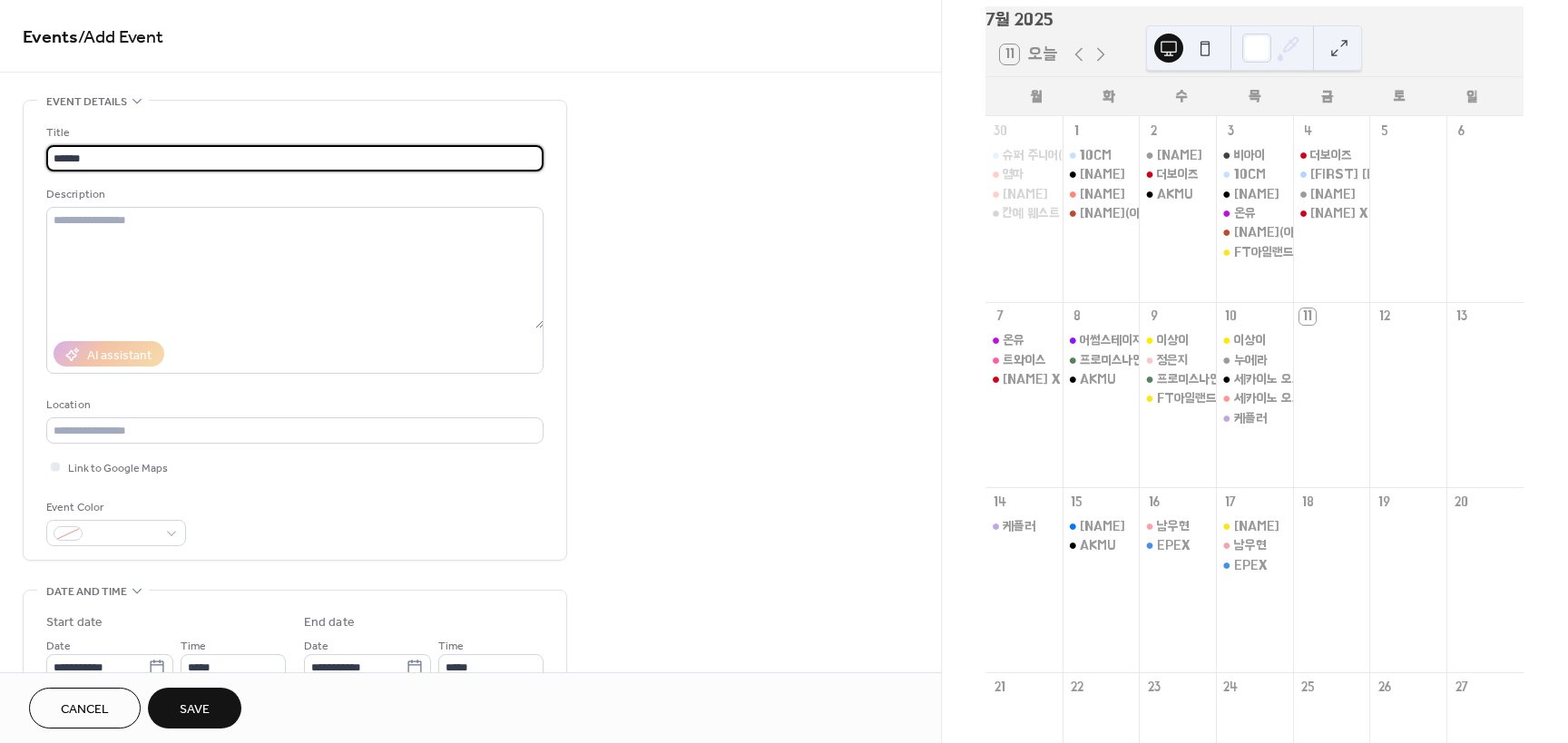type on "******" 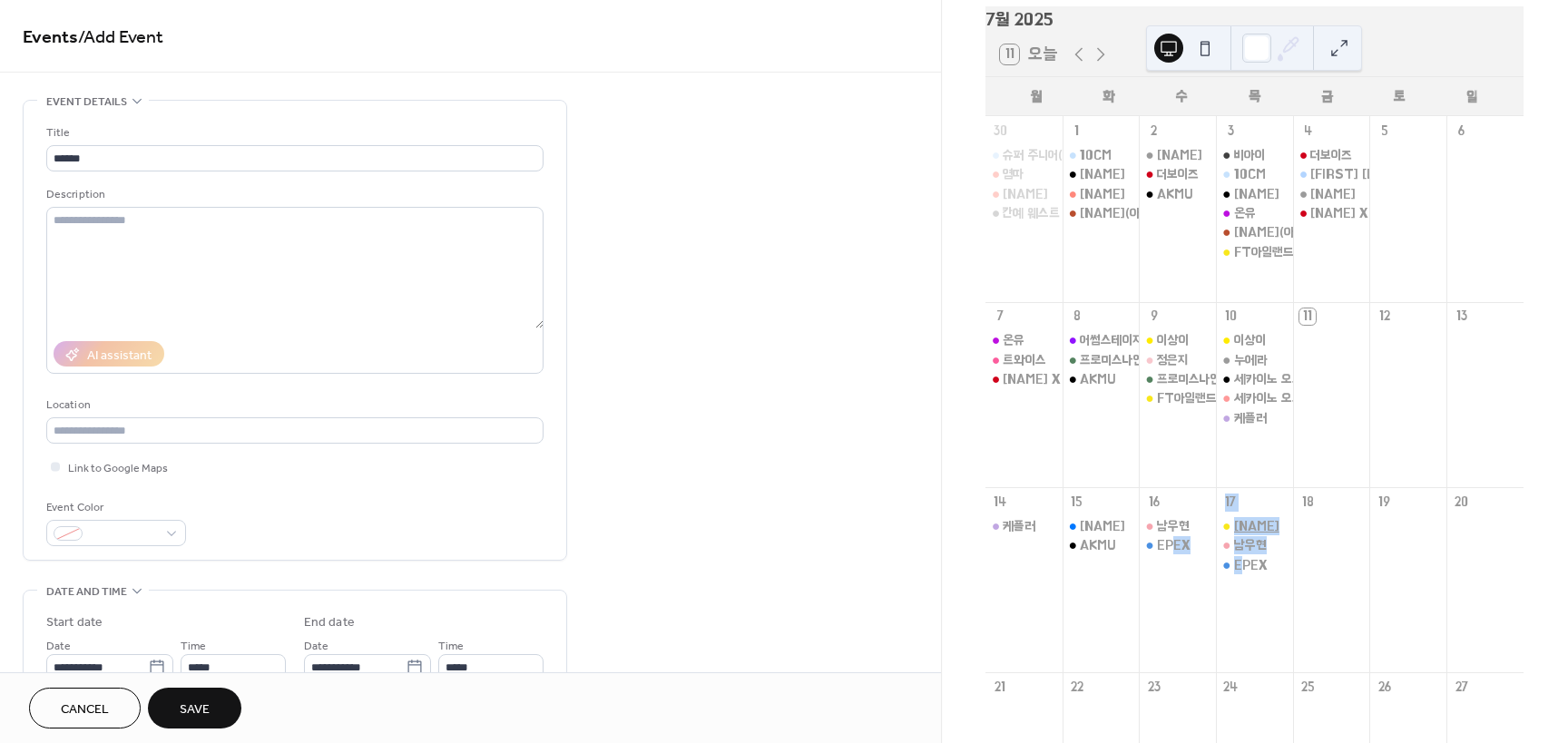 drag, startPoint x: 1180, startPoint y: 559, endPoint x: 1257, endPoint y: 545, distance: 78.262379 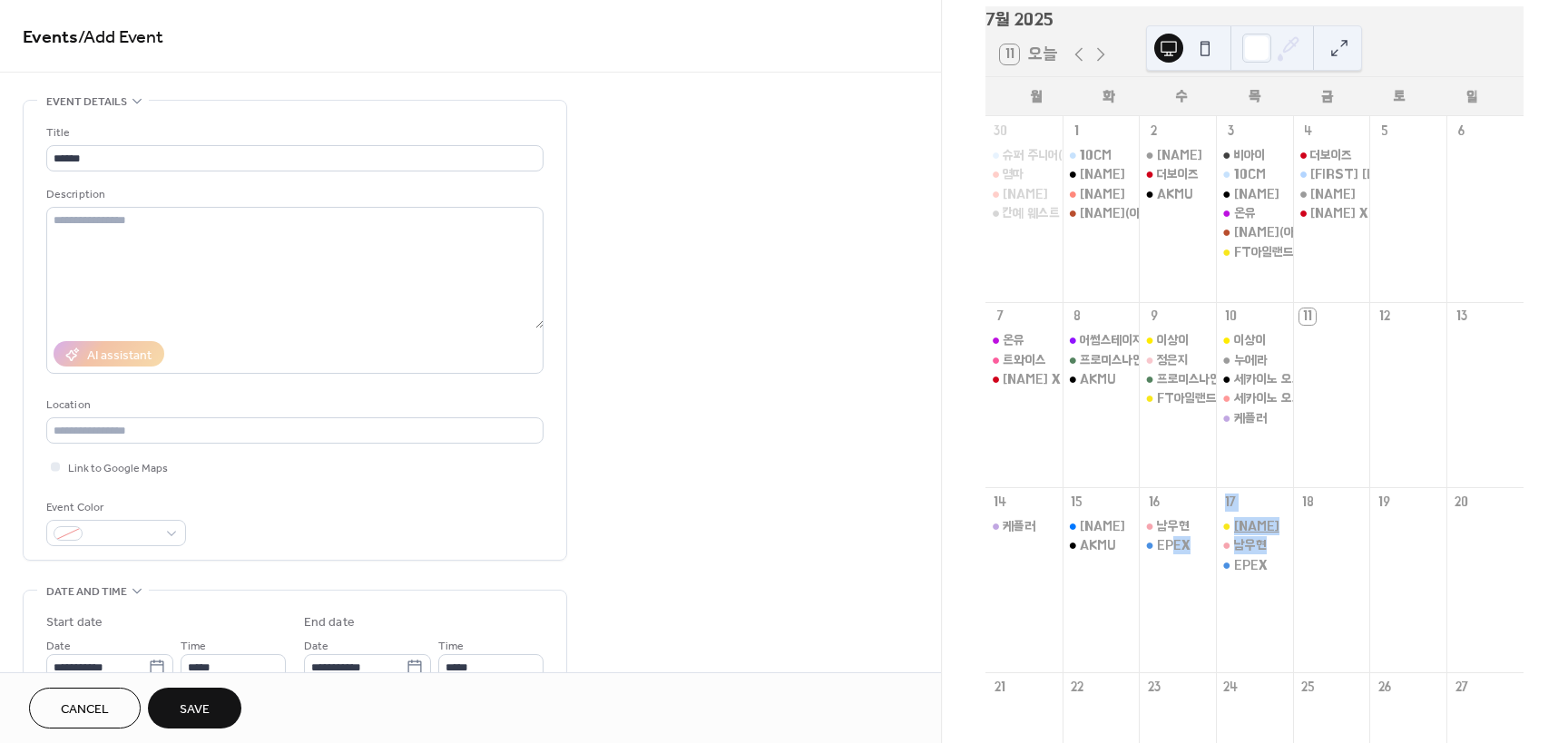 click on "[NAME]" at bounding box center (1257, 526) 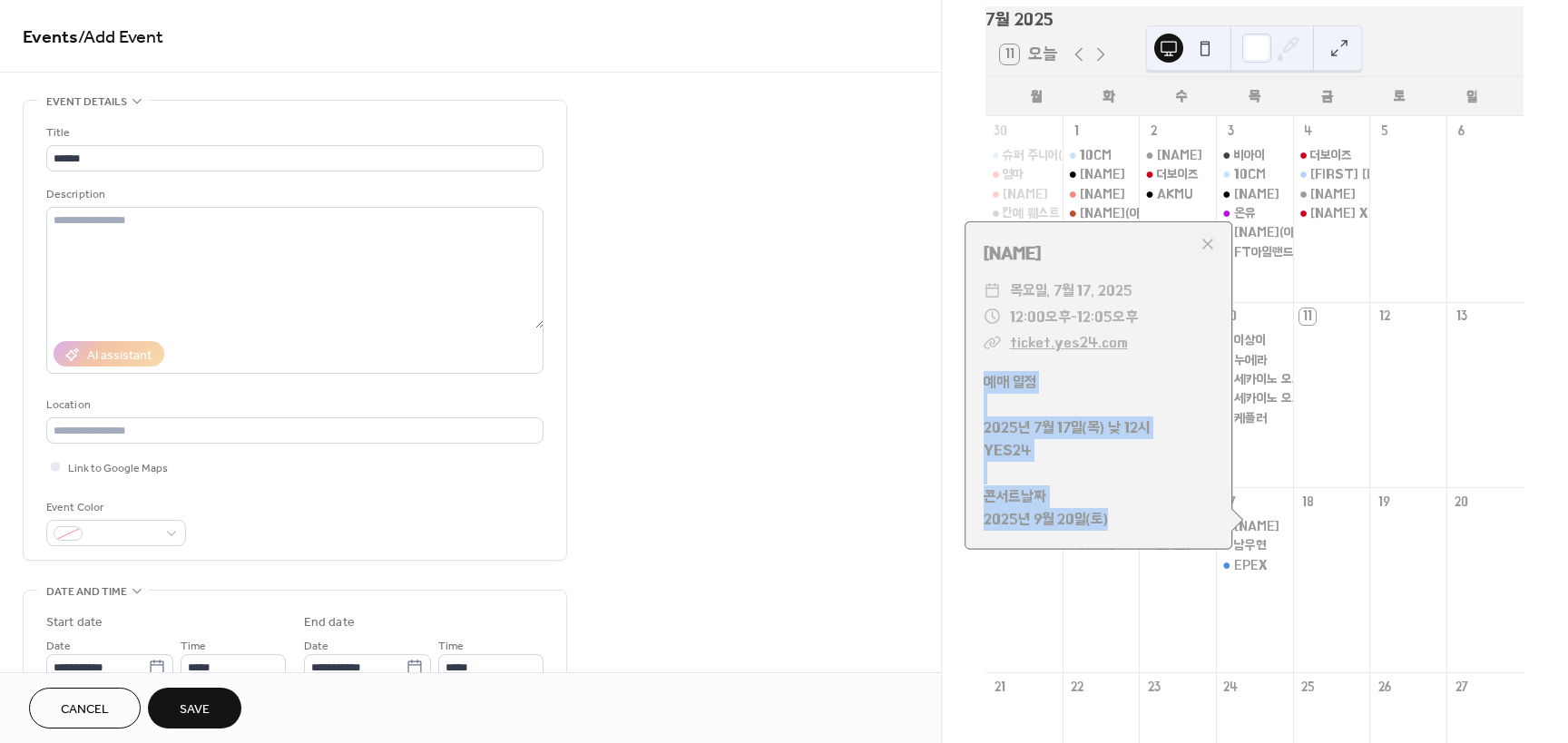 drag, startPoint x: 1000, startPoint y: 407, endPoint x: 1172, endPoint y: 546, distance: 221.14475 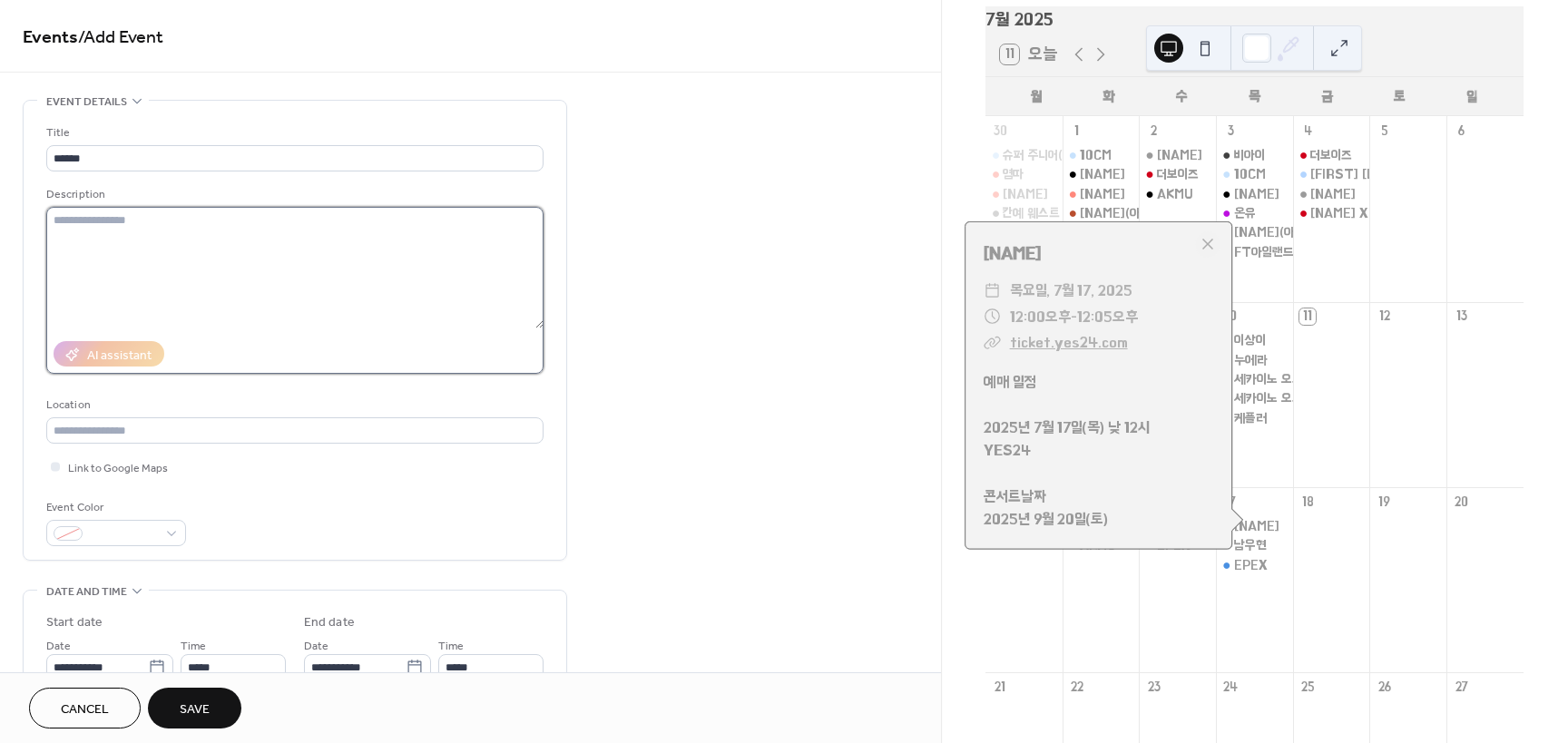 click at bounding box center (295, 268) 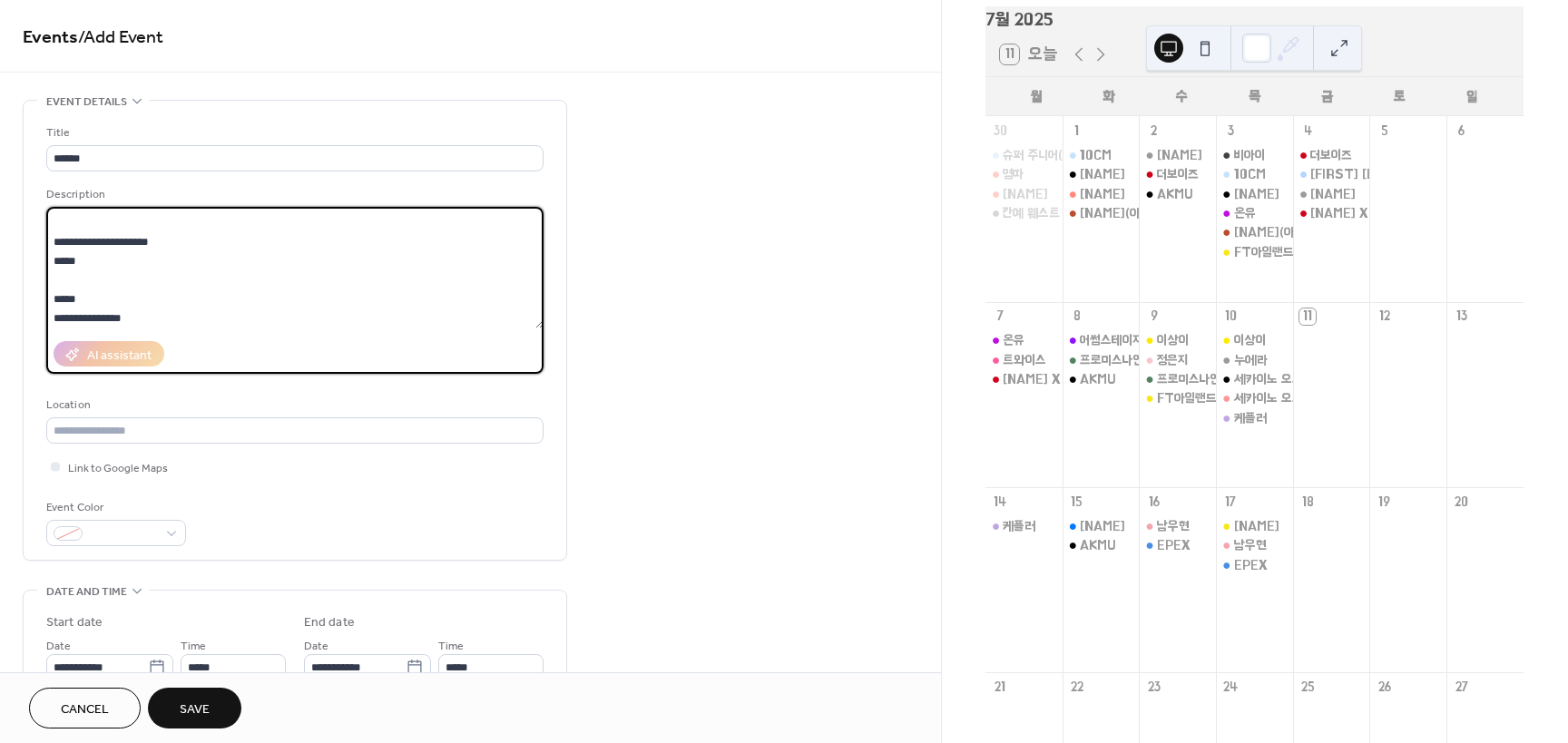 scroll, scrollTop: 0, scrollLeft: 0, axis: both 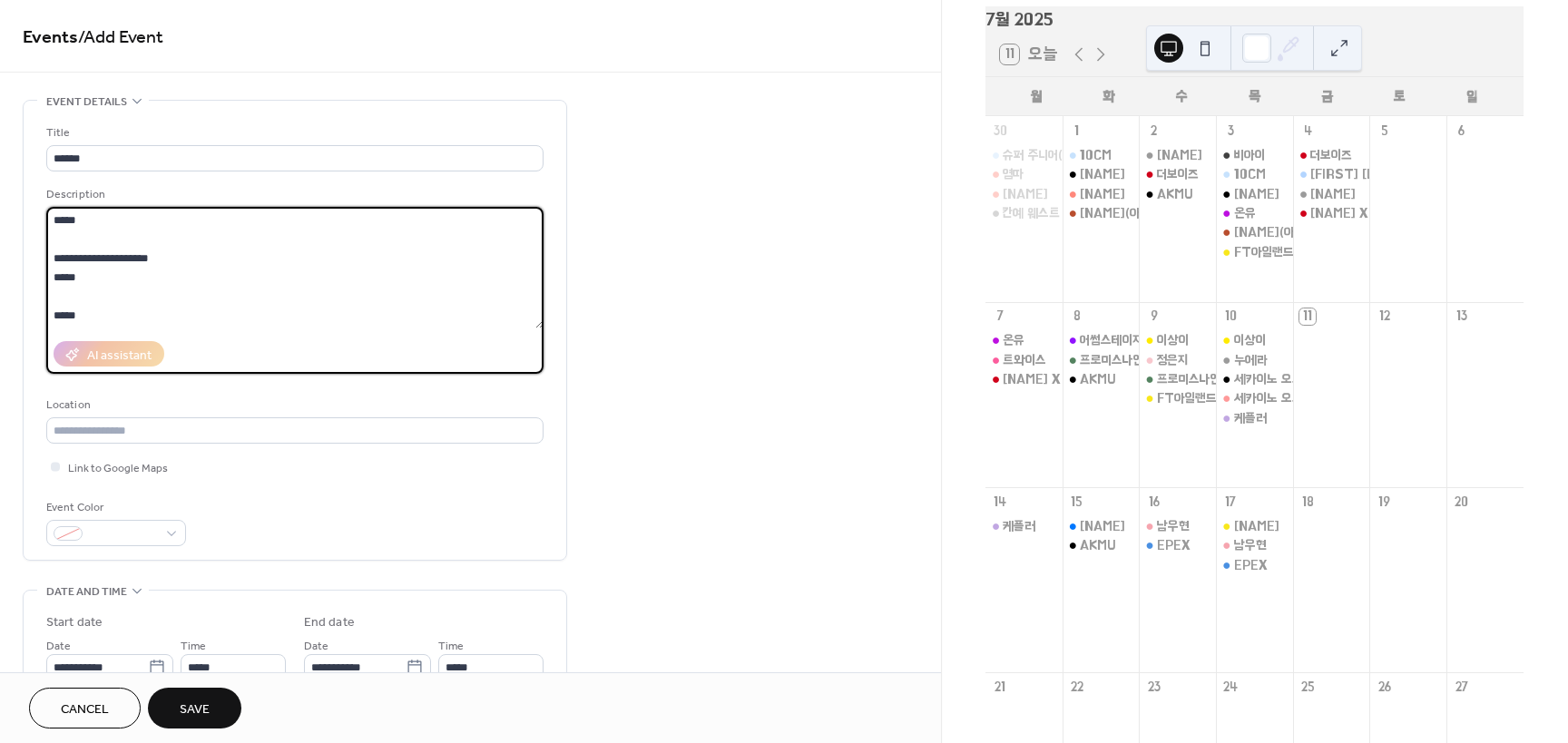 click on "**********" at bounding box center [295, 268] 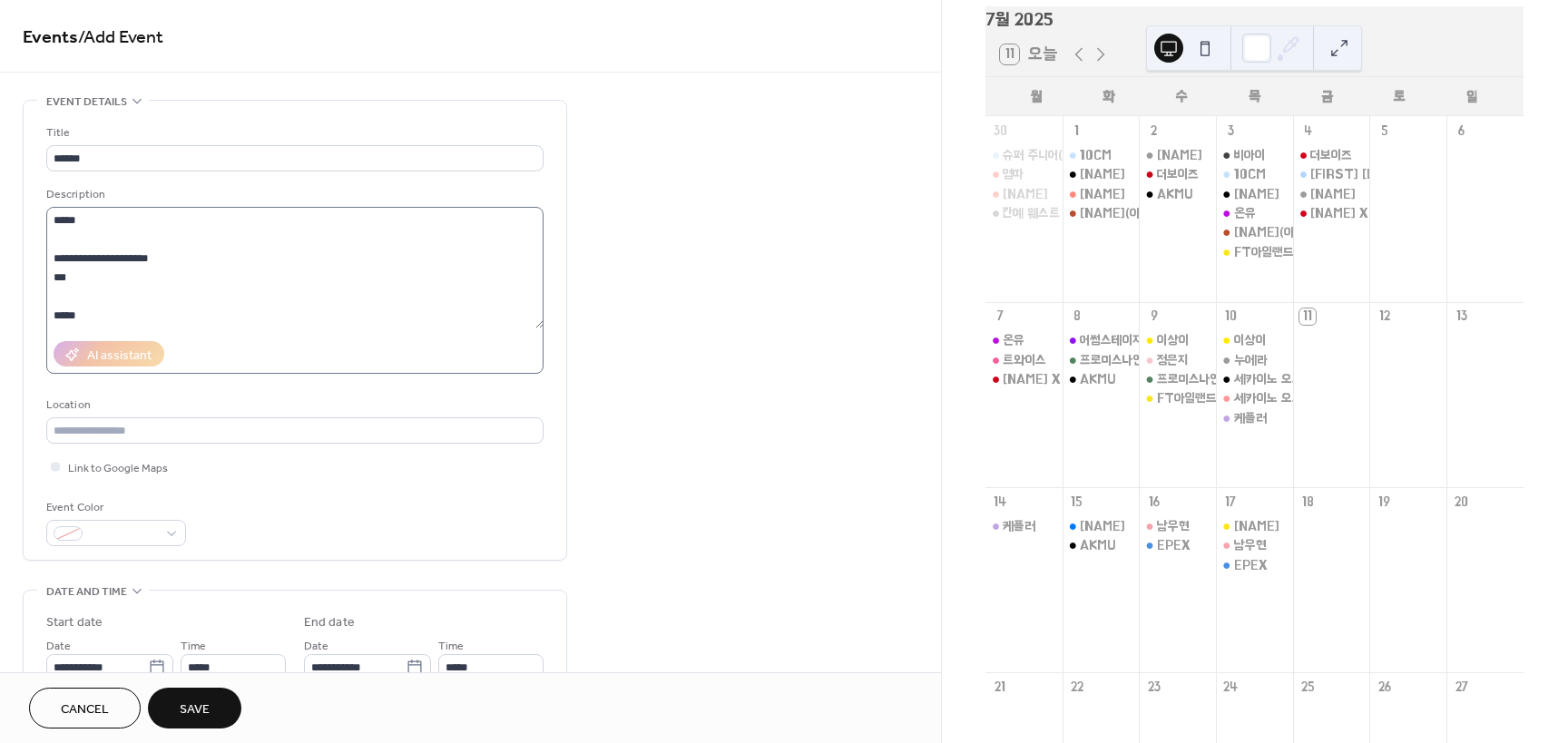 scroll, scrollTop: 19, scrollLeft: 0, axis: vertical 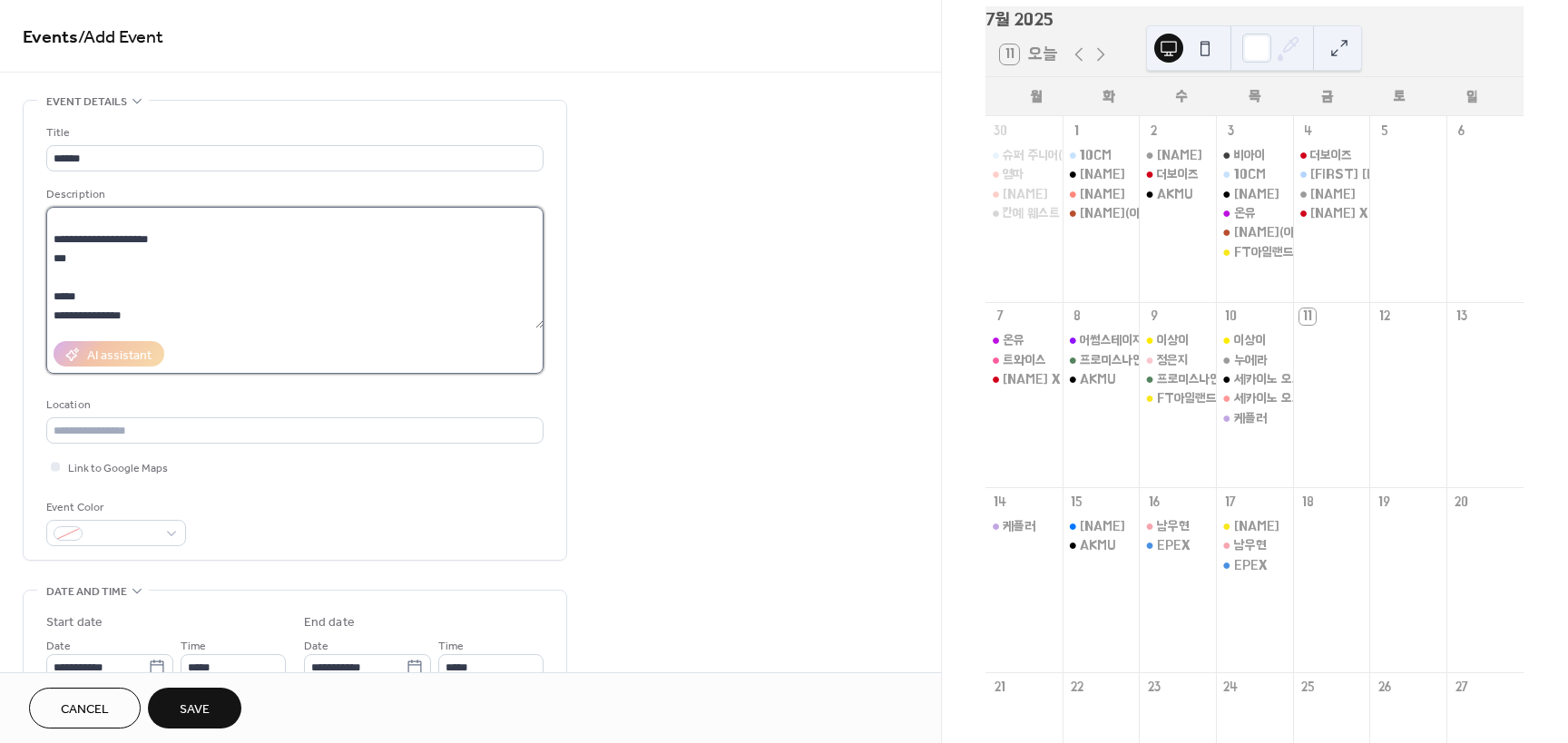 click on "**********" at bounding box center (295, 268) 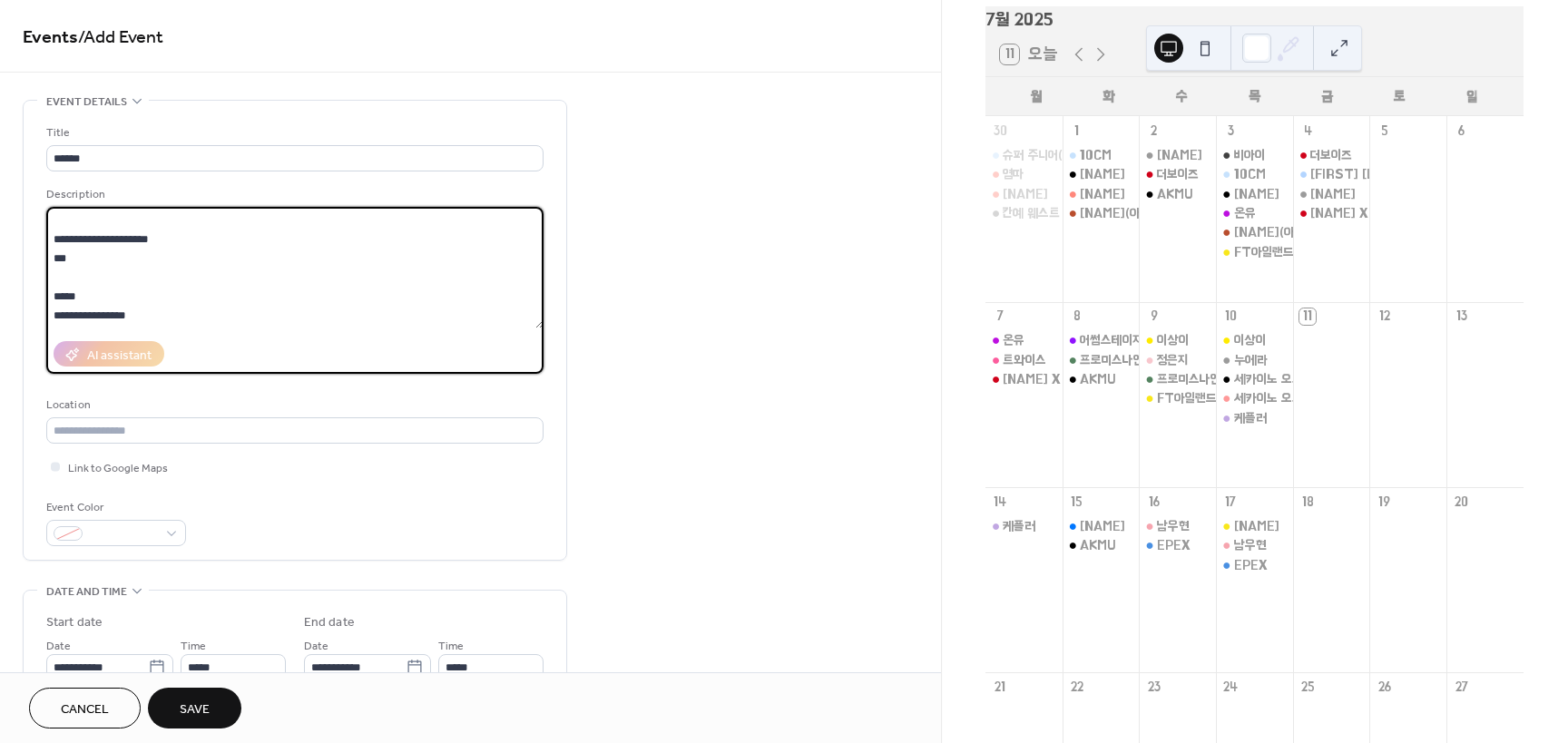 scroll, scrollTop: 0, scrollLeft: 0, axis: both 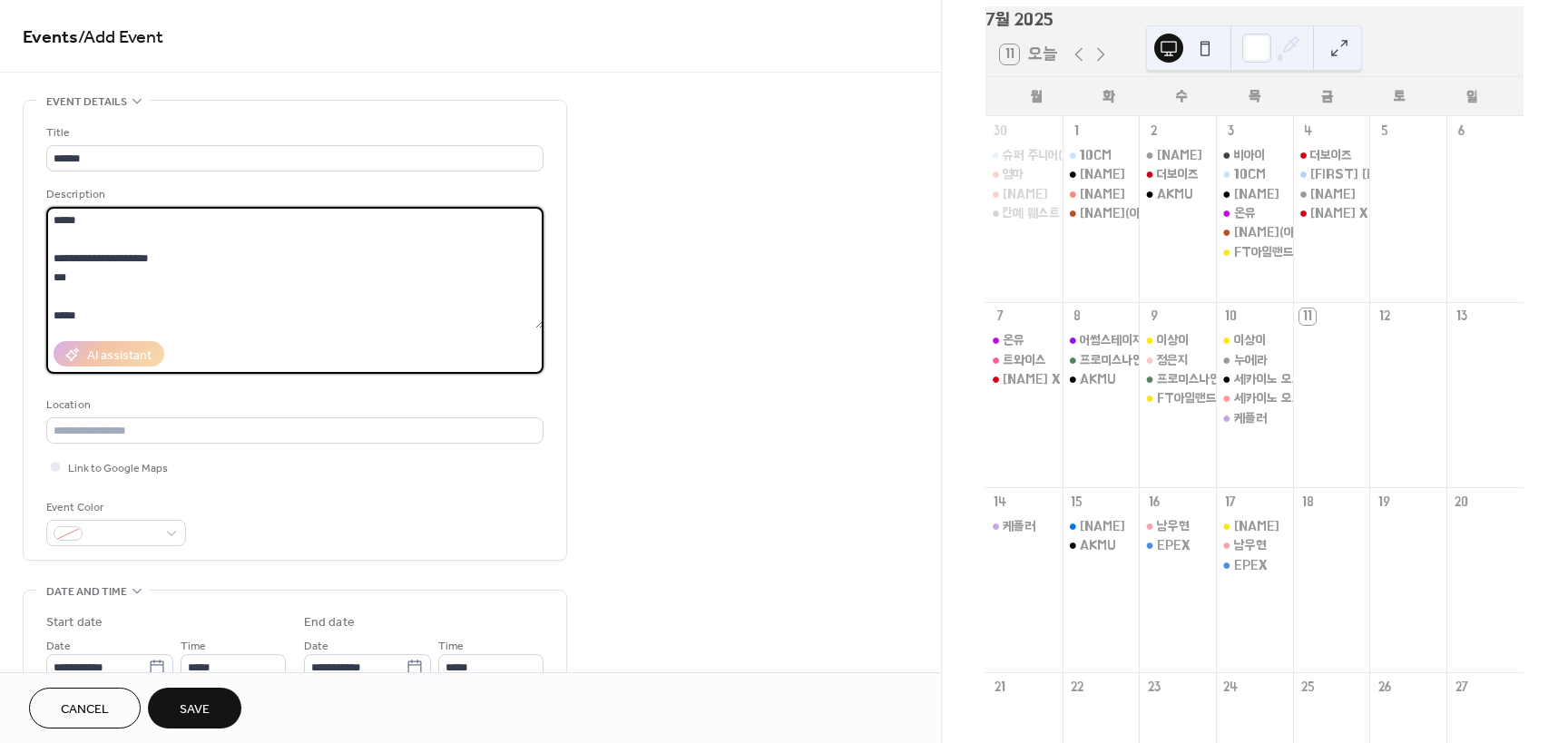 click on "**********" at bounding box center (295, 268) 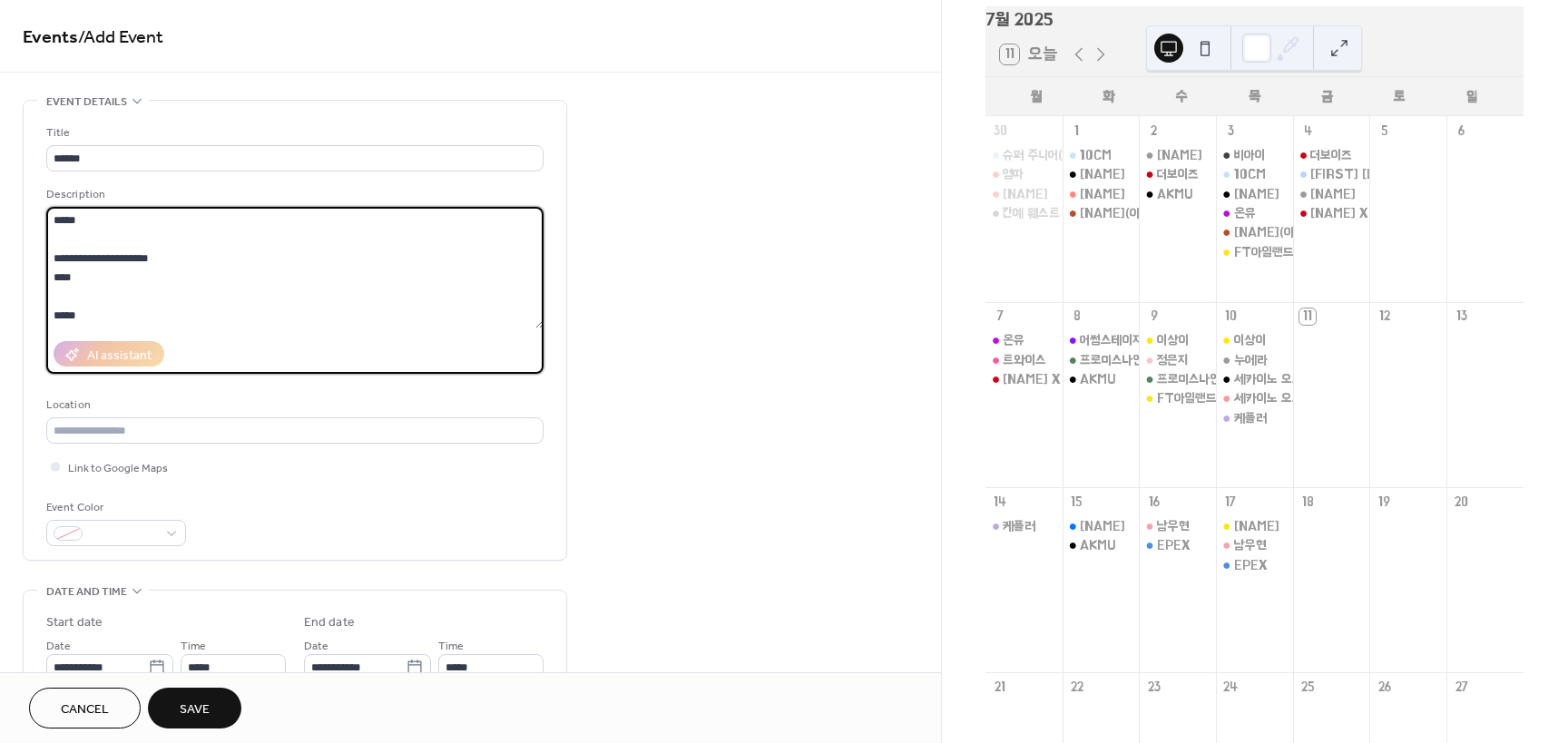 type on "**********" 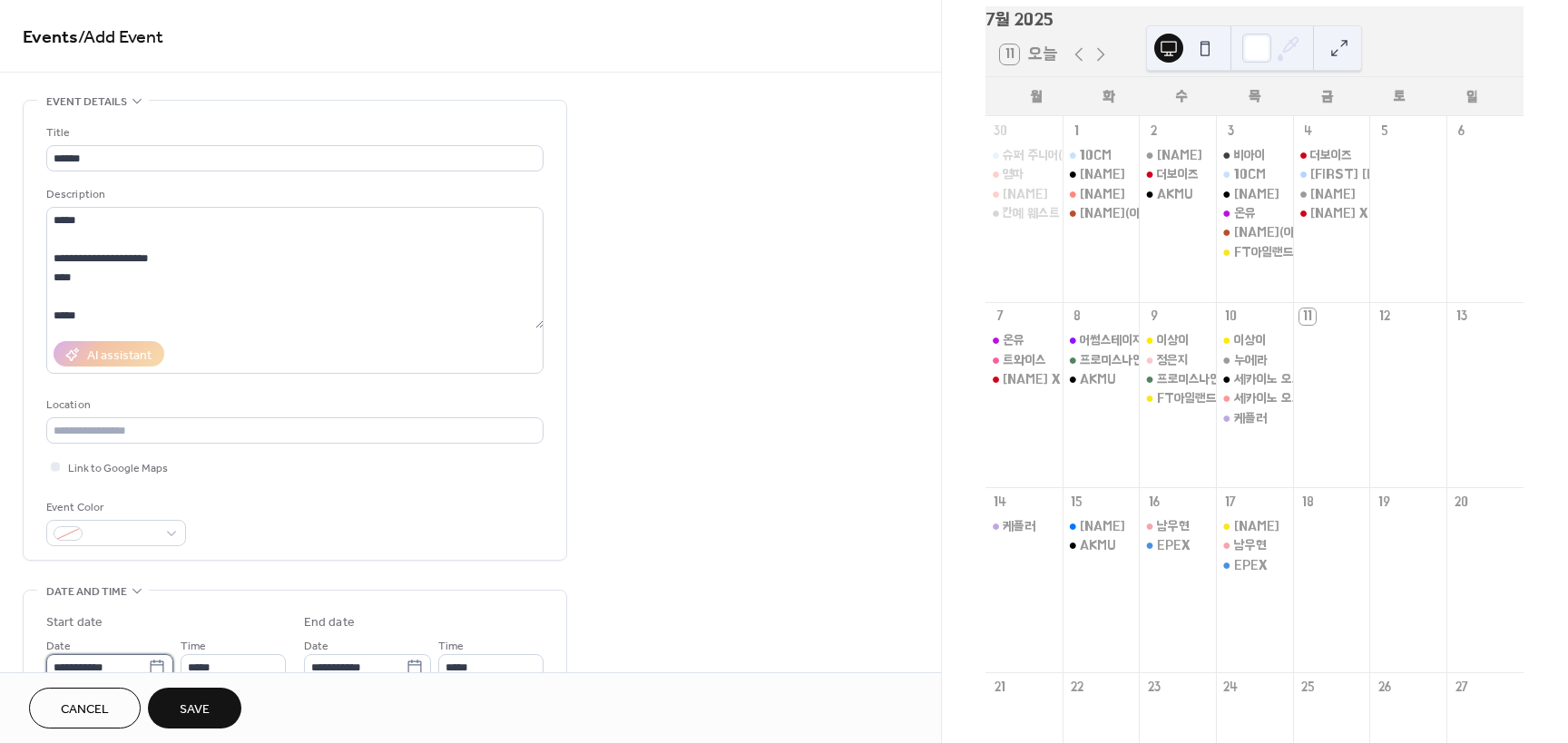 click on "**********" at bounding box center (97, 667) 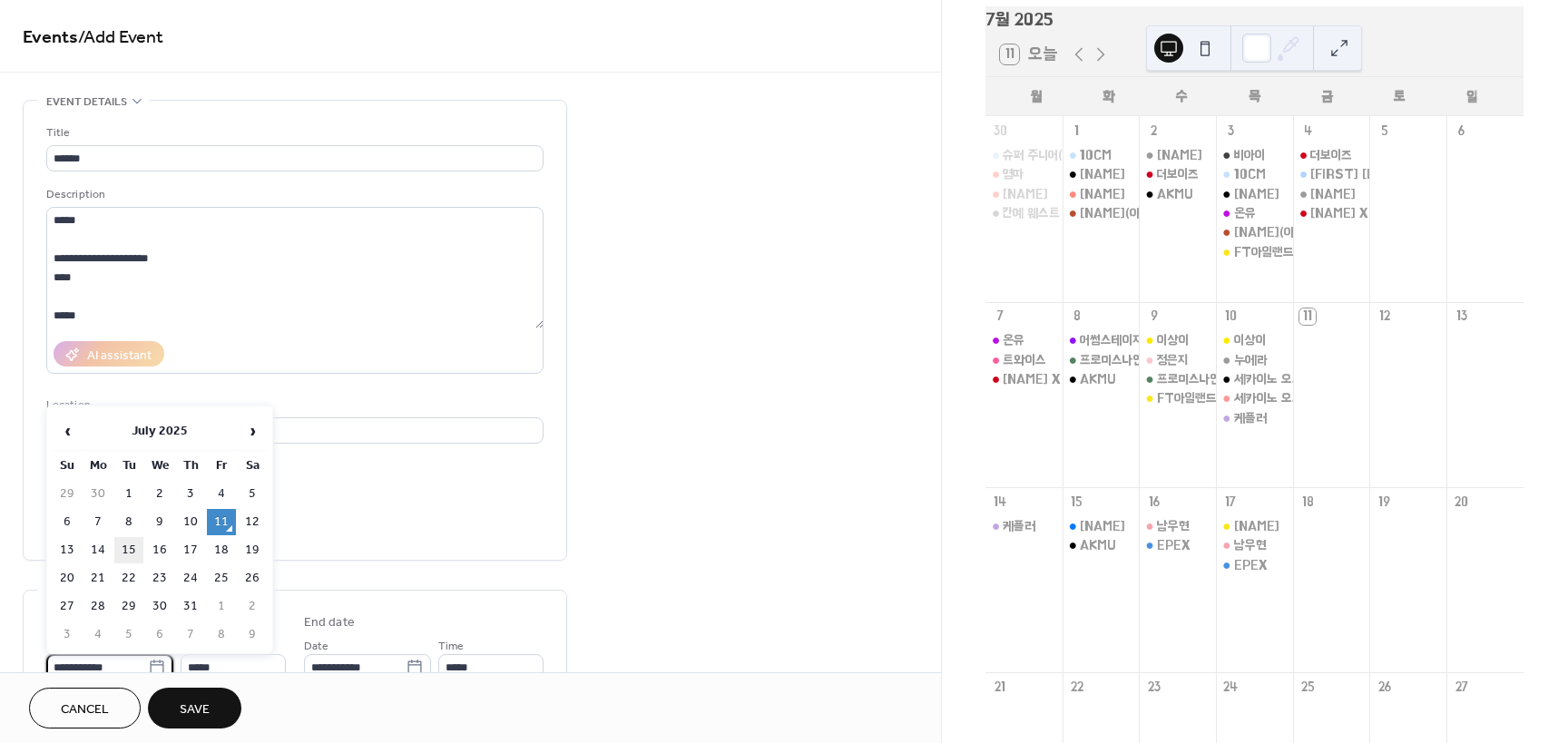 click on "15" at bounding box center (129, 550) 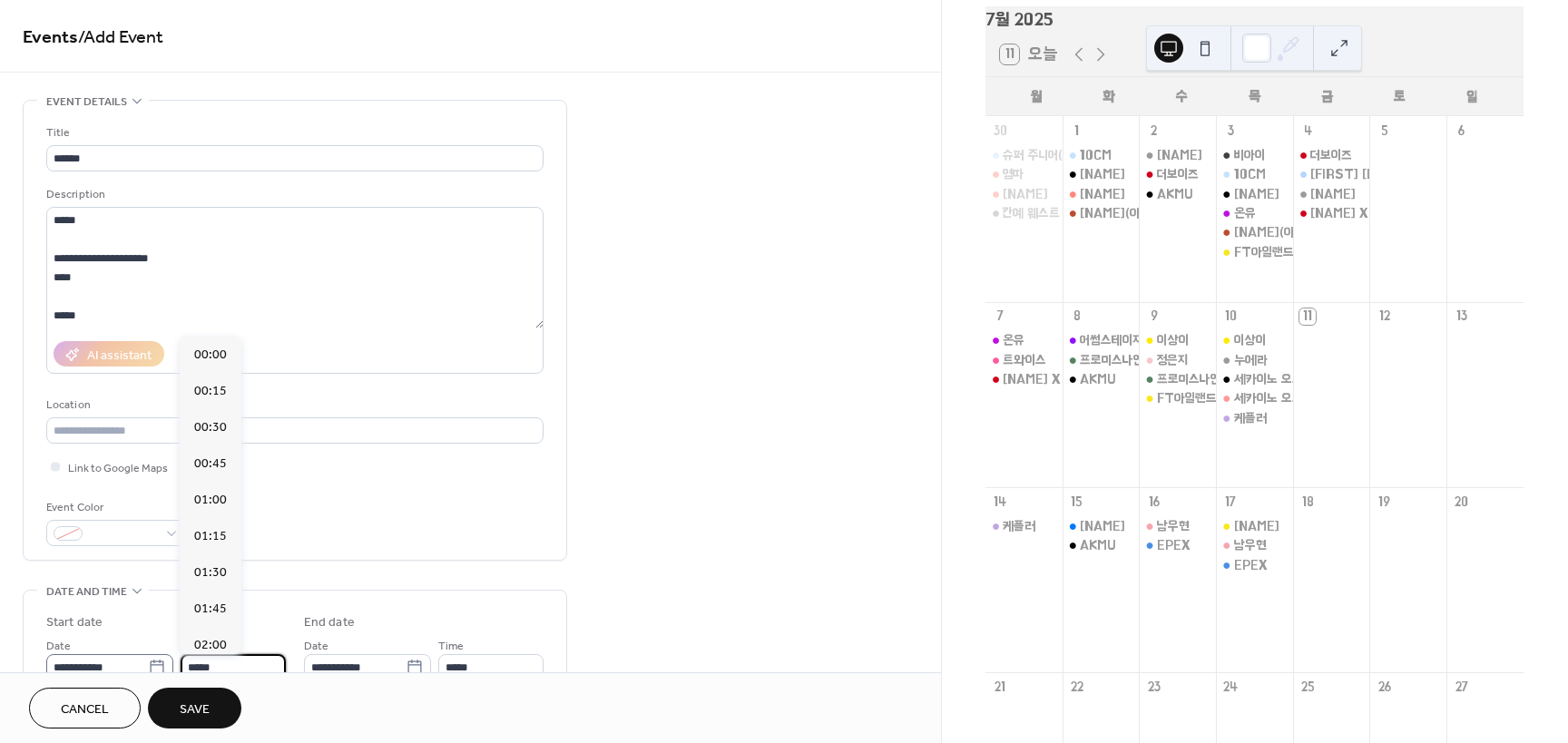 scroll, scrollTop: 1785, scrollLeft: 0, axis: vertical 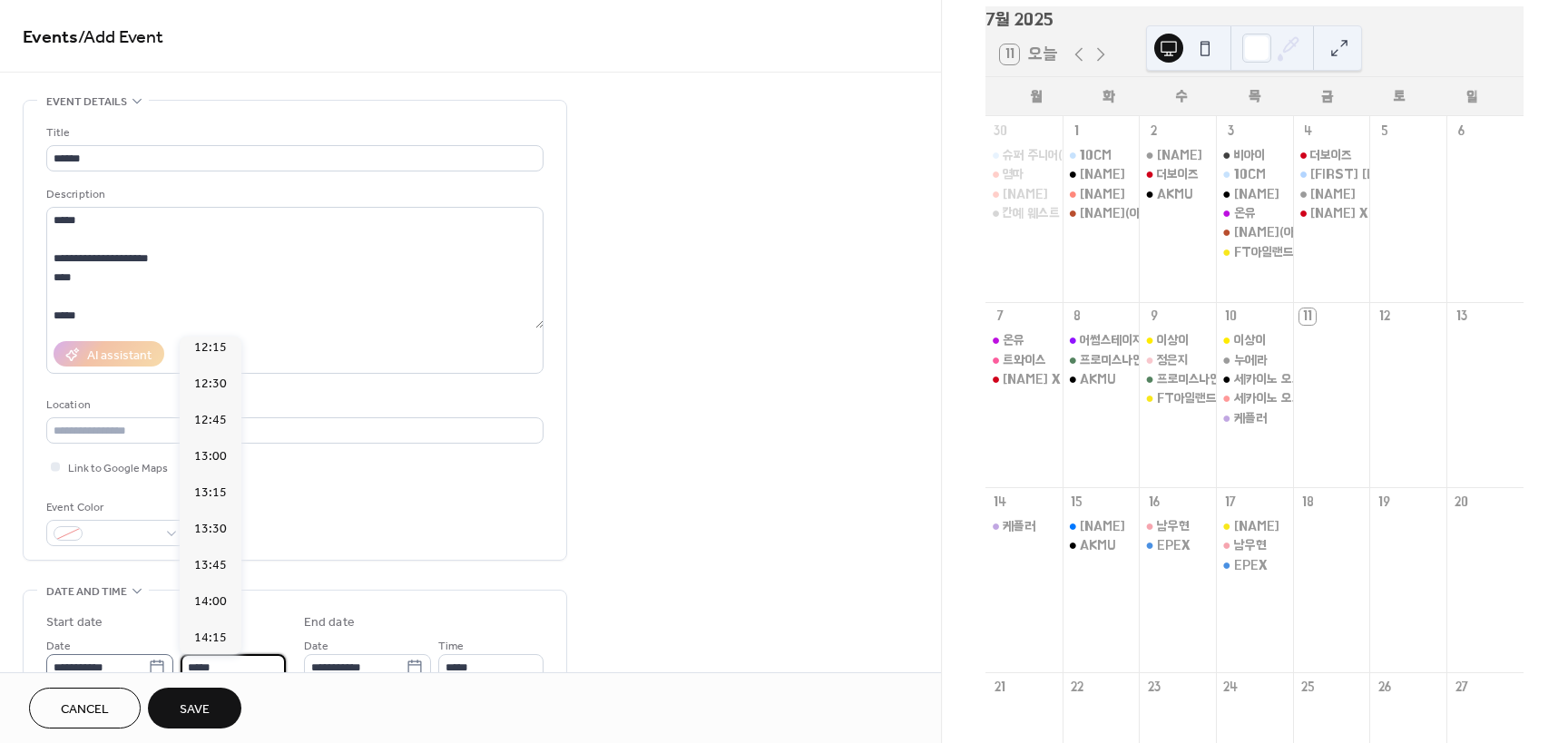 drag, startPoint x: 240, startPoint y: 664, endPoint x: 165, endPoint y: 660, distance: 75.1066 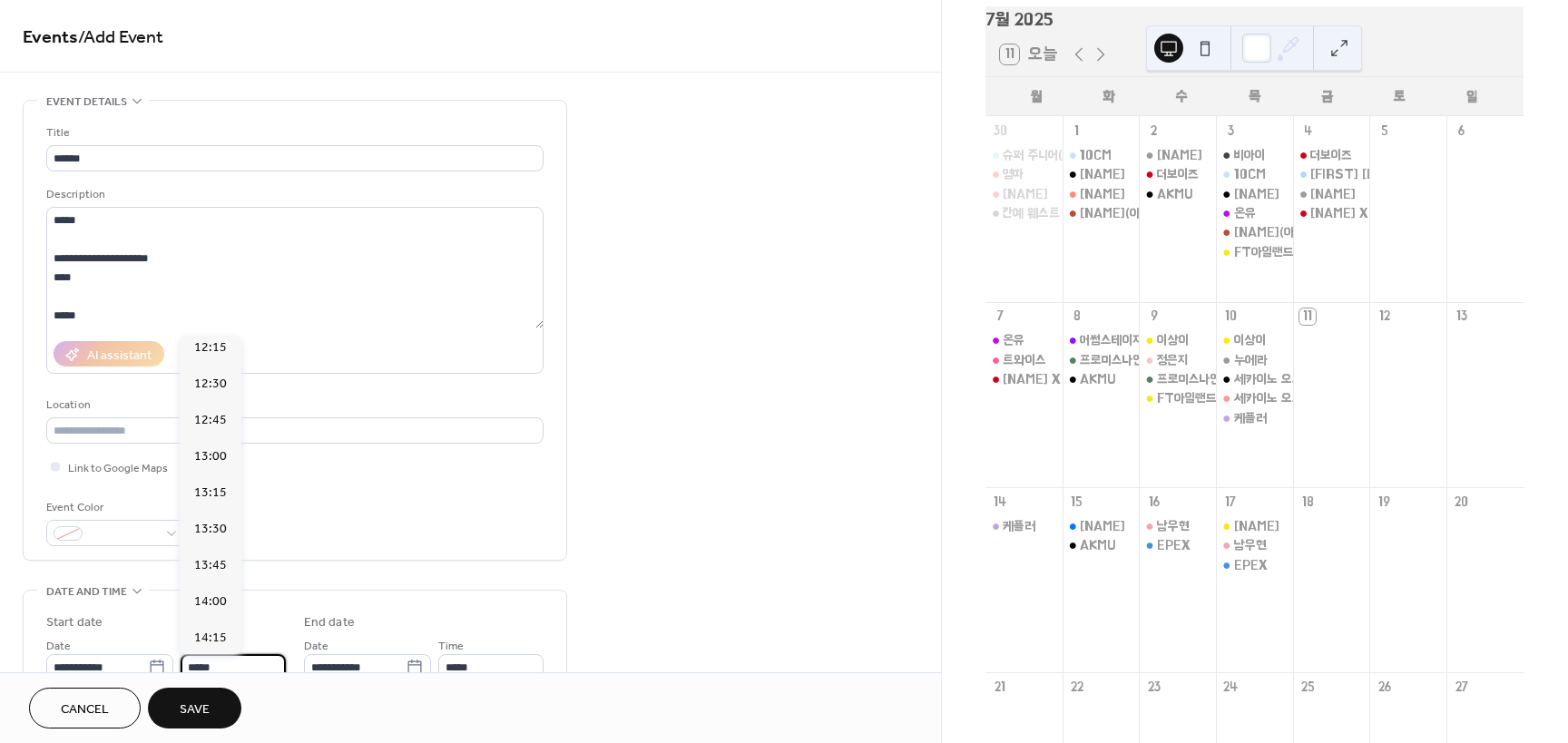 click on "**********" at bounding box center (470, 723) 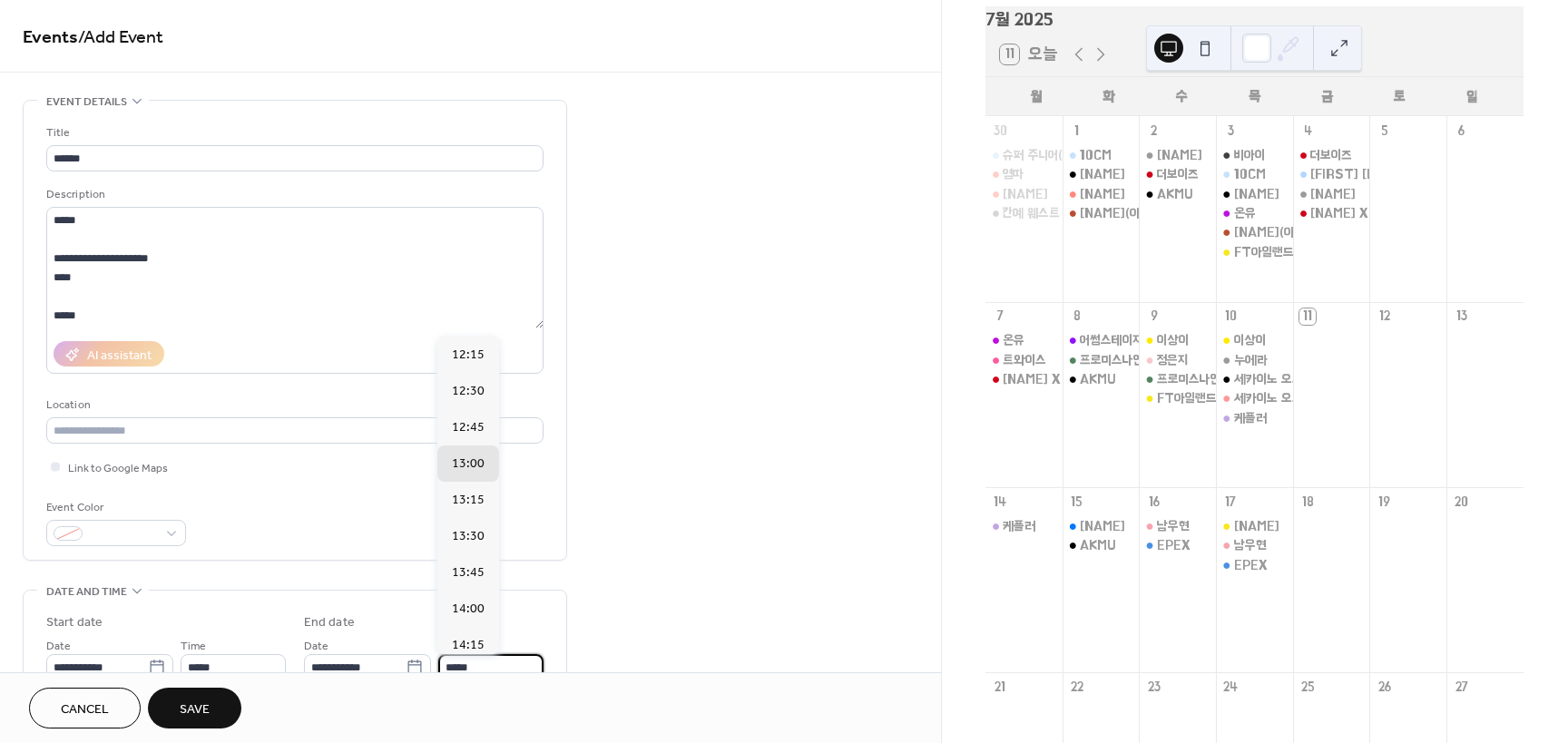 drag, startPoint x: 512, startPoint y: 660, endPoint x: 387, endPoint y: 649, distance: 125.48307 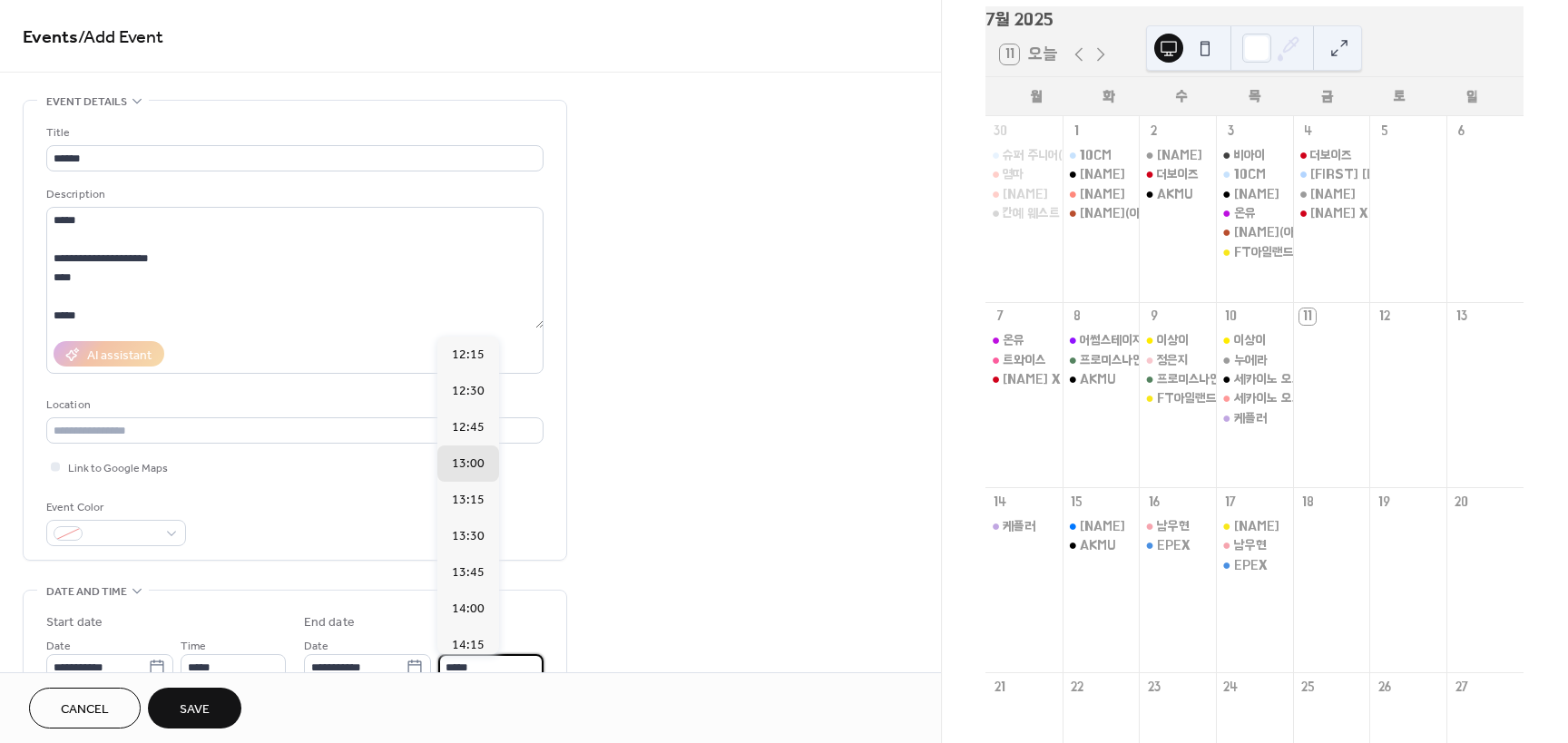 click on "**********" at bounding box center [424, 658] 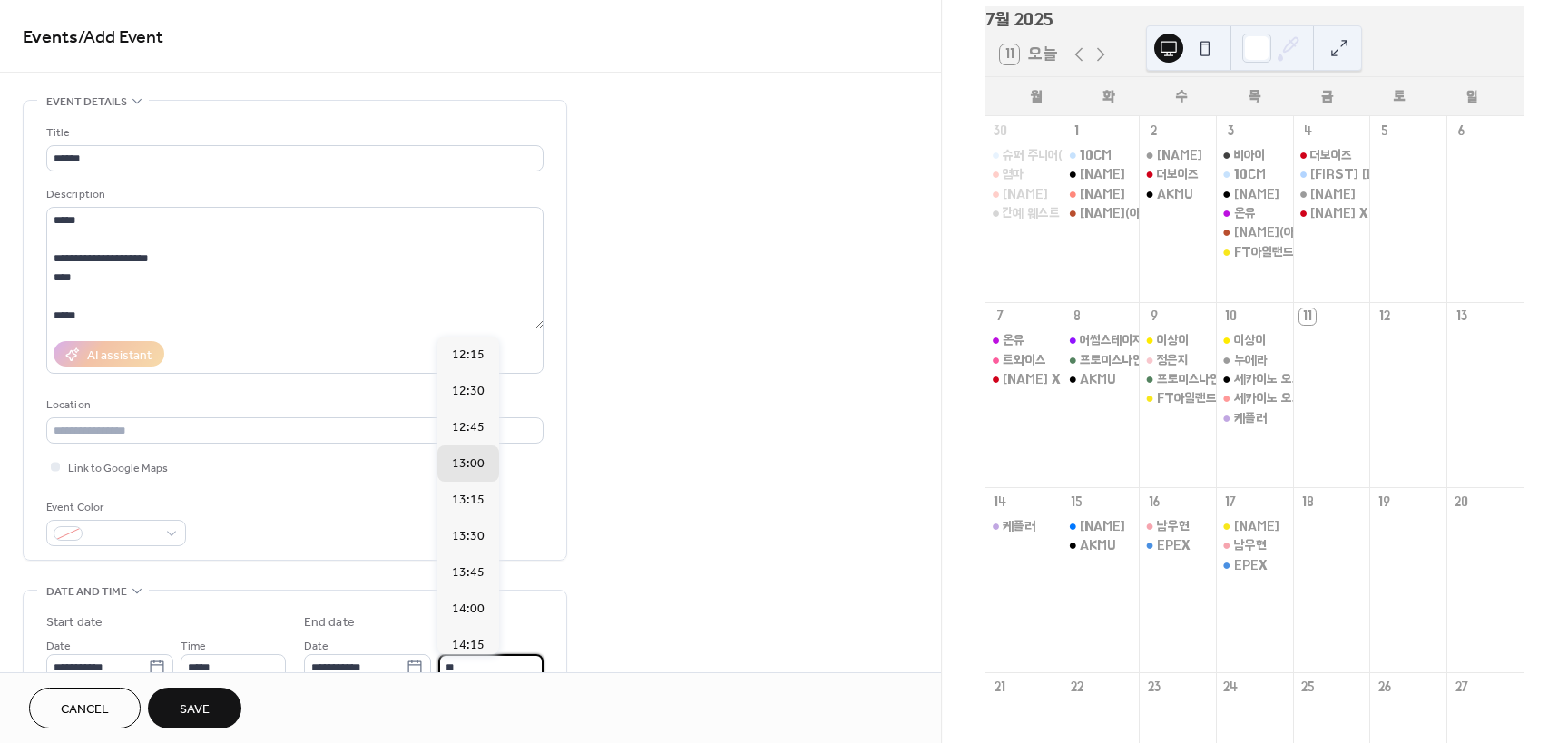 scroll, scrollTop: 5, scrollLeft: 0, axis: vertical 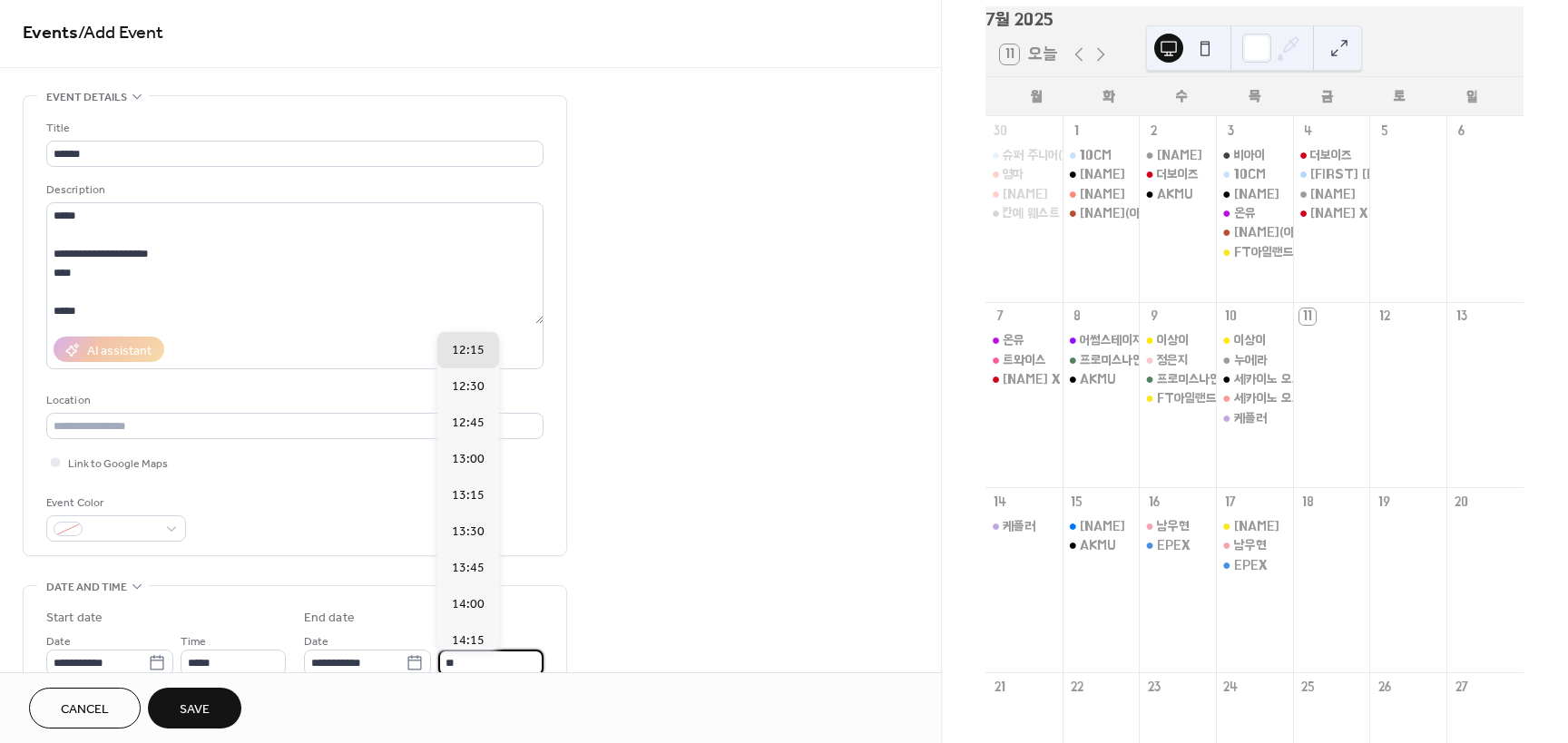 type on "*****" 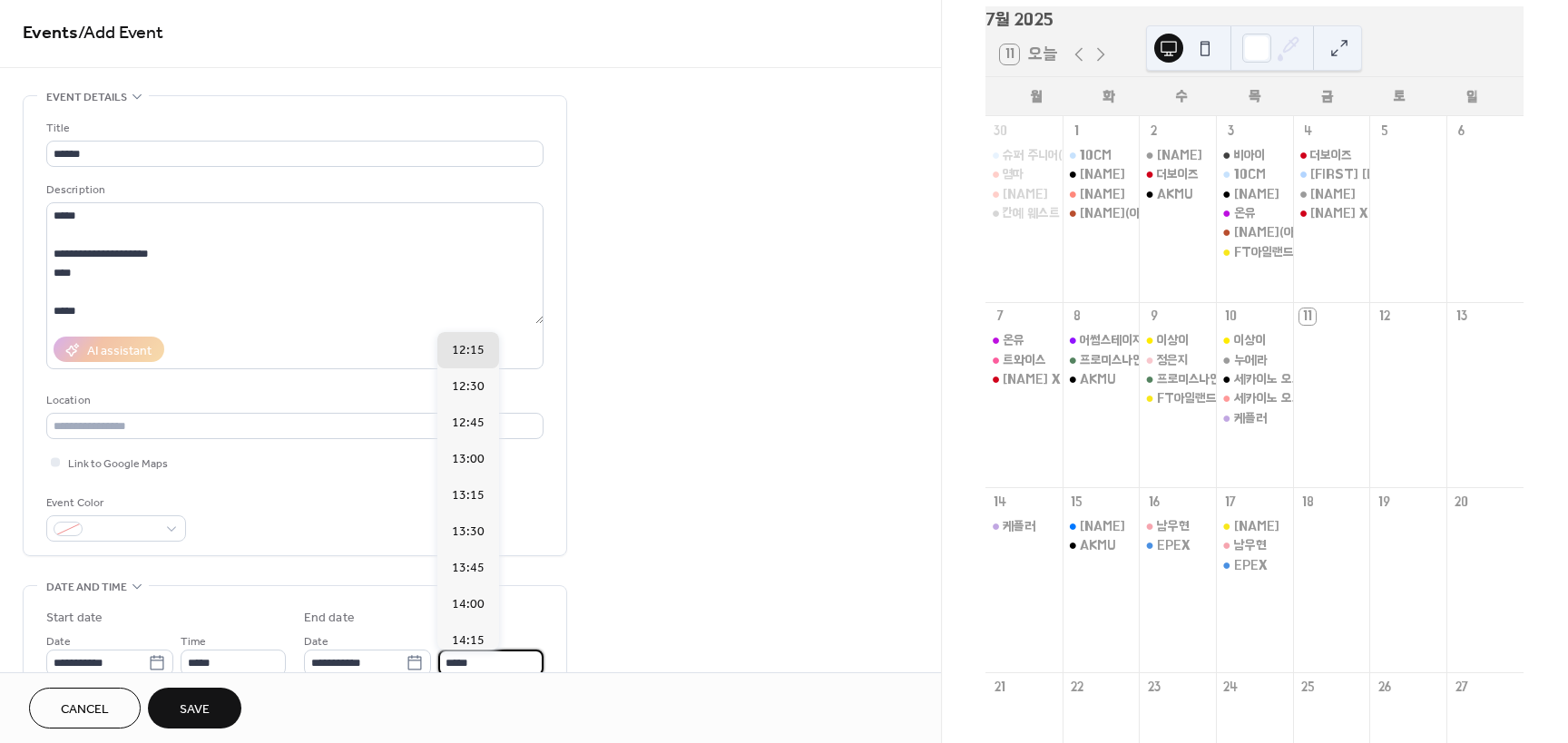click on "**********" at bounding box center (470, 719) 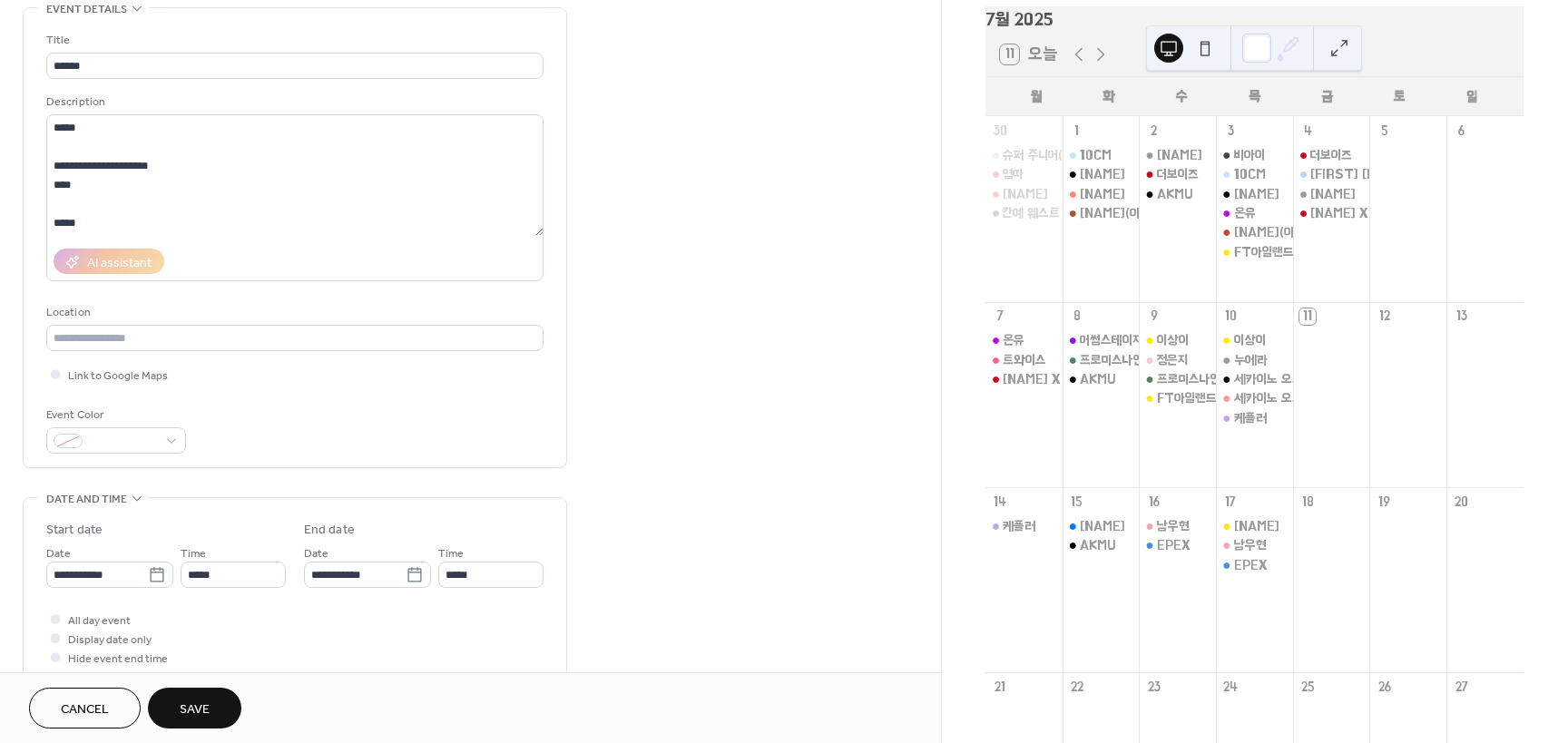 scroll, scrollTop: 675, scrollLeft: 0, axis: vertical 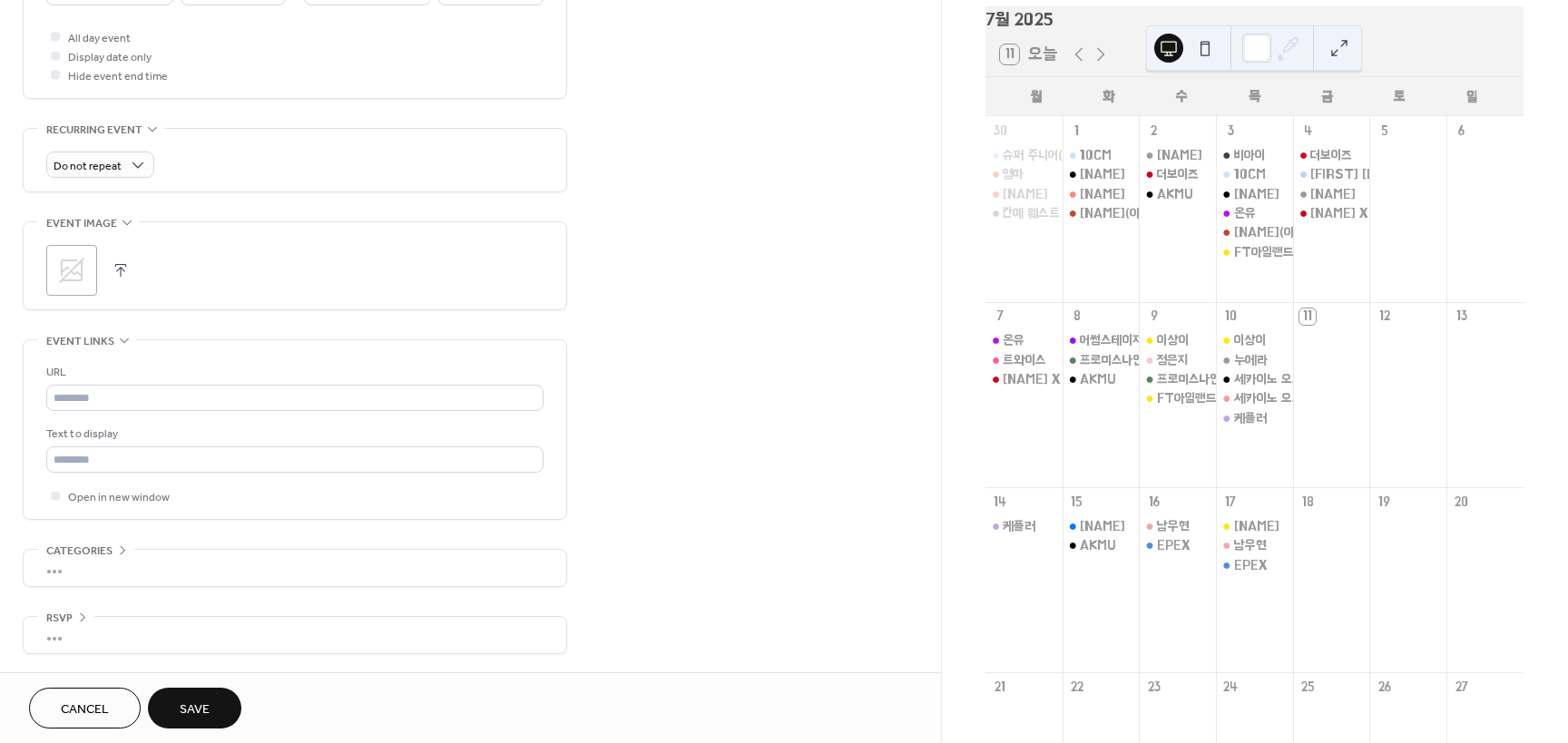 drag, startPoint x: 859, startPoint y: 225, endPoint x: 616, endPoint y: 474, distance: 347.92241 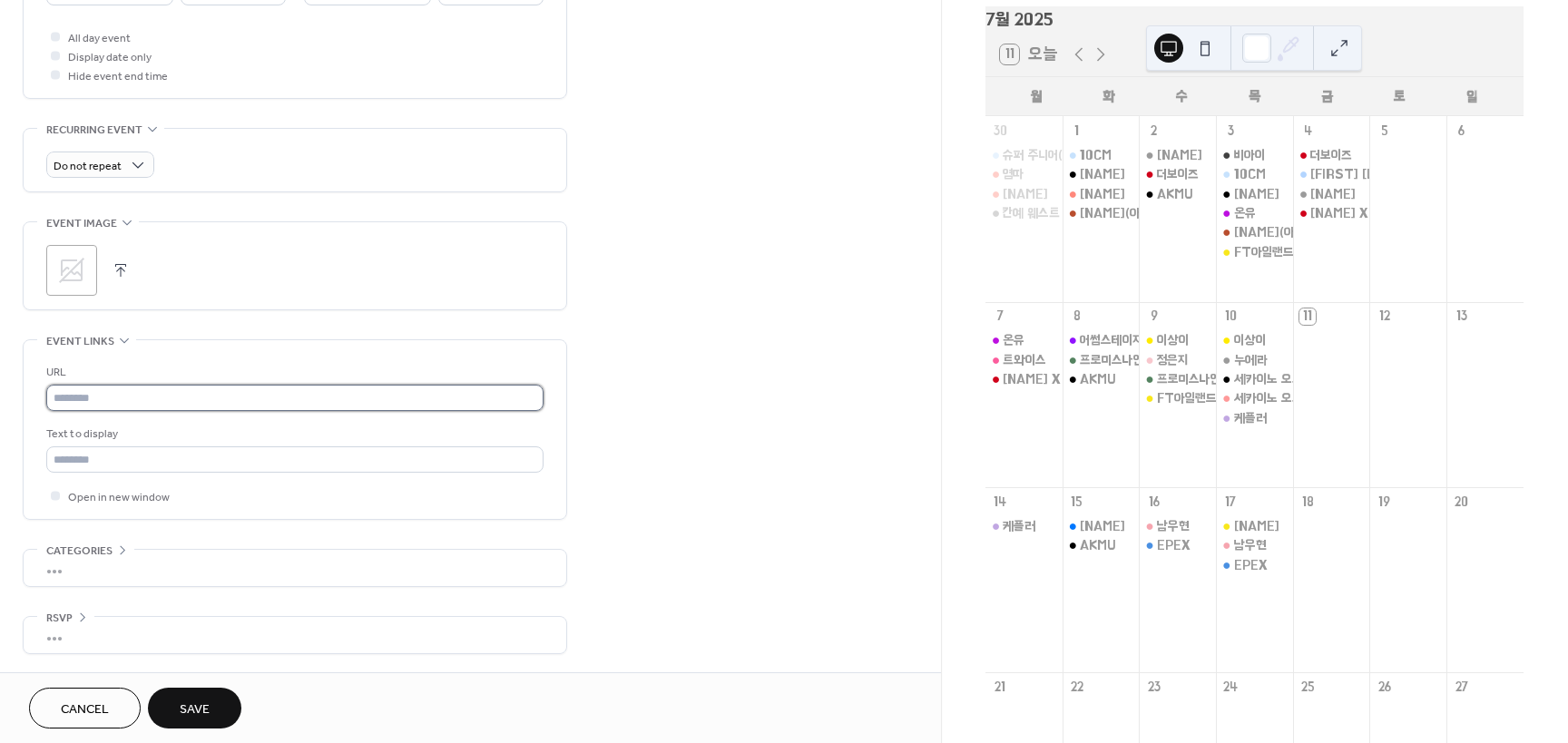 drag, startPoint x: 189, startPoint y: 398, endPoint x: 228, endPoint y: 405, distance: 39.62323 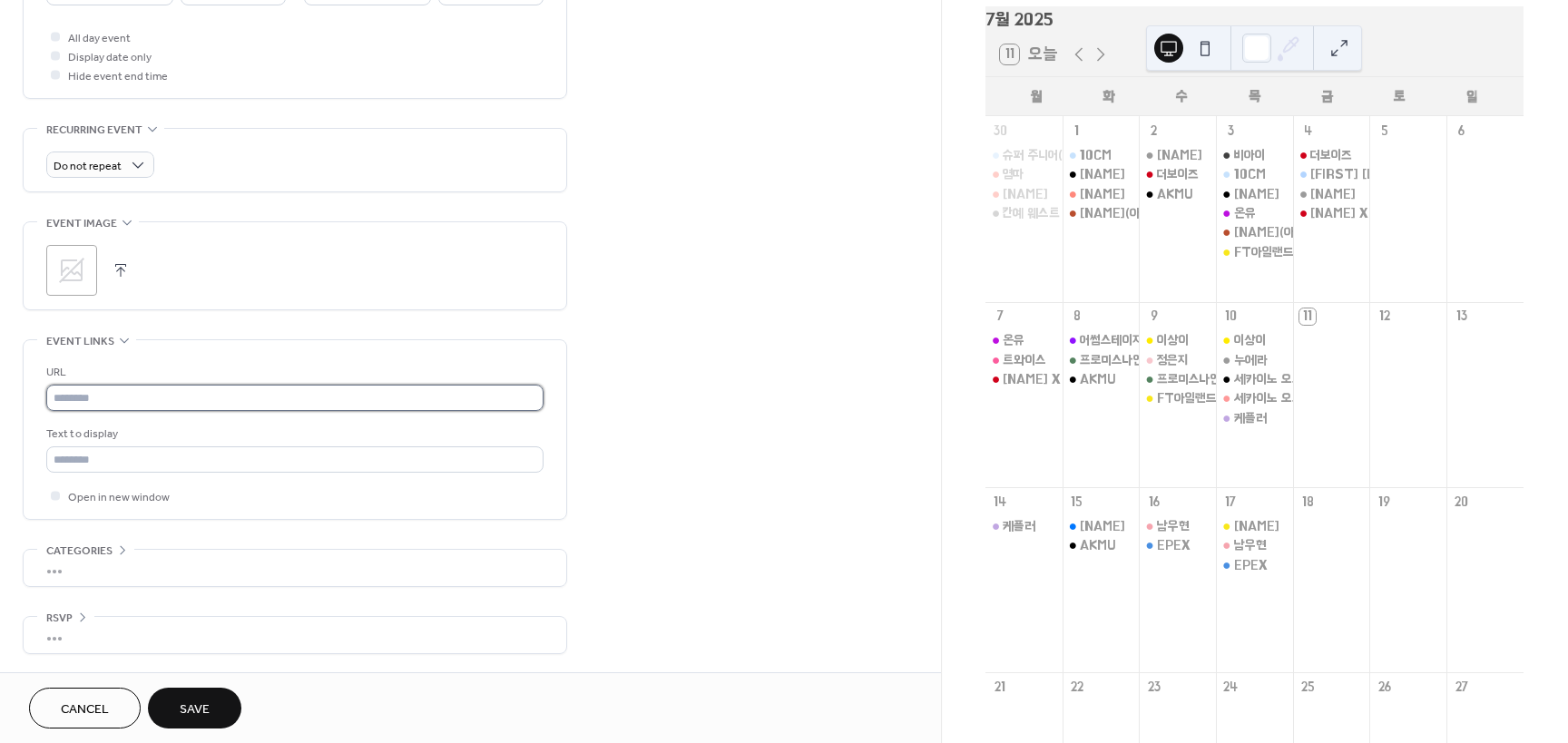 click at bounding box center [295, 397] 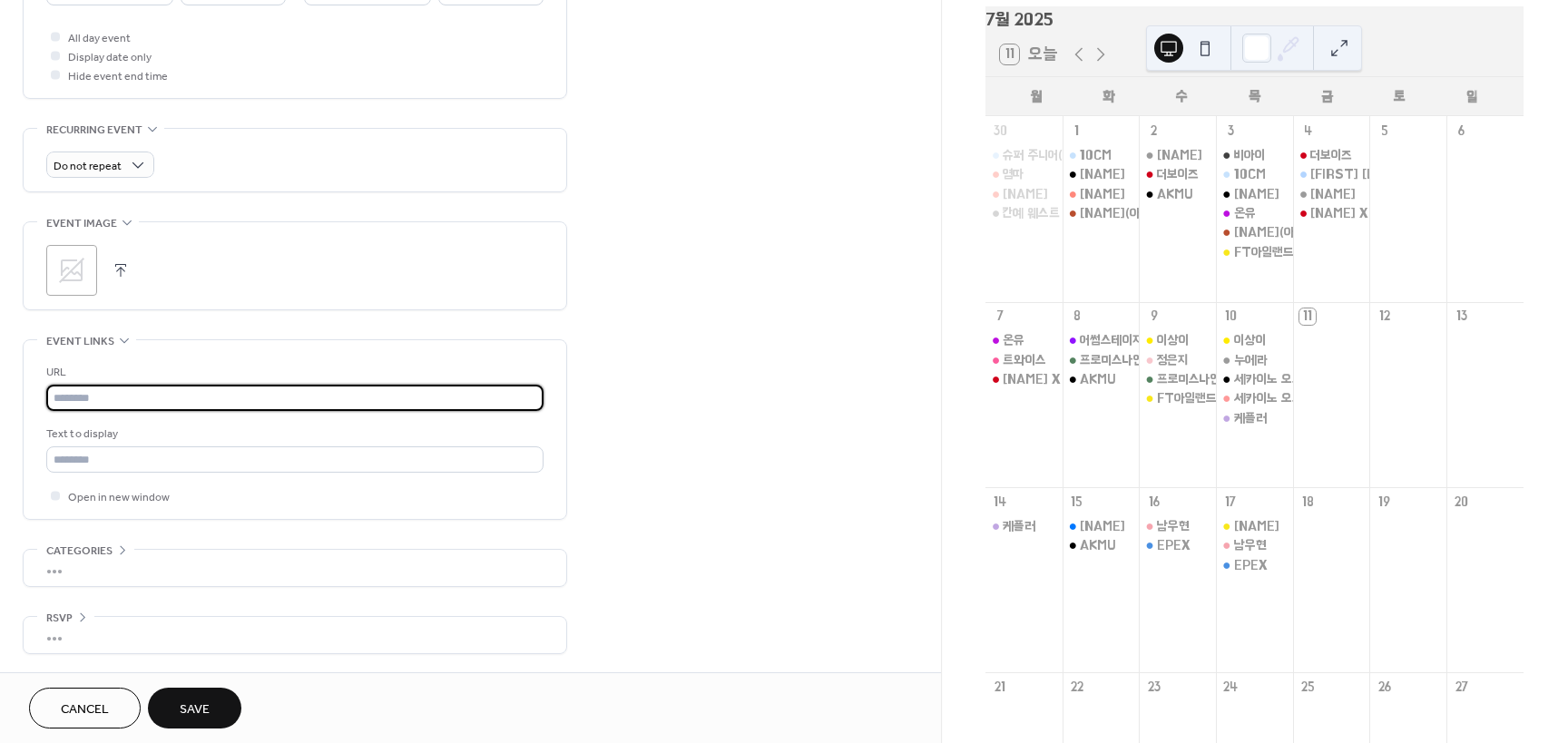 paste on "**********" 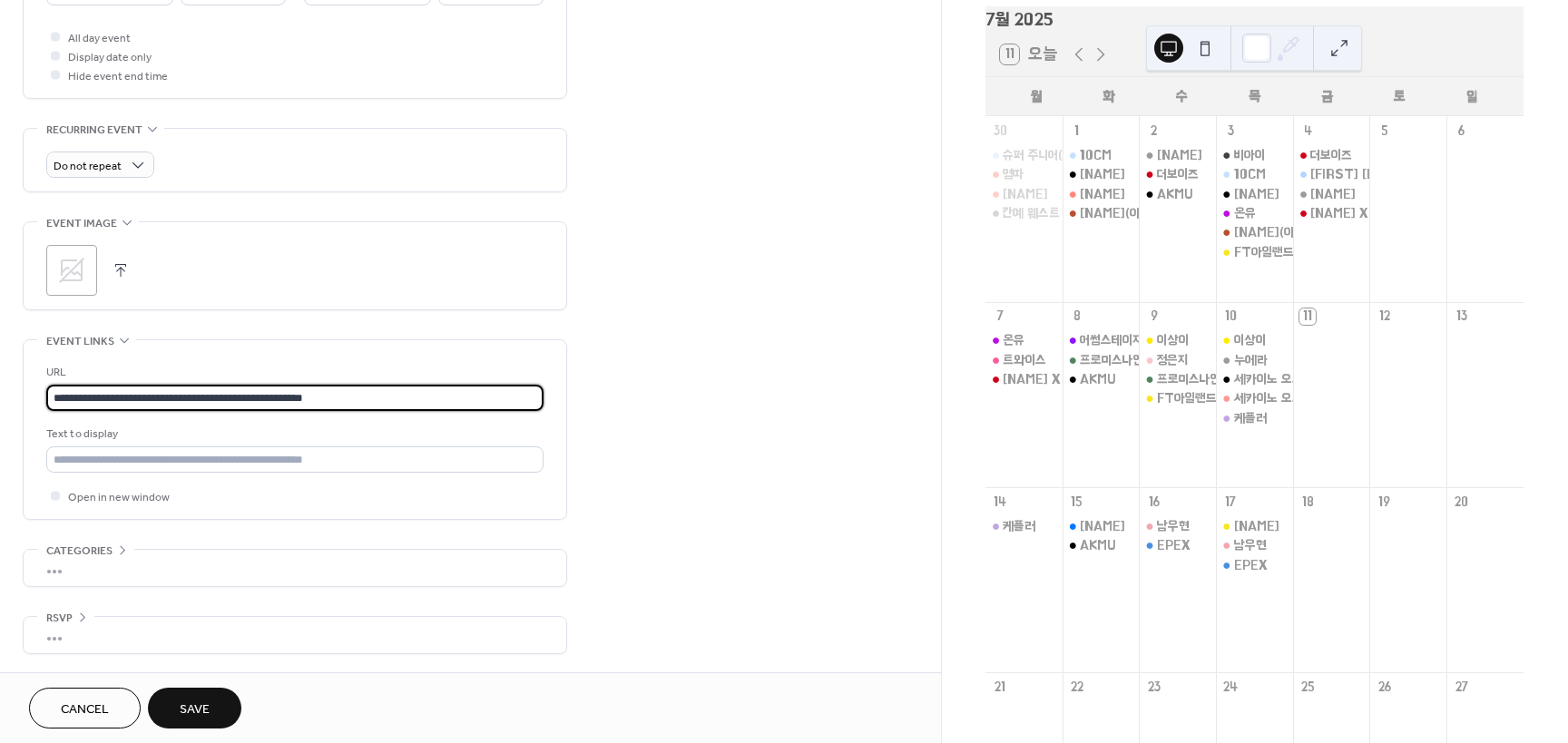 type on "**********" 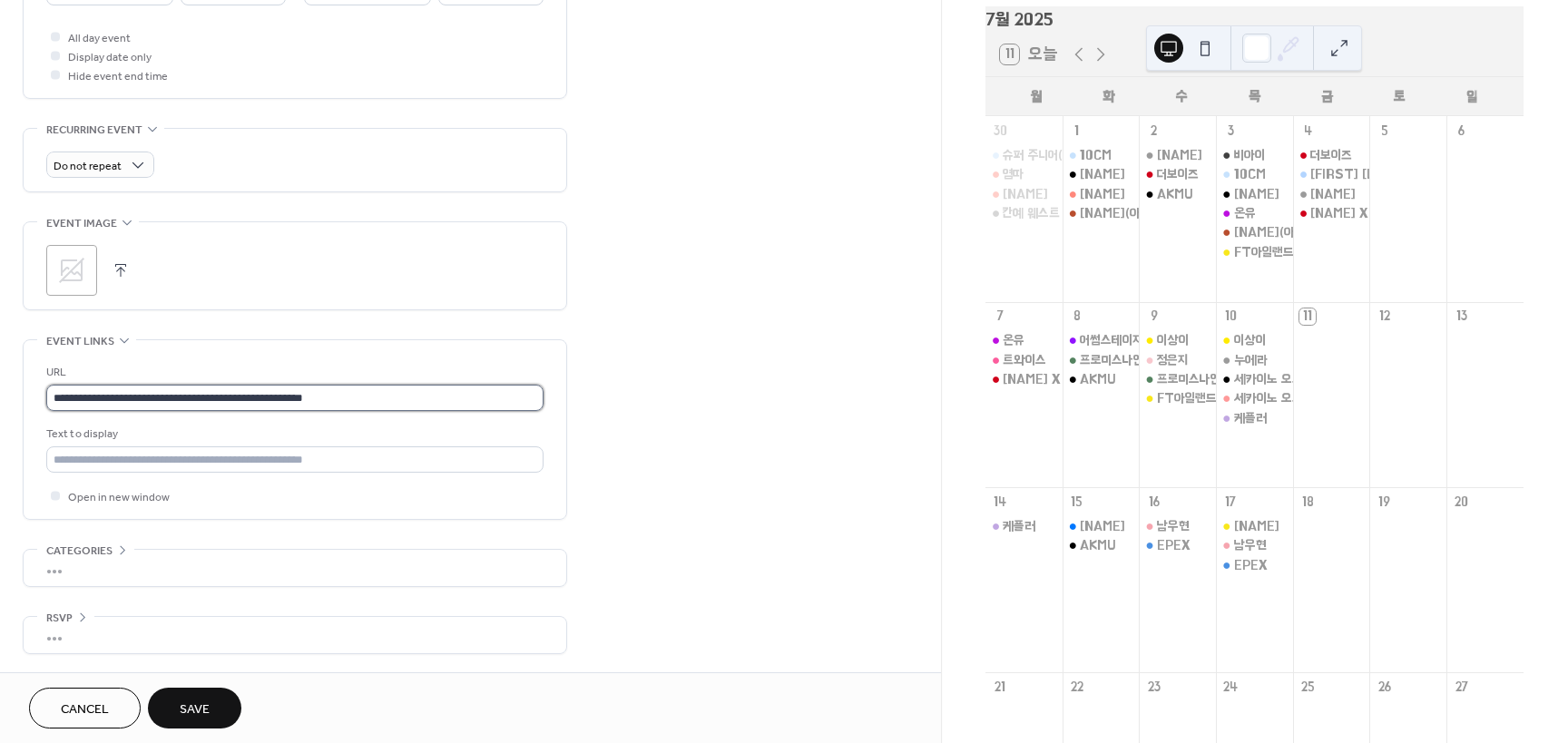 click on "**********" at bounding box center [295, 397] 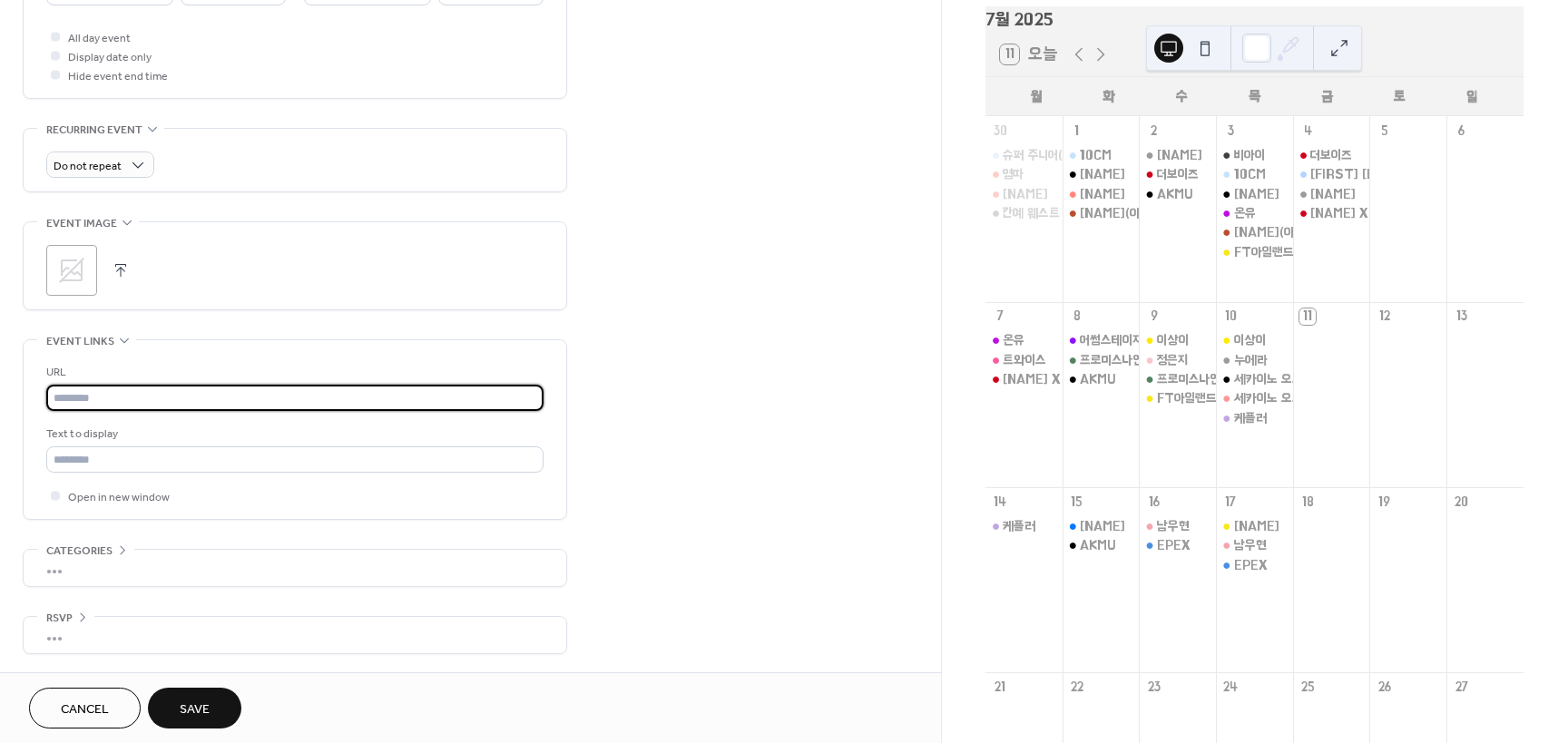 paste on "**********" 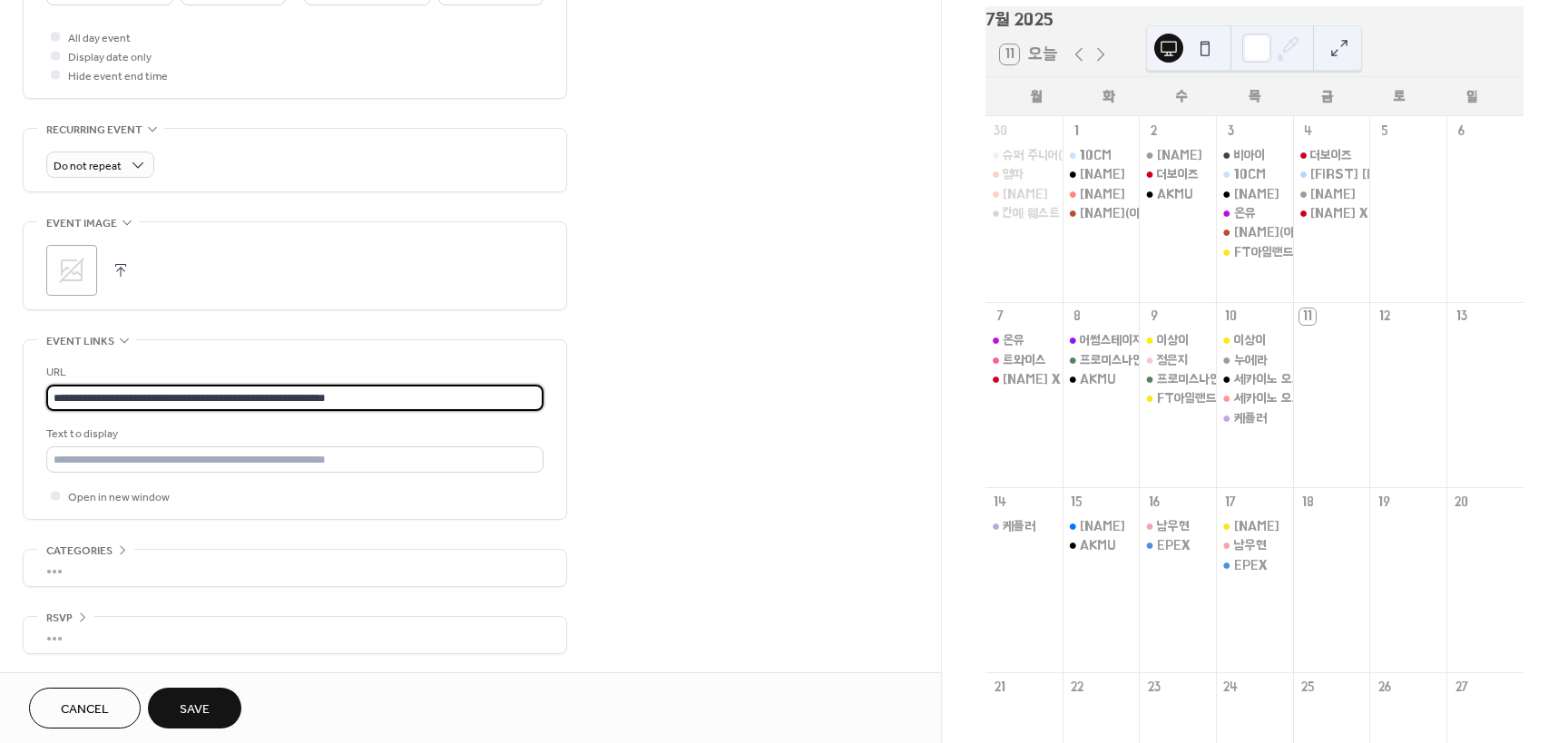 type on "**********" 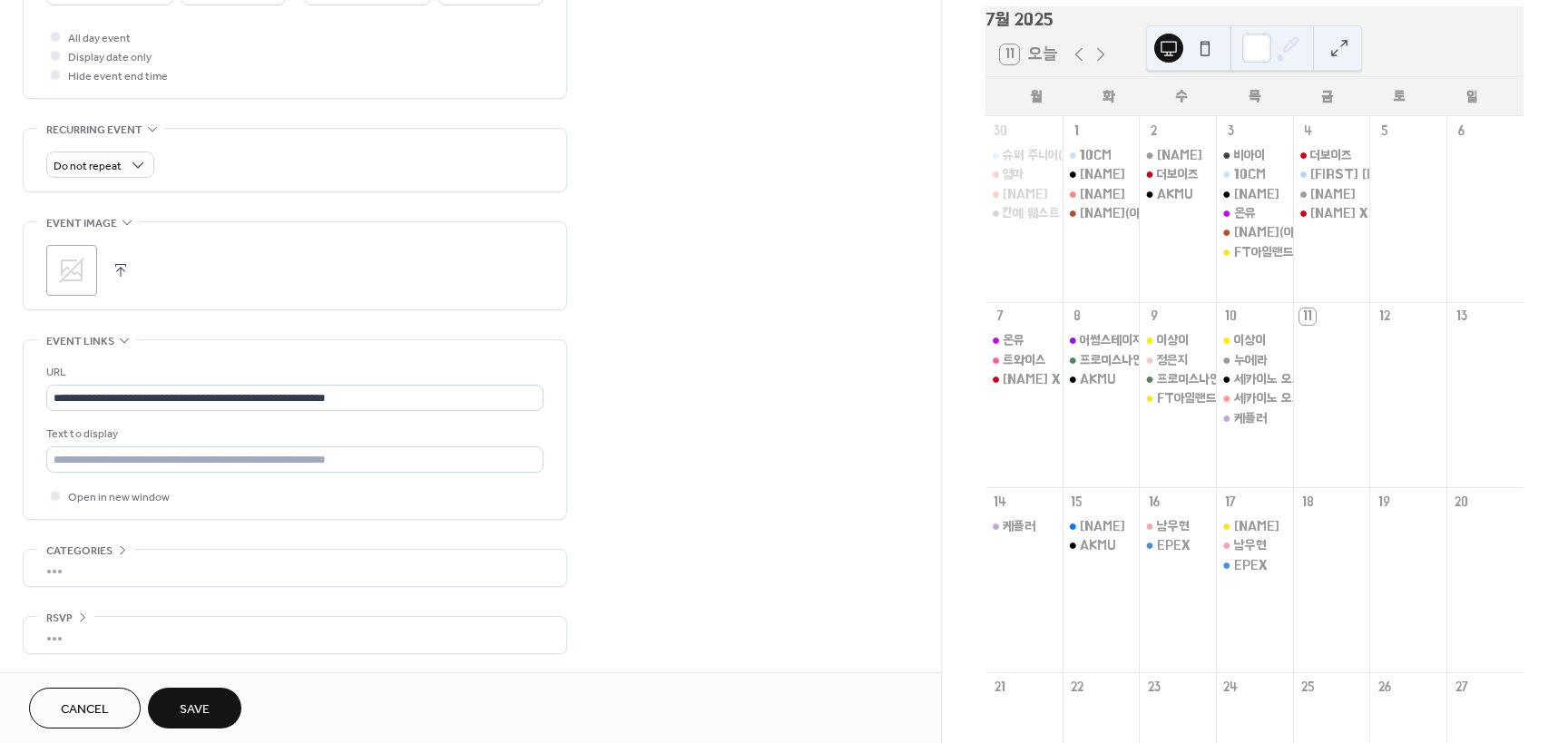 scroll, scrollTop: 177, scrollLeft: 0, axis: vertical 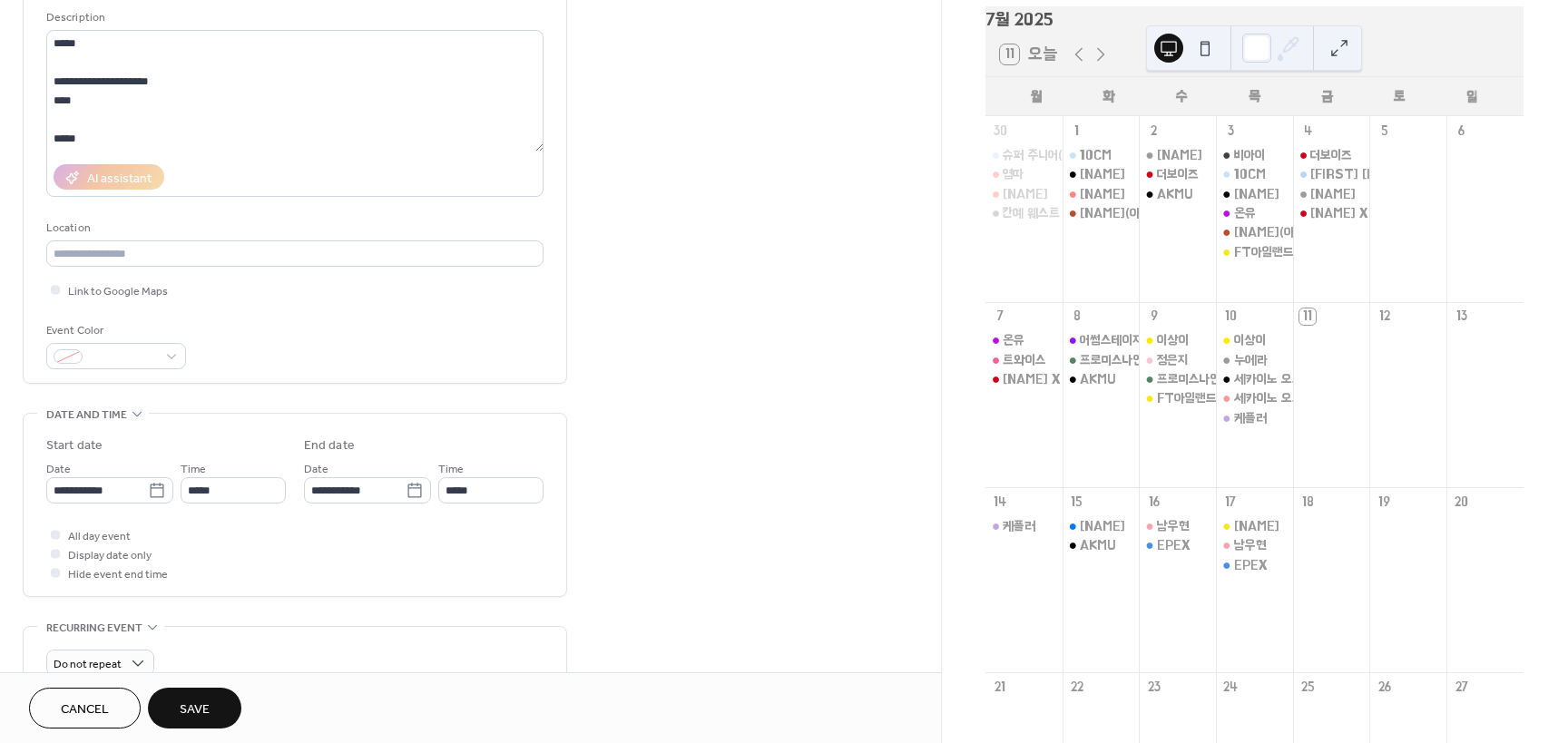 drag, startPoint x: 666, startPoint y: 445, endPoint x: 645, endPoint y: 87, distance: 358.61539 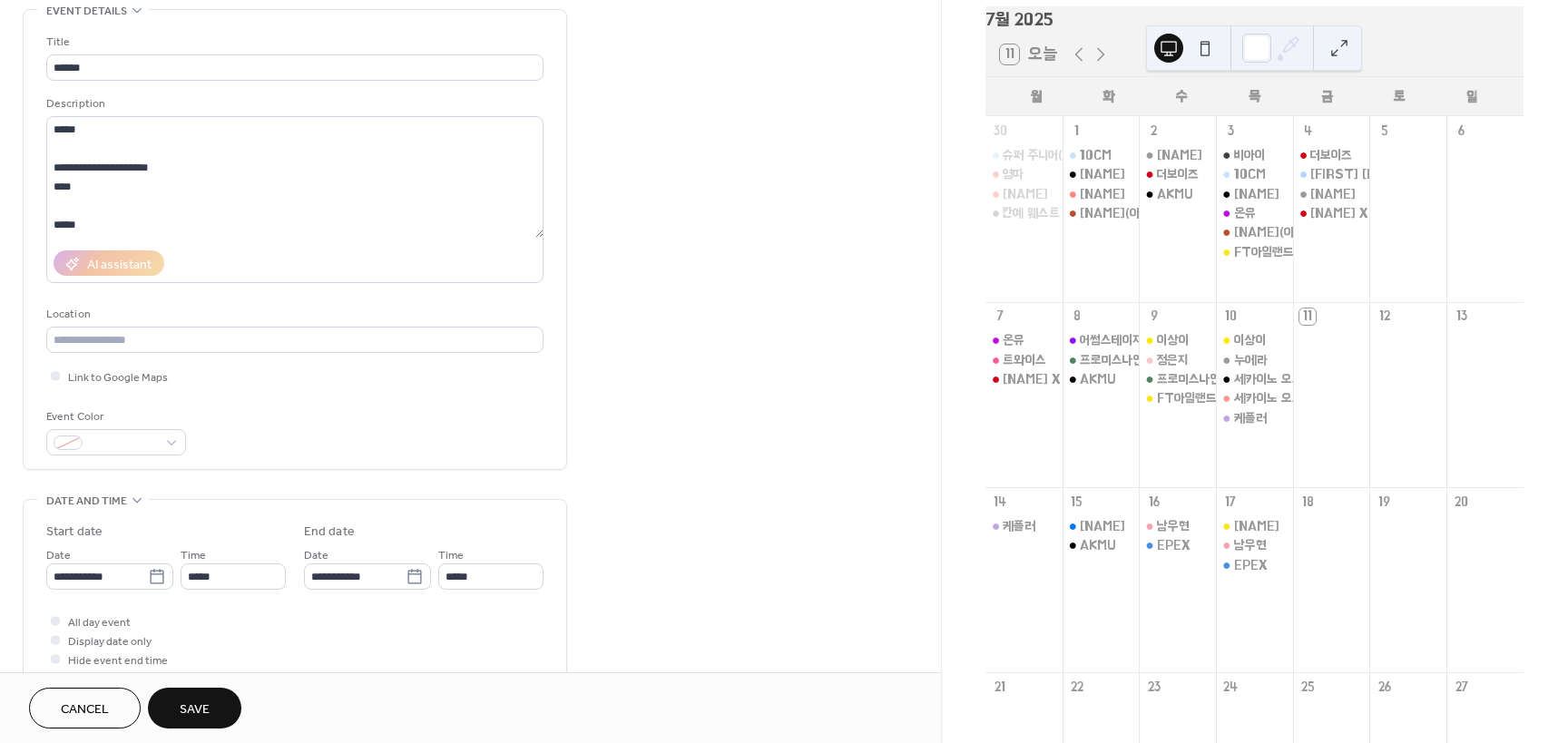 scroll, scrollTop: 181, scrollLeft: 0, axis: vertical 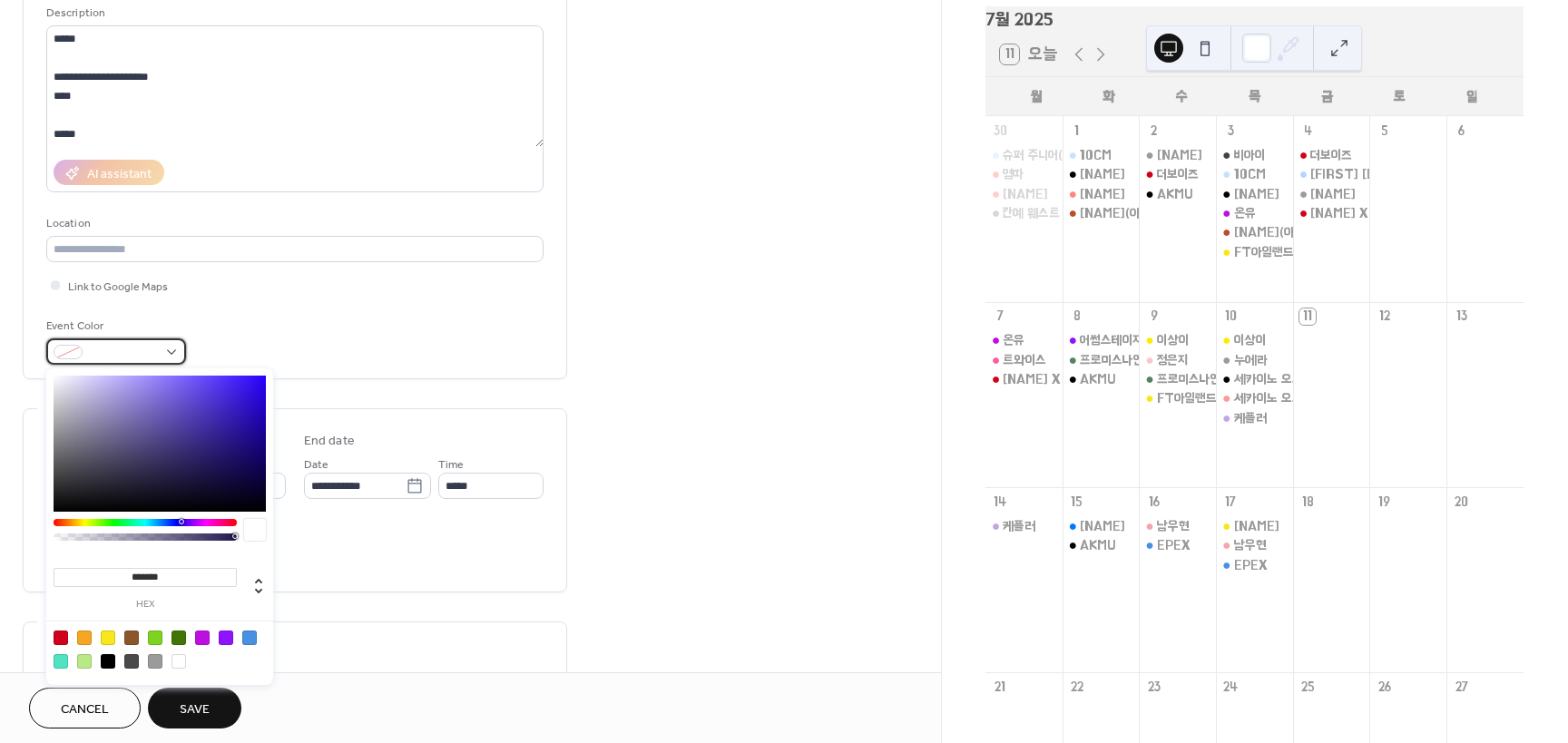 click at bounding box center [123, 353] 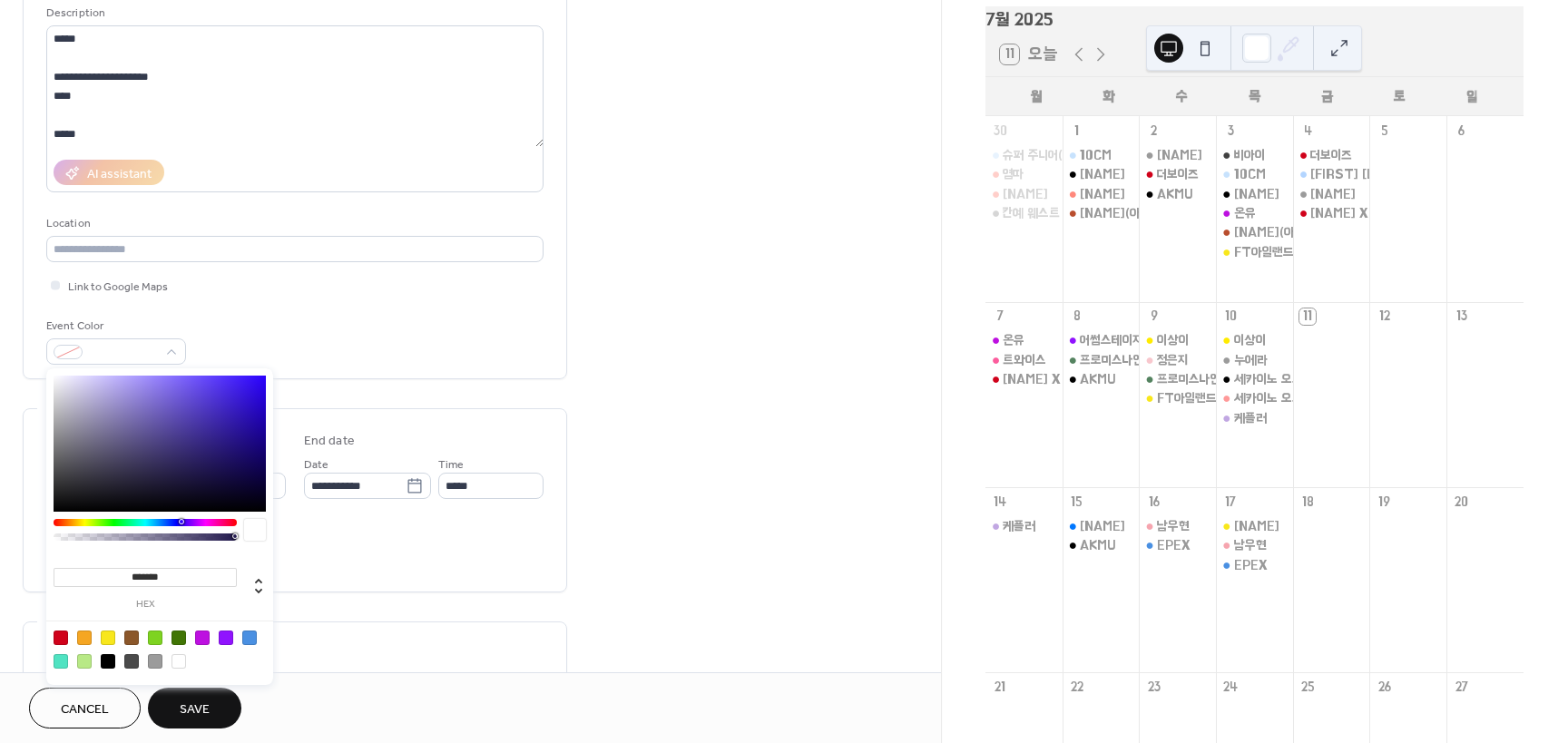 drag, startPoint x: 84, startPoint y: 638, endPoint x: 305, endPoint y: 607, distance: 223.16362 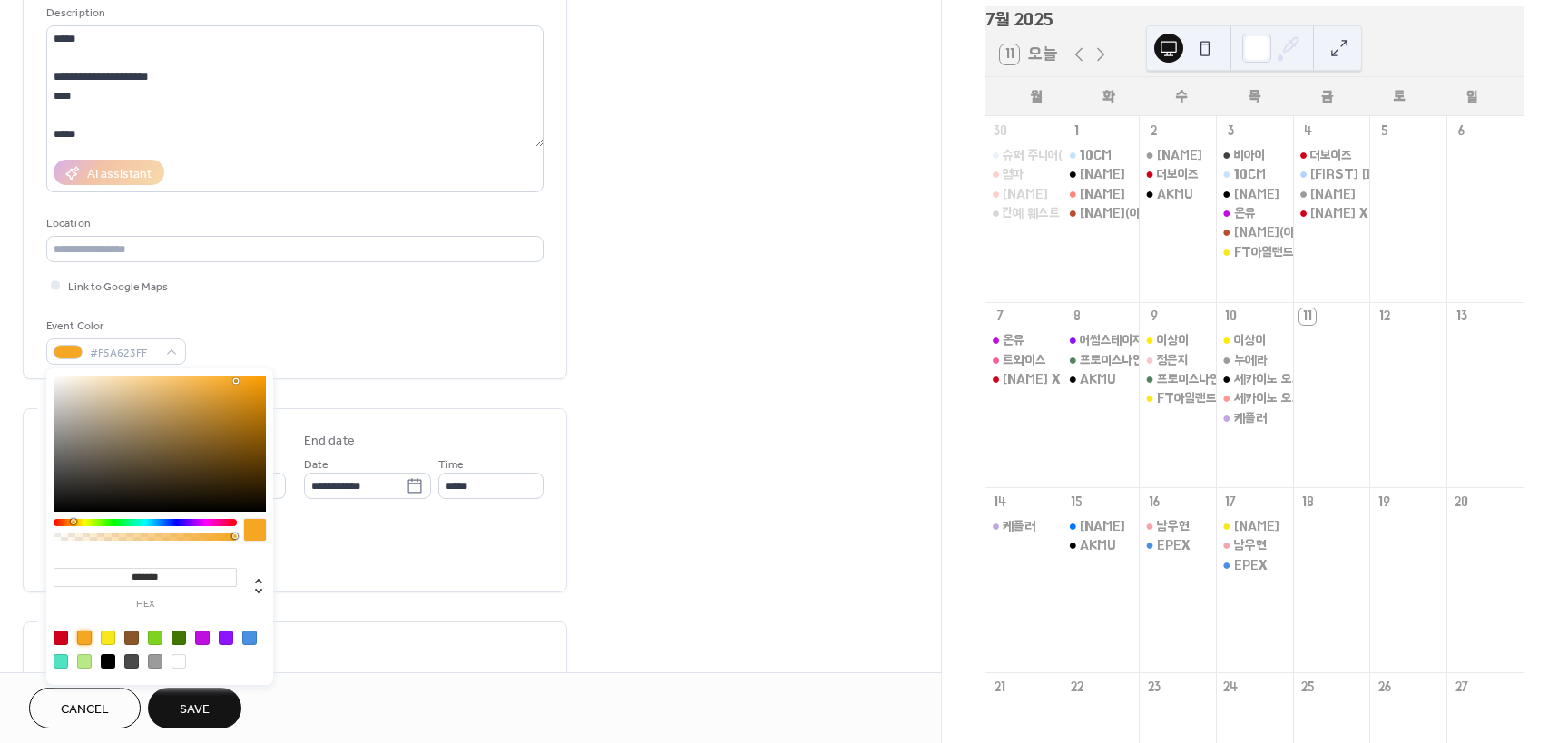 click on "**********" at bounding box center (470, 542) 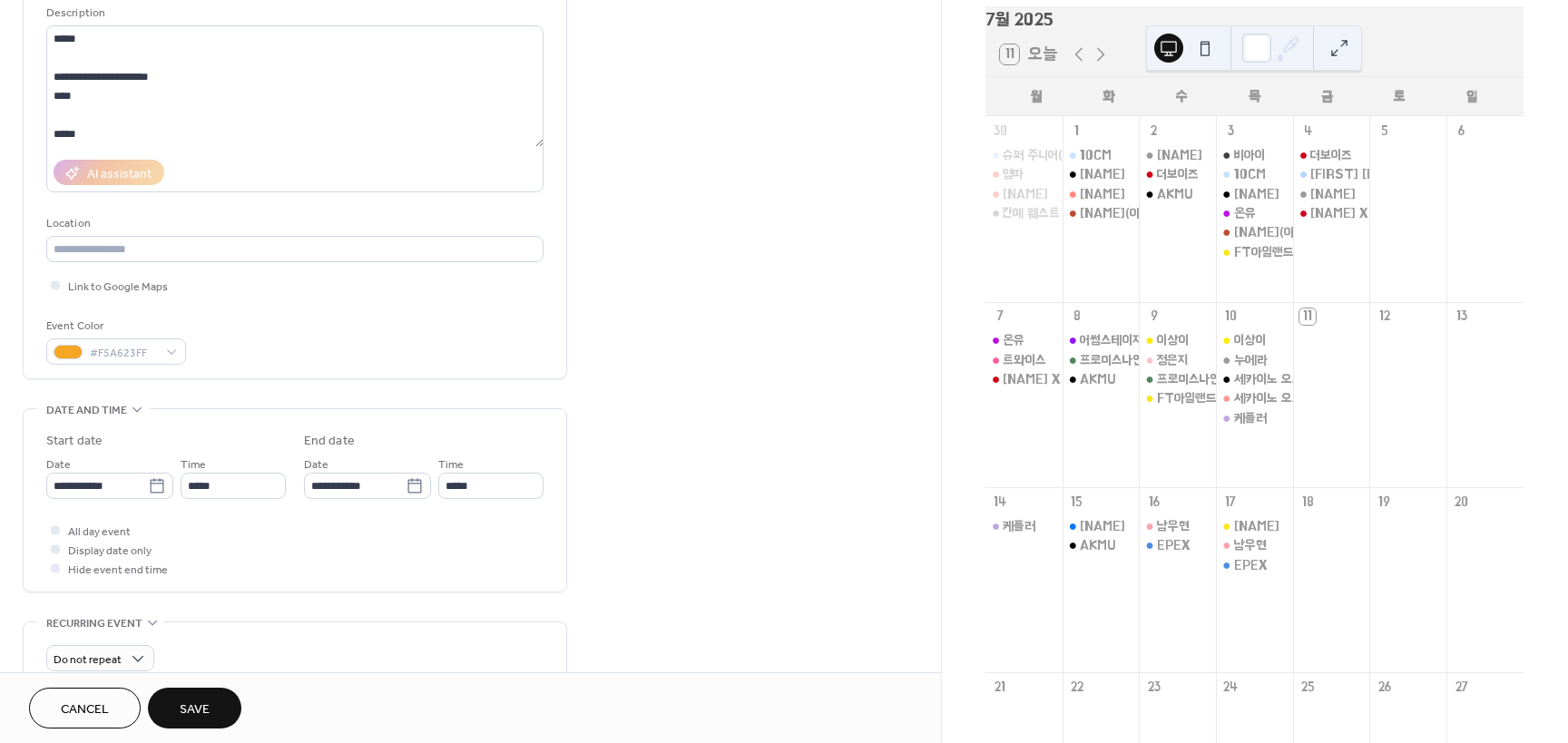 click on "Save" at bounding box center [194, 709] 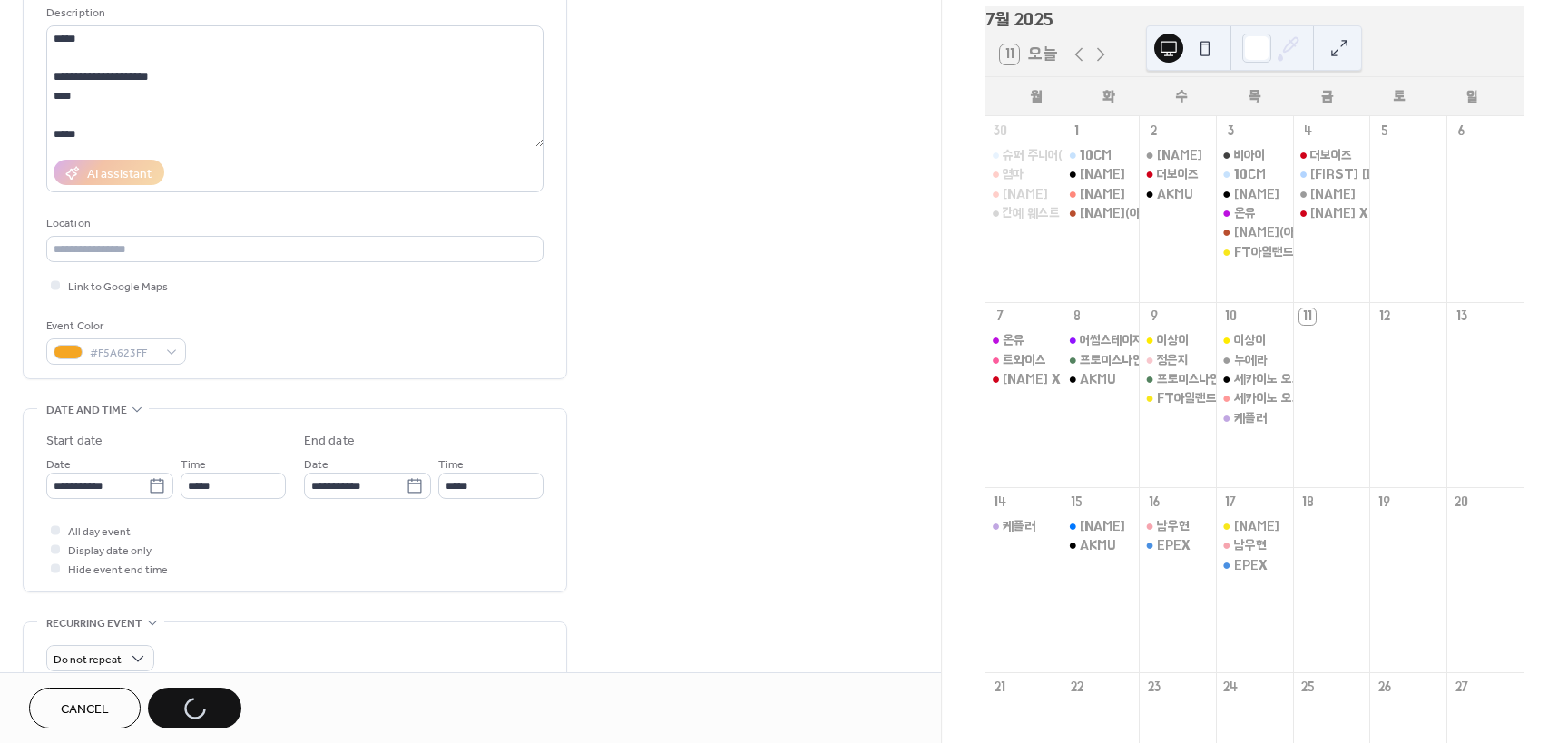drag, startPoint x: 813, startPoint y: 481, endPoint x: 803, endPoint y: 486, distance: 11.18034 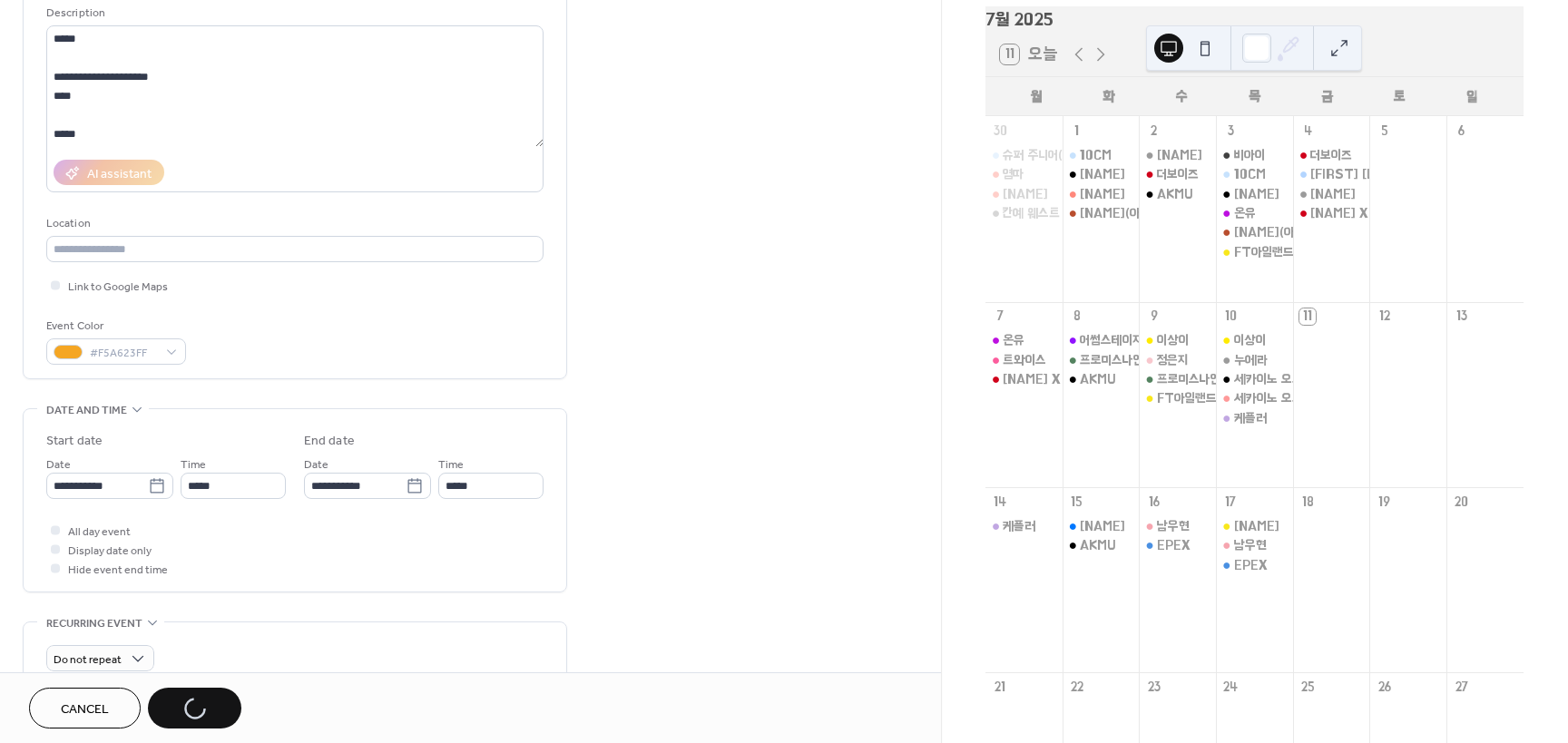 drag, startPoint x: 803, startPoint y: 486, endPoint x: 798, endPoint y: 536, distance: 50.249378 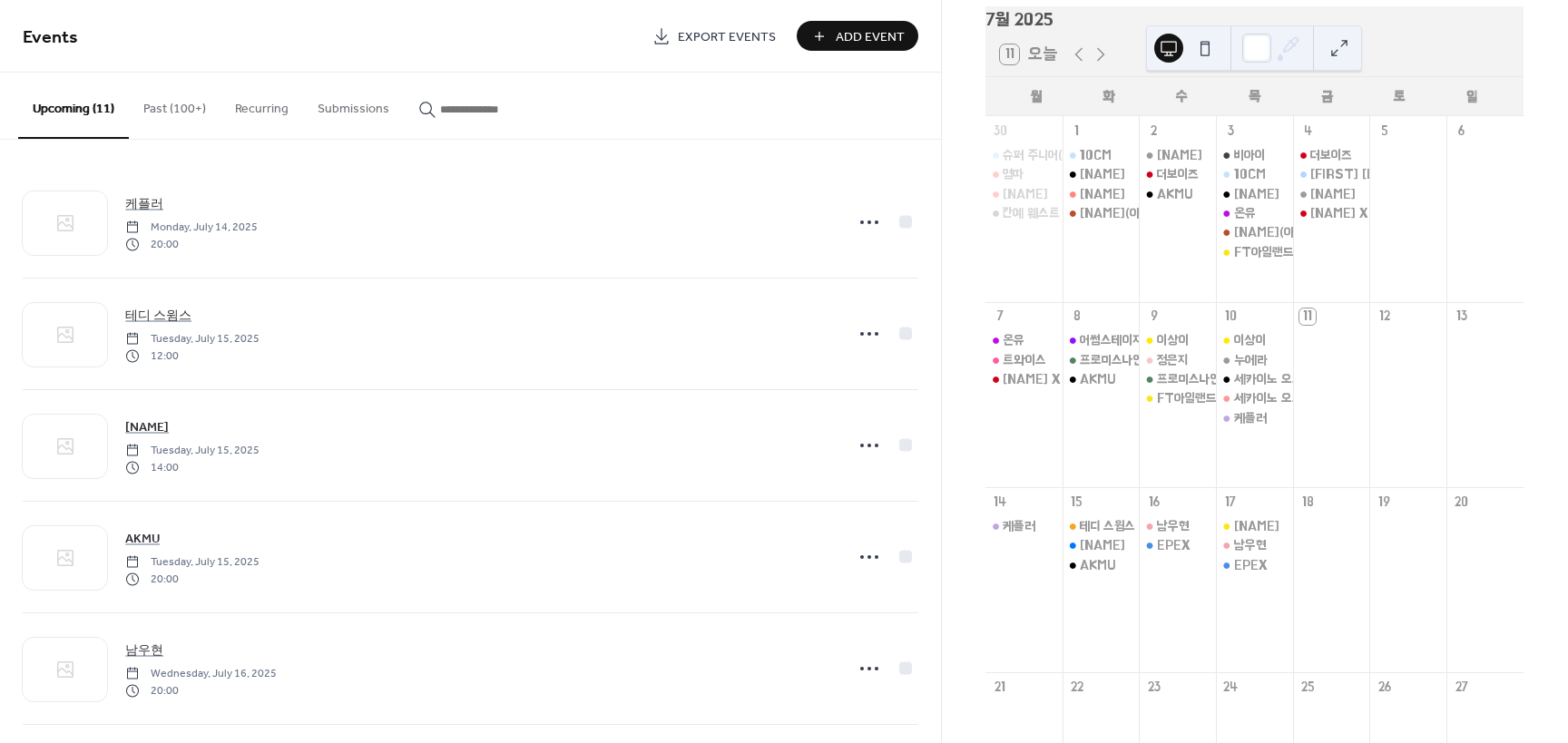 click at bounding box center [485, 109] 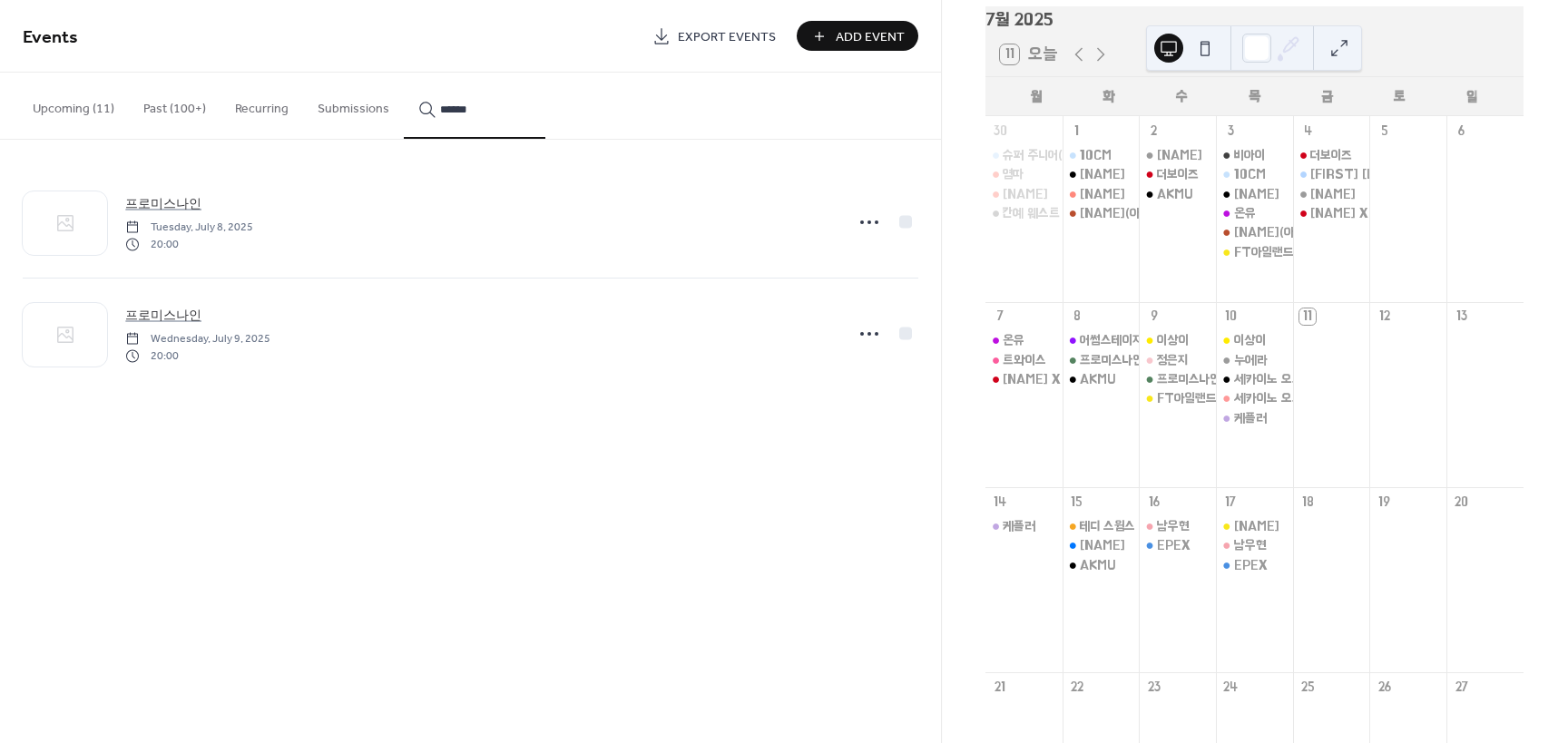 type on "******" 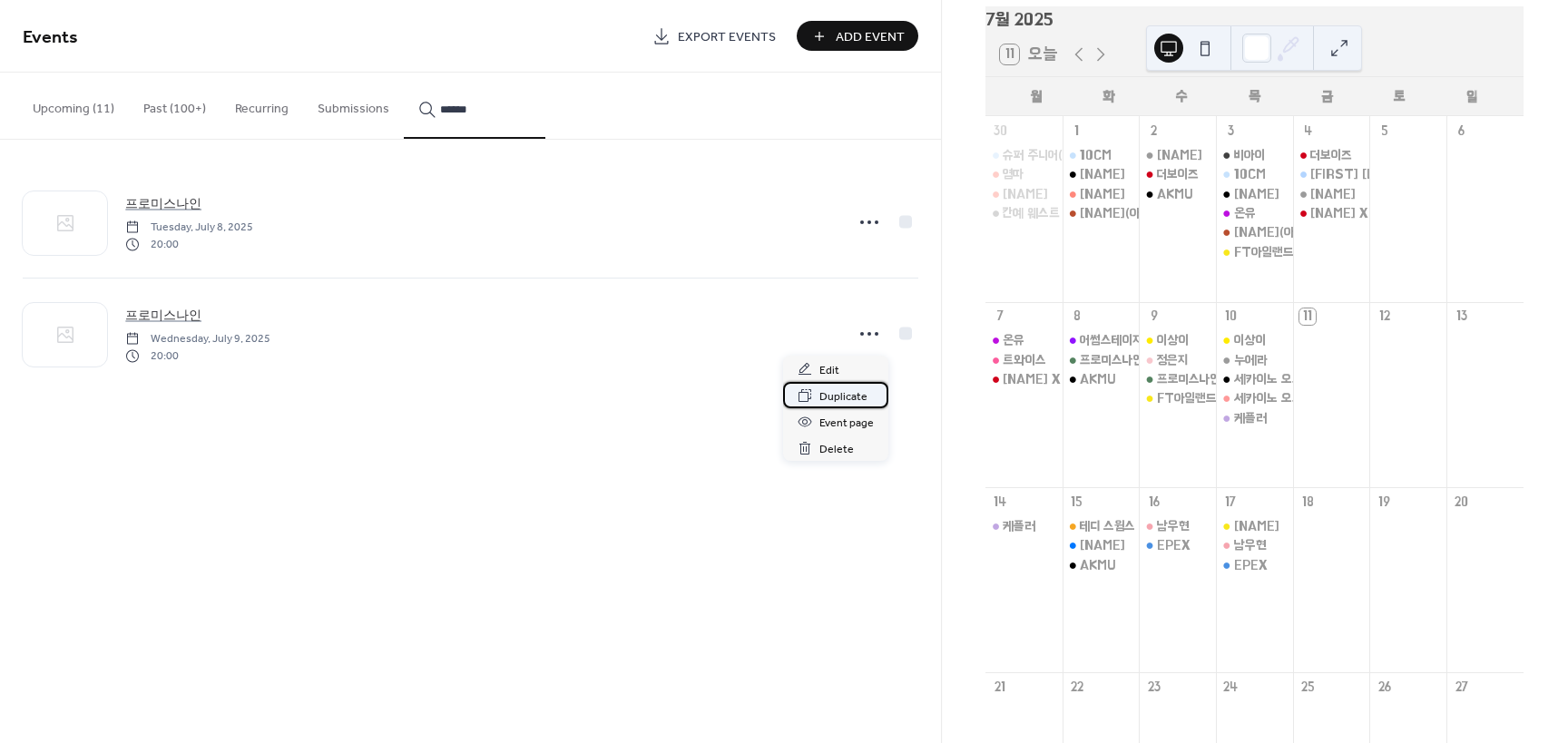 click on "Duplicate" at bounding box center (843, 396) 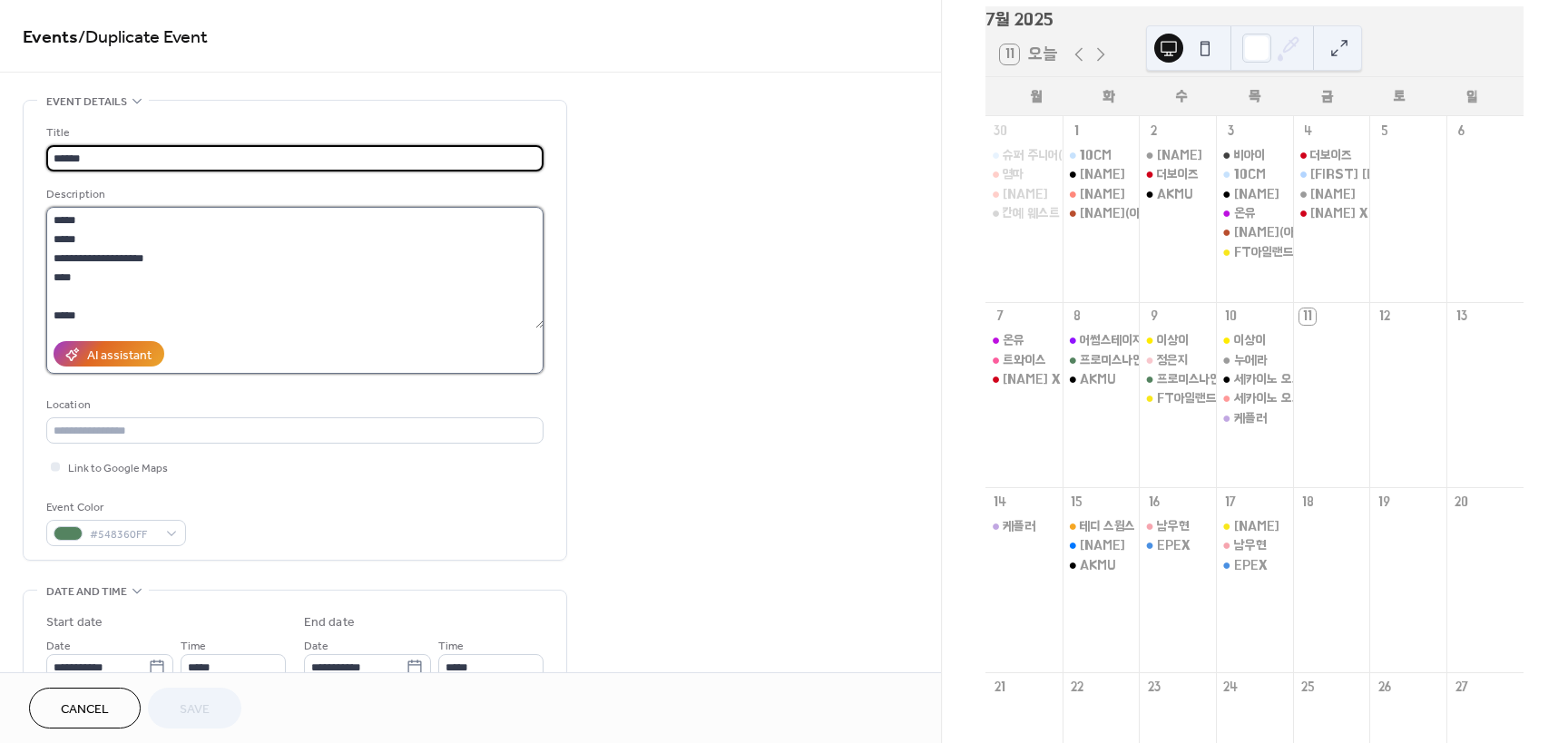 click on "**********" at bounding box center [295, 268] 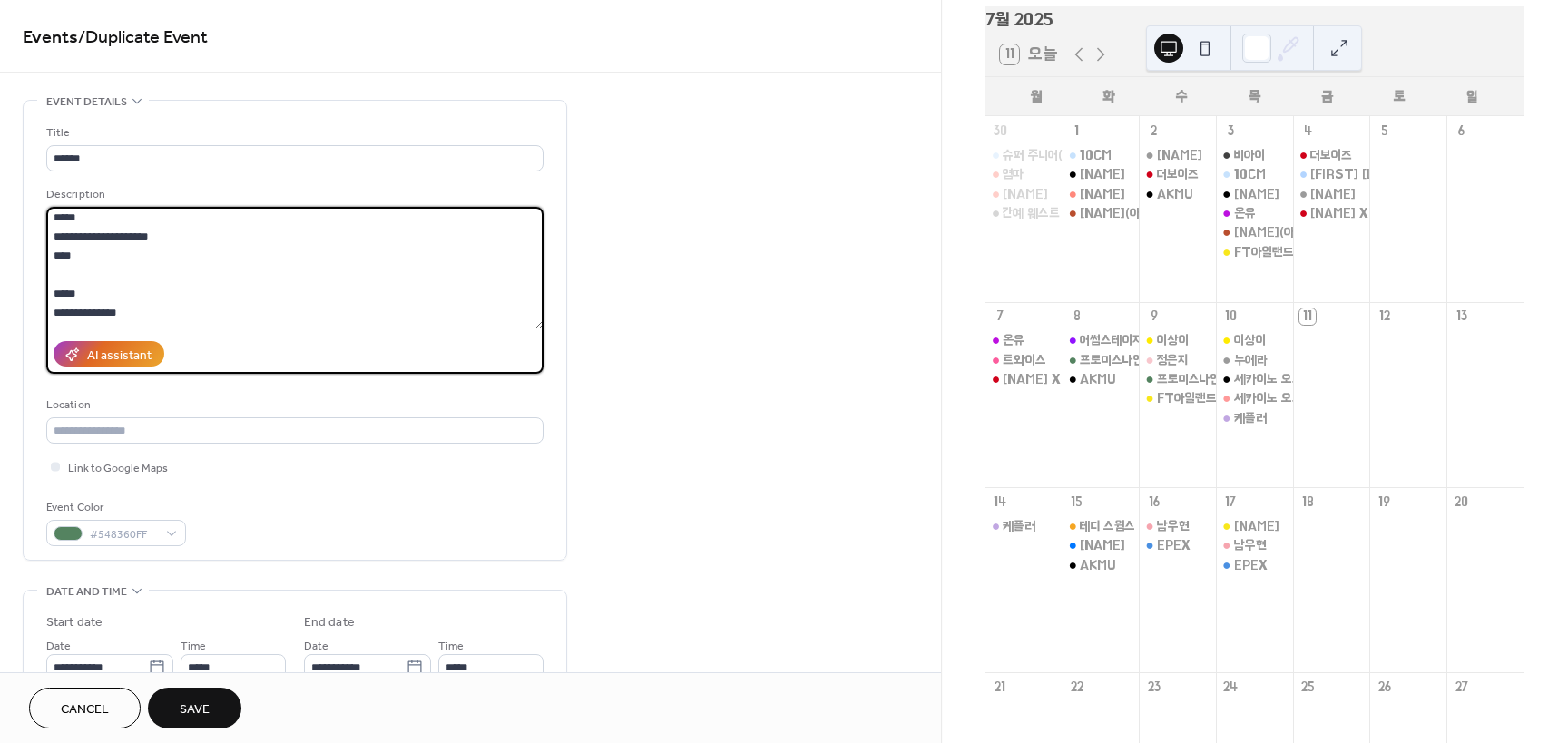 scroll, scrollTop: 3, scrollLeft: 0, axis: vertical 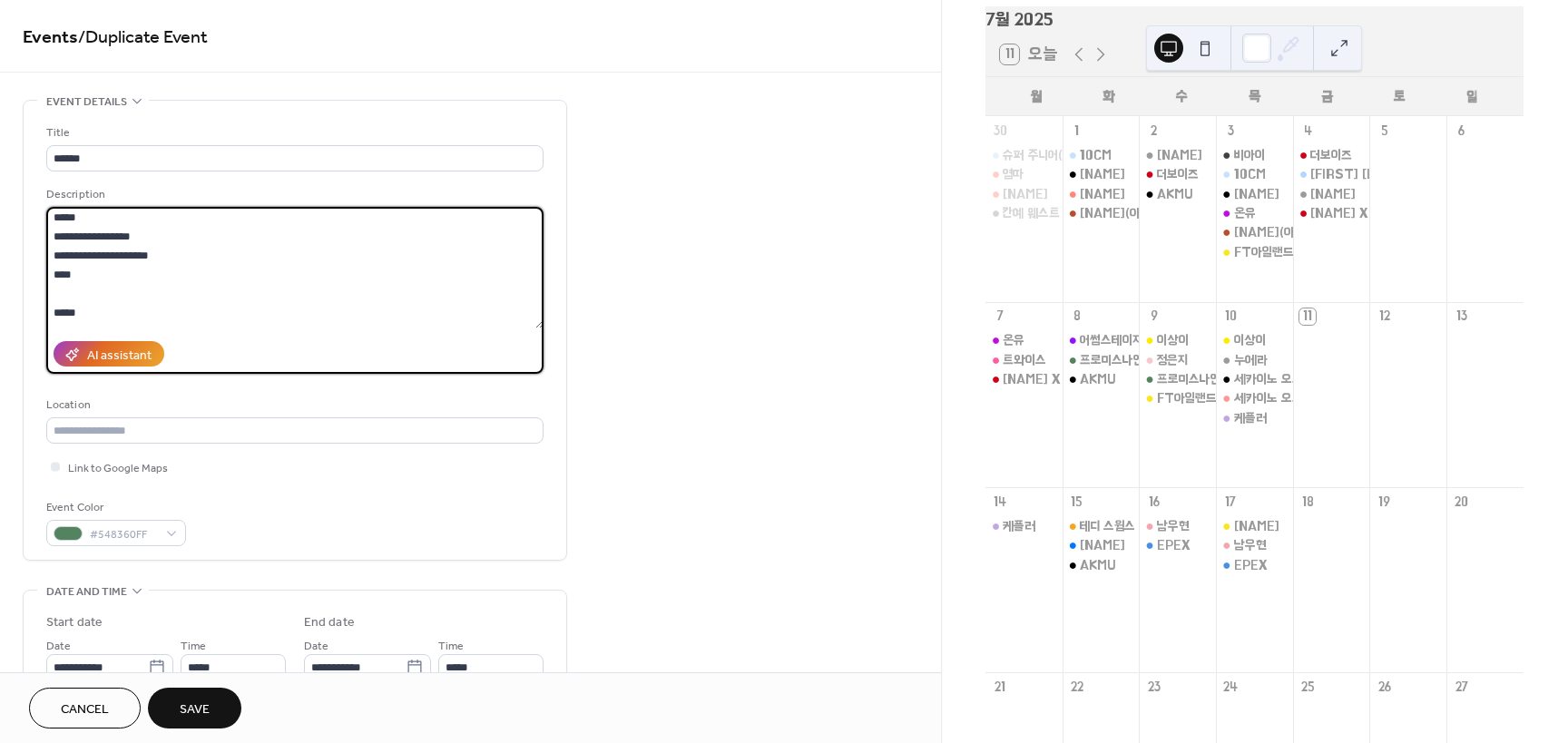click on "**********" at bounding box center (295, 268) 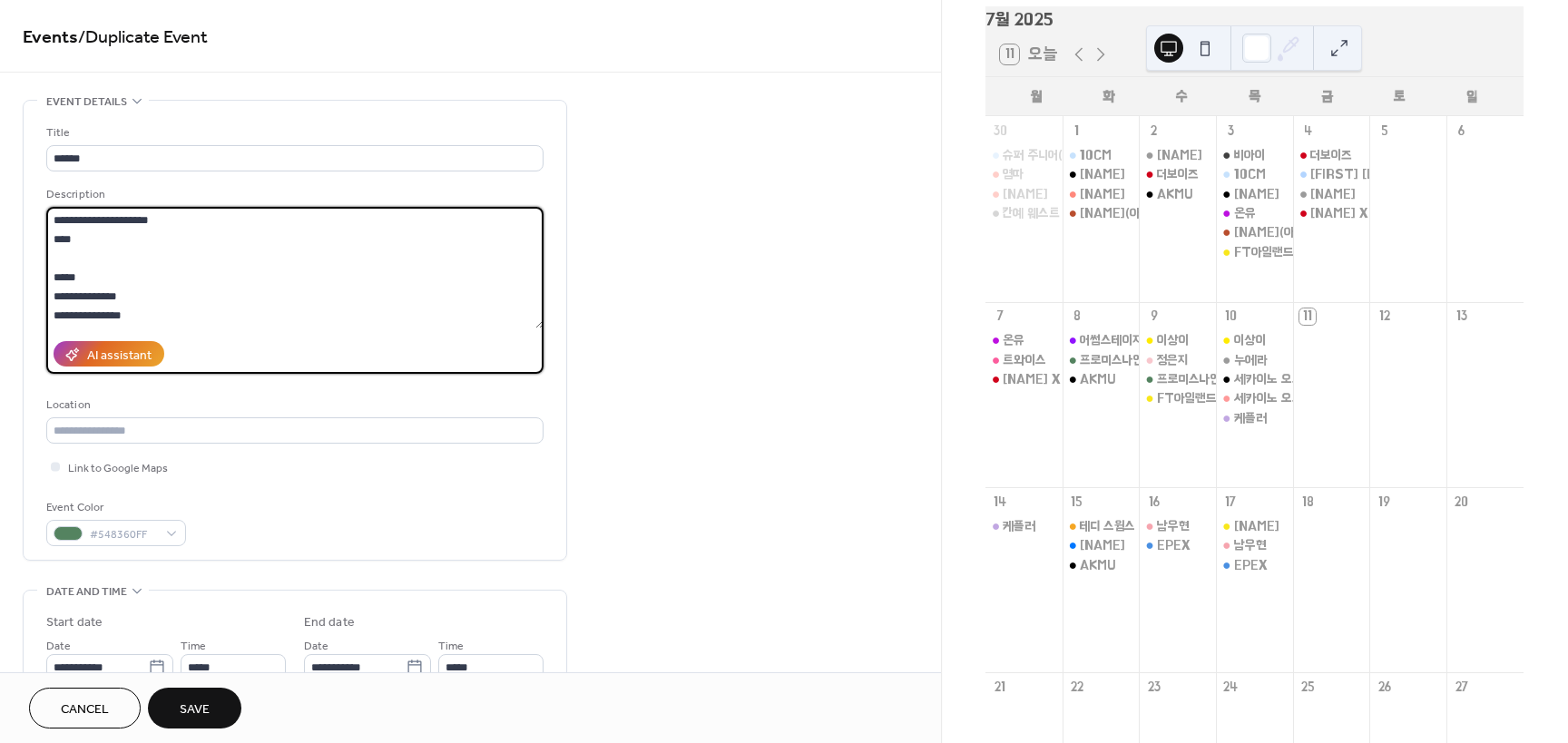 scroll, scrollTop: 91, scrollLeft: 0, axis: vertical 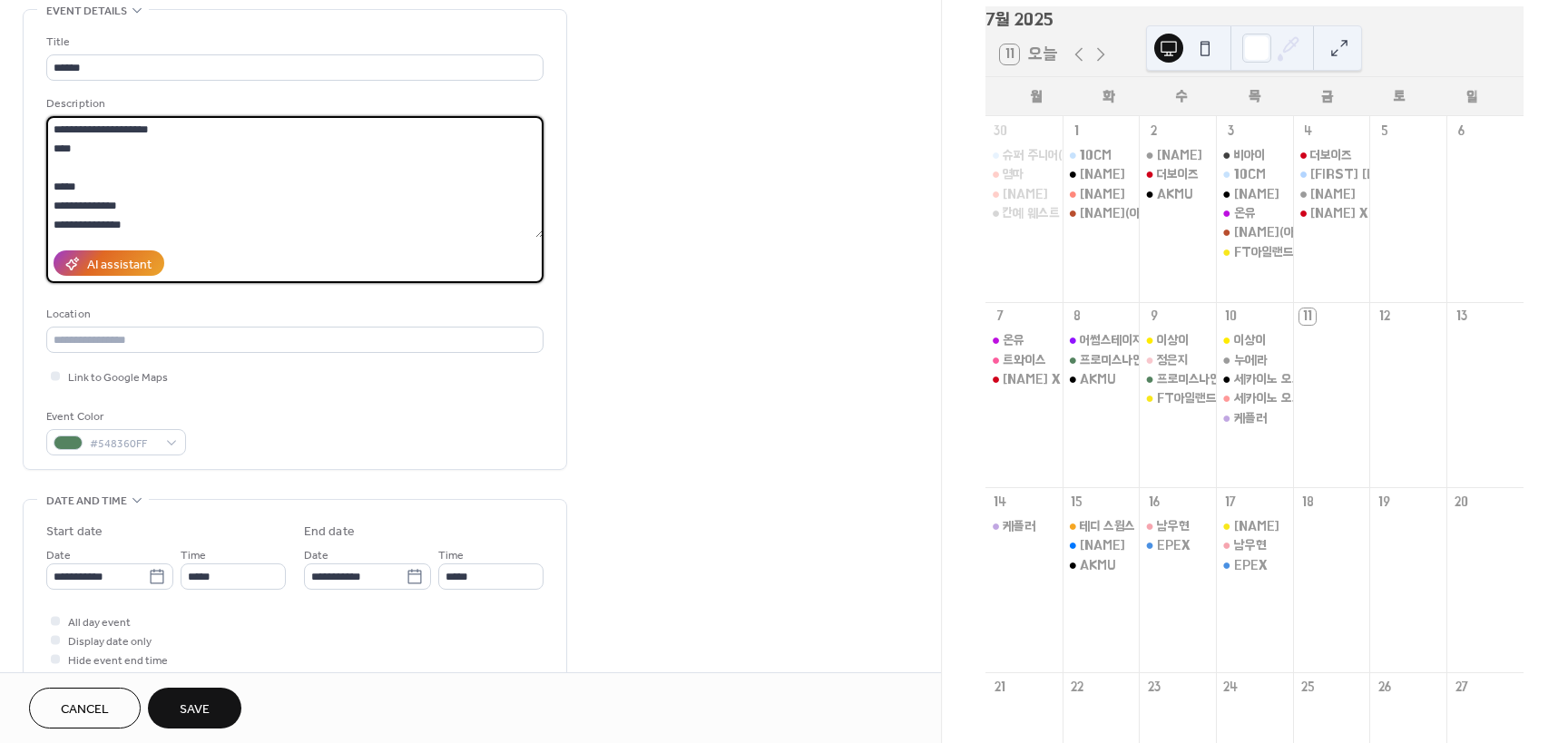 drag, startPoint x: 108, startPoint y: 187, endPoint x: 132, endPoint y: 241, distance: 59.093147 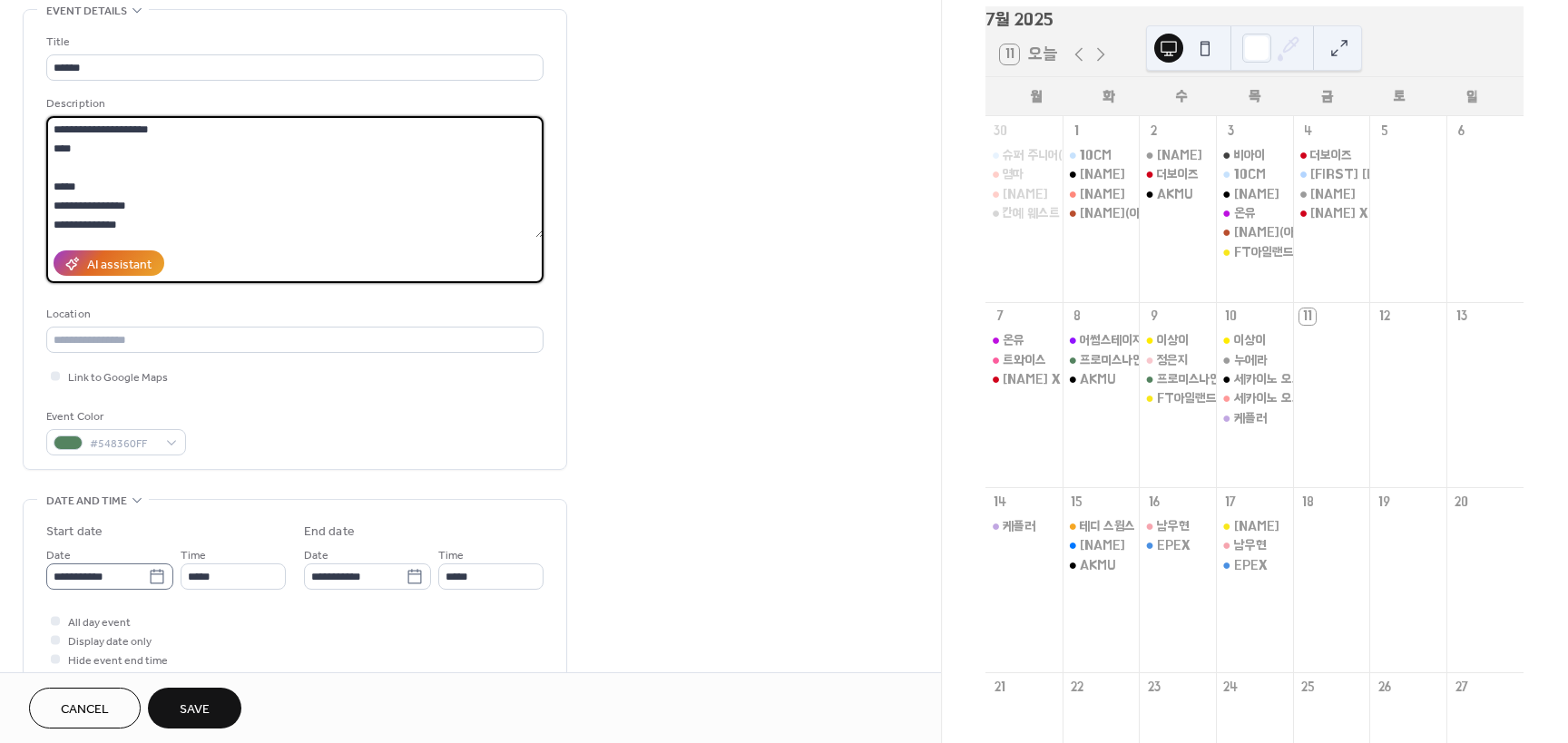type on "**********" 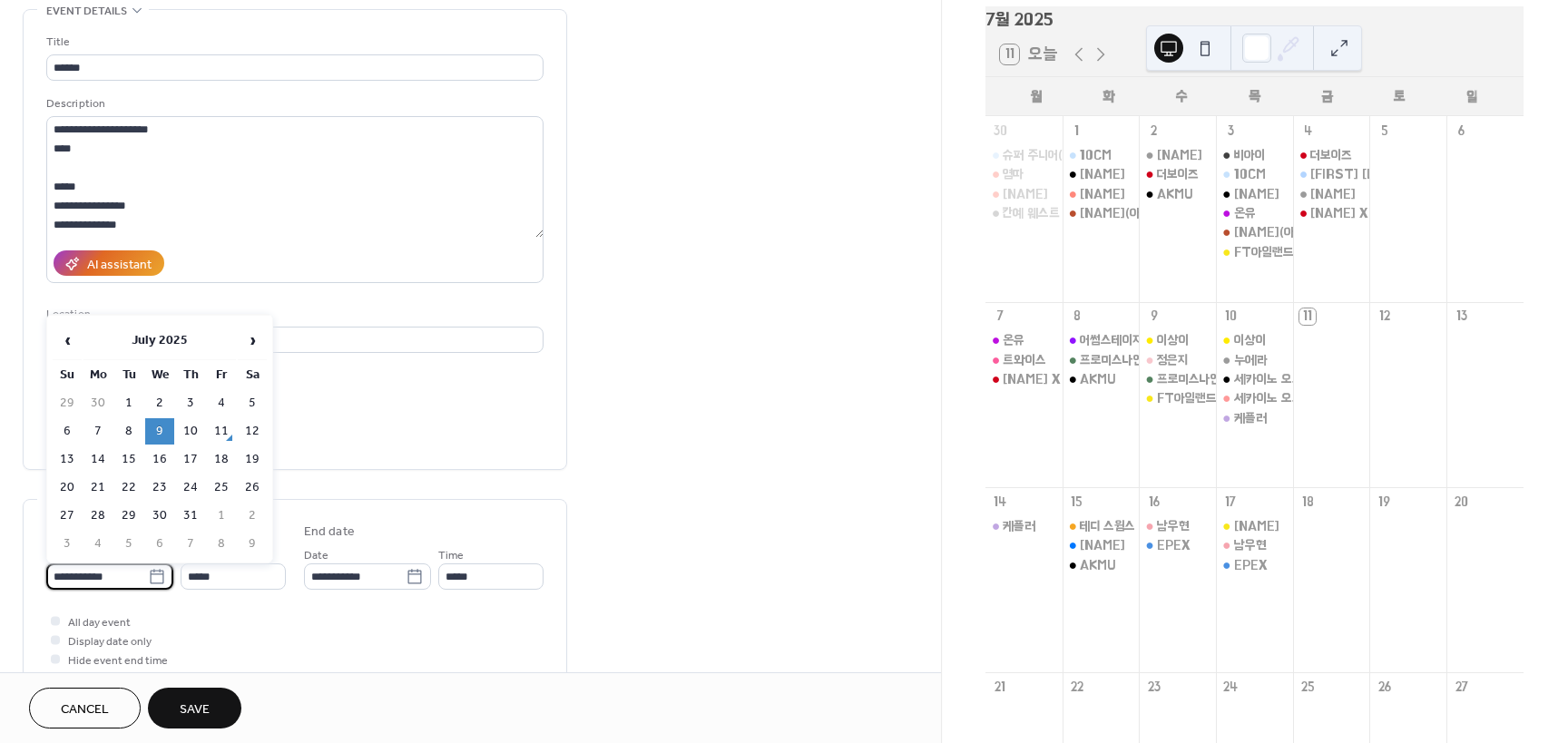 click on "**********" at bounding box center [97, 576] 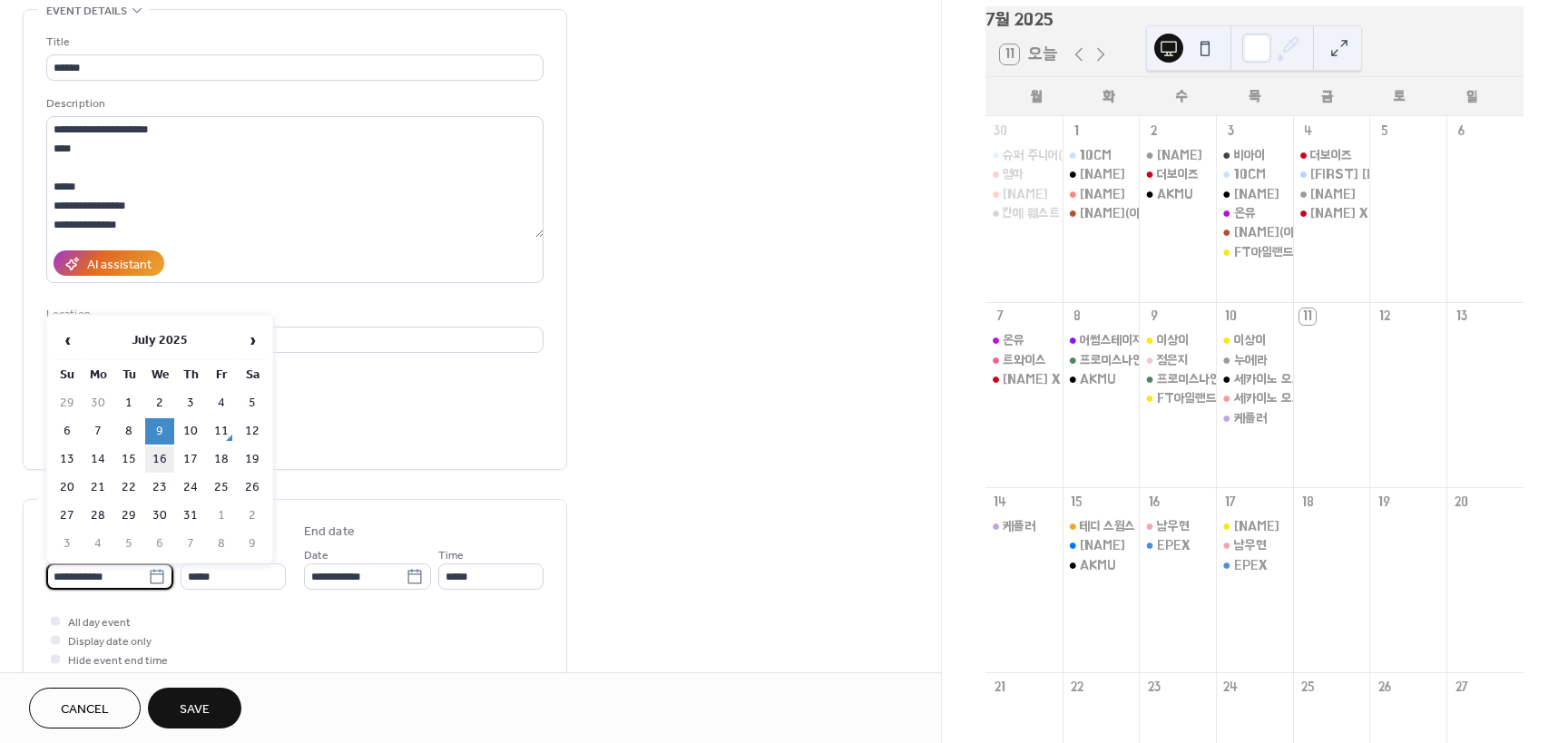 click on "16" at bounding box center [160, 459] 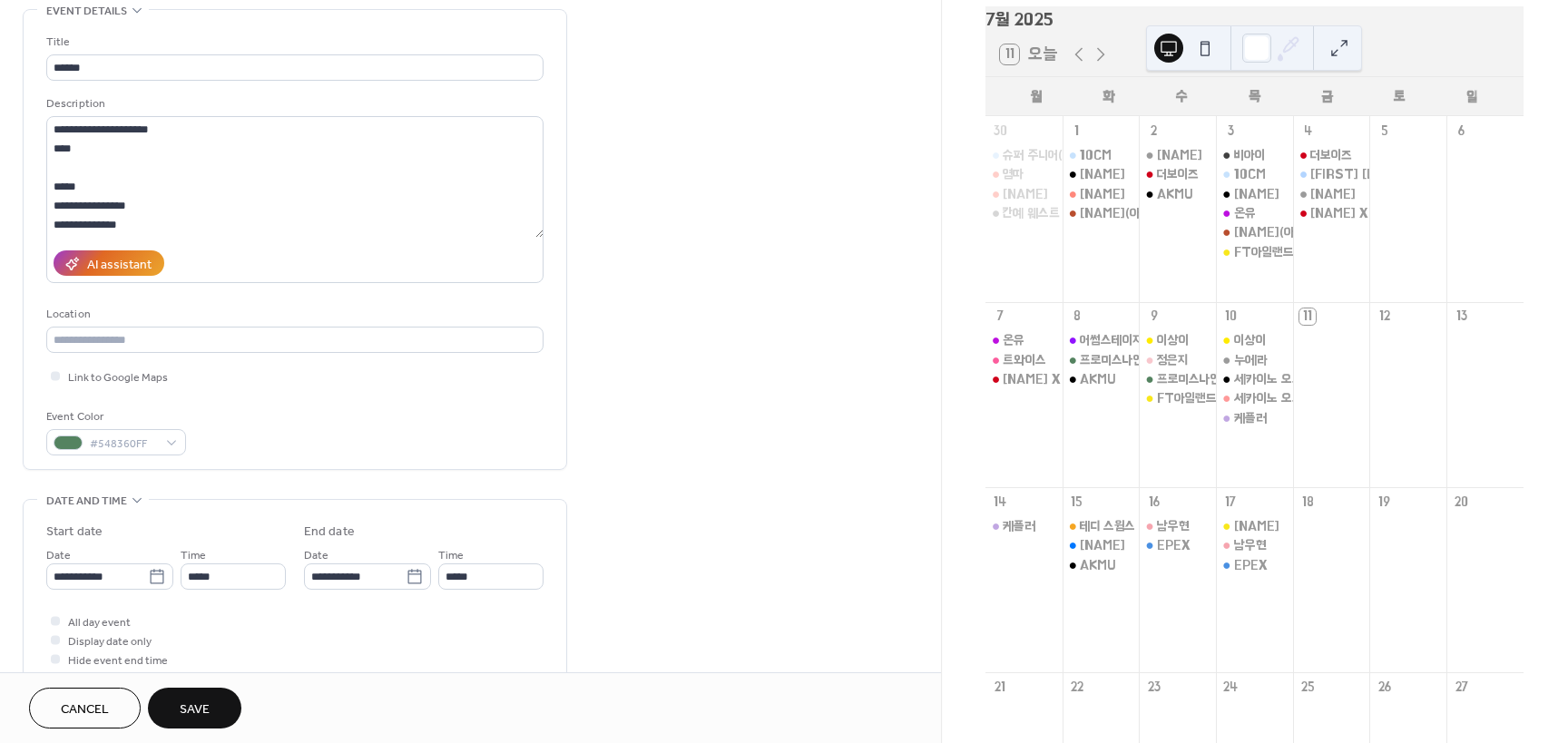 click on "**********" at bounding box center (470, 632) 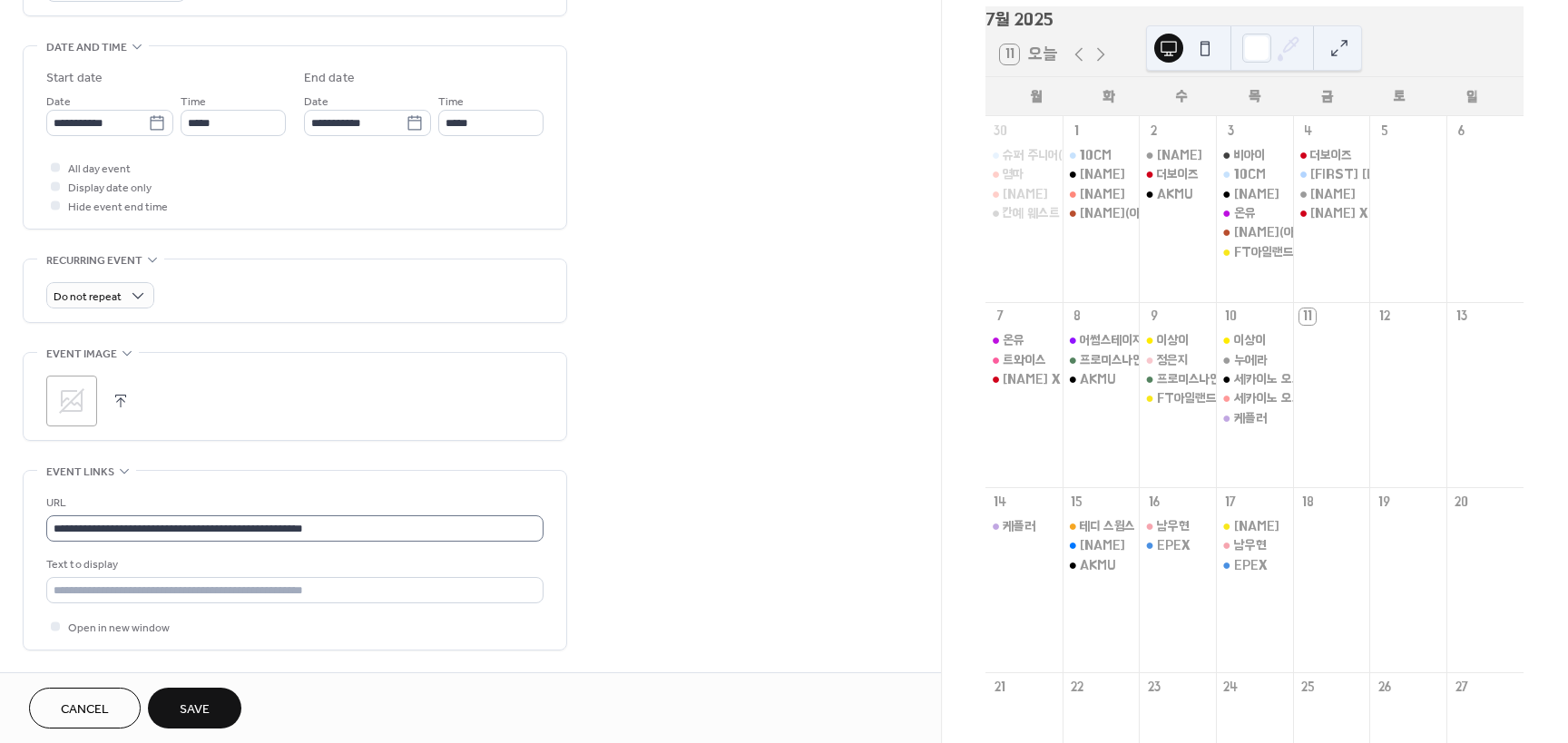 scroll, scrollTop: 635, scrollLeft: 0, axis: vertical 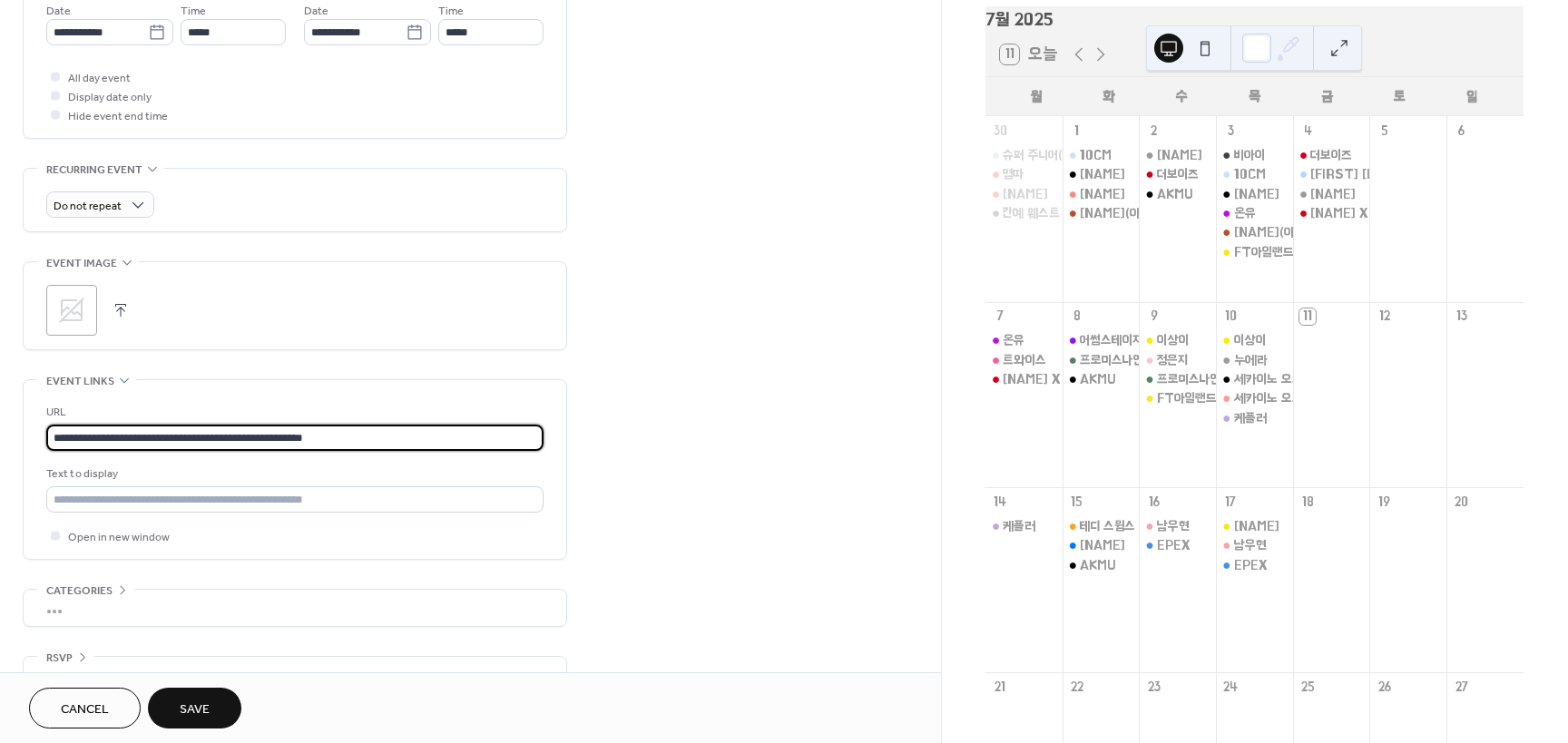 drag, startPoint x: 404, startPoint y: 437, endPoint x: -87, endPoint y: 479, distance: 492.7931 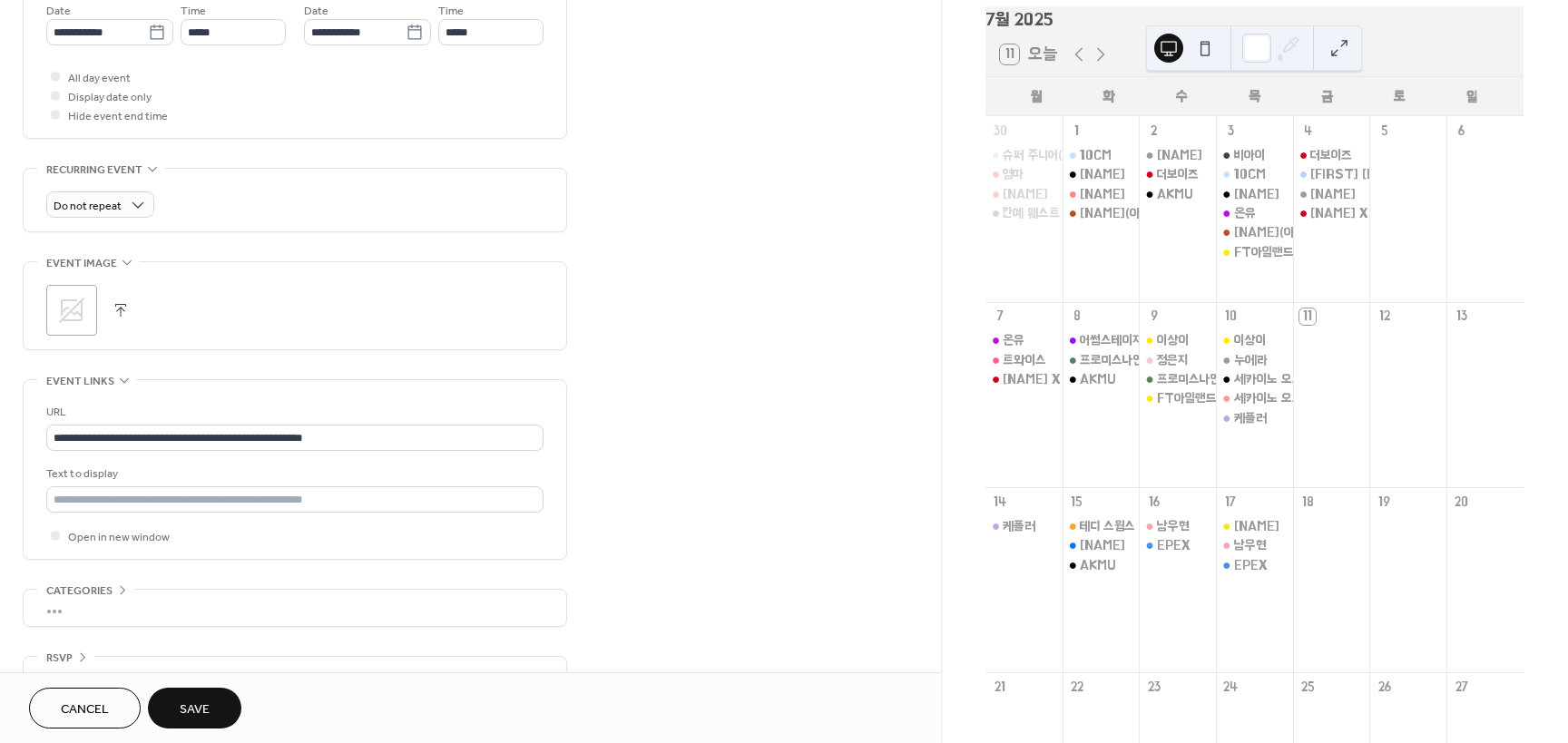 click on "Save" at bounding box center [194, 709] 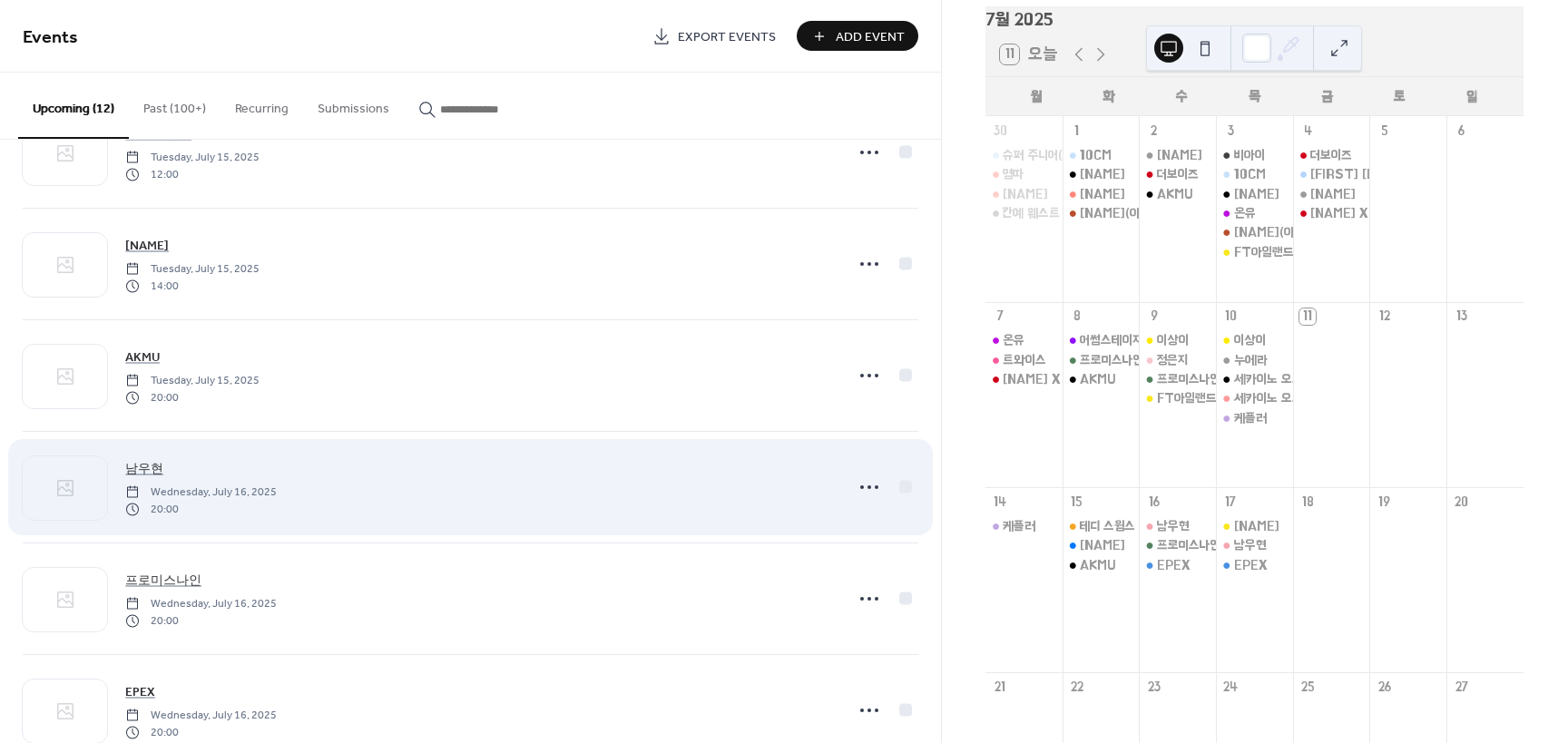 scroll, scrollTop: 272, scrollLeft: 0, axis: vertical 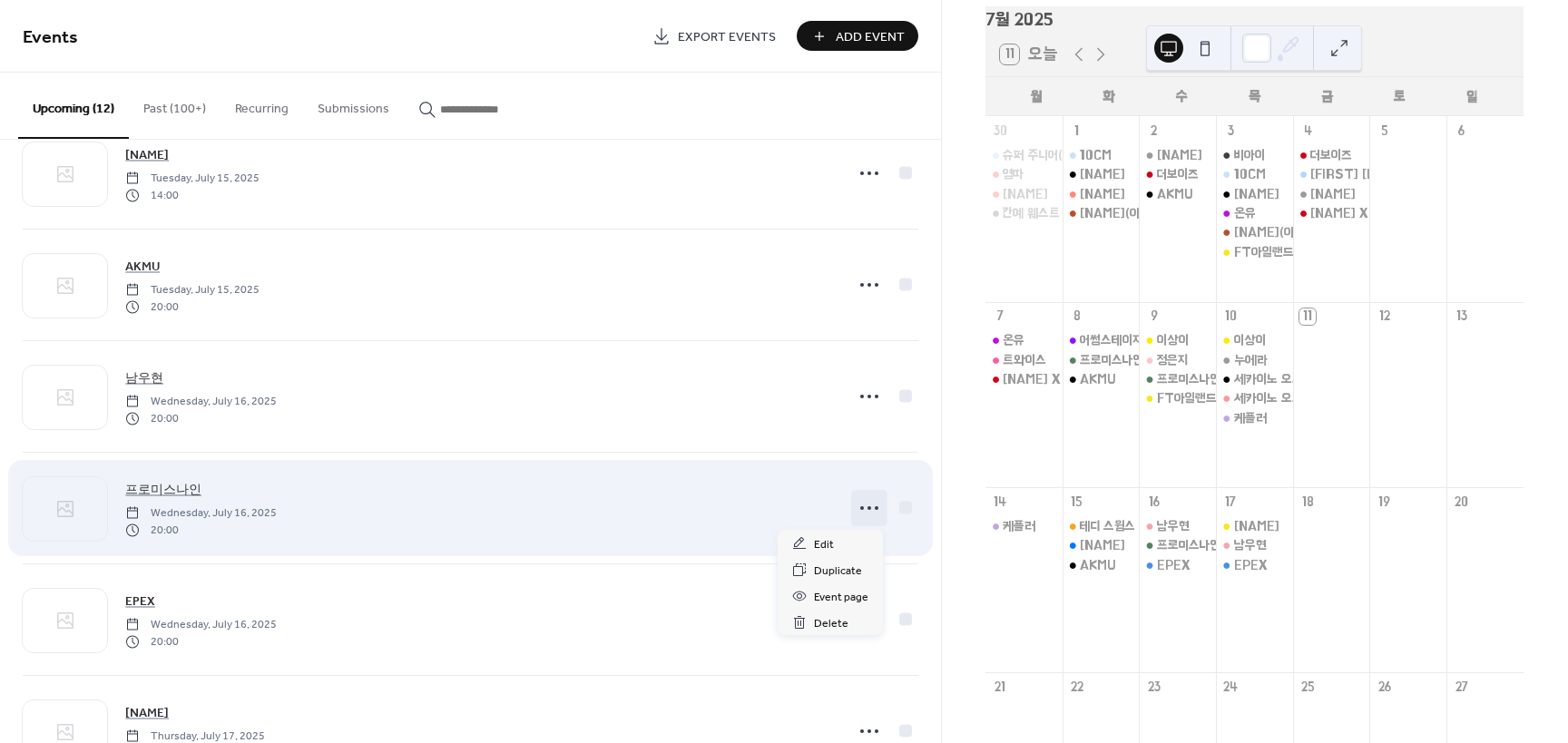 click 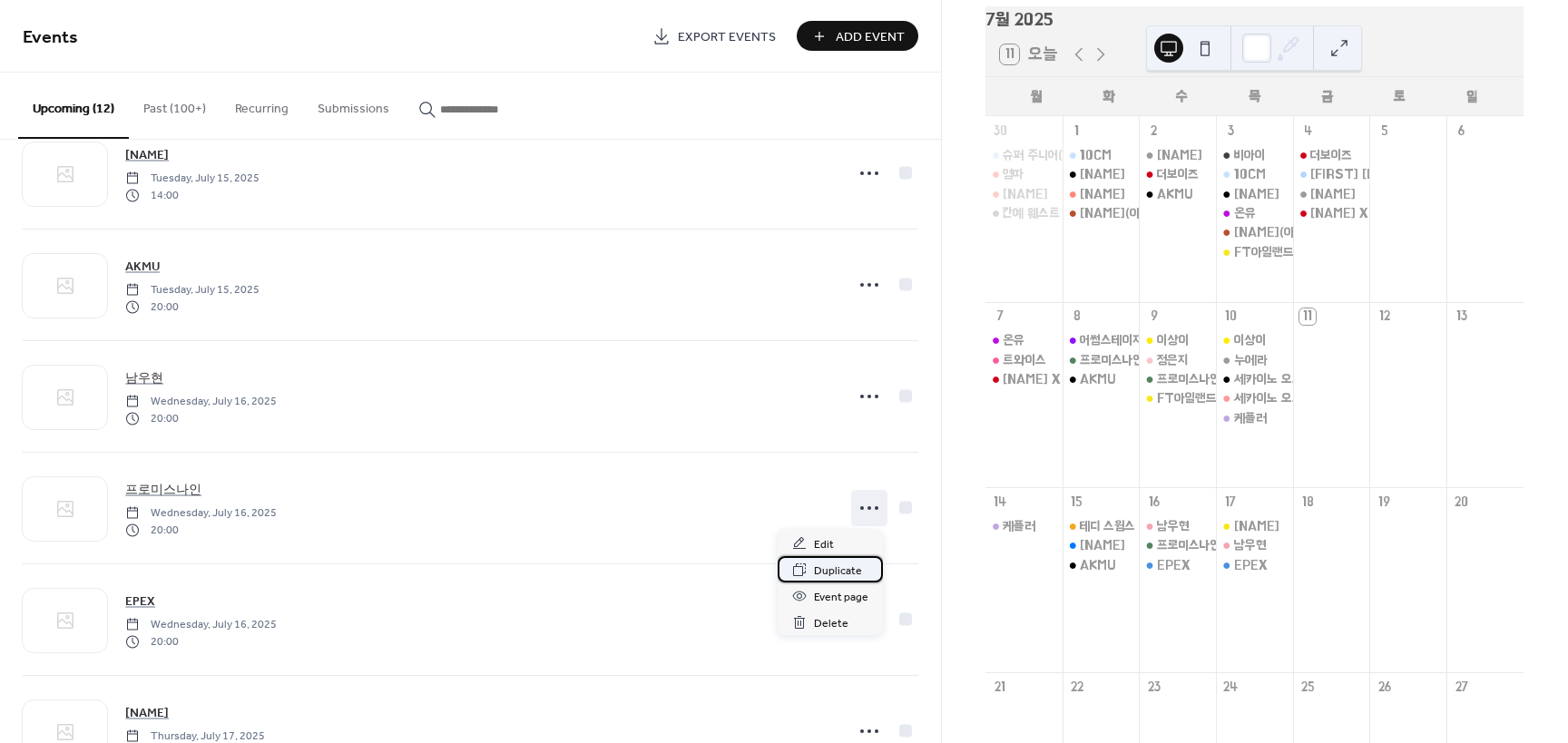 click on "Duplicate" at bounding box center [838, 571] 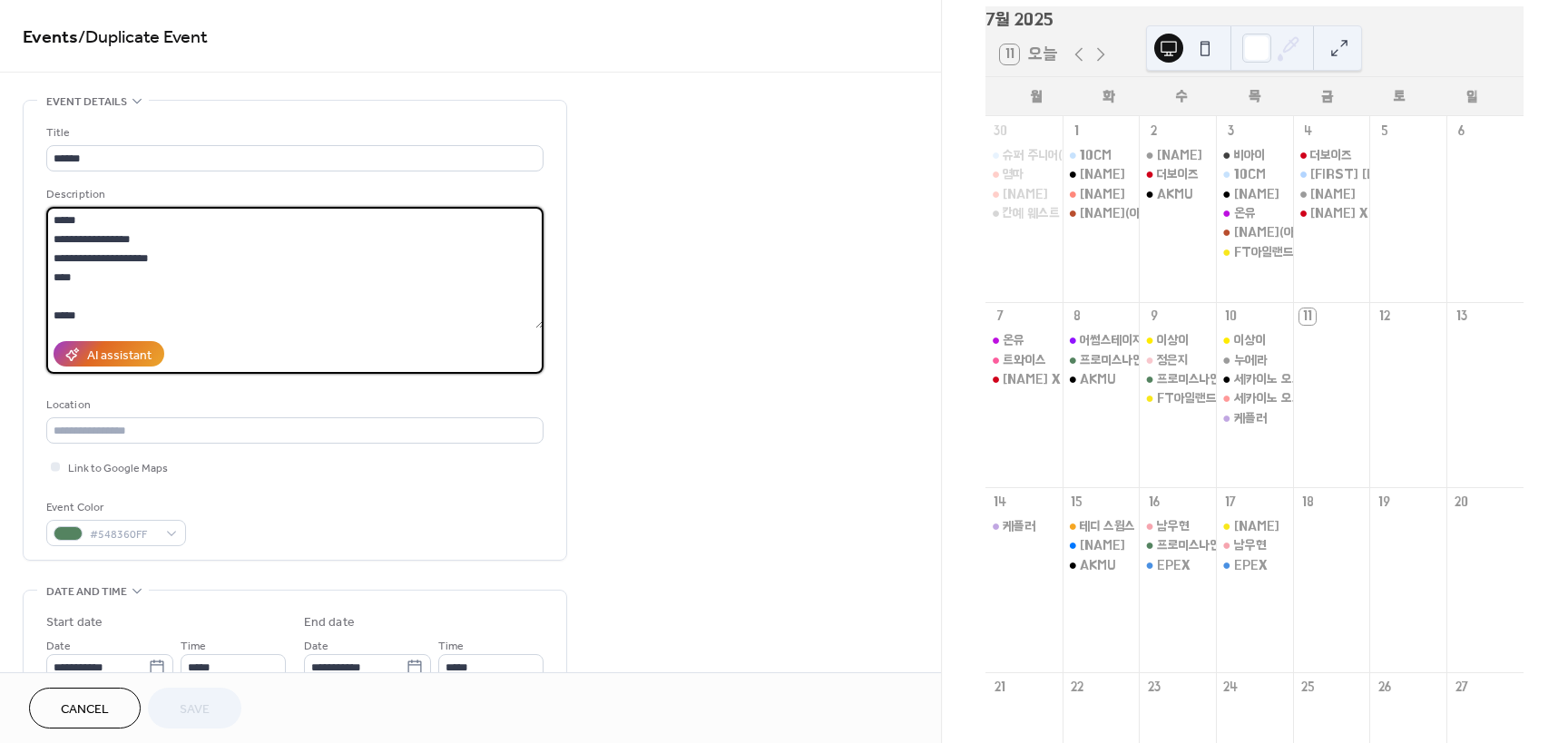 drag, startPoint x: 142, startPoint y: 234, endPoint x: 169, endPoint y: 240, distance: 27.658633 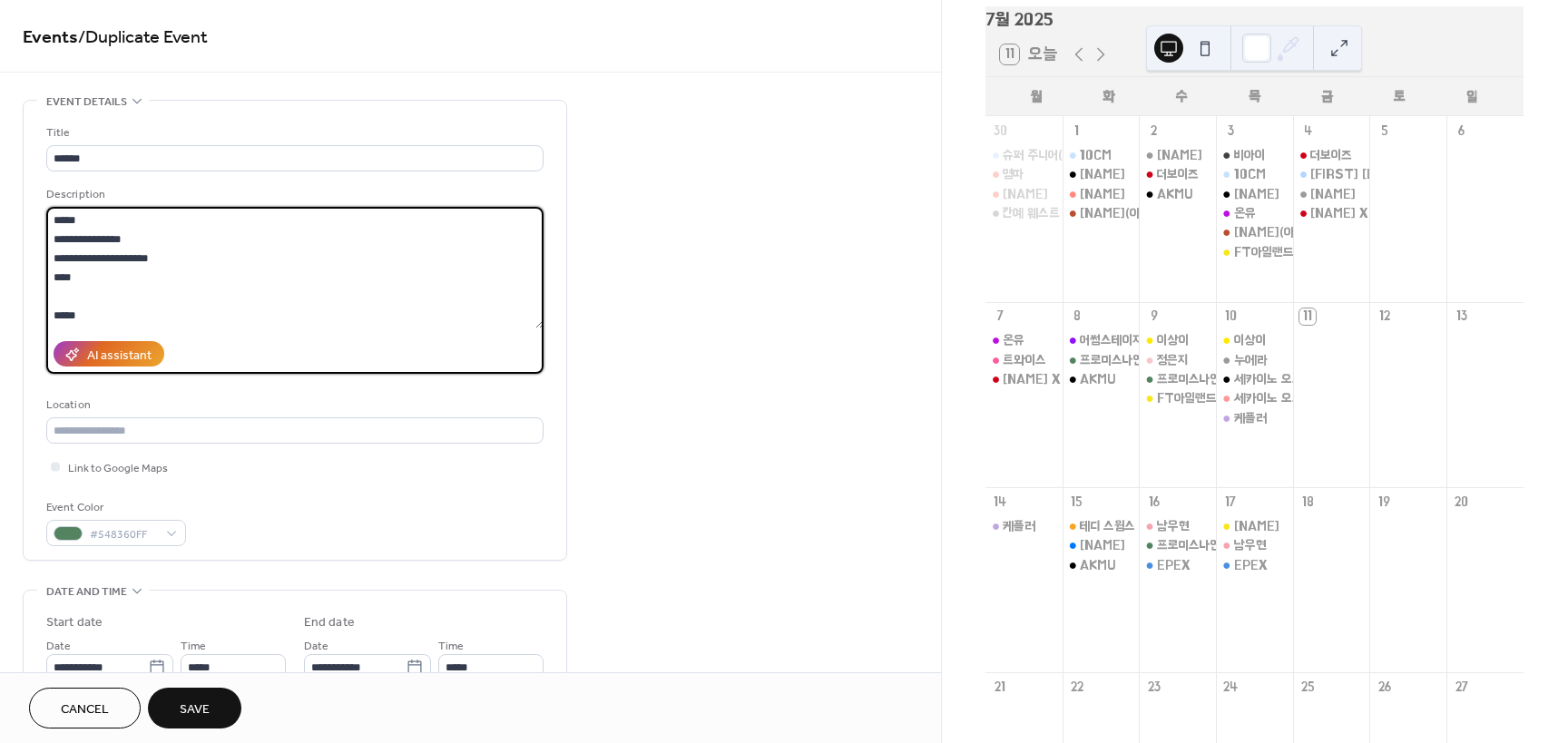 click on "**********" at bounding box center (295, 268) 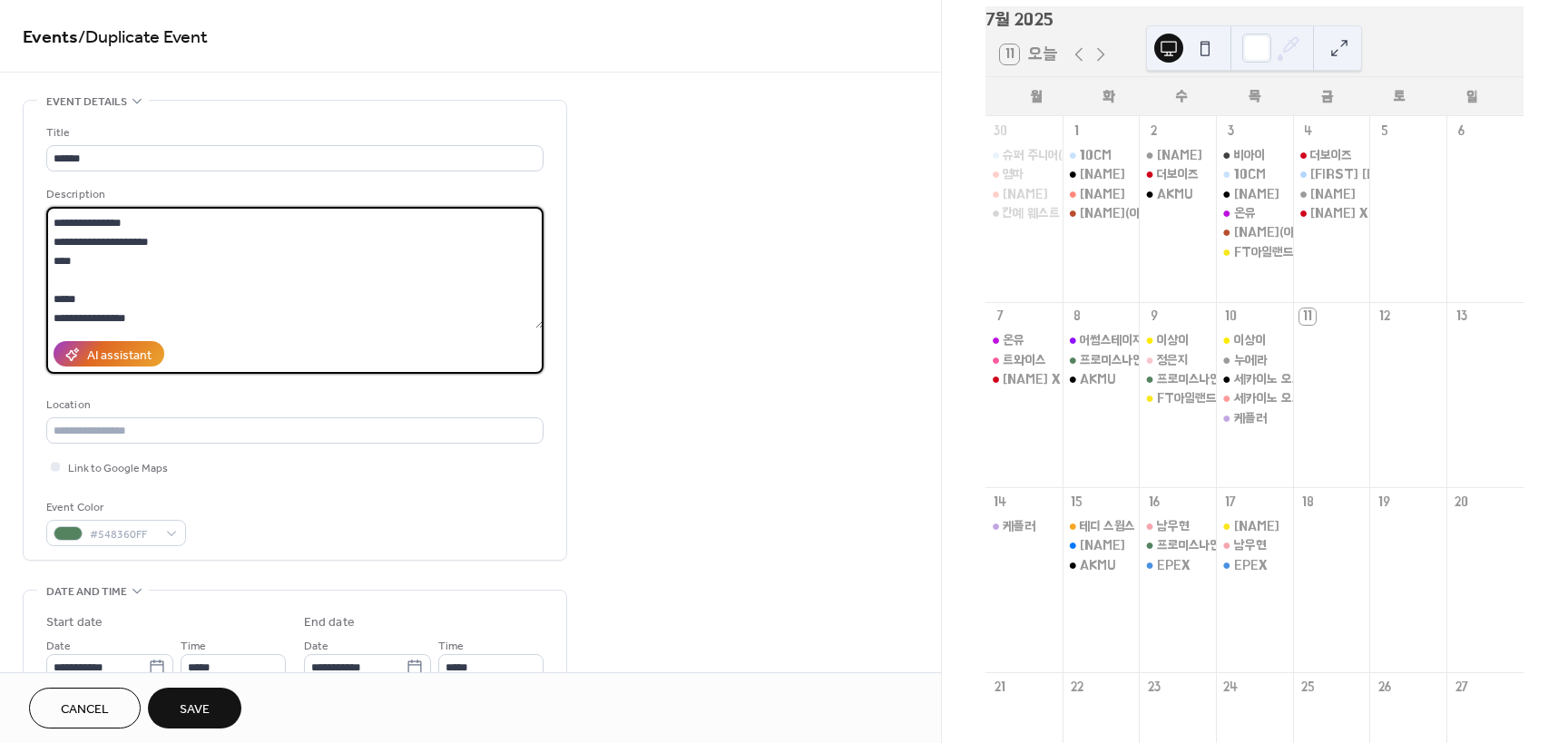 scroll, scrollTop: 54, scrollLeft: 0, axis: vertical 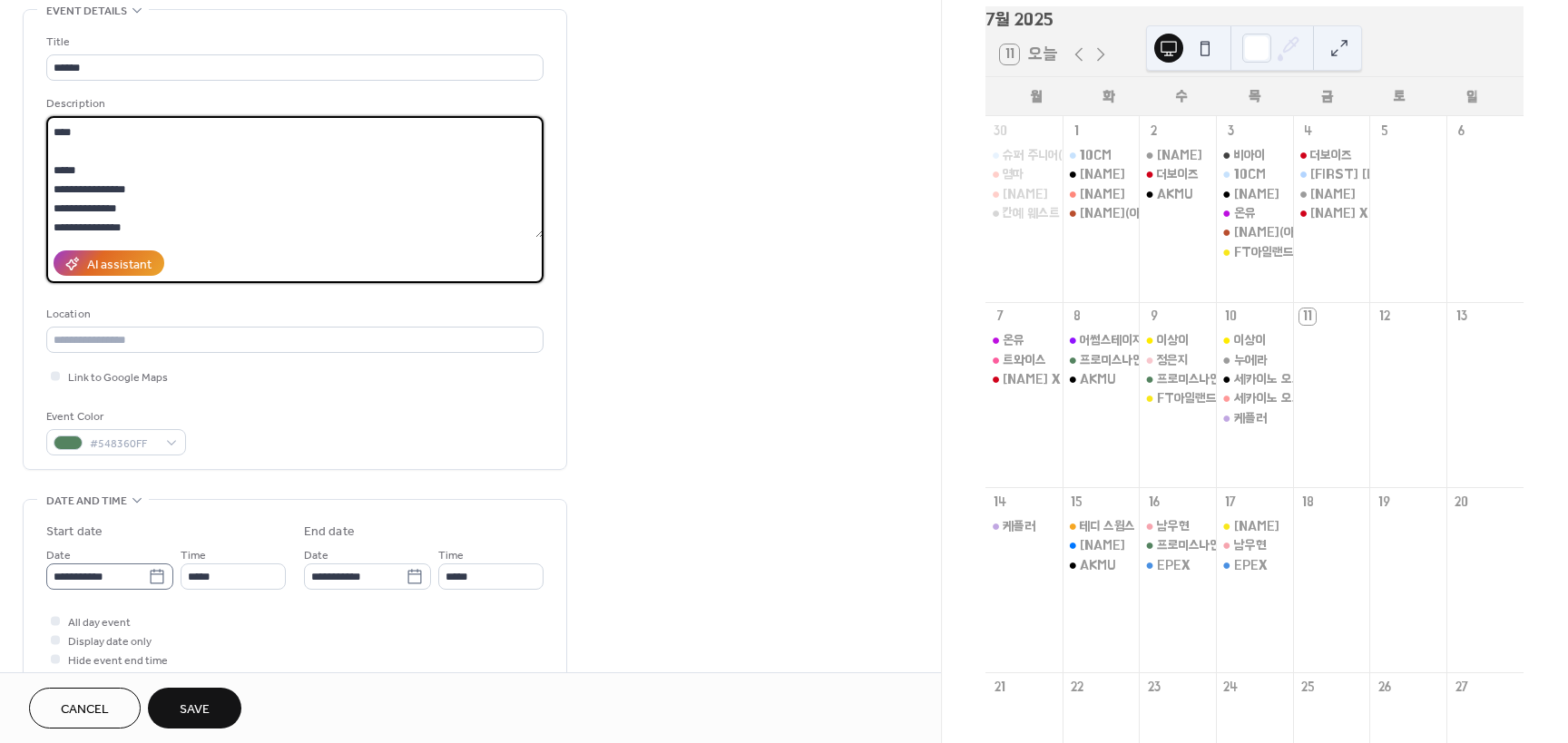 type on "**********" 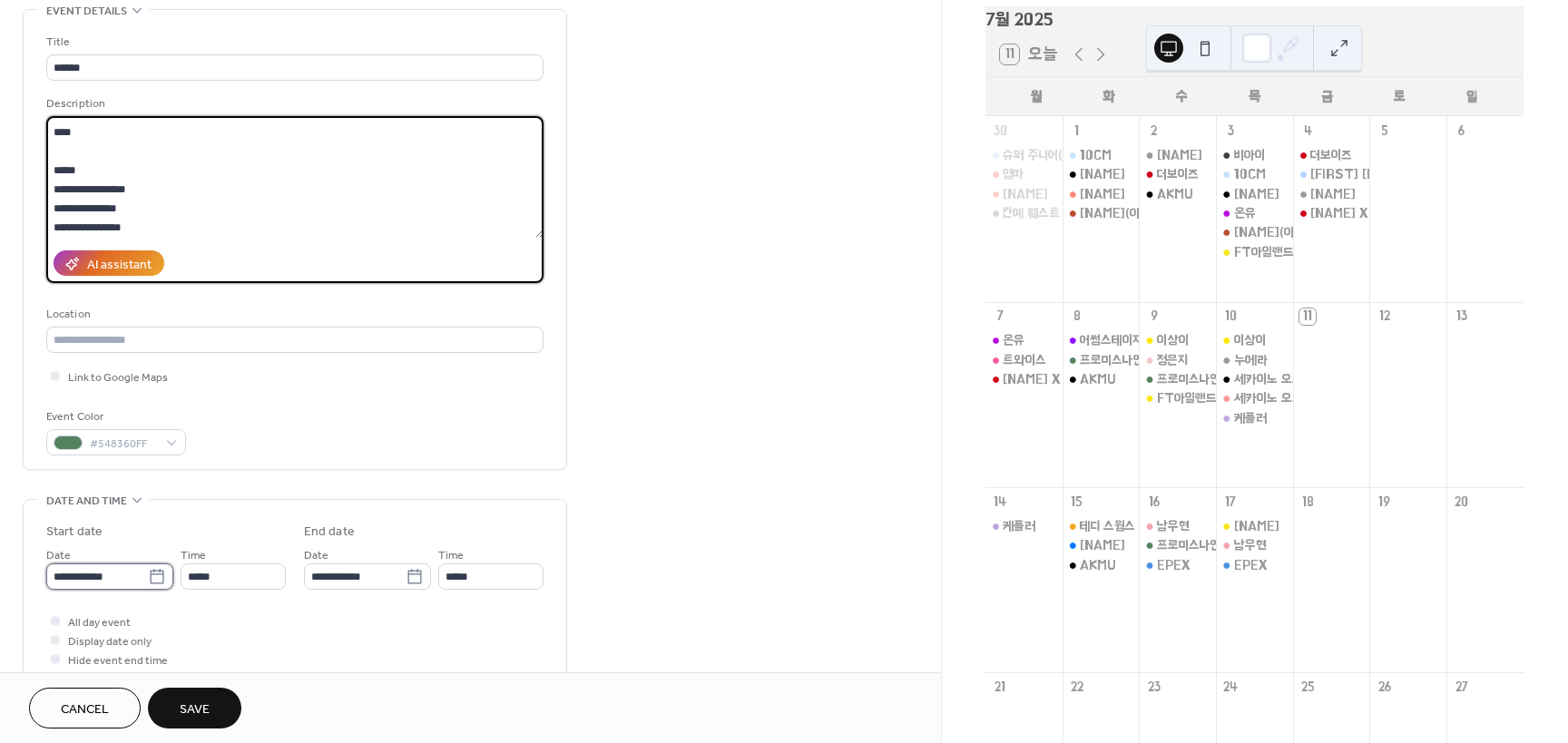 click on "**********" at bounding box center (97, 576) 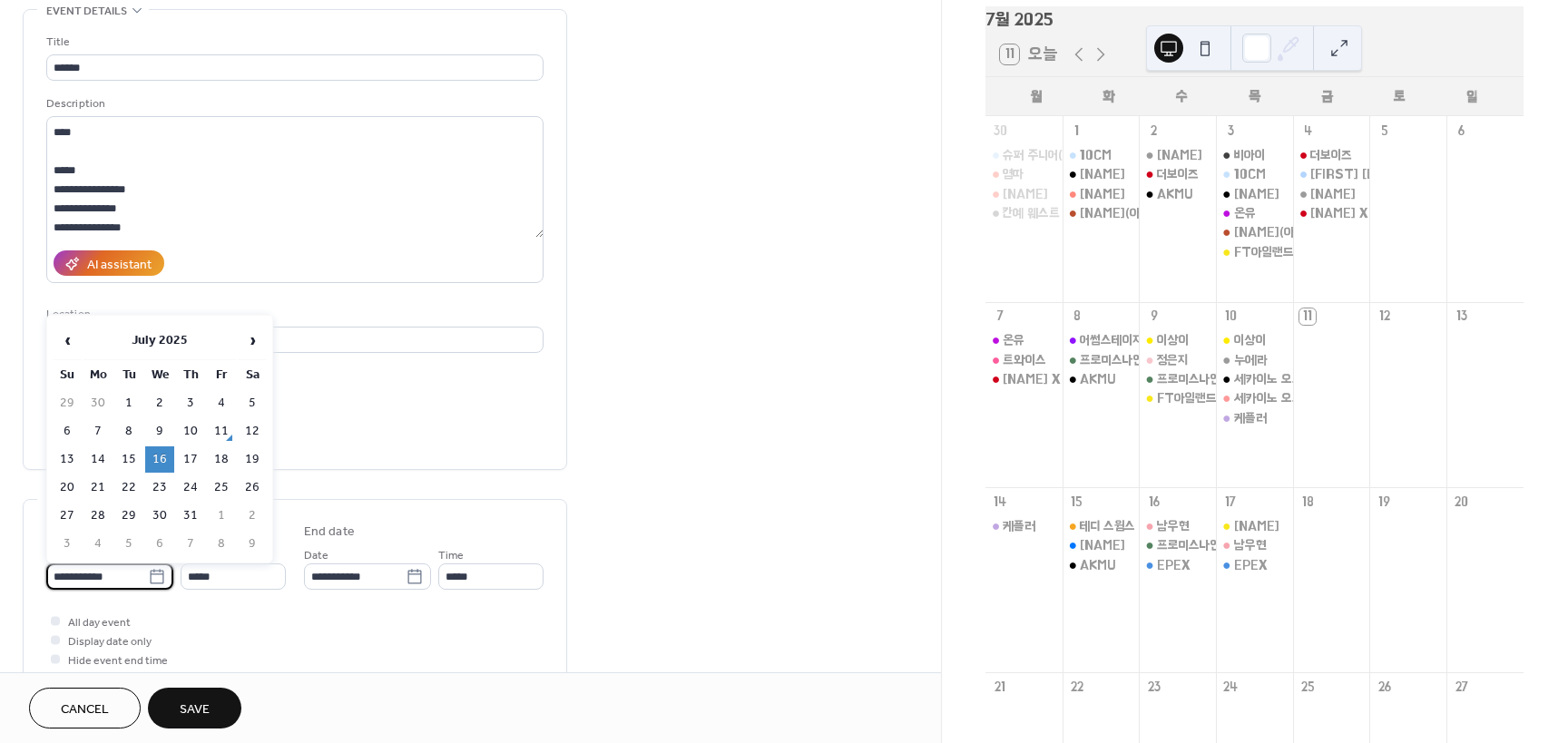 click on "15" at bounding box center [129, 459] 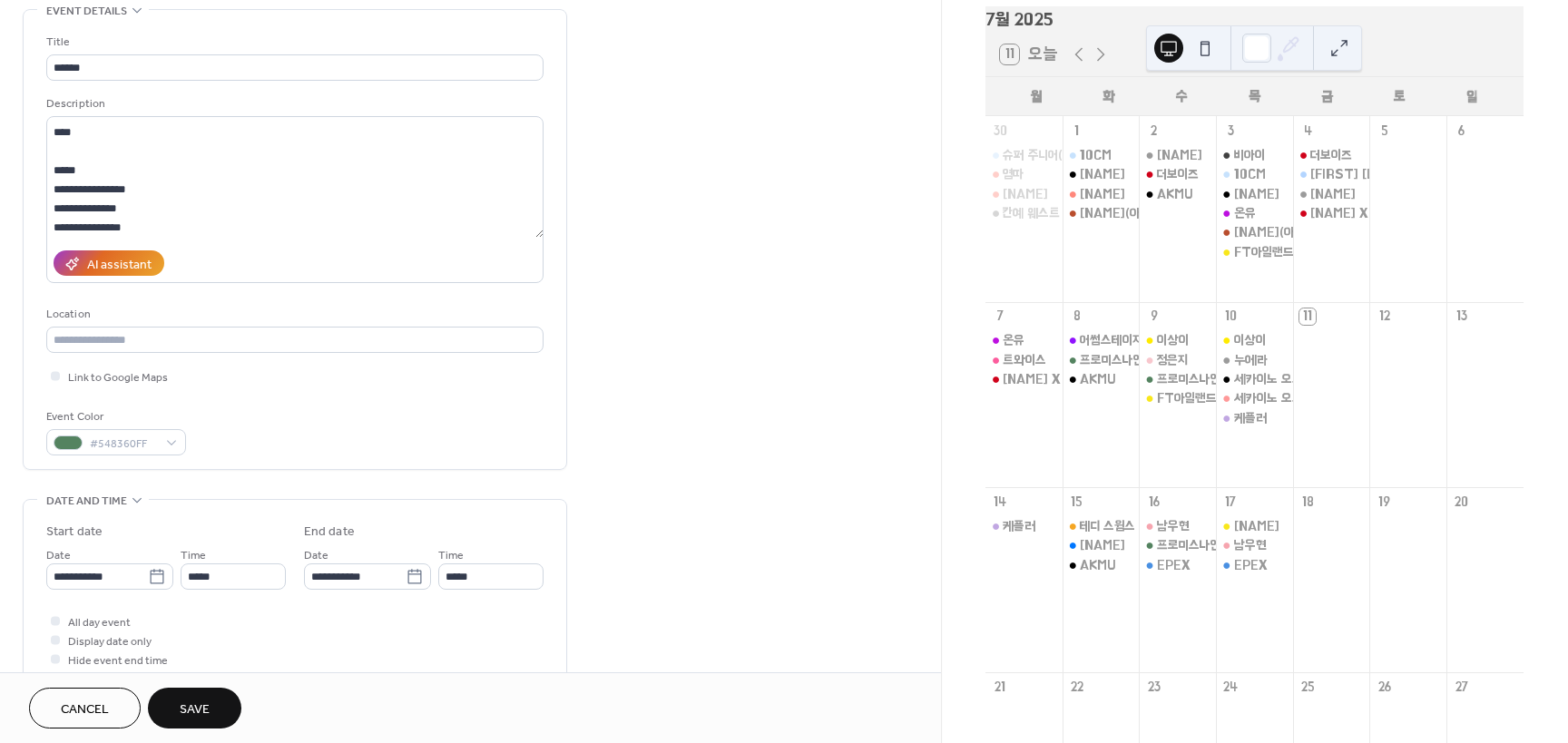 click on "**********" at bounding box center [470, 632] 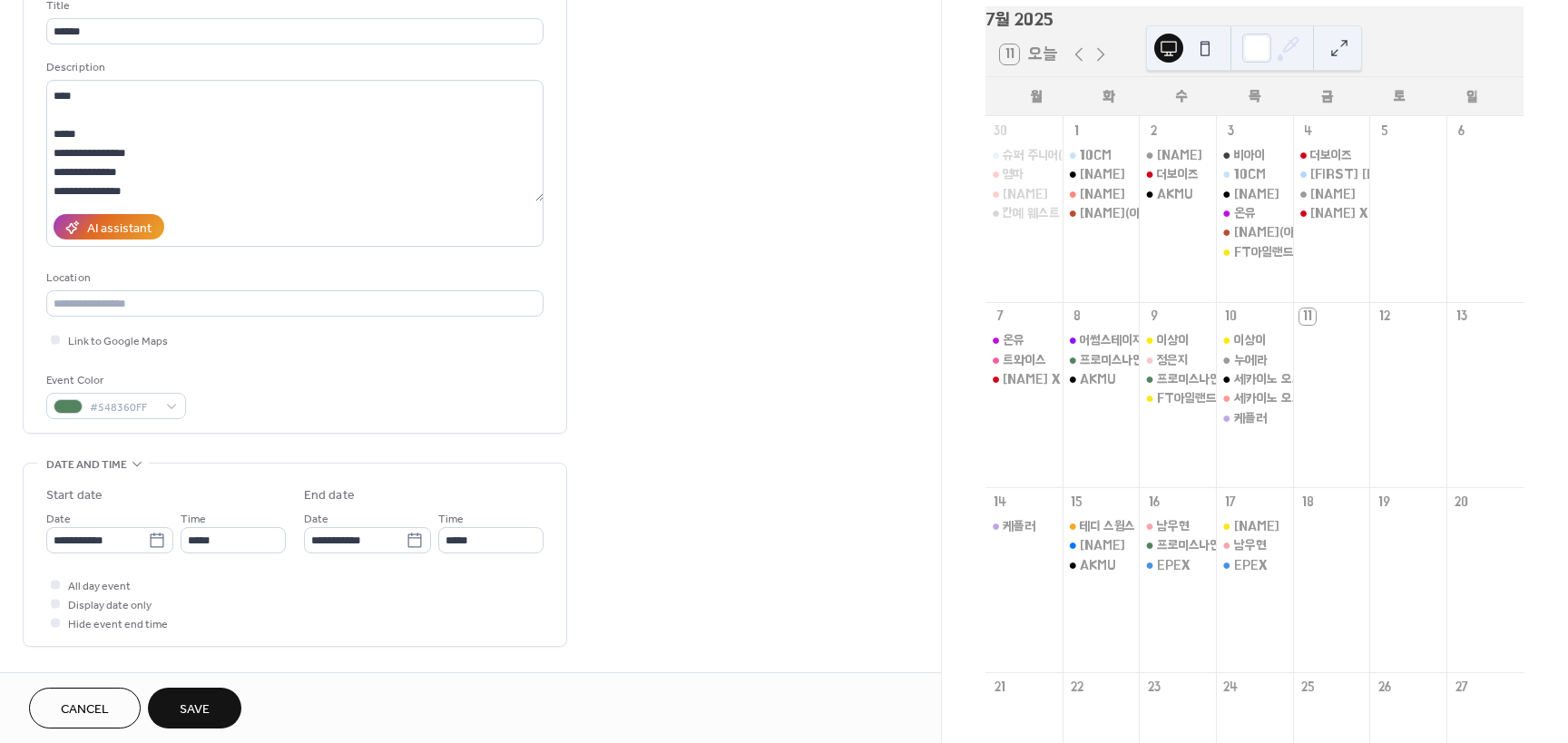 scroll, scrollTop: 675, scrollLeft: 0, axis: vertical 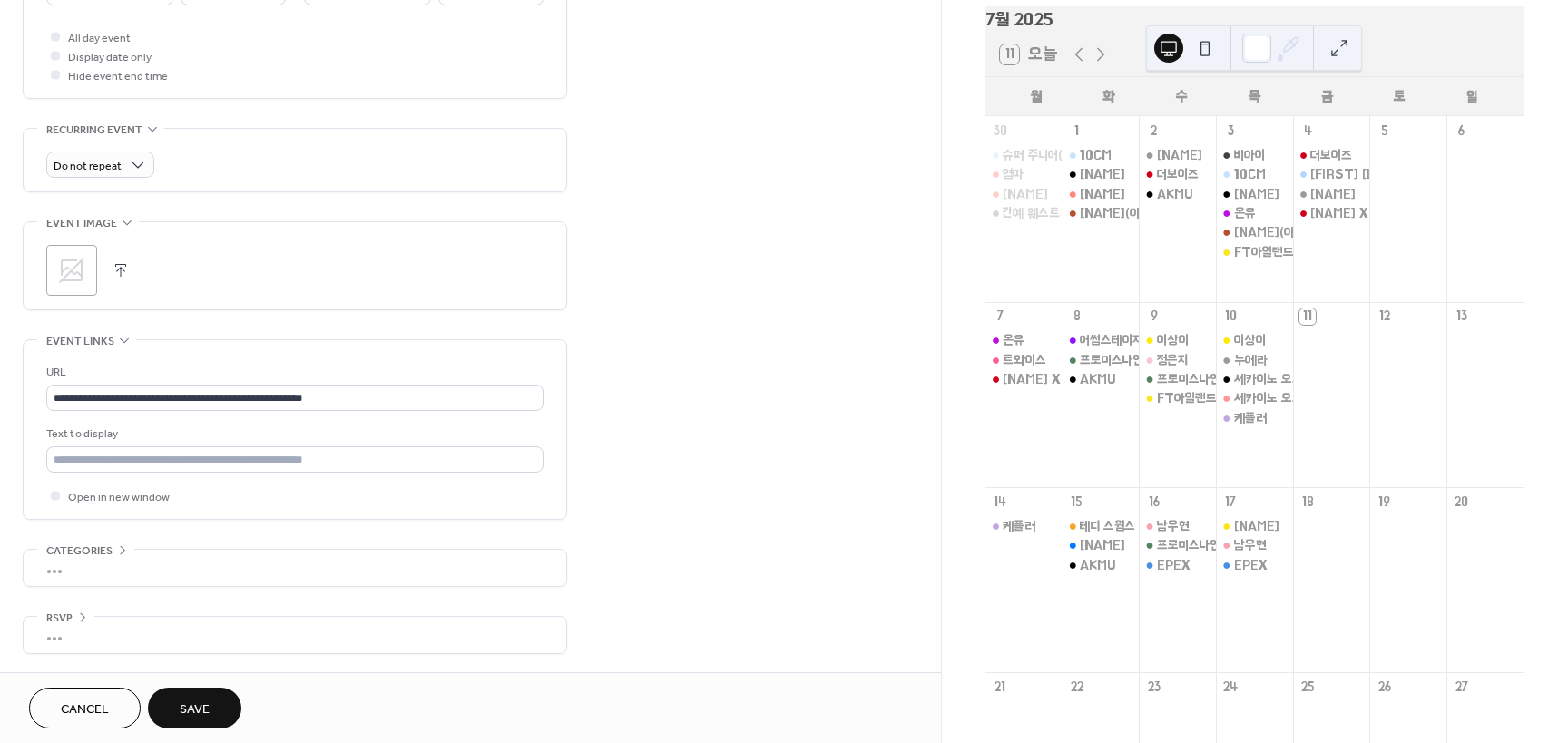 drag, startPoint x: 916, startPoint y: 279, endPoint x: 470, endPoint y: 485, distance: 491.2759 